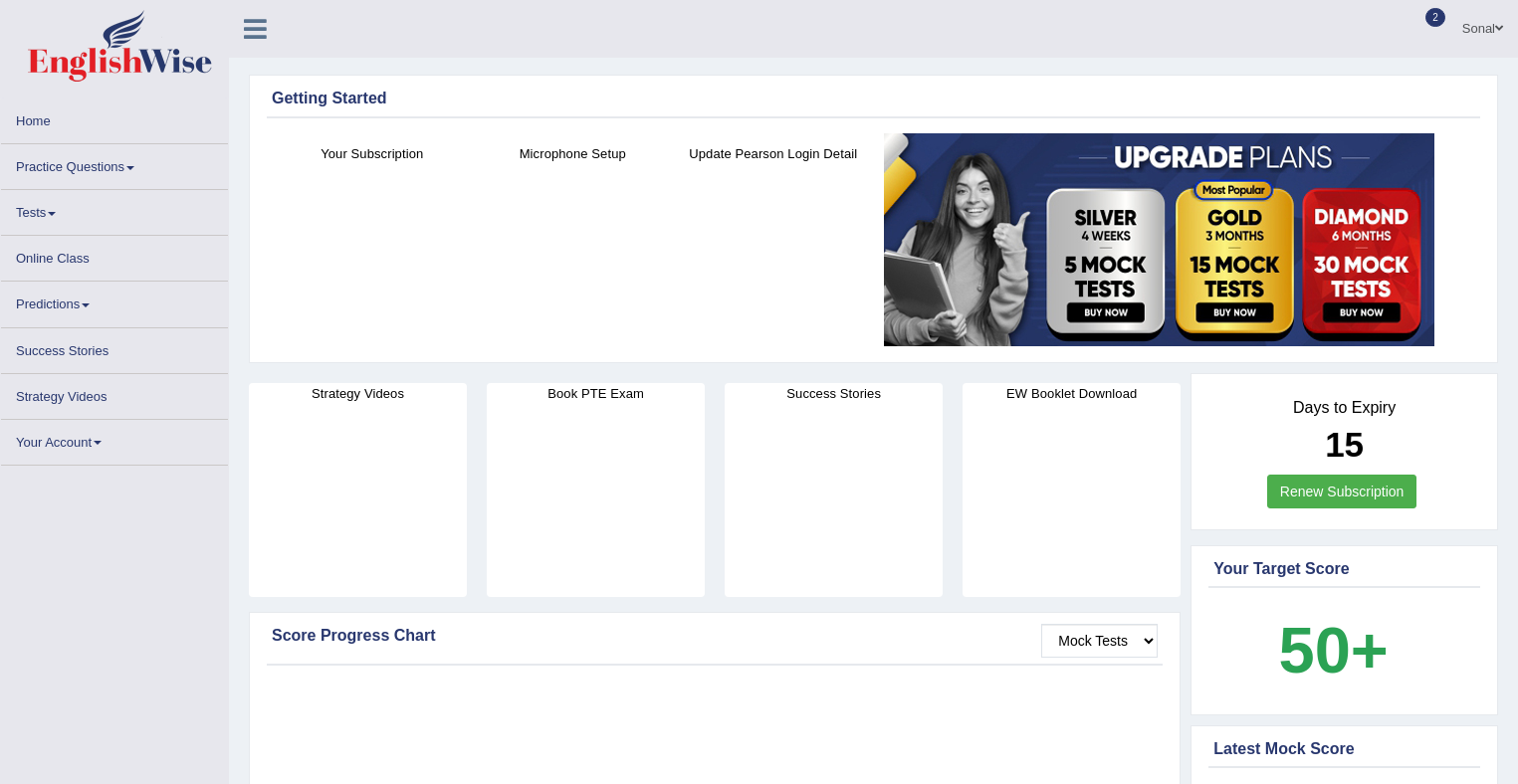 scroll, scrollTop: 0, scrollLeft: 0, axis: both 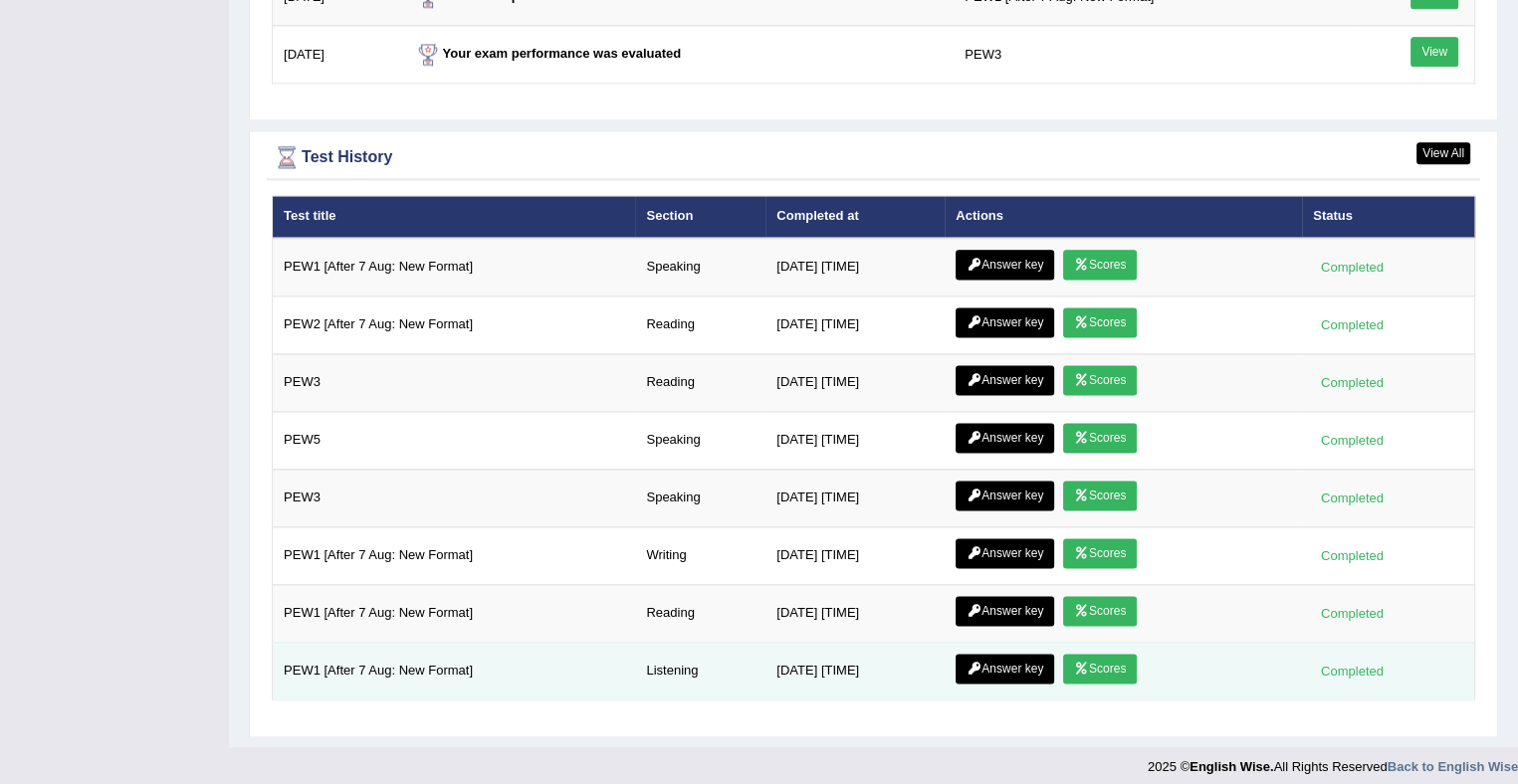 click on "Scores" at bounding box center (1100, 669) 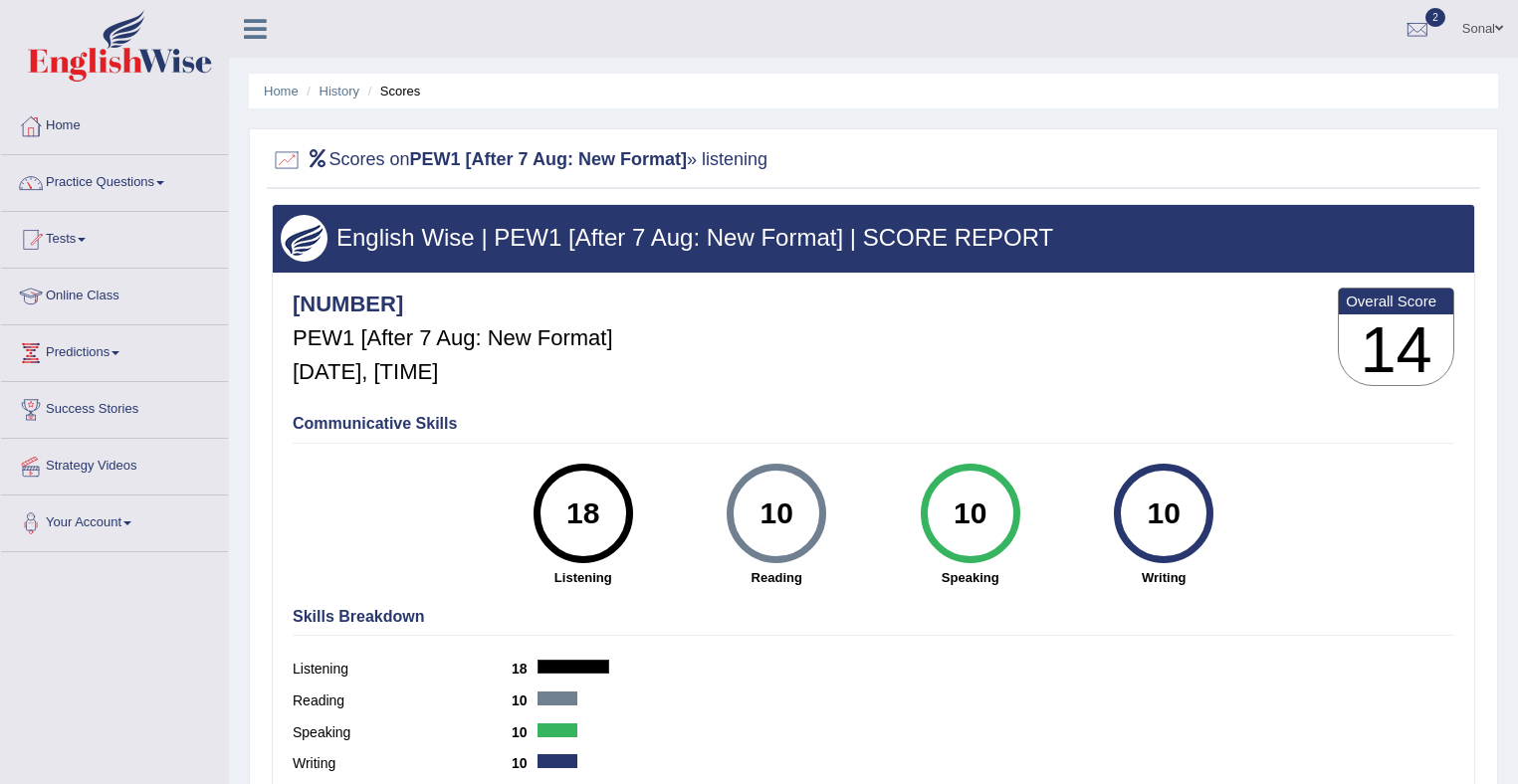 scroll, scrollTop: 0, scrollLeft: 0, axis: both 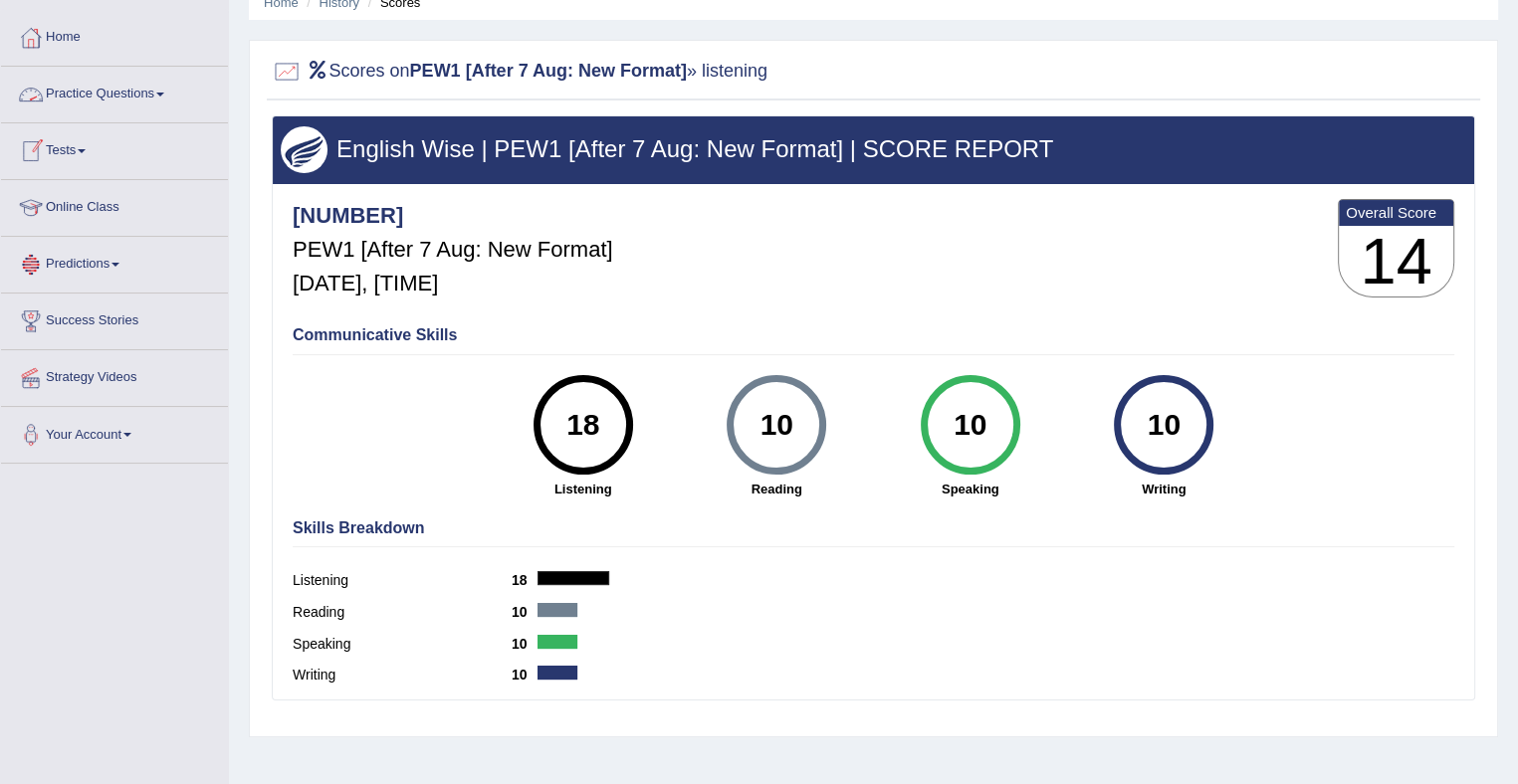 click at bounding box center [160, 95] 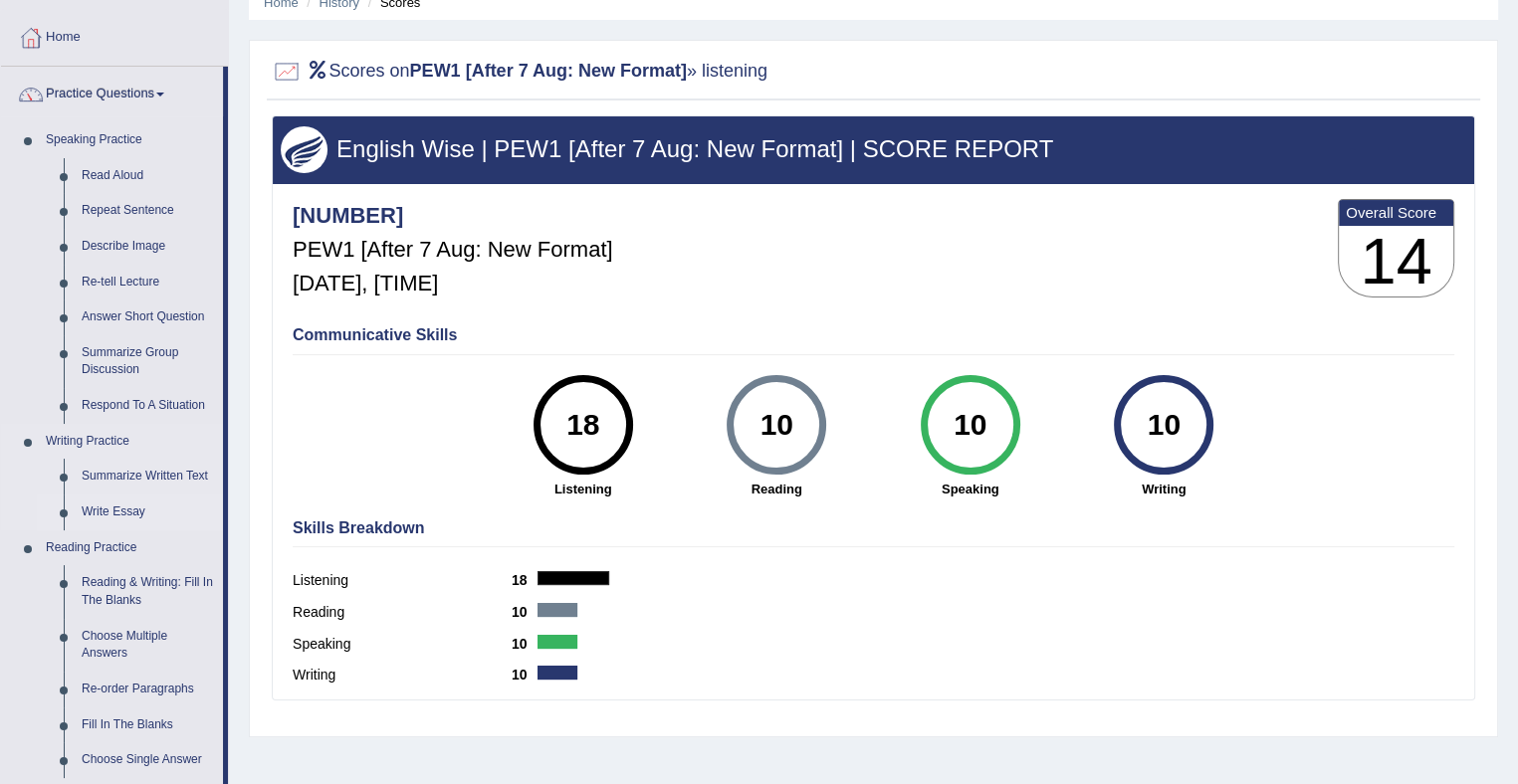 click on "Write Essay" at bounding box center (147, 512) 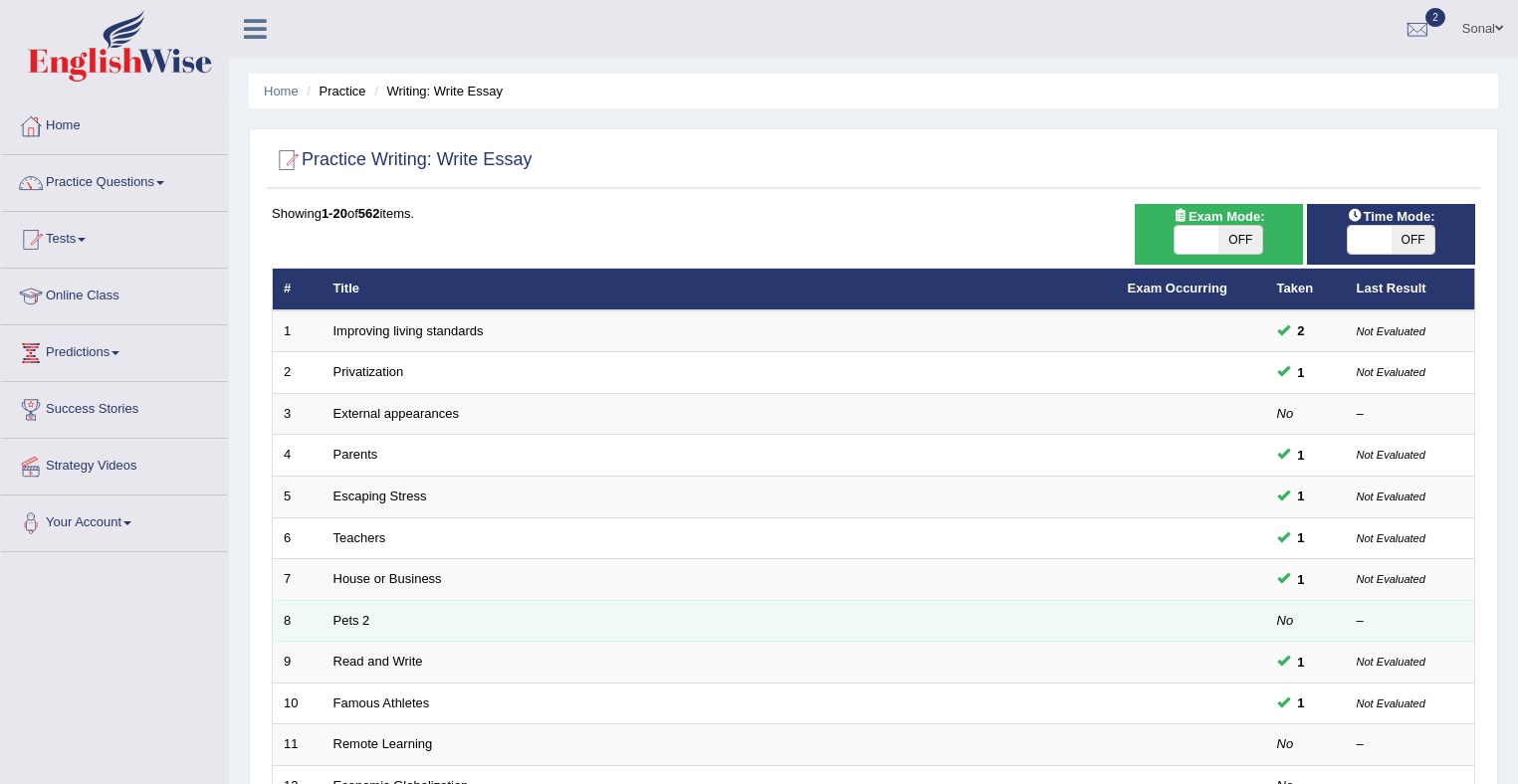 scroll, scrollTop: 0, scrollLeft: 0, axis: both 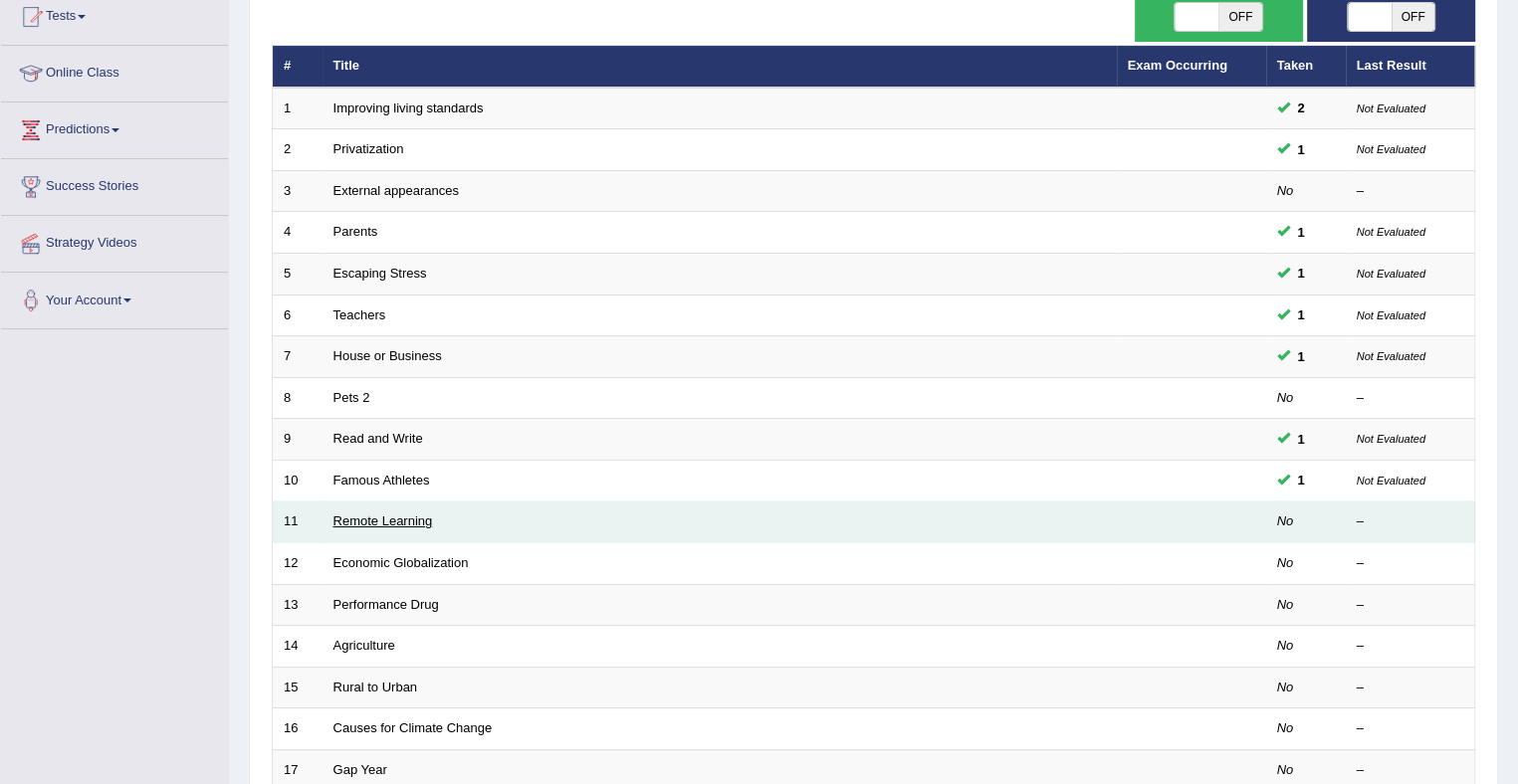 click on "Remote Learning" 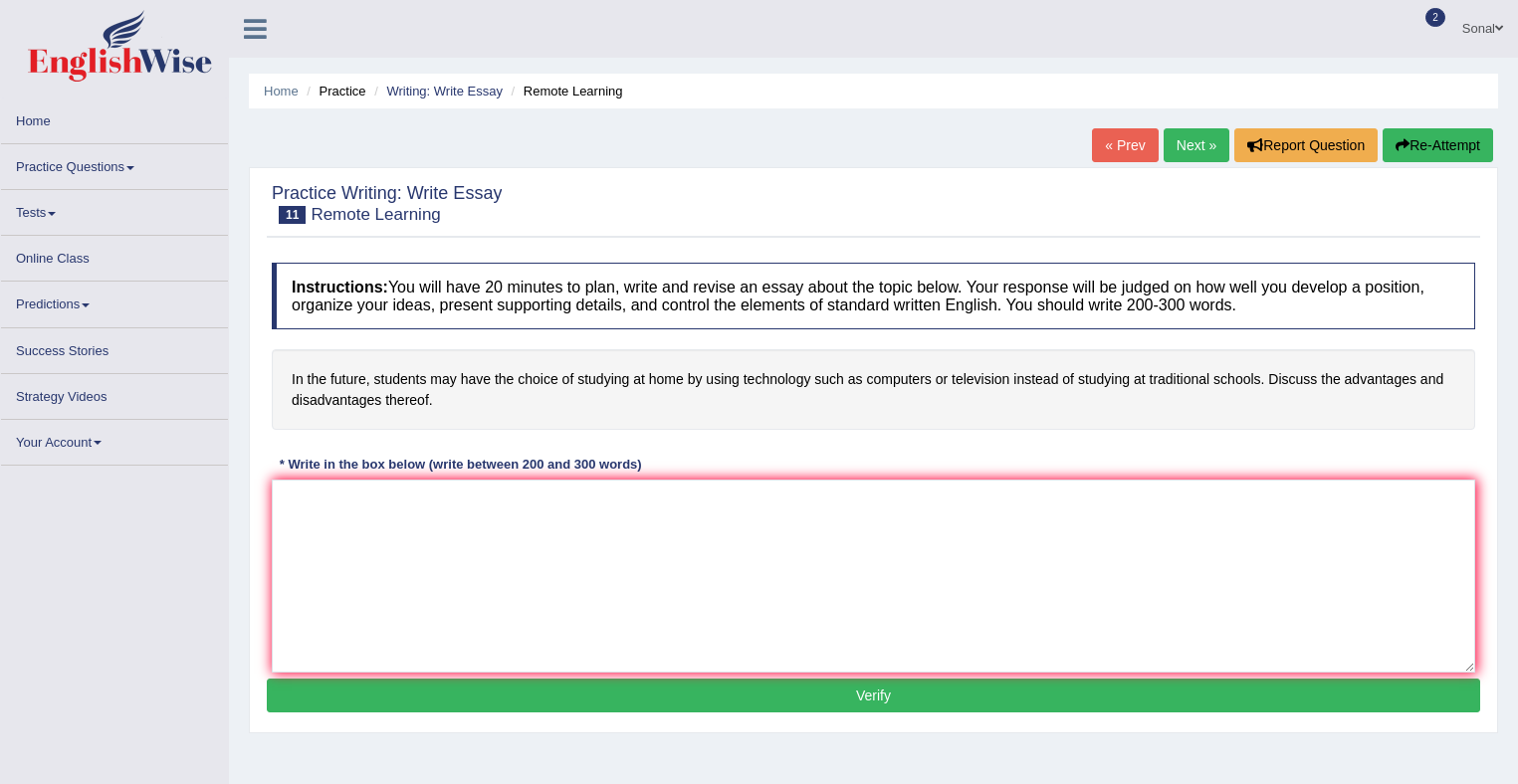 scroll, scrollTop: 0, scrollLeft: 0, axis: both 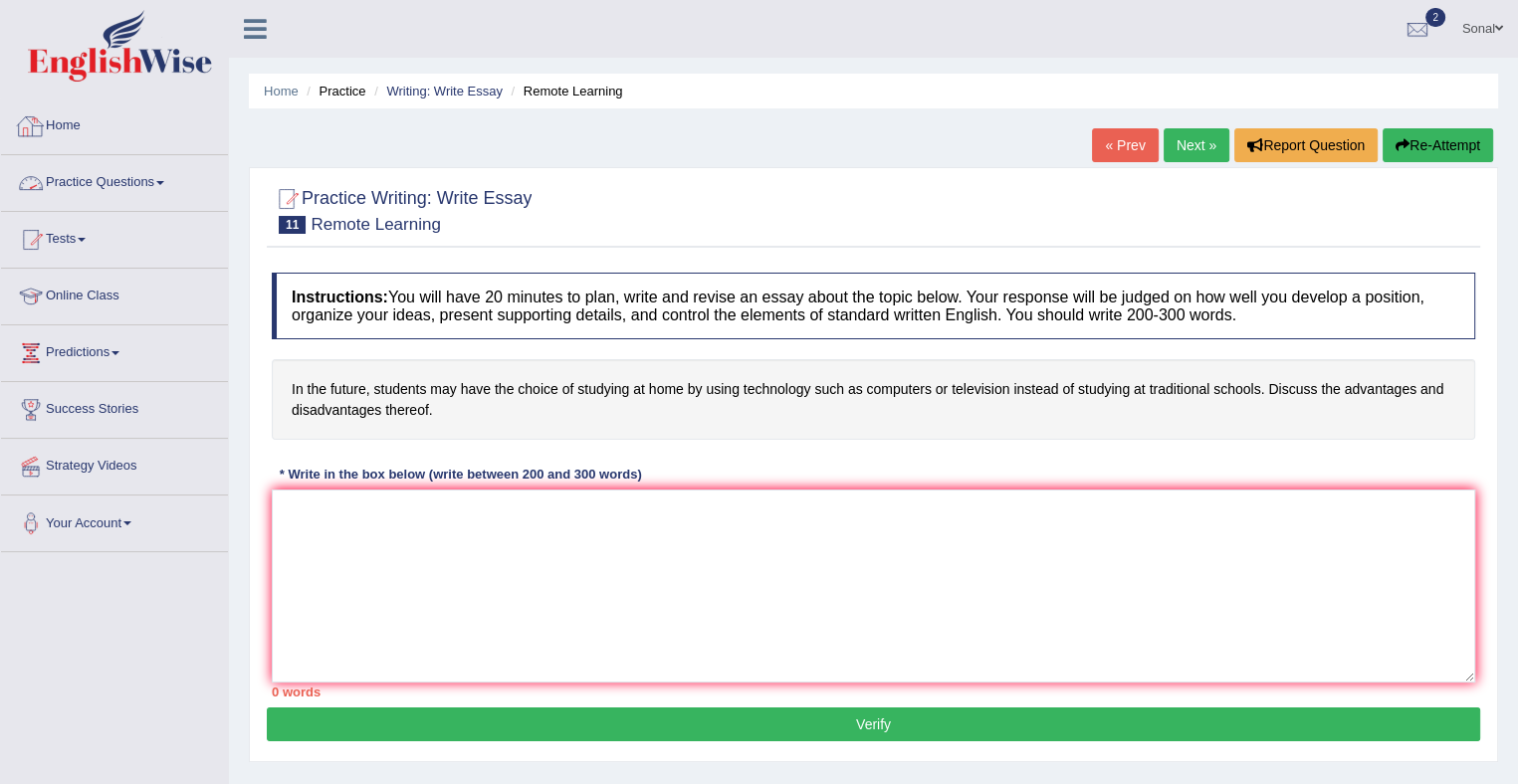 click on "Home" at bounding box center [114, 123] 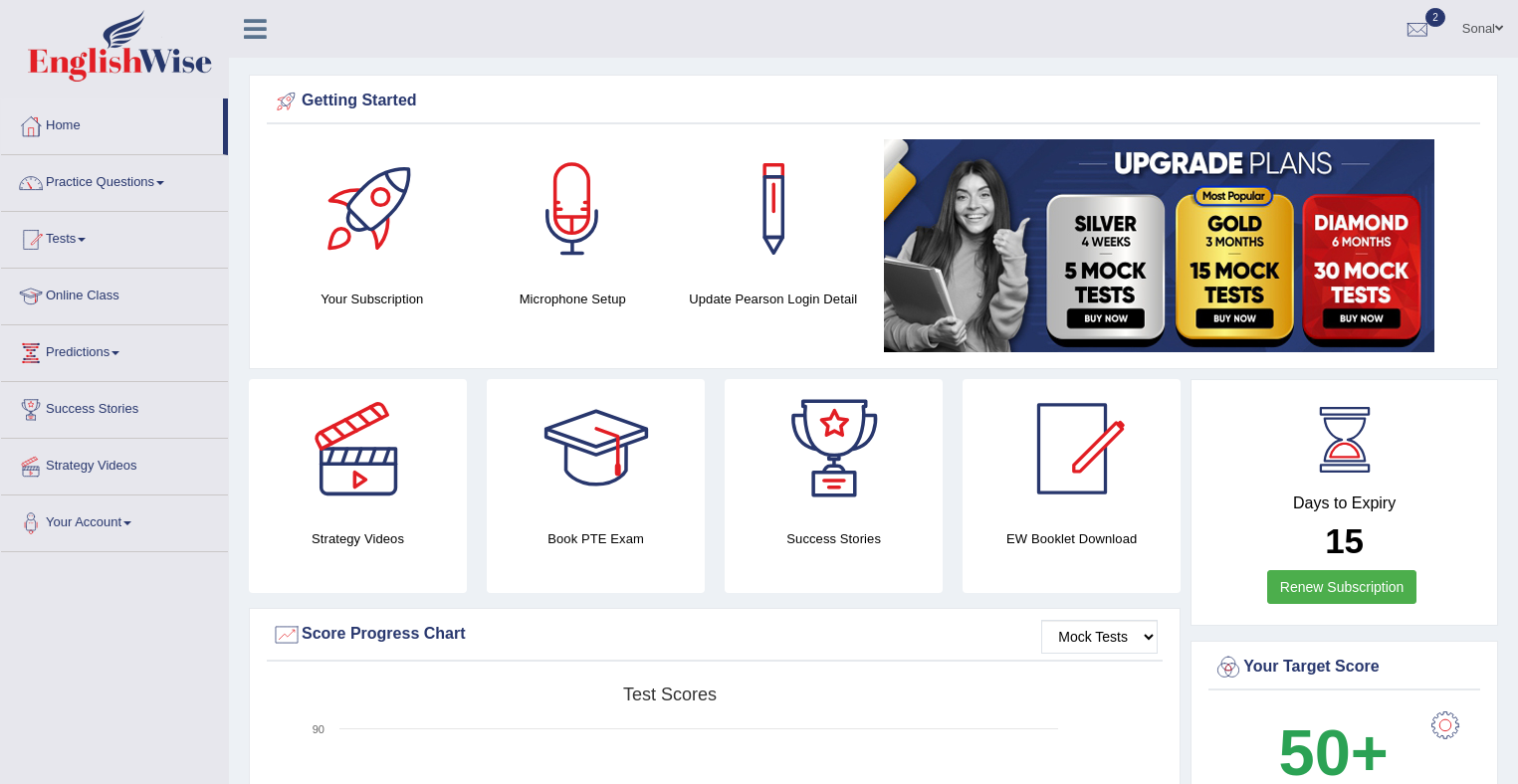 scroll, scrollTop: 0, scrollLeft: 0, axis: both 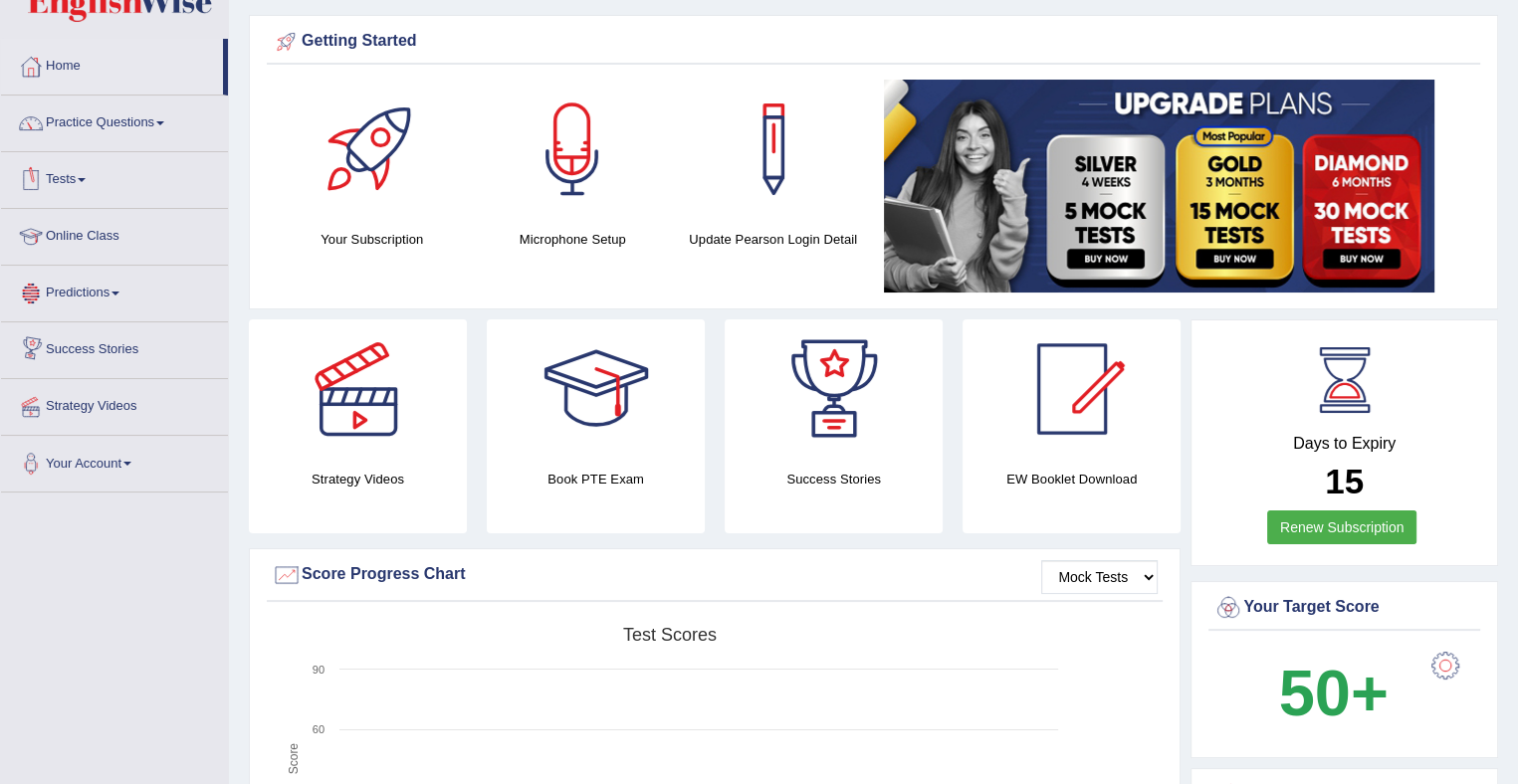 click on "Tests" at bounding box center [114, 177] 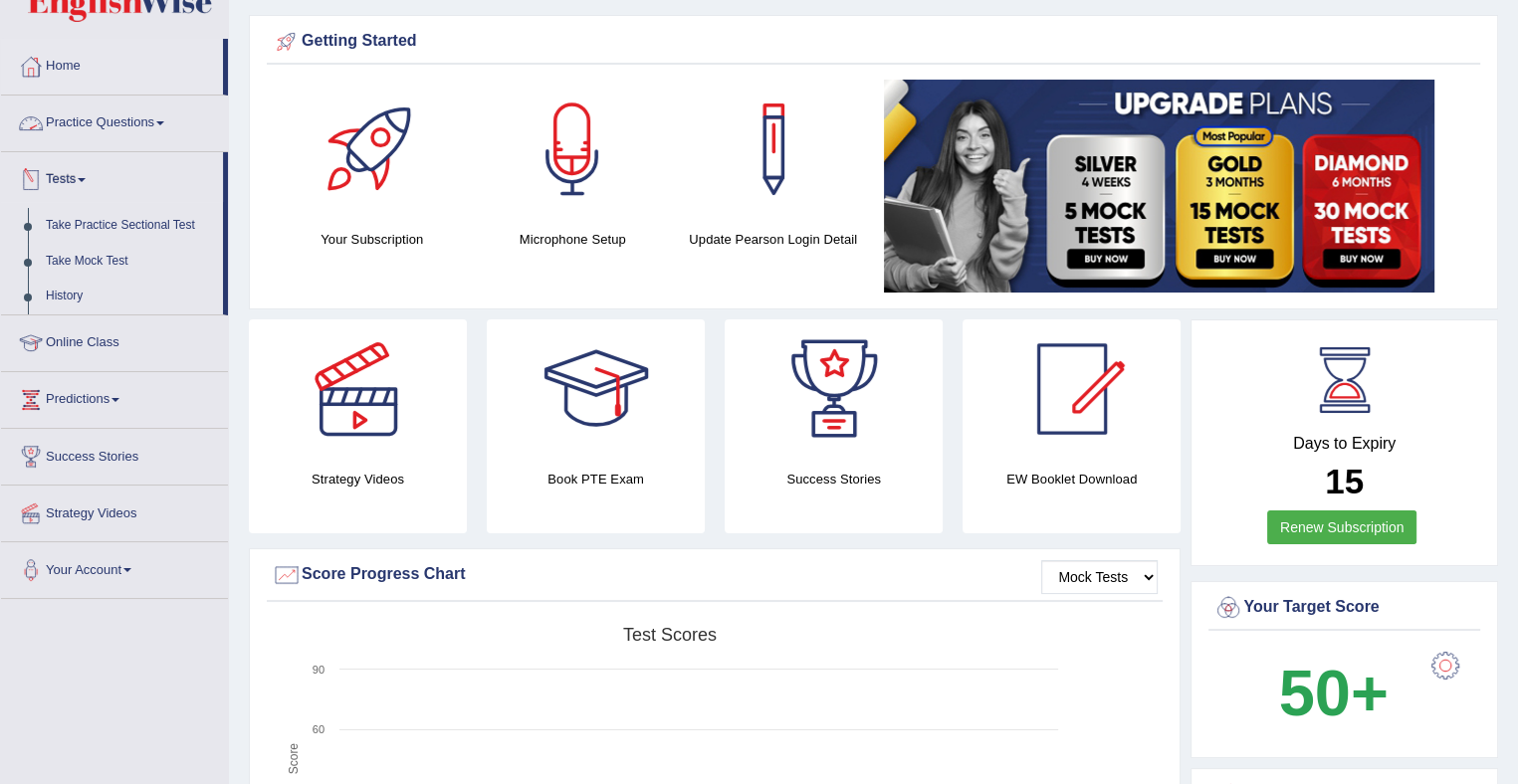 click on "Practice Questions" at bounding box center [114, 120] 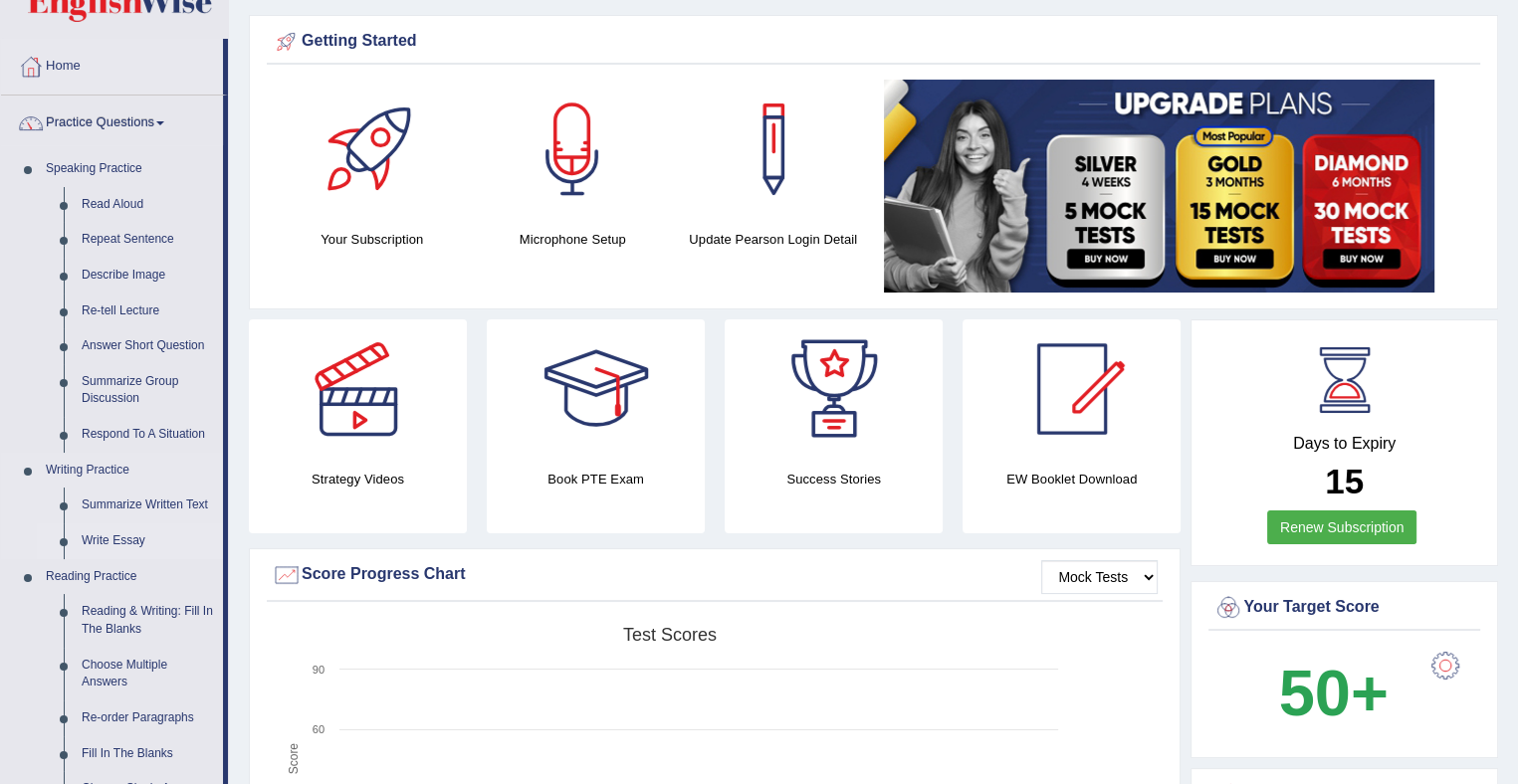 click on "Write Essay" at bounding box center [147, 541] 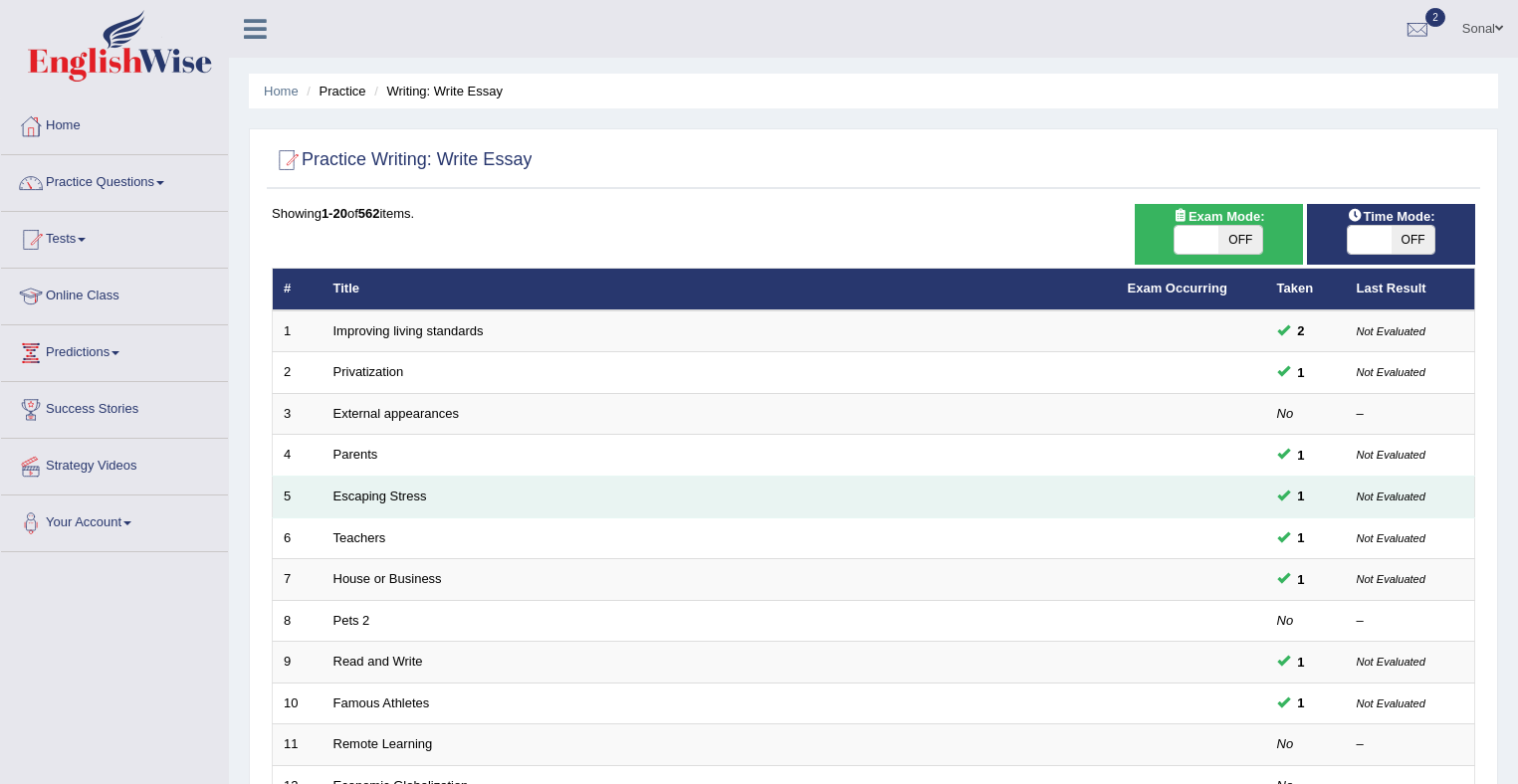 scroll, scrollTop: 0, scrollLeft: 0, axis: both 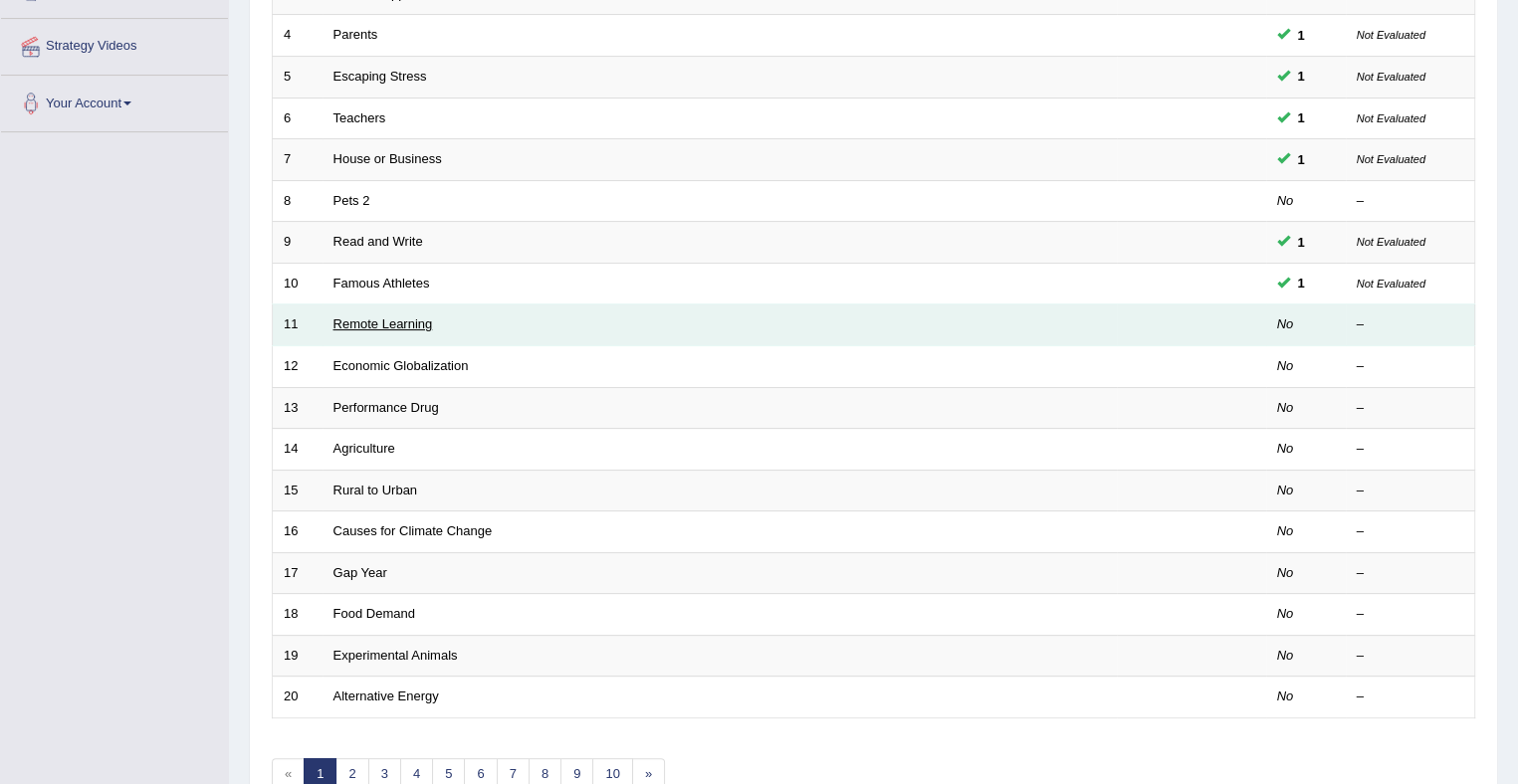 click on "Remote Learning" at bounding box center (383, 323) 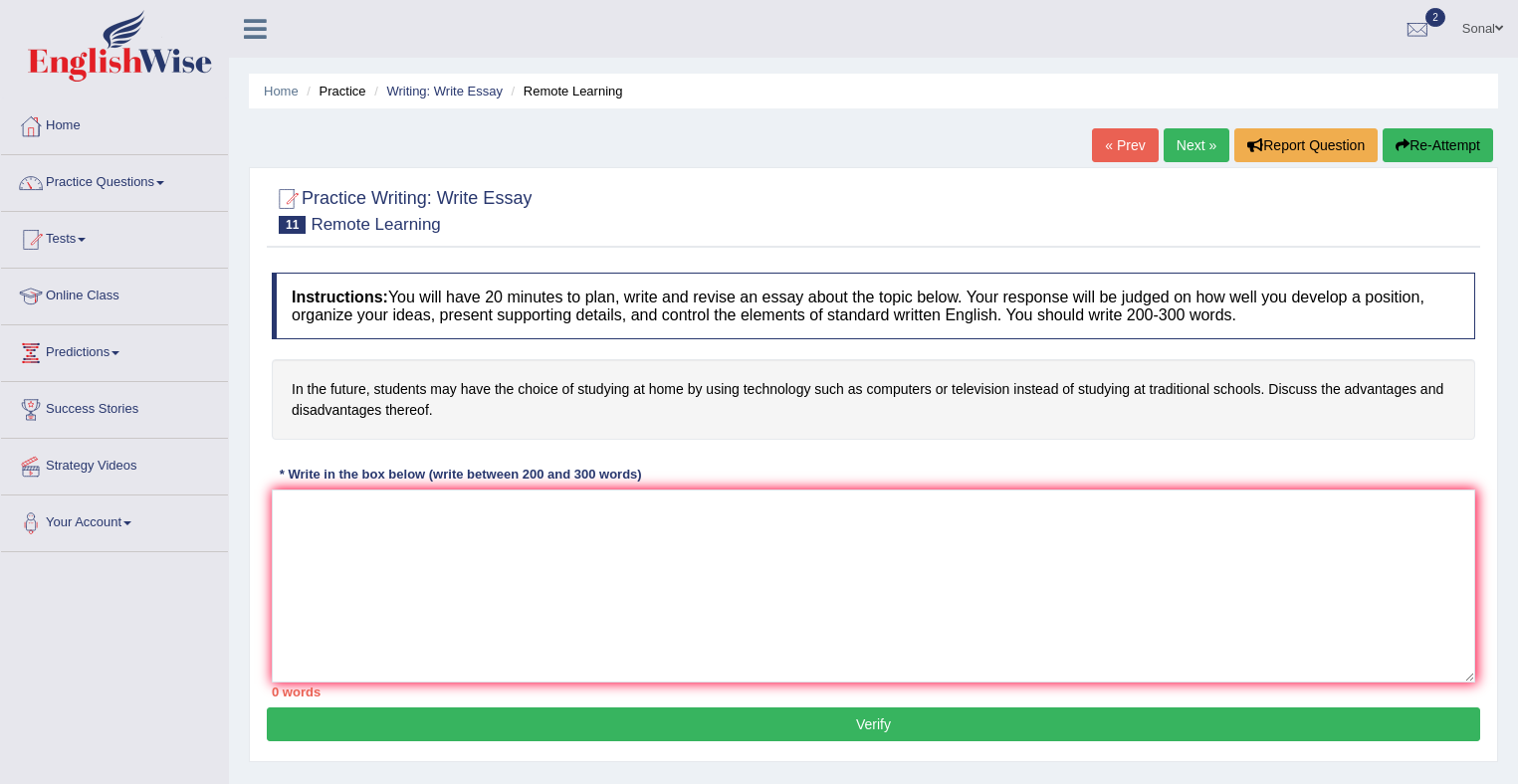 scroll, scrollTop: 0, scrollLeft: 0, axis: both 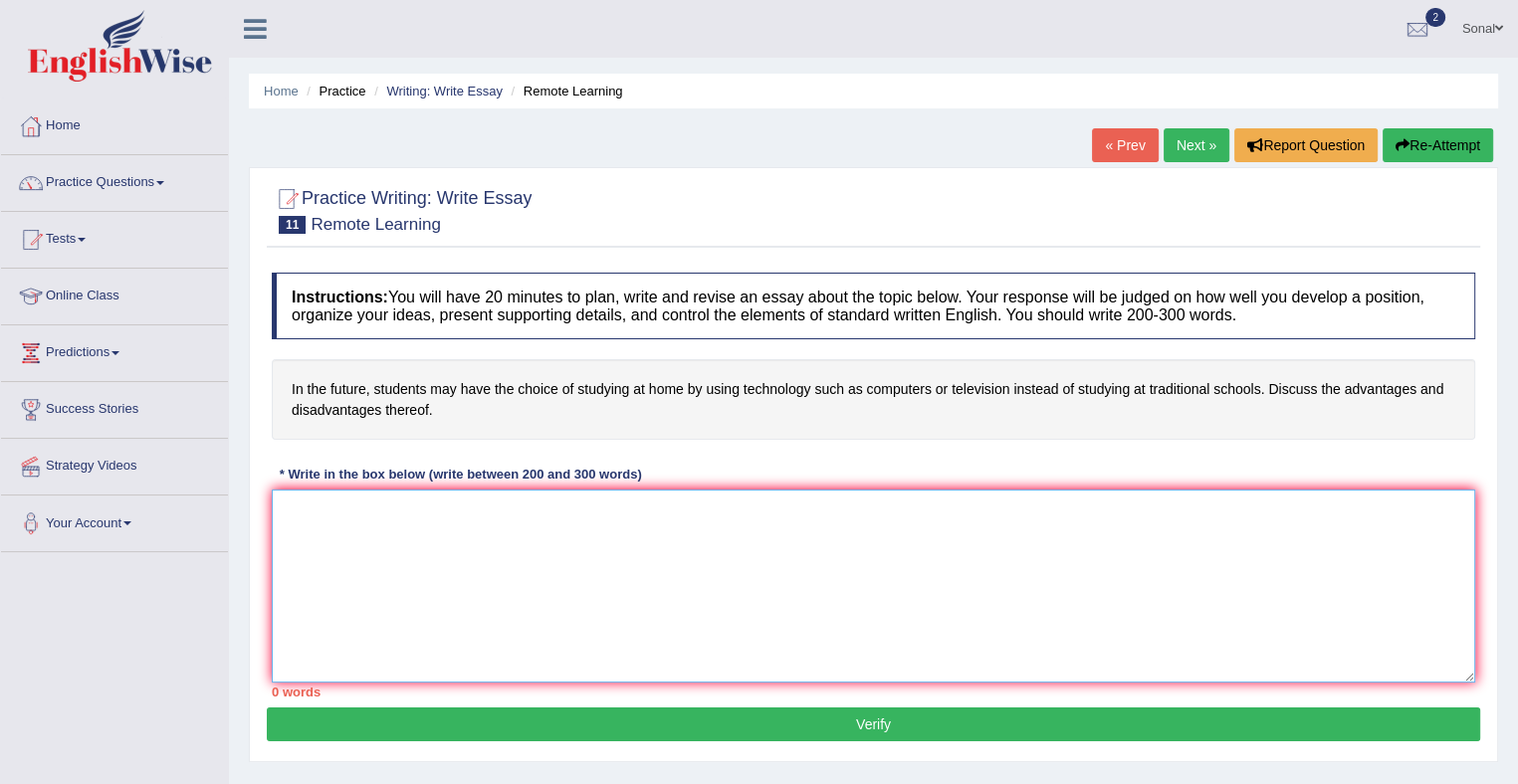click at bounding box center (873, 586) 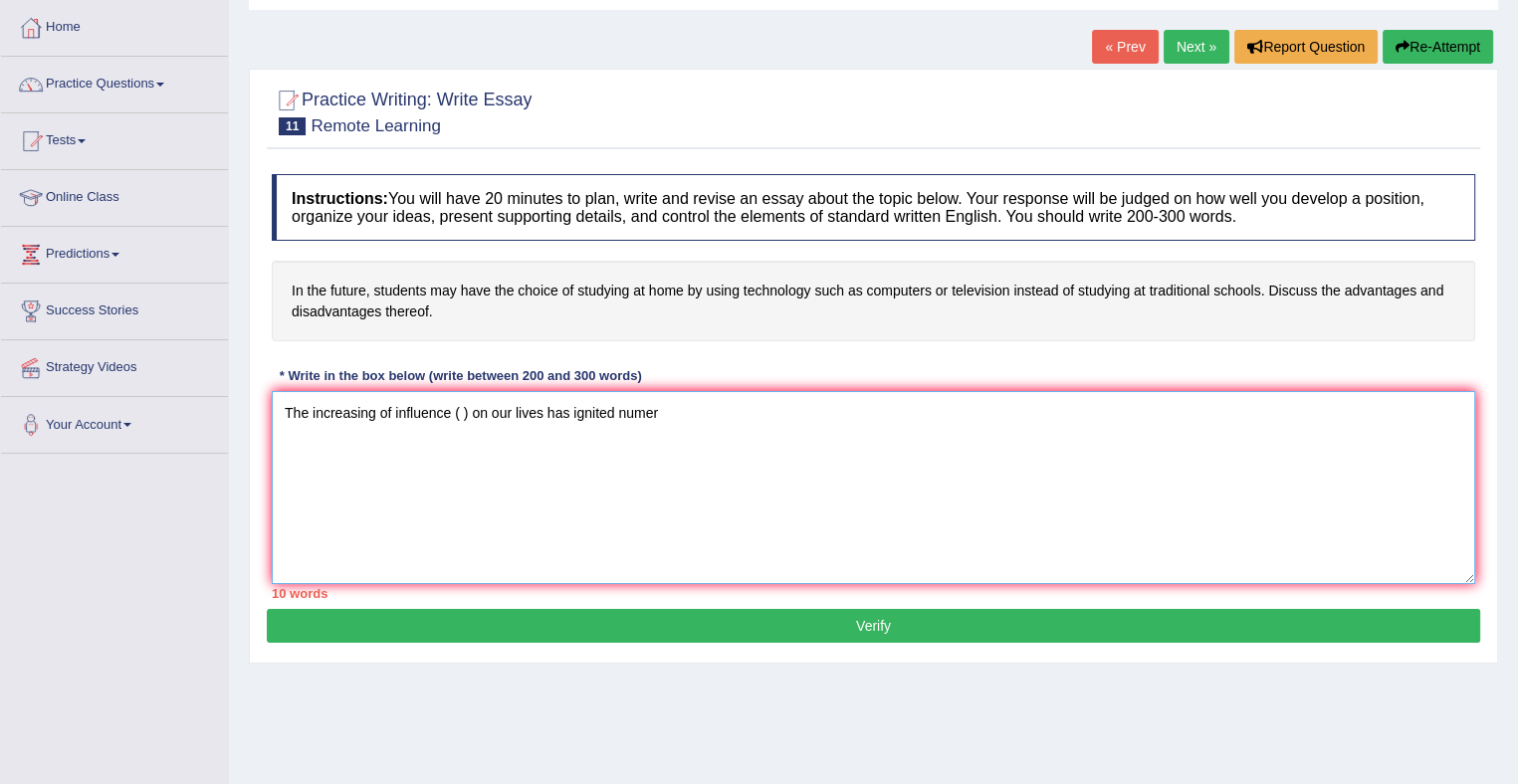 scroll, scrollTop: 80, scrollLeft: 0, axis: vertical 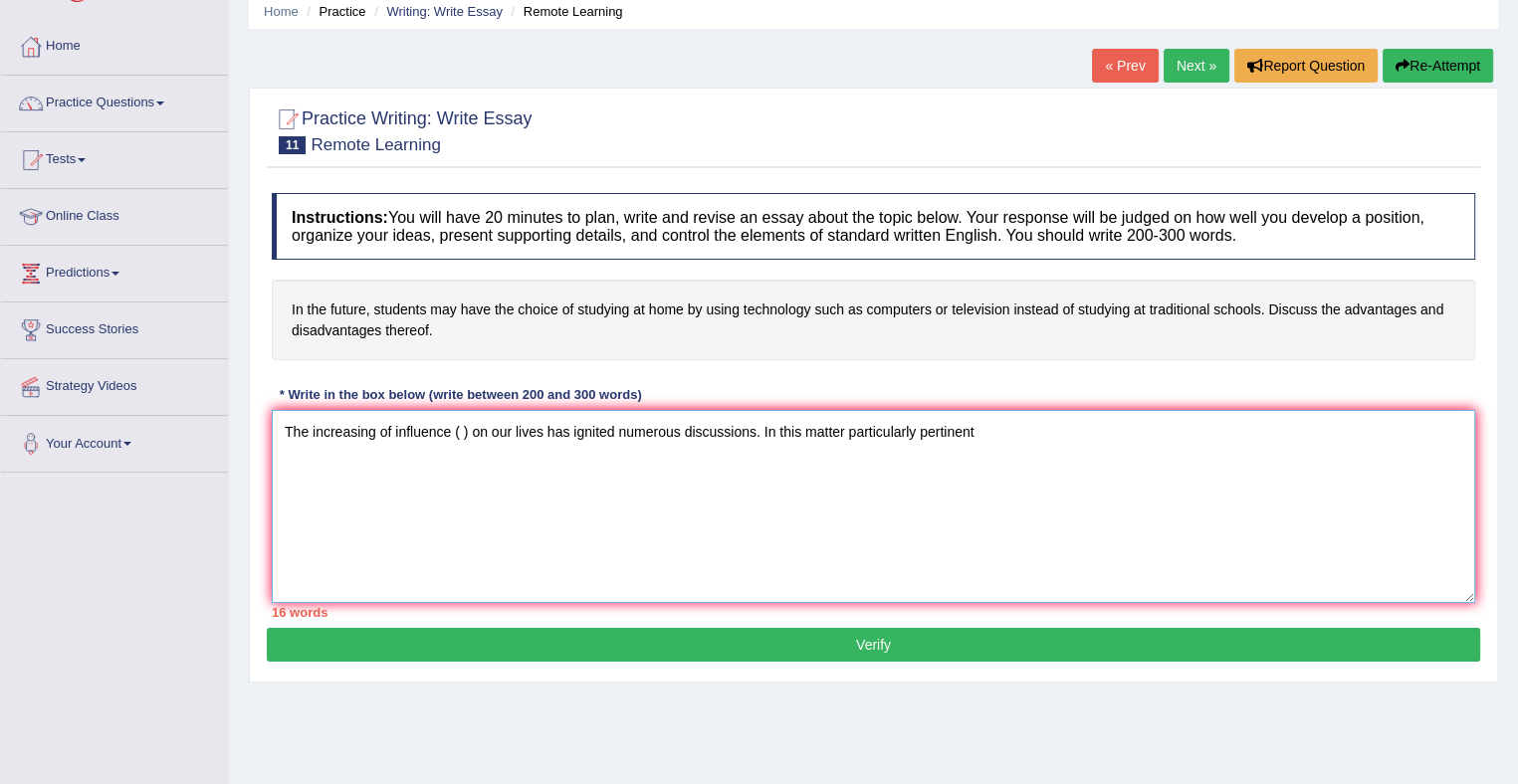 click on "The increasing of influence ( ) on our lives has ignited numerous discussions. In this matter particularly pertinent" at bounding box center (873, 506) 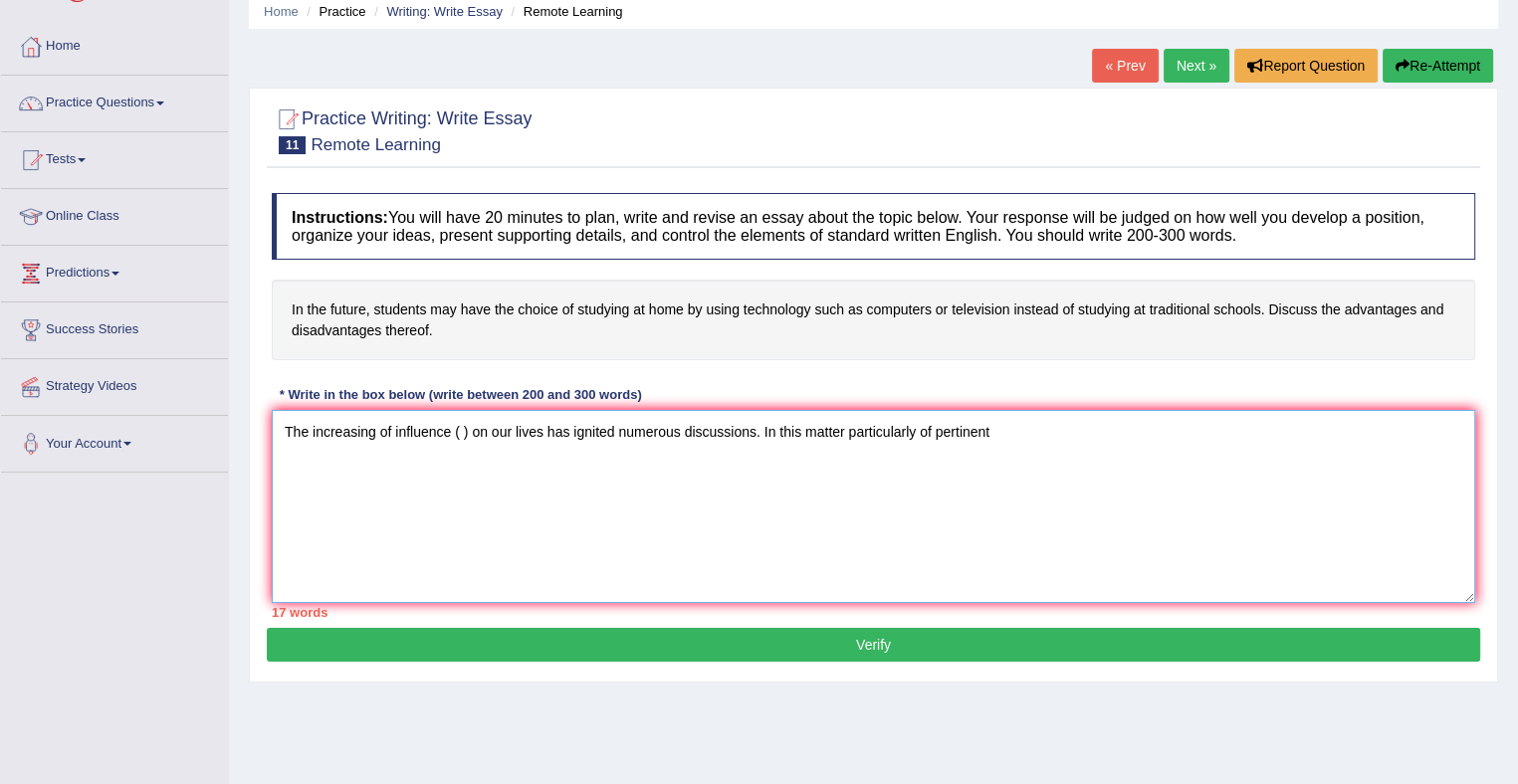 click on "The increasing of influence ( ) on our lives has ignited numerous discussions. In this matter particularly of pertinent" at bounding box center [873, 506] 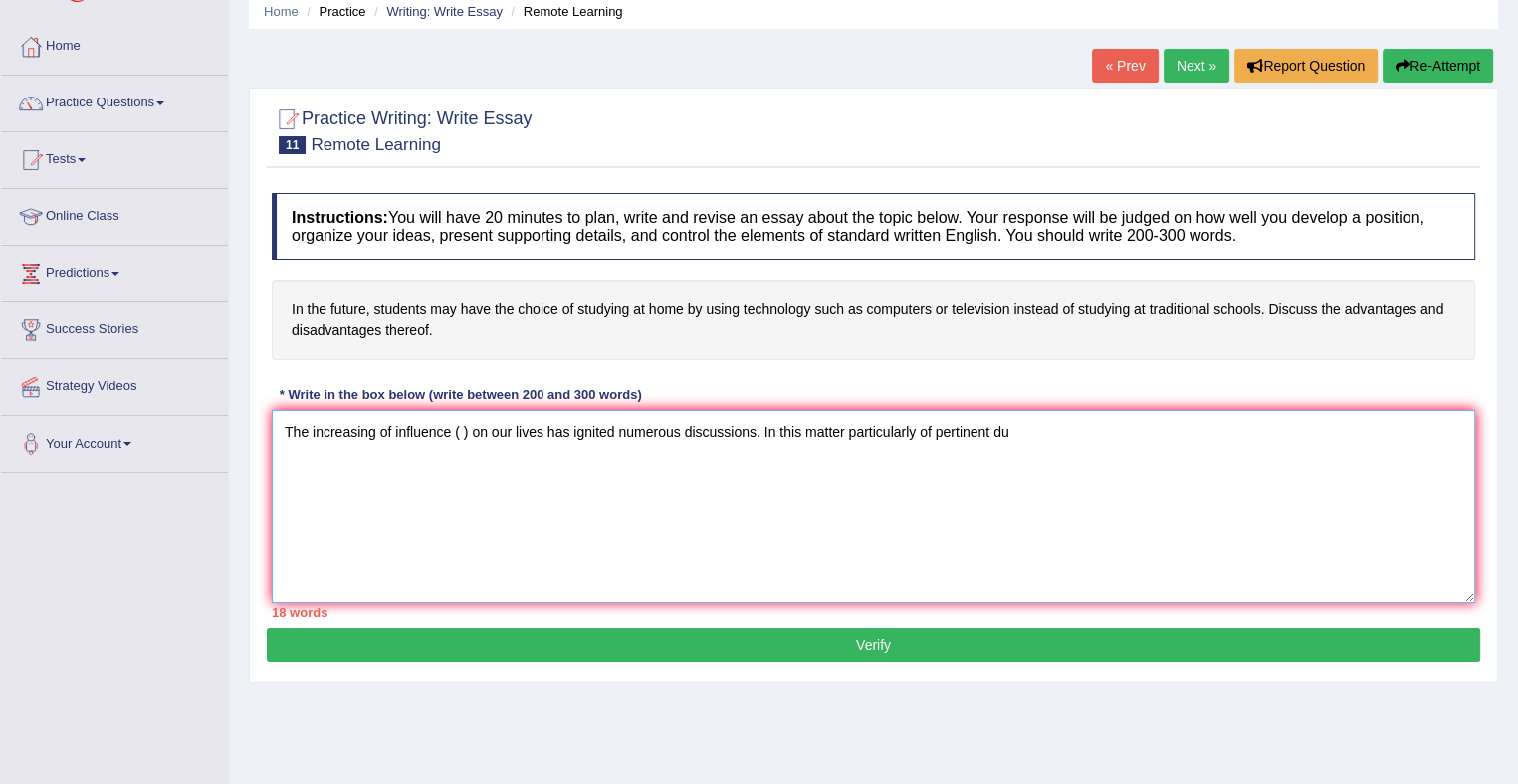 click on "The increasing of influence ( ) on our lives has ignited numerous discussions. In this matter particularly of pertinent du" at bounding box center (873, 506) 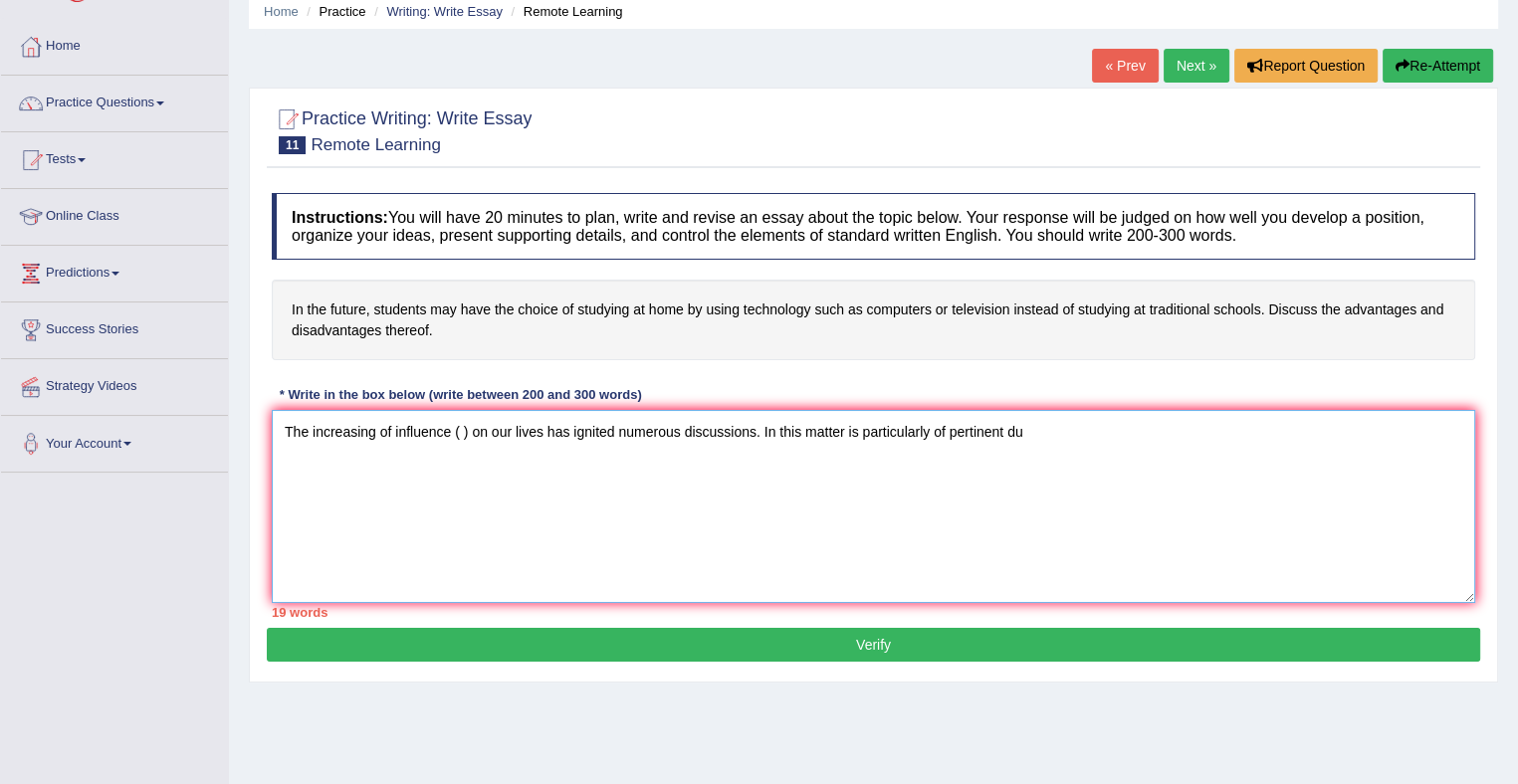 click on "The increasing of influence ( ) on our lives has ignited numerous discussions. In this matter is particularly of pertinent du" at bounding box center (873, 506) 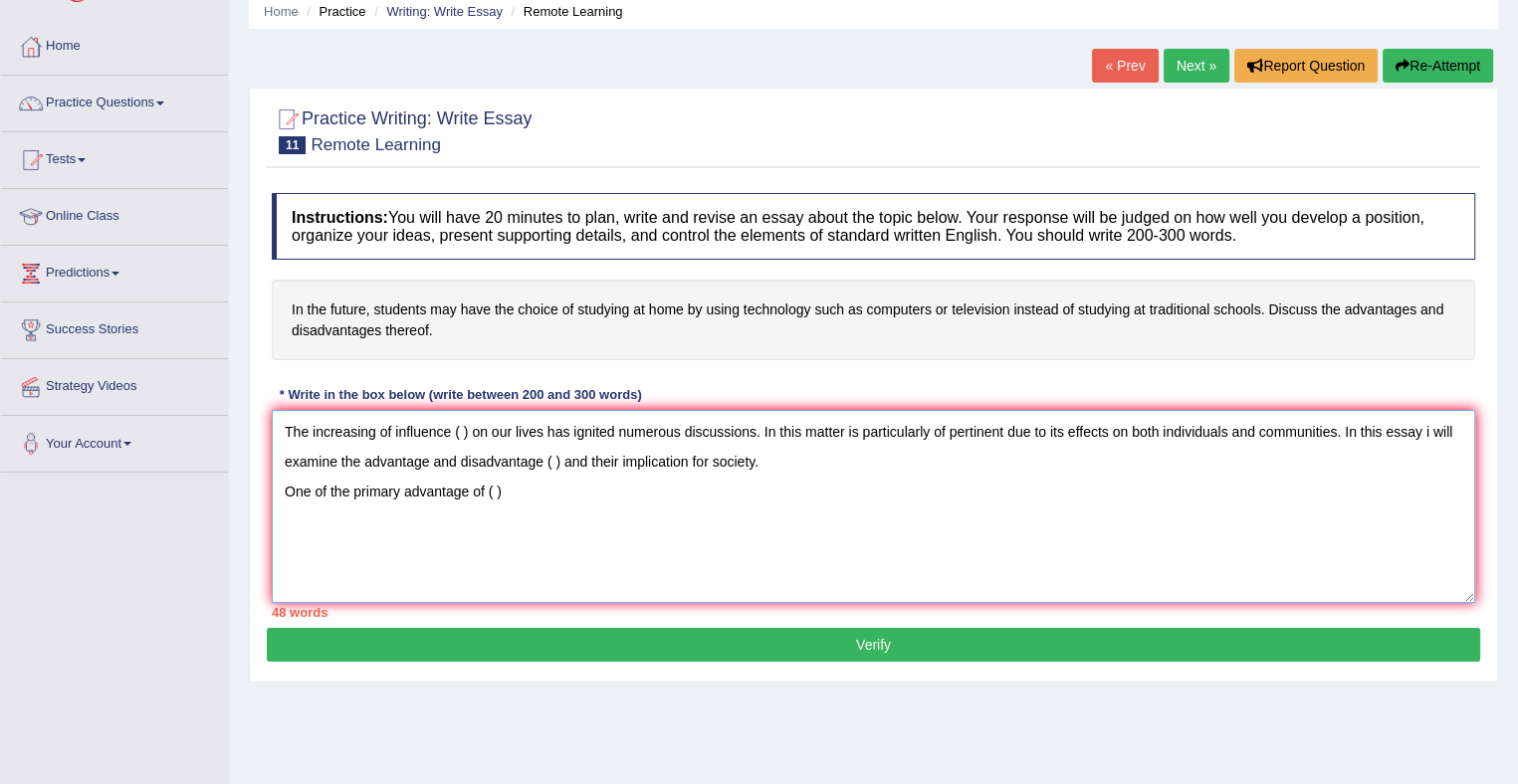 click on "The increasing of influence ( ) on our lives has ignited numerous discussions. In this matter is particularly of pertinent due to its effects on both individuals and communities. In this essay i will examine the advantage and disadvantage ( ) and their implication for society.
One of the primary advantage of ( )" at bounding box center (873, 506) 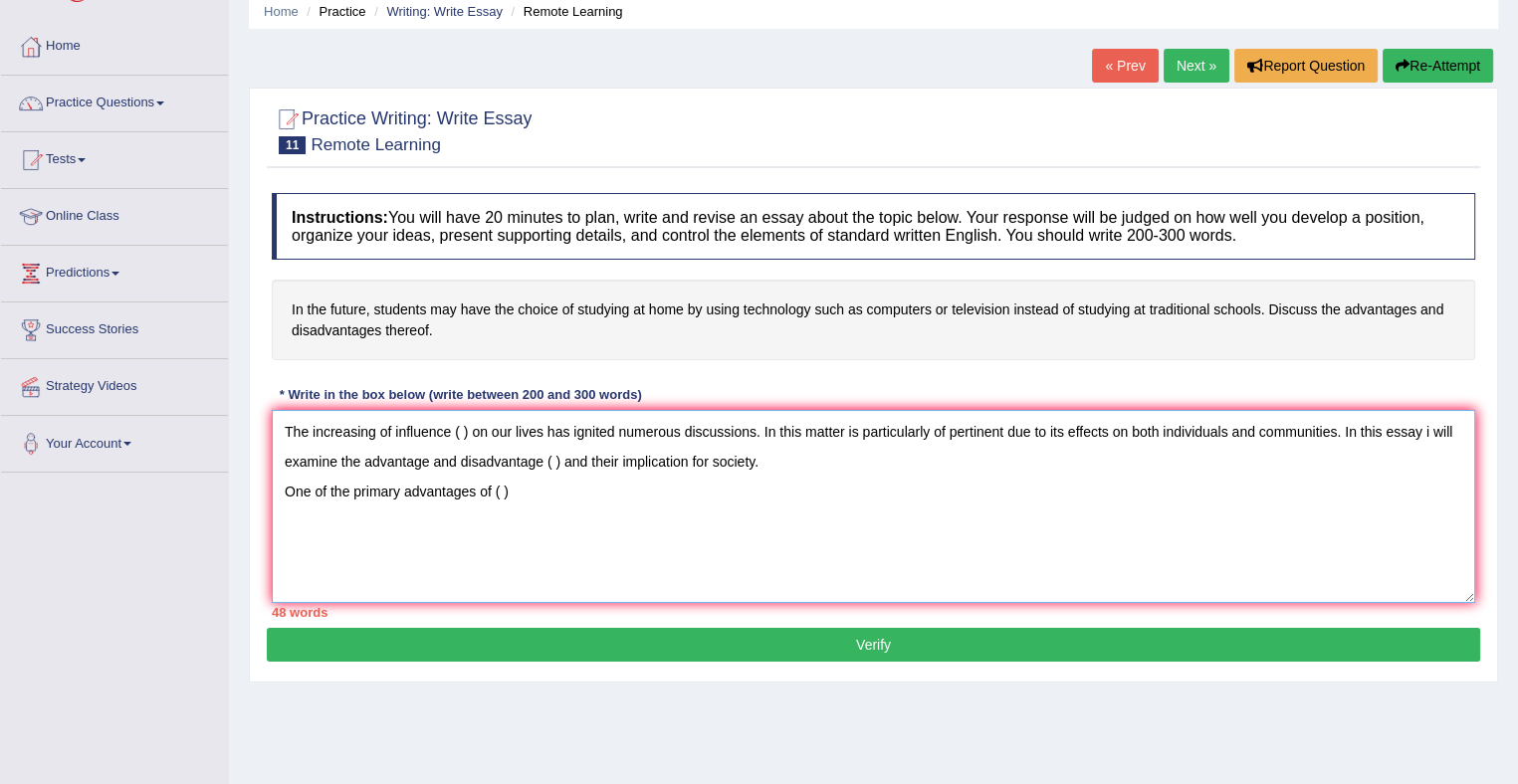 click on "The increasing of influence ( ) on our lives has ignited numerous discussions. In this matter is particularly of pertinent due to its effects on both individuals and communities. In this essay i will examine the advantage and disadvantage ( ) and their implication for society.
One of the primary advantages of ( )" at bounding box center (873, 506) 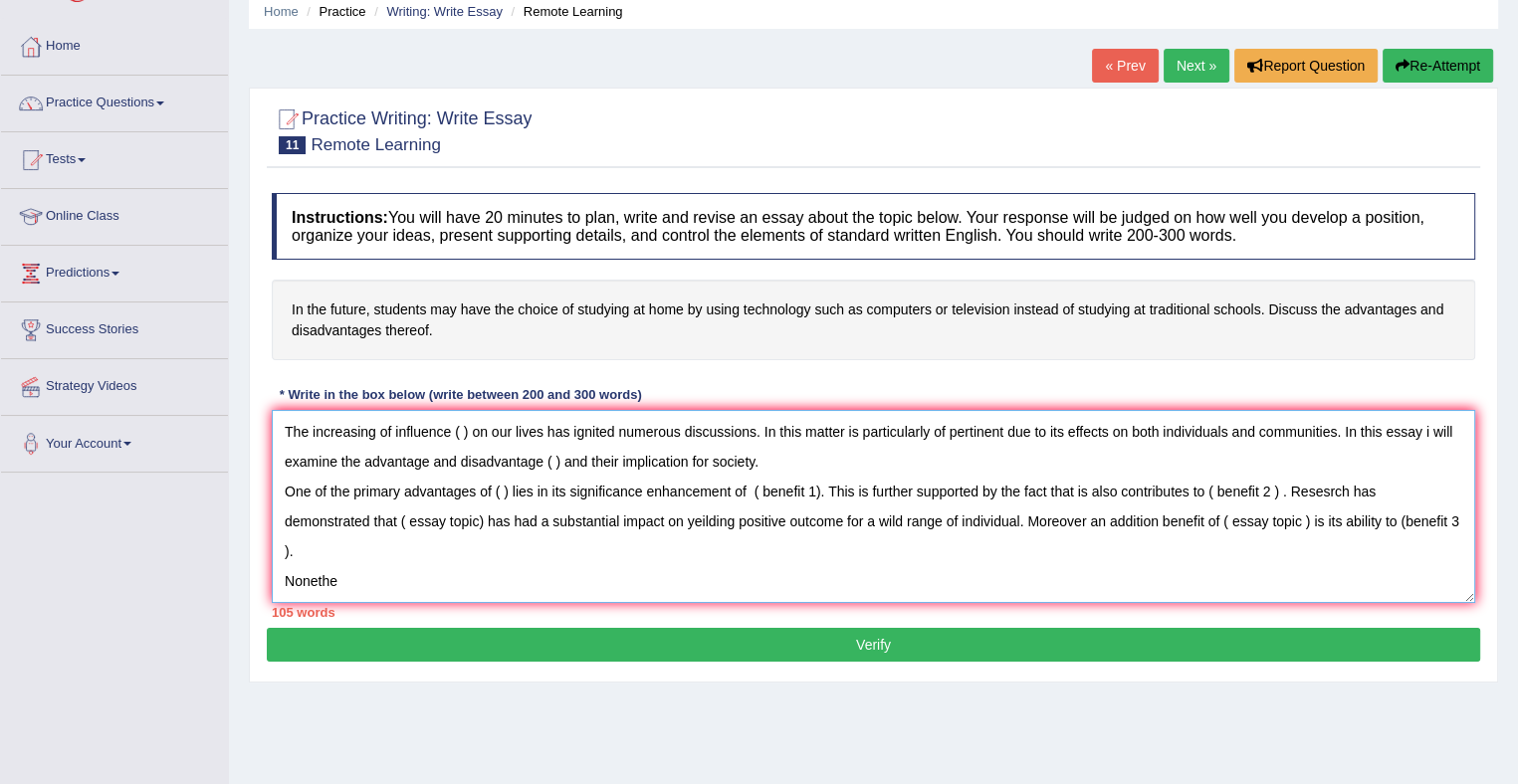 click on "The increasing of influence ( ) on our lives has ignited numerous discussions. In this matter is particularly of pertinent due to its effects on both individuals and communities. In this essay i will examine the advantage and disadvantage ( ) and their implication for society.
One of the primary advantages of ( ) lies in its significance enhancement of  ( benefit 1). This is further supported by the fact that is also contributes to ( benefit 2 ) . Resesrch has demonstrated that ( essay topic) has had a substantial impact on yeilding positive outcome for a wild range of individual. Moreover an addition benefit of ( essay topic ) is its ability to (benefit 3 ).
Nonethe" at bounding box center [873, 506] 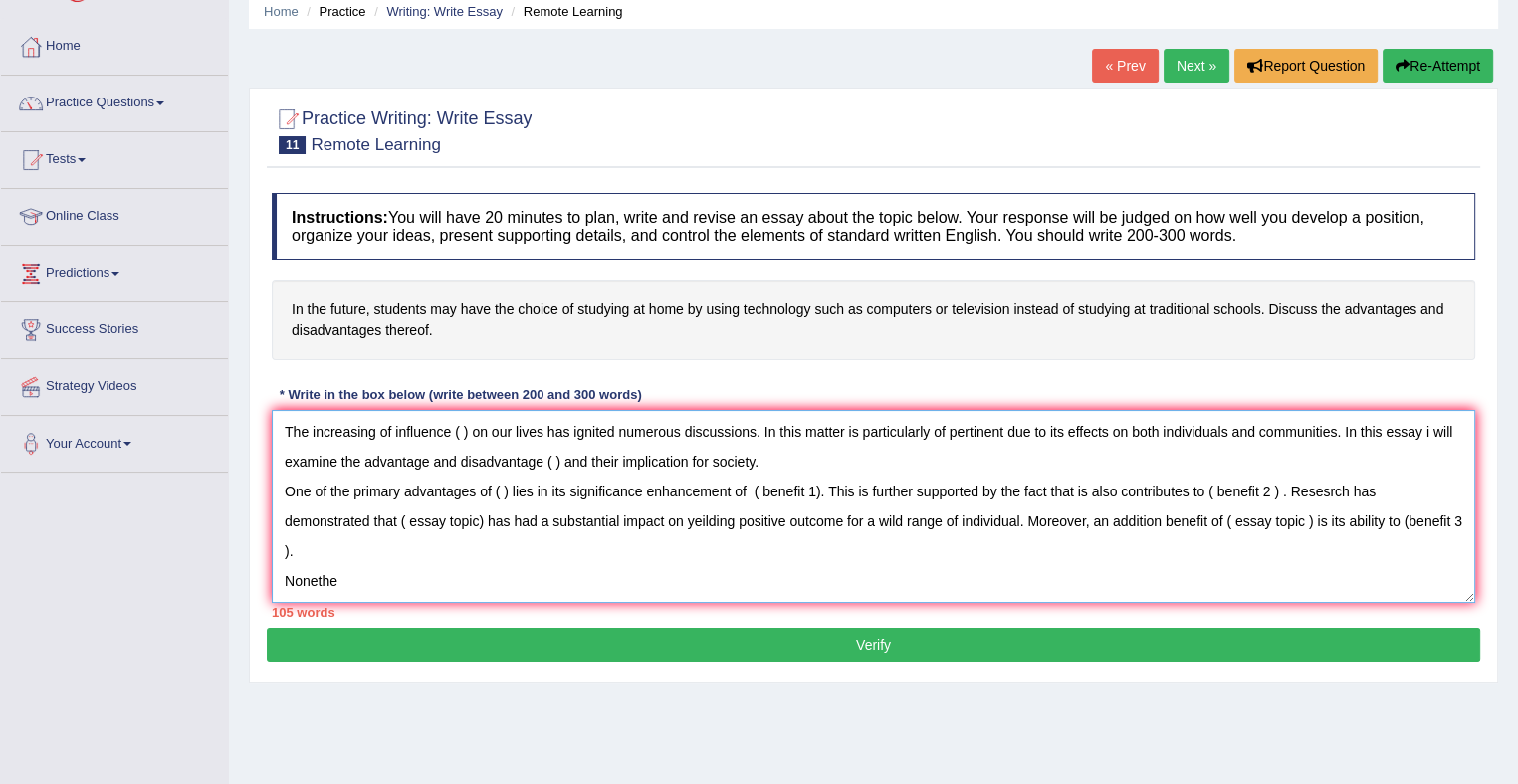 click on "The increasing of influence ( ) on our lives has ignited numerous discussions. In this matter is particularly of pertinent due to its effects on both individuals and communities. In this essay i will examine the advantage and disadvantage ( ) and their implication for society.
One of the primary advantages of ( ) lies in its significance enhancement of  ( benefit 1). This is further supported by the fact that is also contributes to ( benefit 2 ) . Resesrch has demonstrated that ( essay topic) has had a substantial impact on yeilding positive outcome for a wild range of individual. Moreover, an addition benefit of ( essay topic ) is its ability to (benefit 3 ).
Nonethe" at bounding box center (873, 506) 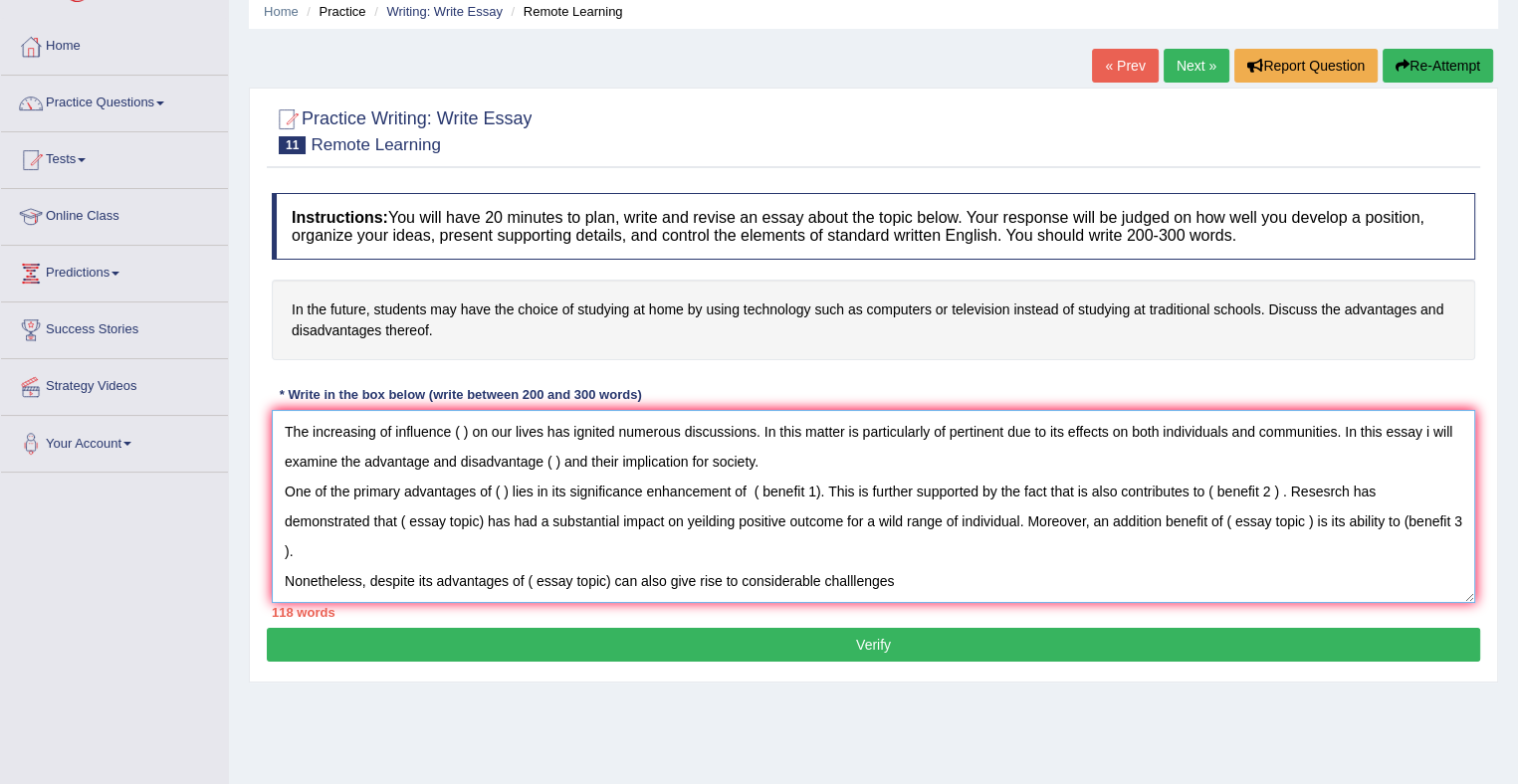 click on "The increasing of influence ( ) on our lives has ignited numerous discussions. In this matter is particularly of pertinent due to its effects on both individuals and communities. In this essay i will examine the advantage and disadvantage ( ) and their implication for society.
One of the primary advantages of ( ) lies in its significance enhancement of  ( benefit 1). This is further supported by the fact that is also contributes to ( benefit 2 ) . Resesrch has demonstrated that ( essay topic) has had a substantial impact on yeilding positive outcome for a wild range of individual. Moreover, an addition benefit of ( essay topic ) is its ability to (benefit 3 ).
Nonetheless, despite its advantages of ( essay topic) can also give rise to considerable challlenges" at bounding box center (873, 506) 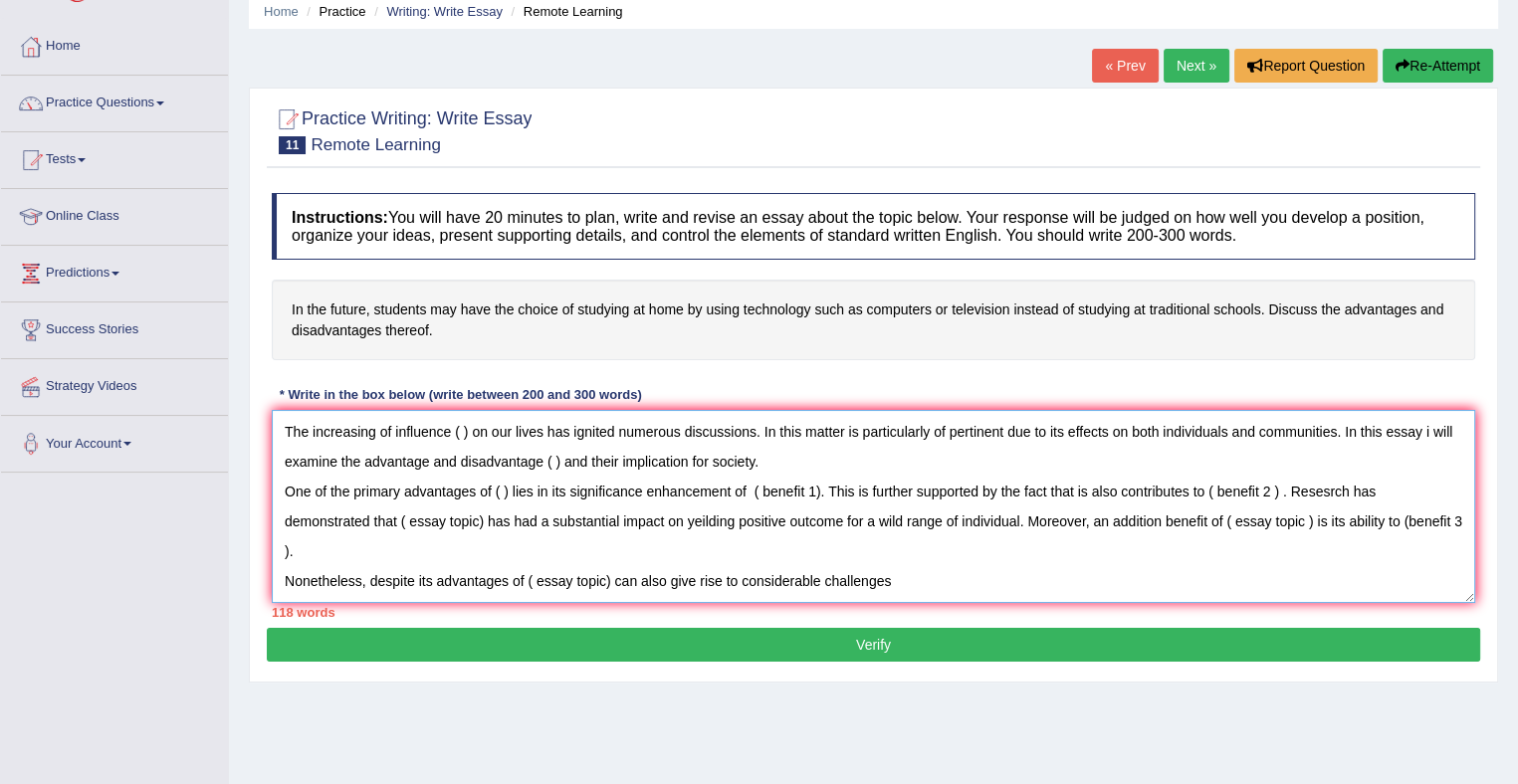 click on "The increasing of influence ( ) on our lives has ignited numerous discussions. In this matter is particularly of pertinent due to its effects on both individuals and communities. In this essay i will examine the advantage and disadvantage ( ) and their implication for society.
One of the primary advantages of ( ) lies in its significance enhancement of  ( benefit 1). This is further supported by the fact that is also contributes to ( benefit 2 ) . Resesrch has demonstrated that ( essay topic) has had a substantial impact on yeilding positive outcome for a wild range of individual. Moreover, an addition benefit of ( essay topic ) is its ability to (benefit 3 ).
Nonetheless, despite its advantages of ( essay topic) can also give rise to considerable challenges" at bounding box center [873, 506] 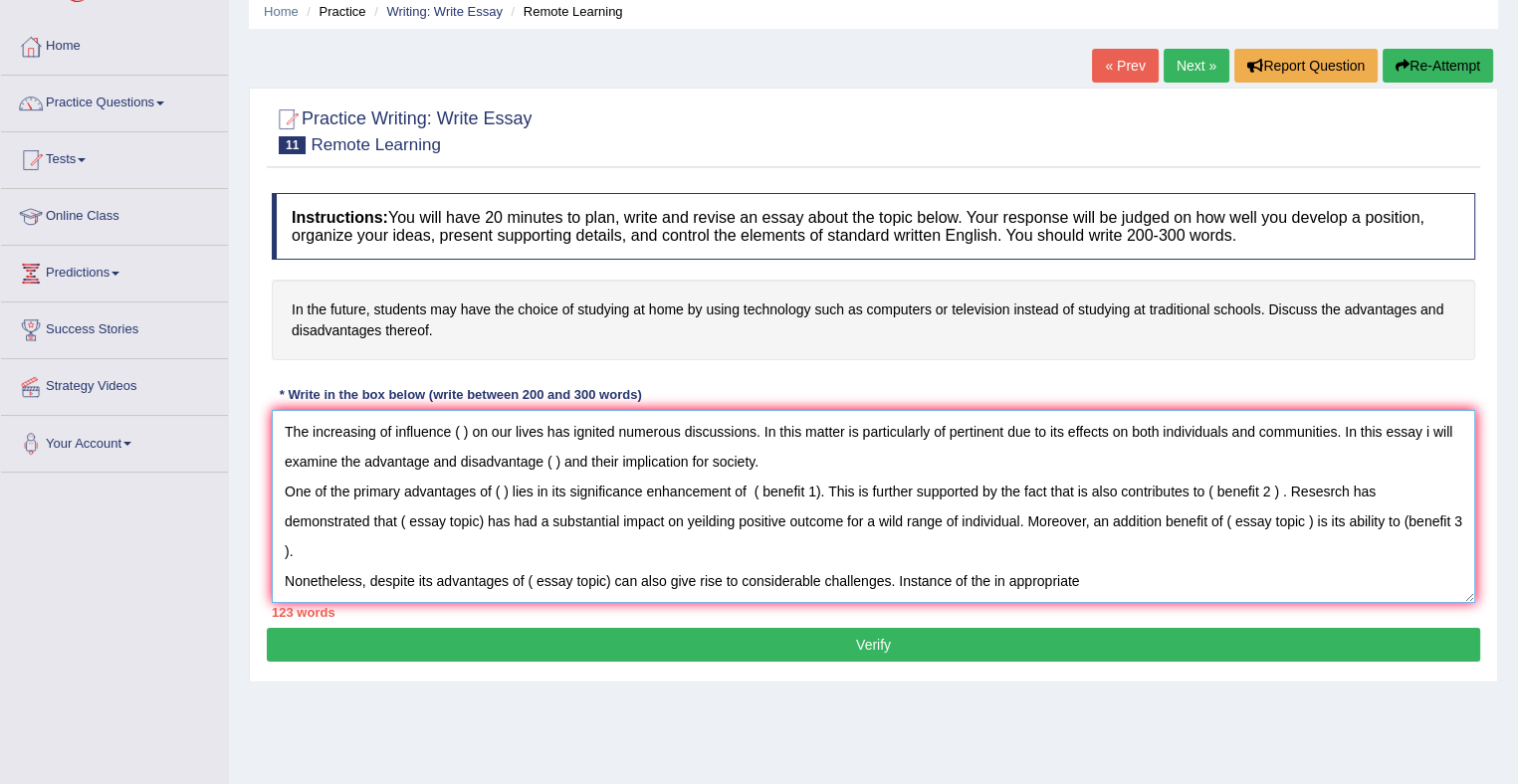 click on "The increasing of influence ( ) on our lives has ignited numerous discussions. In this matter is particularly of pertinent due to its effects on both individuals and communities. In this essay i will examine the advantage and disadvantage ( ) and their implication for society.
One of the primary advantages of ( ) lies in its significance enhancement of  ( benefit 1). This is further supported by the fact that is also contributes to ( benefit 2 ) . Resesrch has demonstrated that ( essay topic) has had a substantial impact on yeilding positive outcome for a wild range of individual. Moreover, an addition benefit of ( essay topic ) is its ability to (benefit 3 ).
Nonetheless, despite its advantages of ( essay topic) can also give rise to considerable challenges. Instance of the in appropriate" at bounding box center (873, 506) 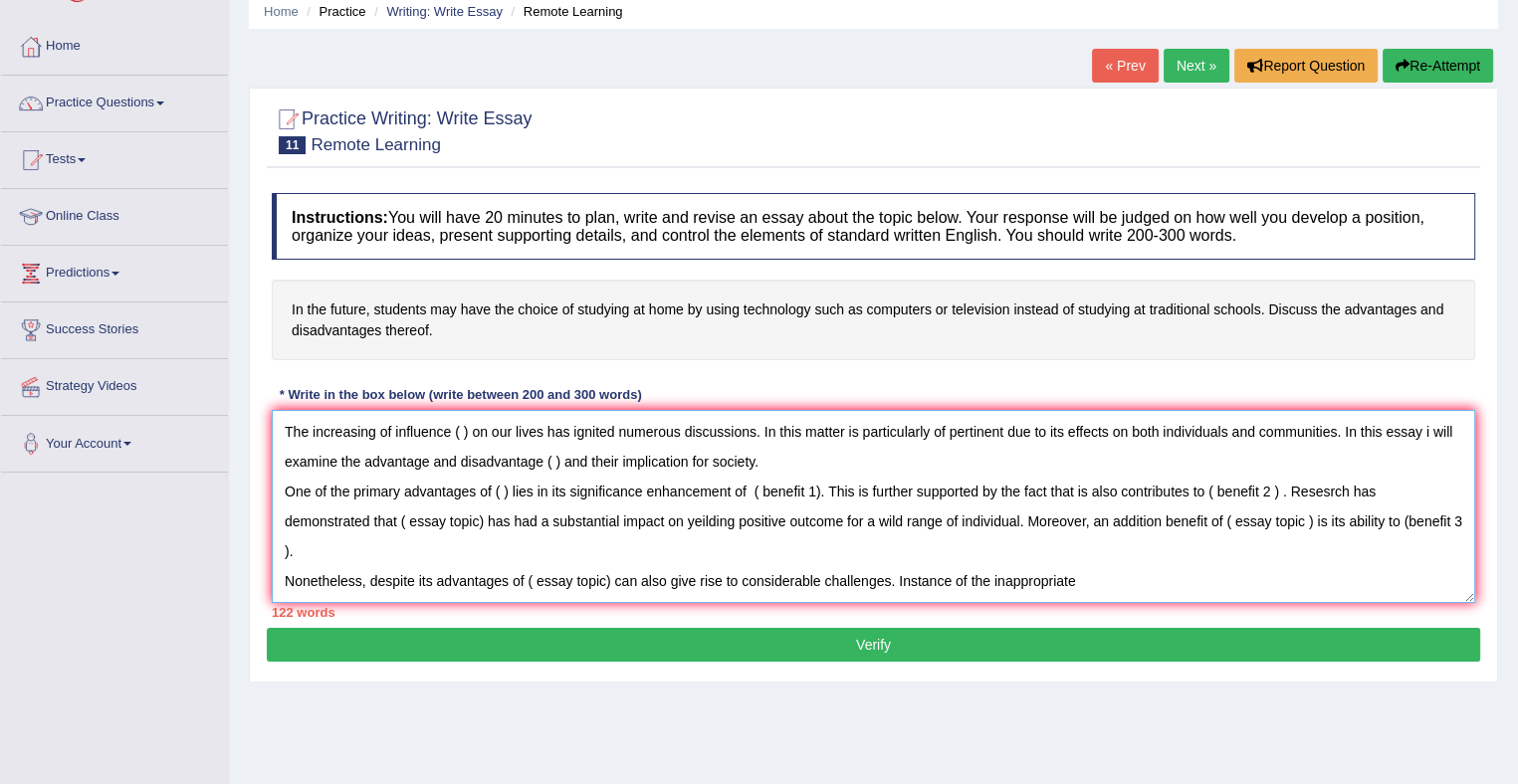 click on "The increasing of influence ( ) on our lives has ignited numerous discussions. In this matter is particularly of pertinent due to its effects on both individuals and communities. In this essay i will examine the advantage and disadvantage ( ) and their implication for society.
One of the primary advantages of ( ) lies in its significance enhancement of  ( benefit 1). This is further supported by the fact that is also contributes to ( benefit 2 ) . Resesrch has demonstrated that ( essay topic) has had a substantial impact on yeilding positive outcome for a wild range of individual. Moreover, an addition benefit of ( essay topic ) is its ability to (benefit 3 ).
Nonetheless, despite its advantages of ( essay topic) can also give rise to considerable challenges. Instance of the inappropriate" at bounding box center [873, 506] 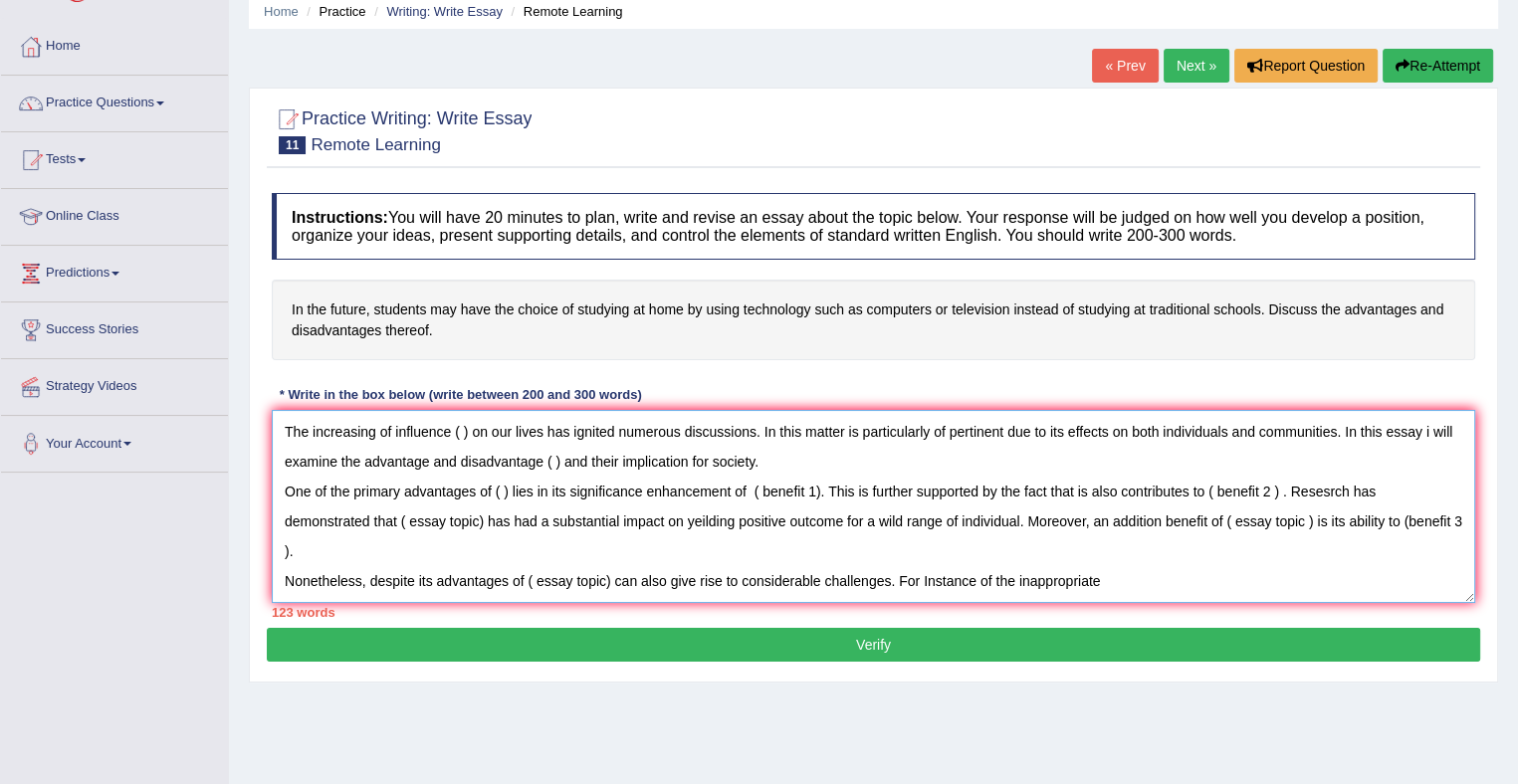 click on "The increasing of influence ( ) on our lives has ignited numerous discussions. In this matter is particularly of pertinent due to its effects on both individuals and communities. In this essay i will examine the advantage and disadvantage ( ) and their implication for society.
One of the primary advantages of ( ) lies in its significance enhancement of  ( benefit 1). This is further supported by the fact that is also contributes to ( benefit 2 ) . Resesrch has demonstrated that ( essay topic) has had a substantial impact on yeilding positive outcome for a wild range of individual. Moreover, an addition benefit of ( essay topic ) is its ability to (benefit 3 ).
Nonetheless, despite its advantages of ( essay topic) can also give rise to considerable challenges. For Instance of the inappropriate" at bounding box center (873, 506) 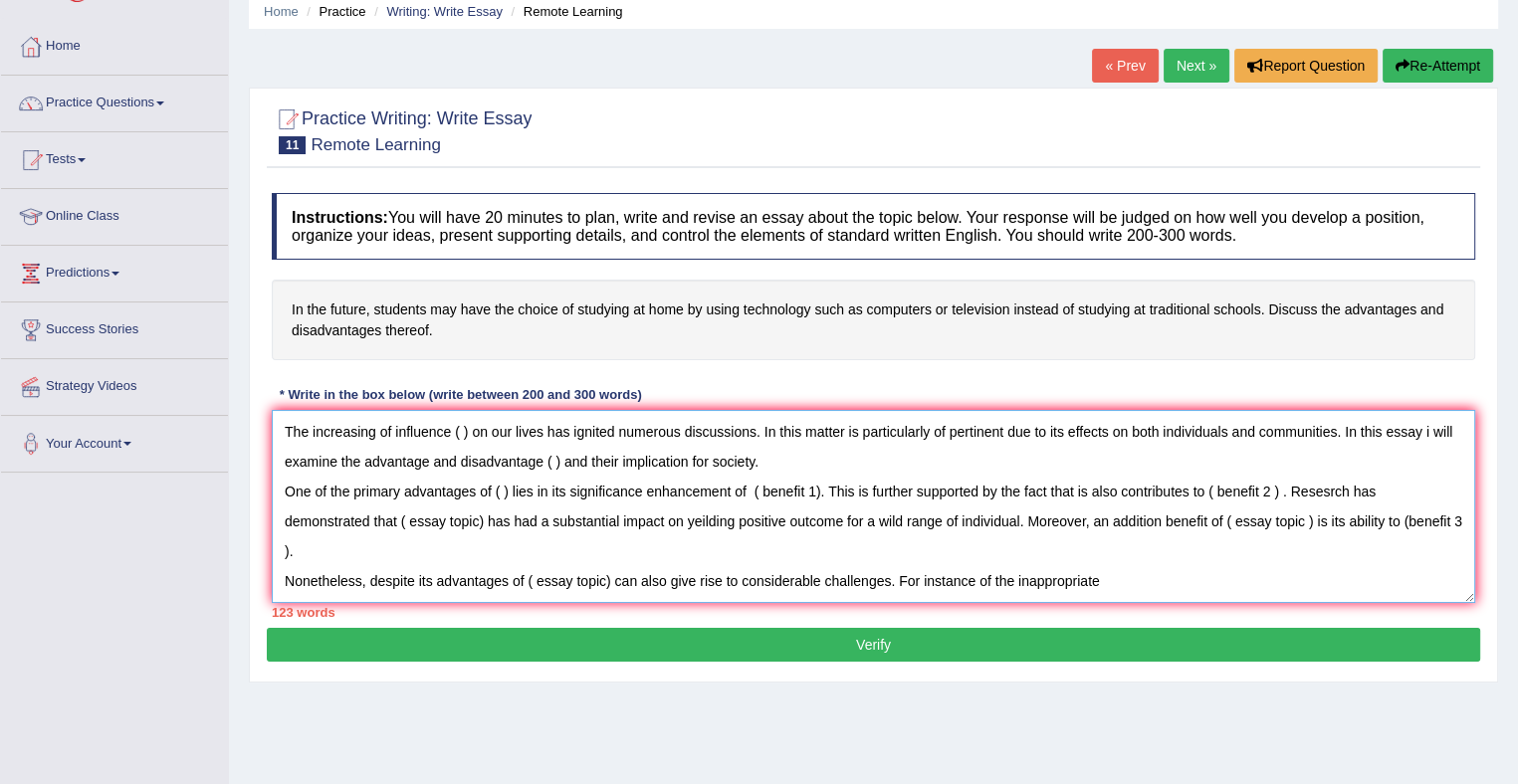 click on "The increasing of influence ( ) on our lives has ignited numerous discussions. In this matter is particularly of pertinent due to its effects on both individuals and communities. In this essay i will examine the advantage and disadvantage ( ) and their implication for society.
One of the primary advantages of ( ) lies in its significance enhancement of  ( benefit 1). This is further supported by the fact that is also contributes to ( benefit 2 ) . Resesrch has demonstrated that ( essay topic) has had a substantial impact on yeilding positive outcome for a wild range of individual. Moreover, an addition benefit of ( essay topic ) is its ability to (benefit 3 ).
Nonetheless, despite its advantages of ( essay topic) can also give rise to considerable challenges. For instance of the inappropriate" at bounding box center [873, 506] 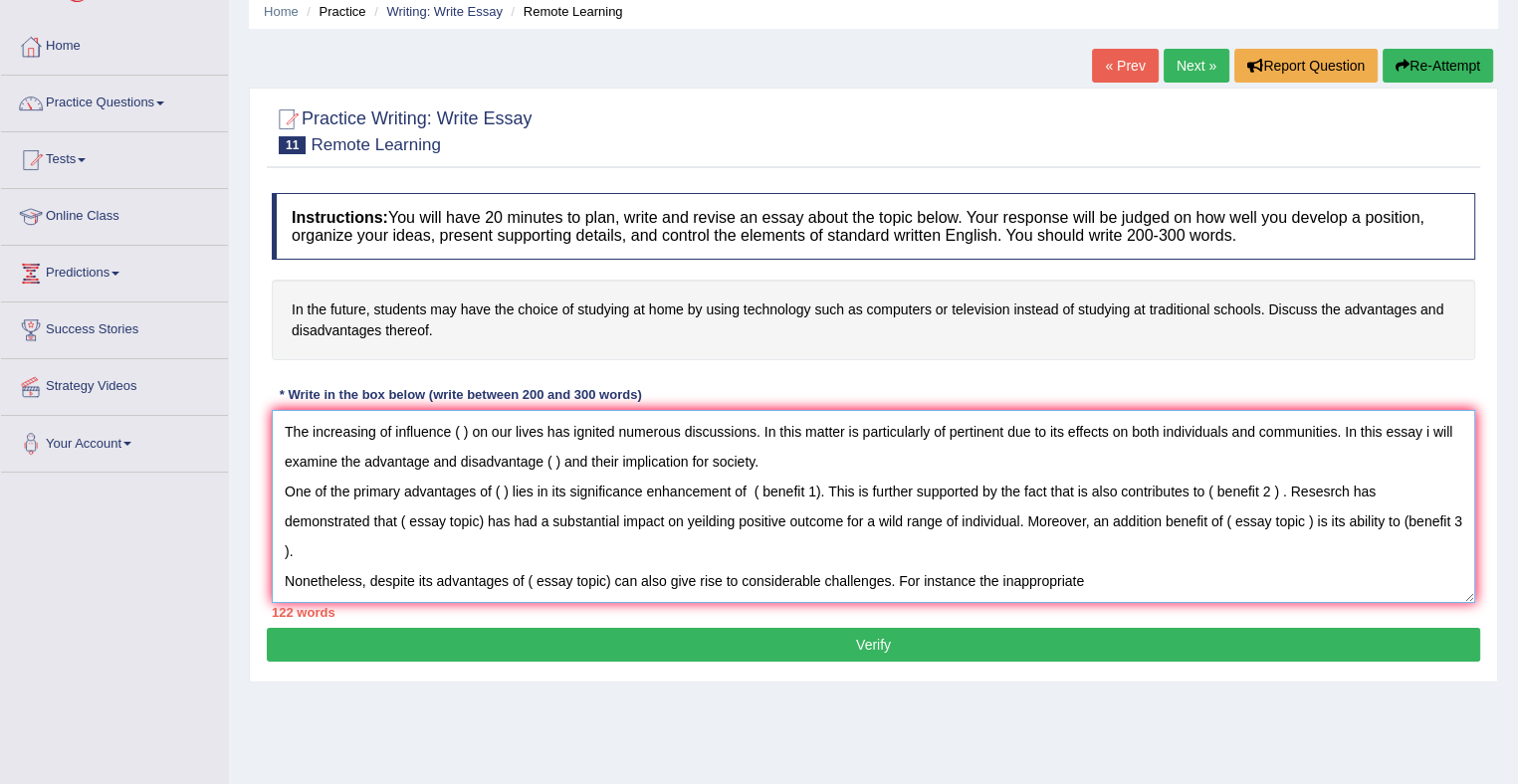 click on "The increasing of influence ( ) on our lives has ignited numerous discussions. In this matter is particularly of pertinent due to its effects on both individuals and communities. In this essay i will examine the advantage and disadvantage ( ) and their implication for society.
One of the primary advantages of ( ) lies in its significance enhancement of  ( benefit 1). This is further supported by the fact that is also contributes to ( benefit 2 ) . Resesrch has demonstrated that ( essay topic) has had a substantial impact on yeilding positive outcome for a wild range of individual. Moreover, an addition benefit of ( essay topic ) is its ability to (benefit 3 ).
Nonetheless, despite its advantages of ( essay topic) can also give rise to considerable challenges. For instance the inappropriate" at bounding box center [873, 506] 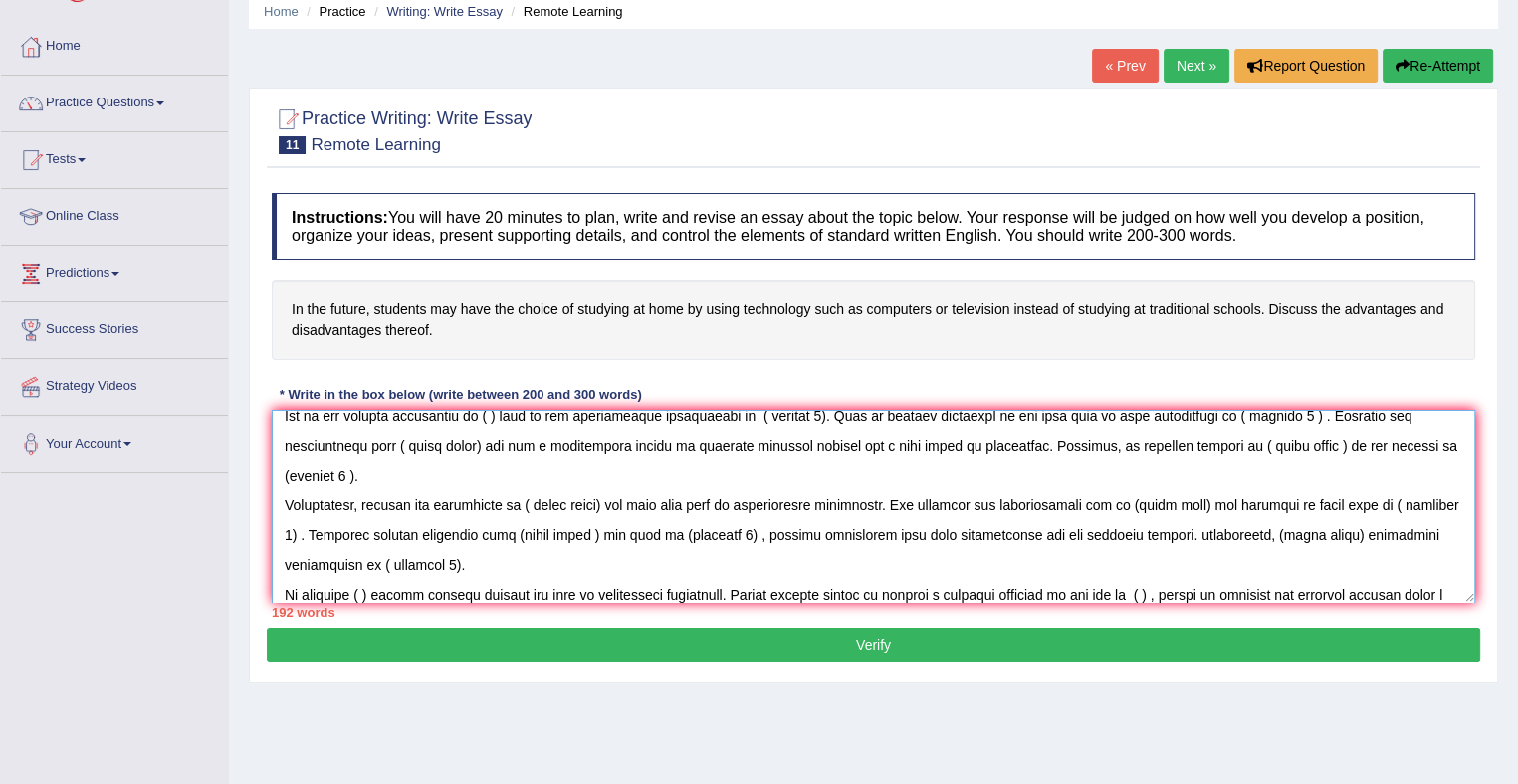 scroll, scrollTop: 106, scrollLeft: 0, axis: vertical 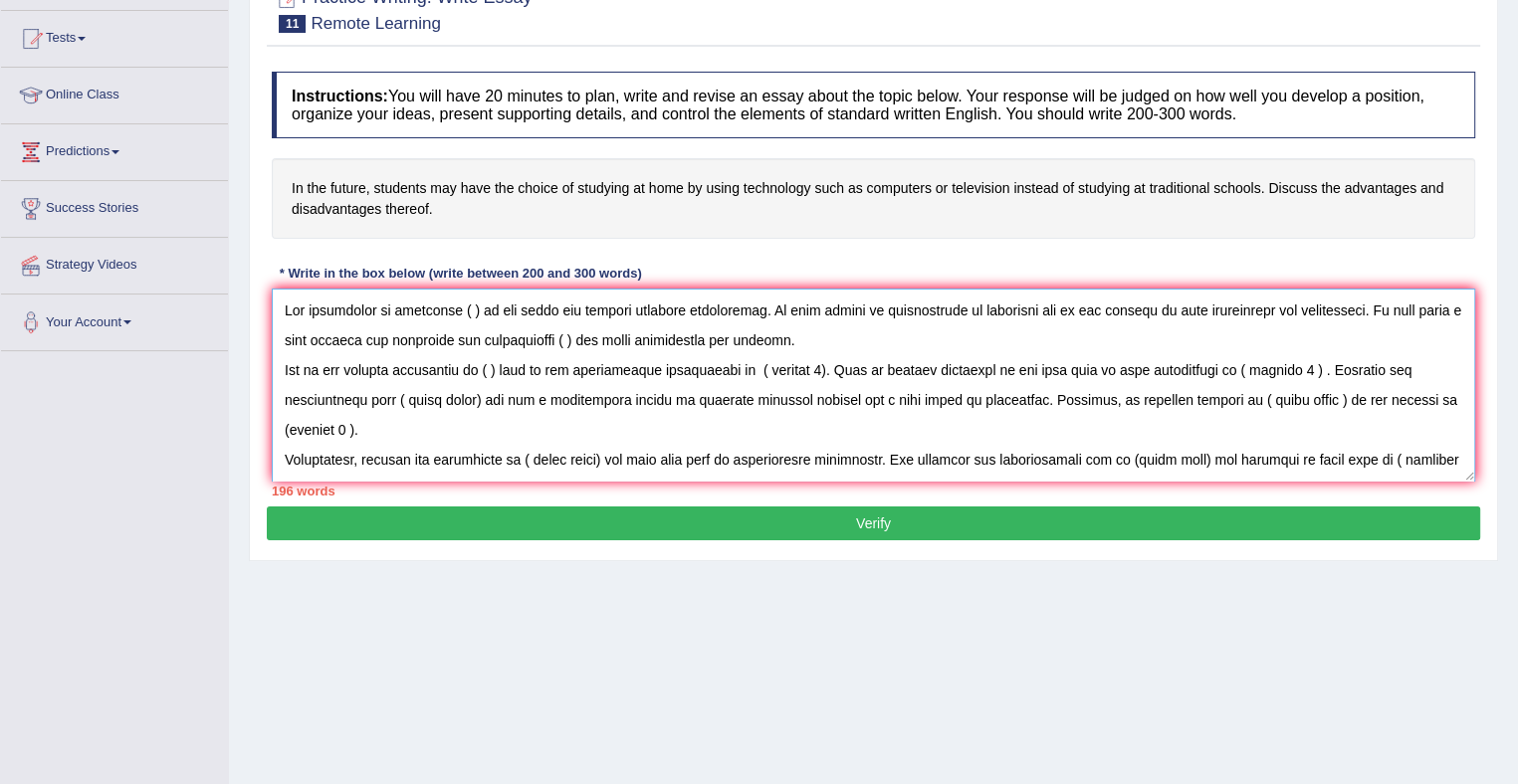 click at bounding box center (873, 385) 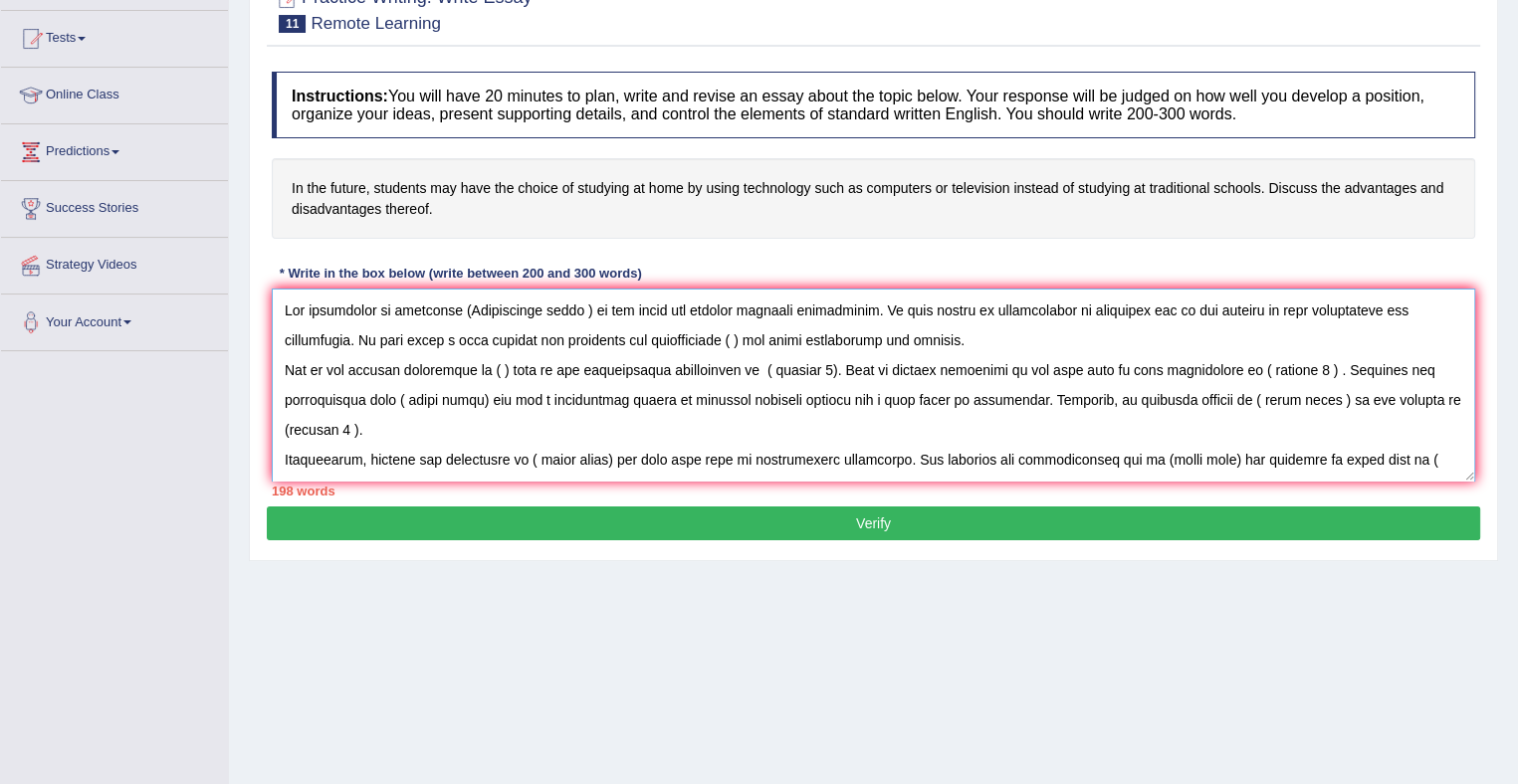click at bounding box center (873, 385) 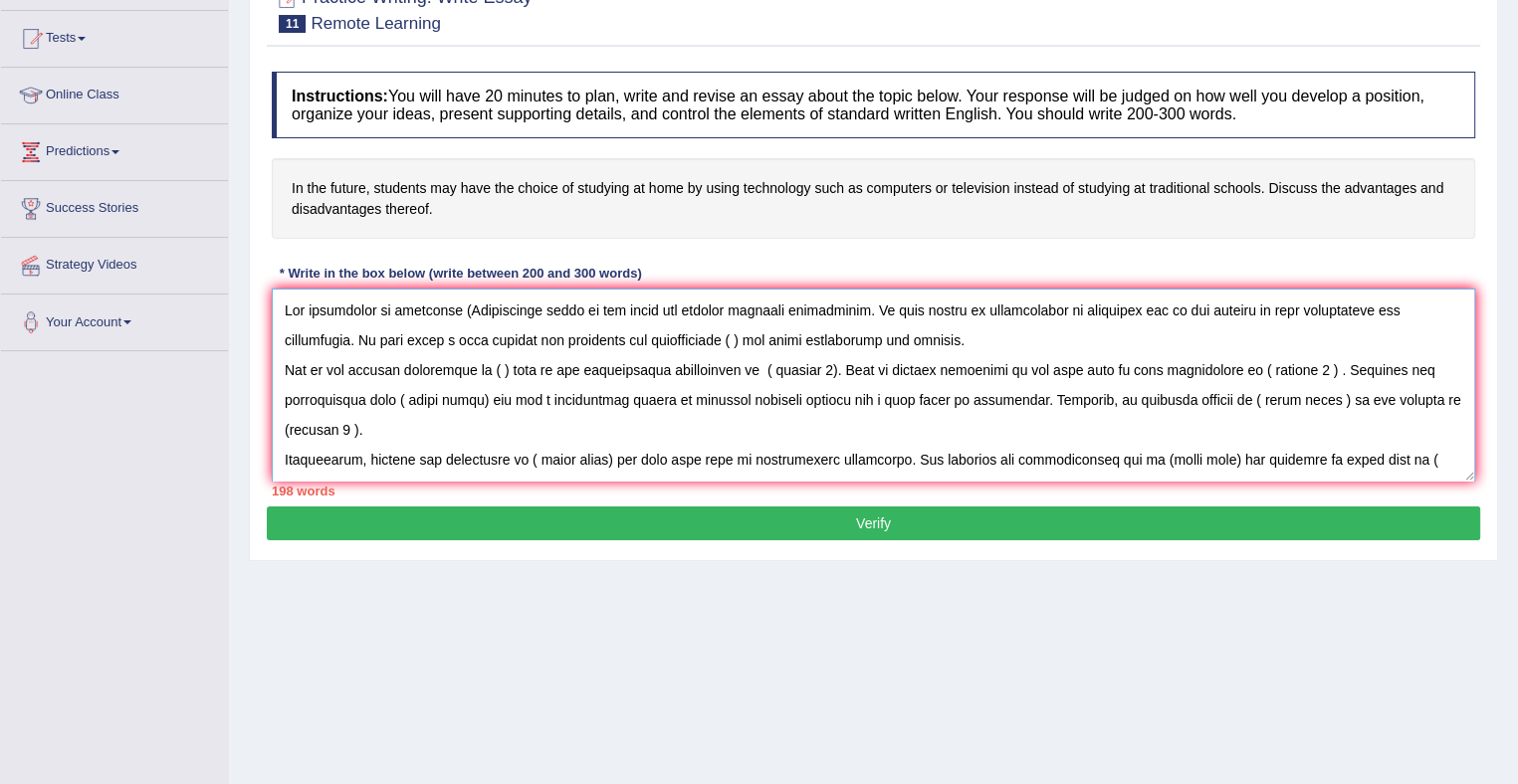 click at bounding box center [873, 385] 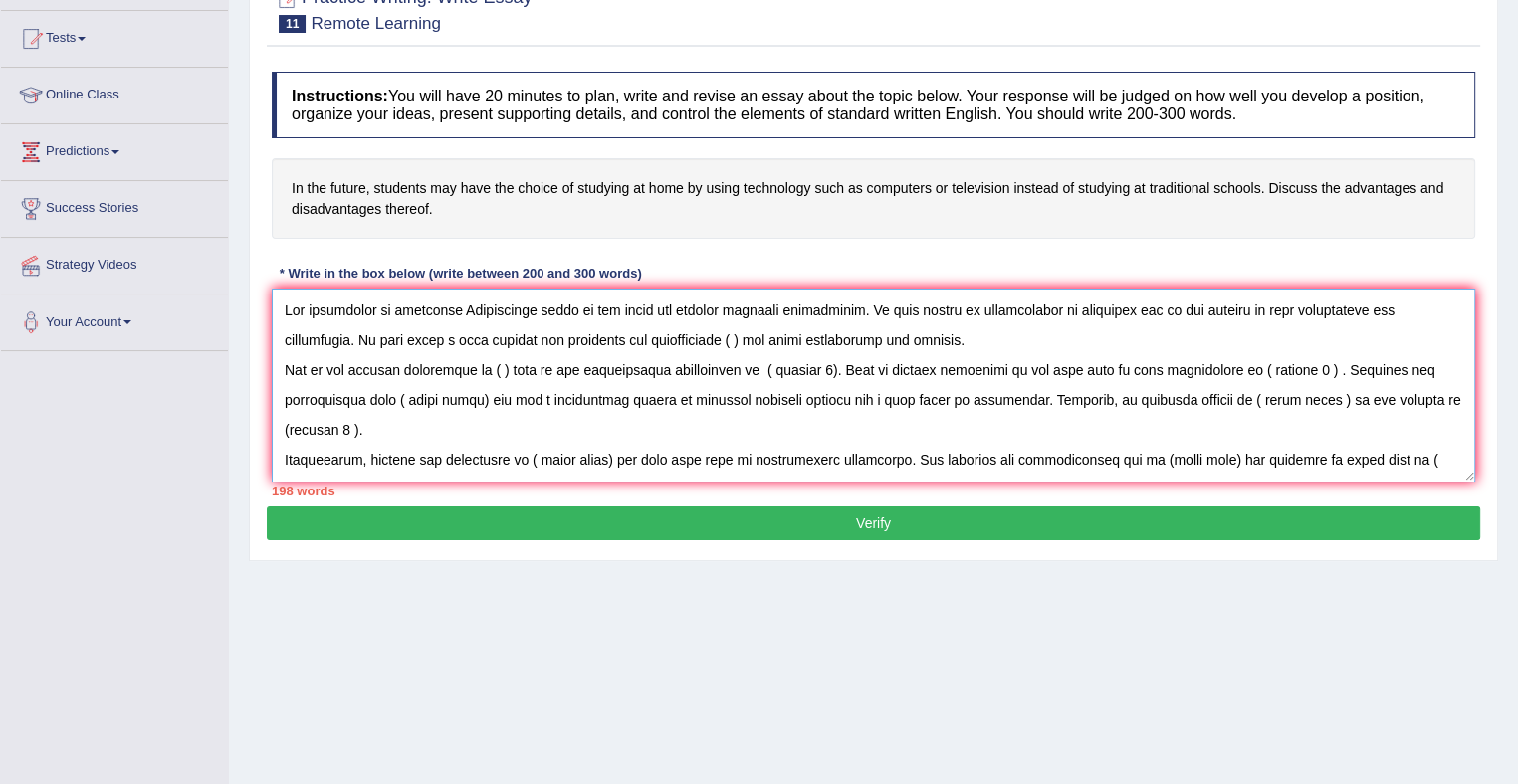 click at bounding box center [873, 385] 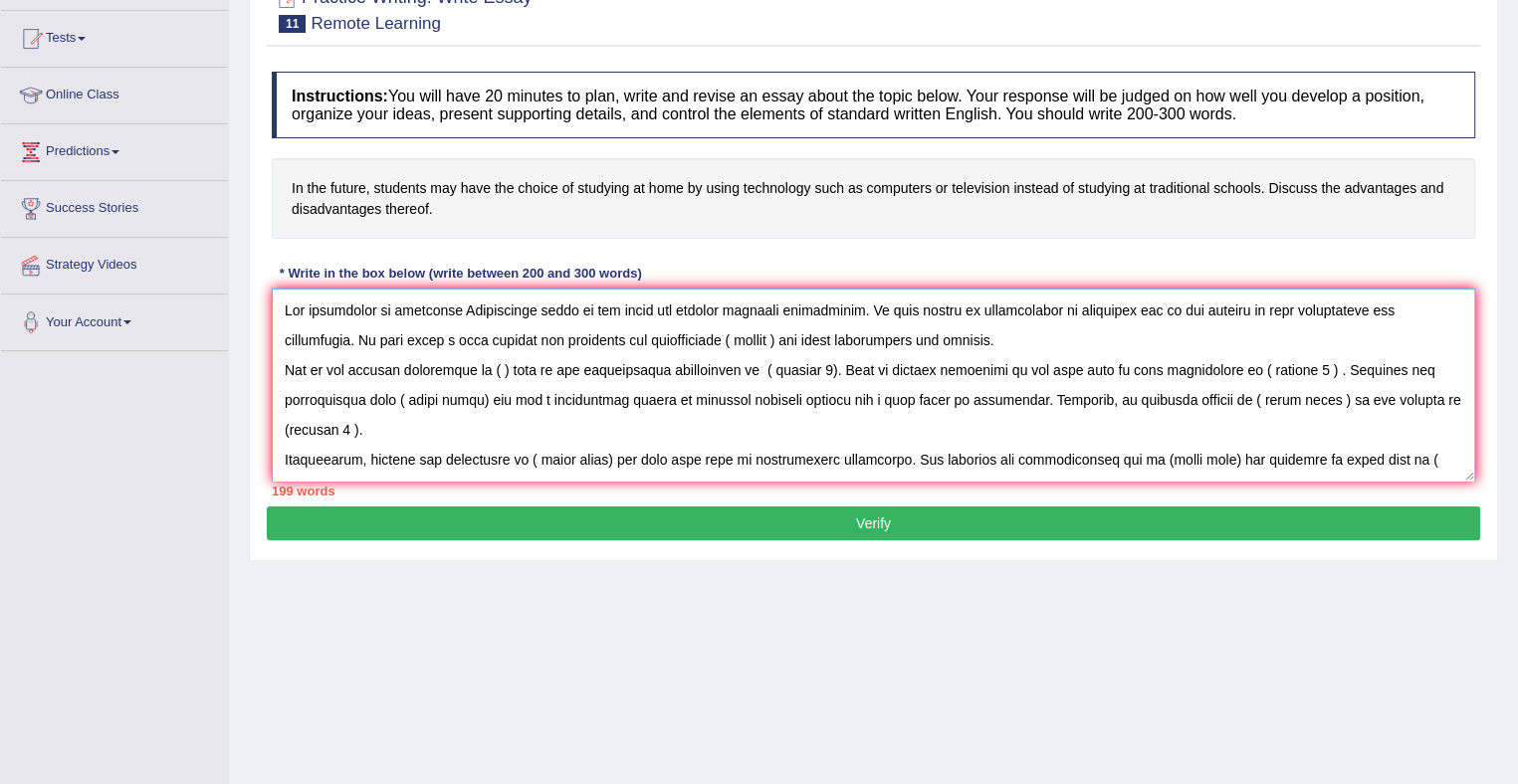 click at bounding box center [873, 385] 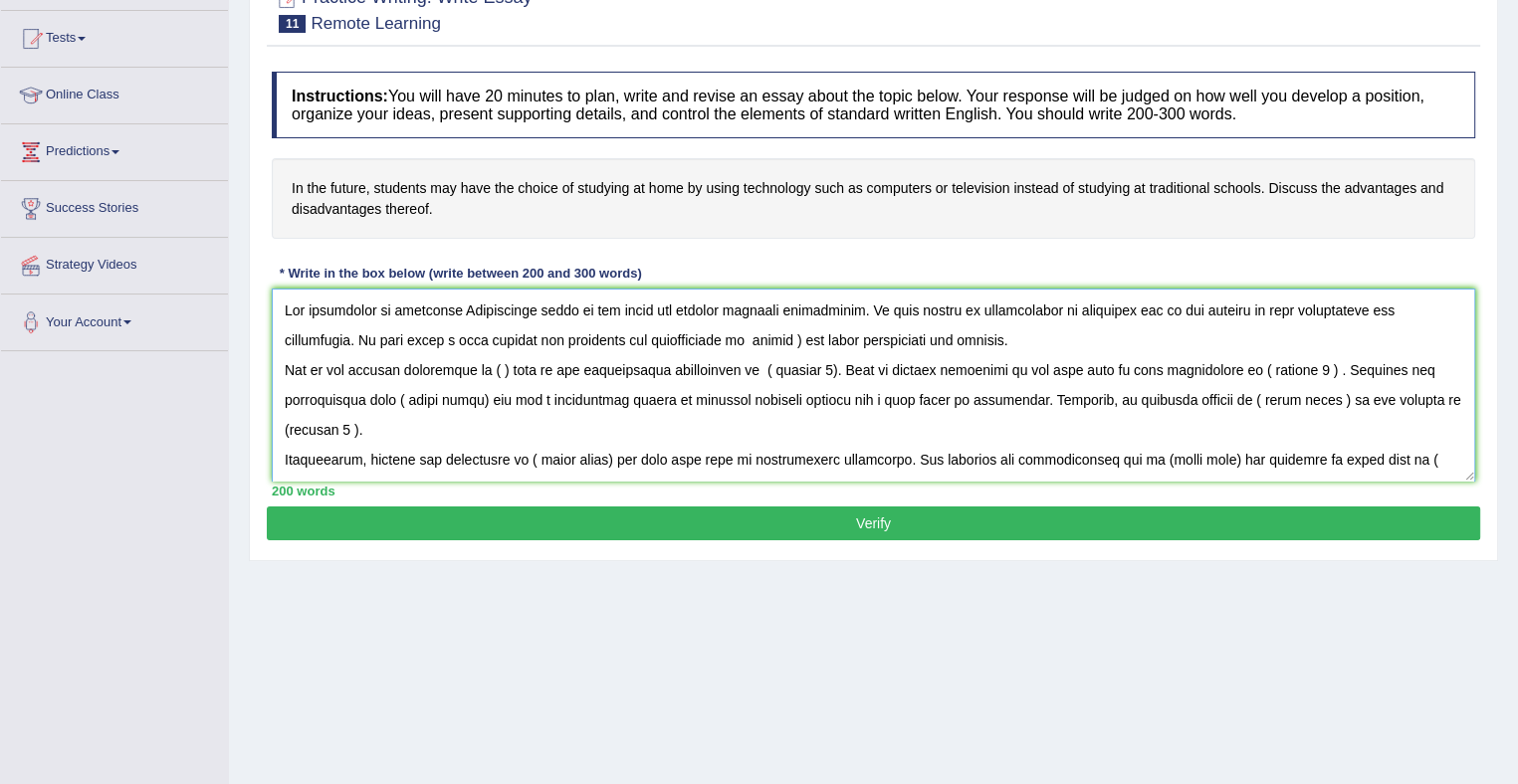 click at bounding box center [873, 385] 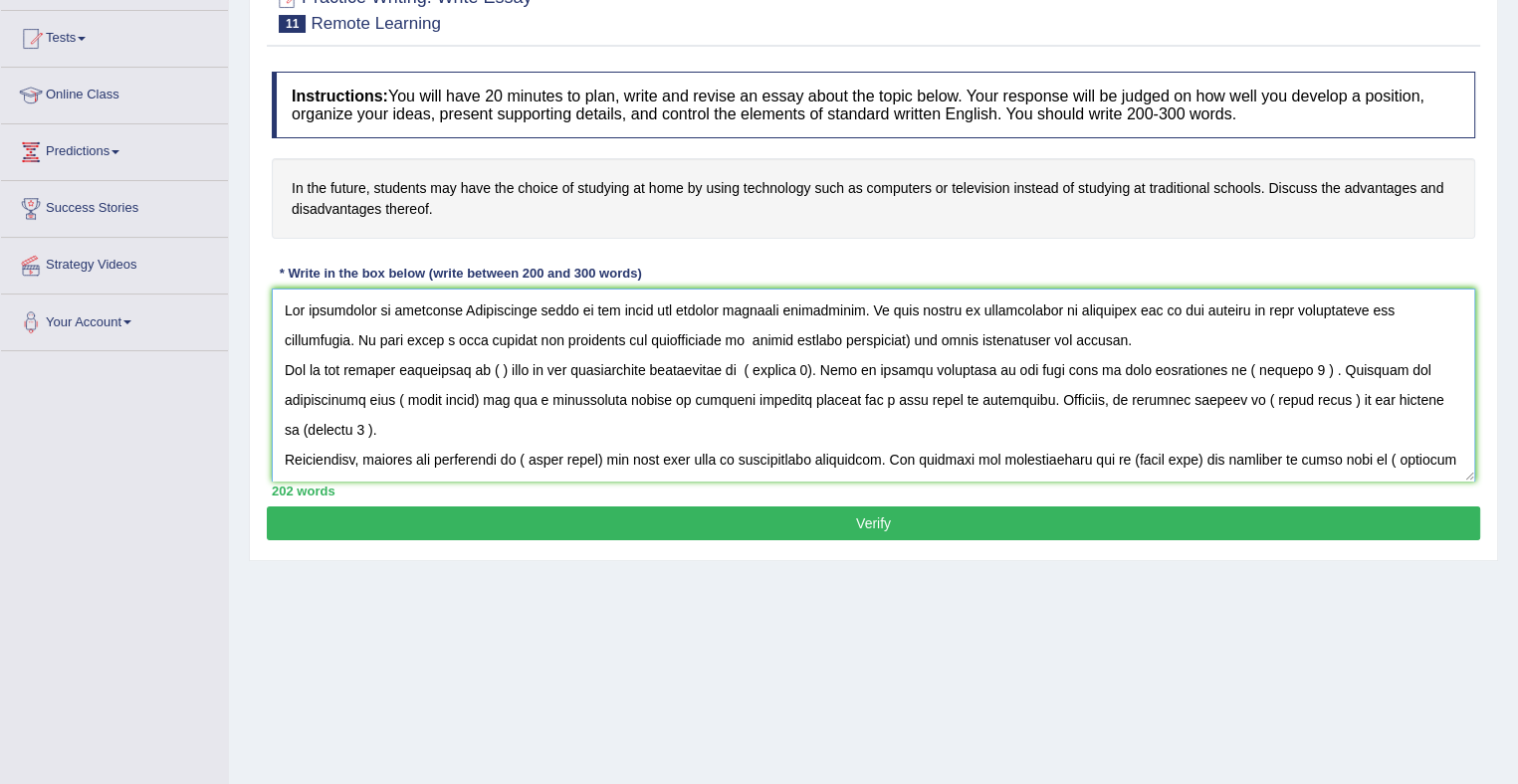 click at bounding box center (873, 385) 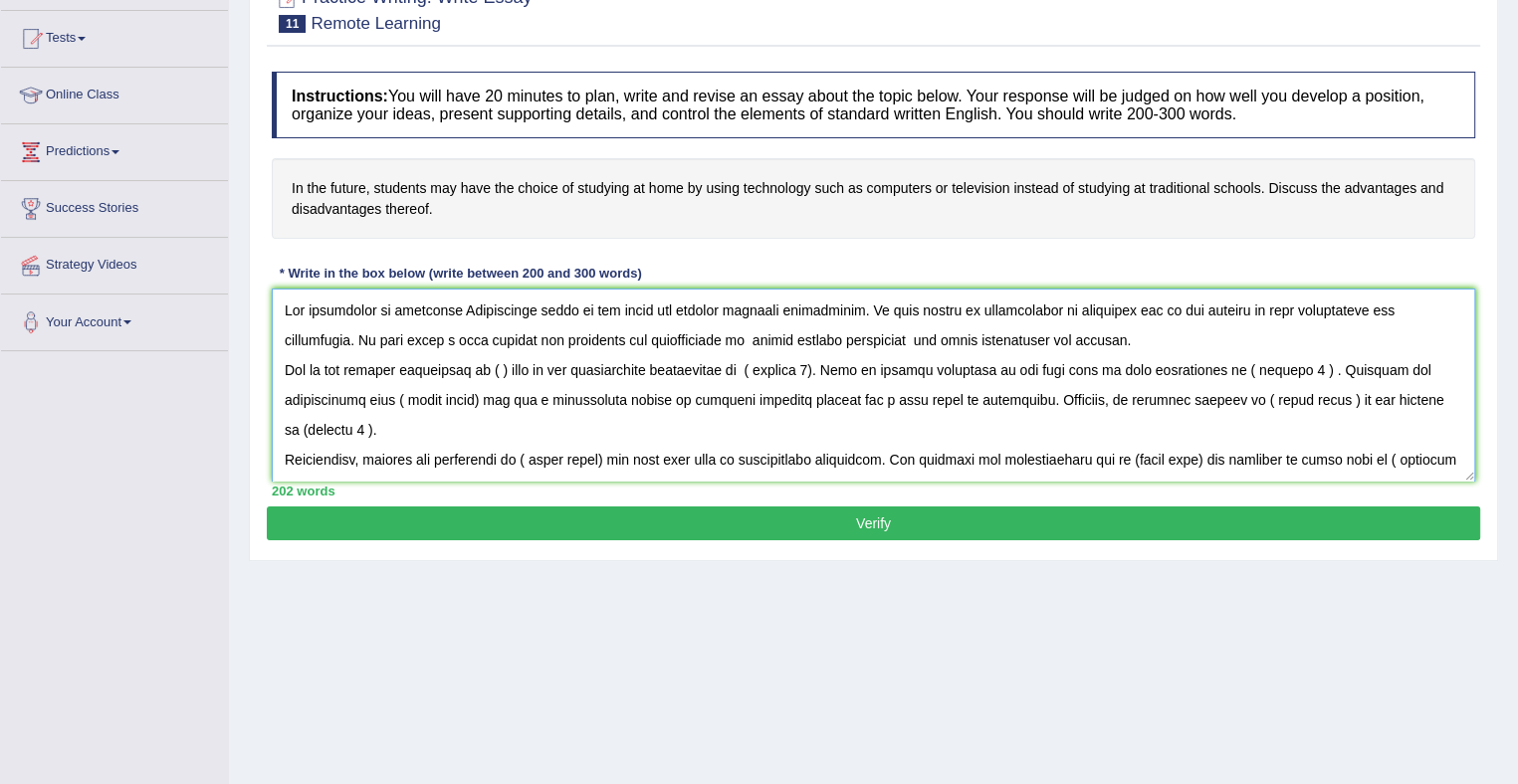 click at bounding box center (873, 385) 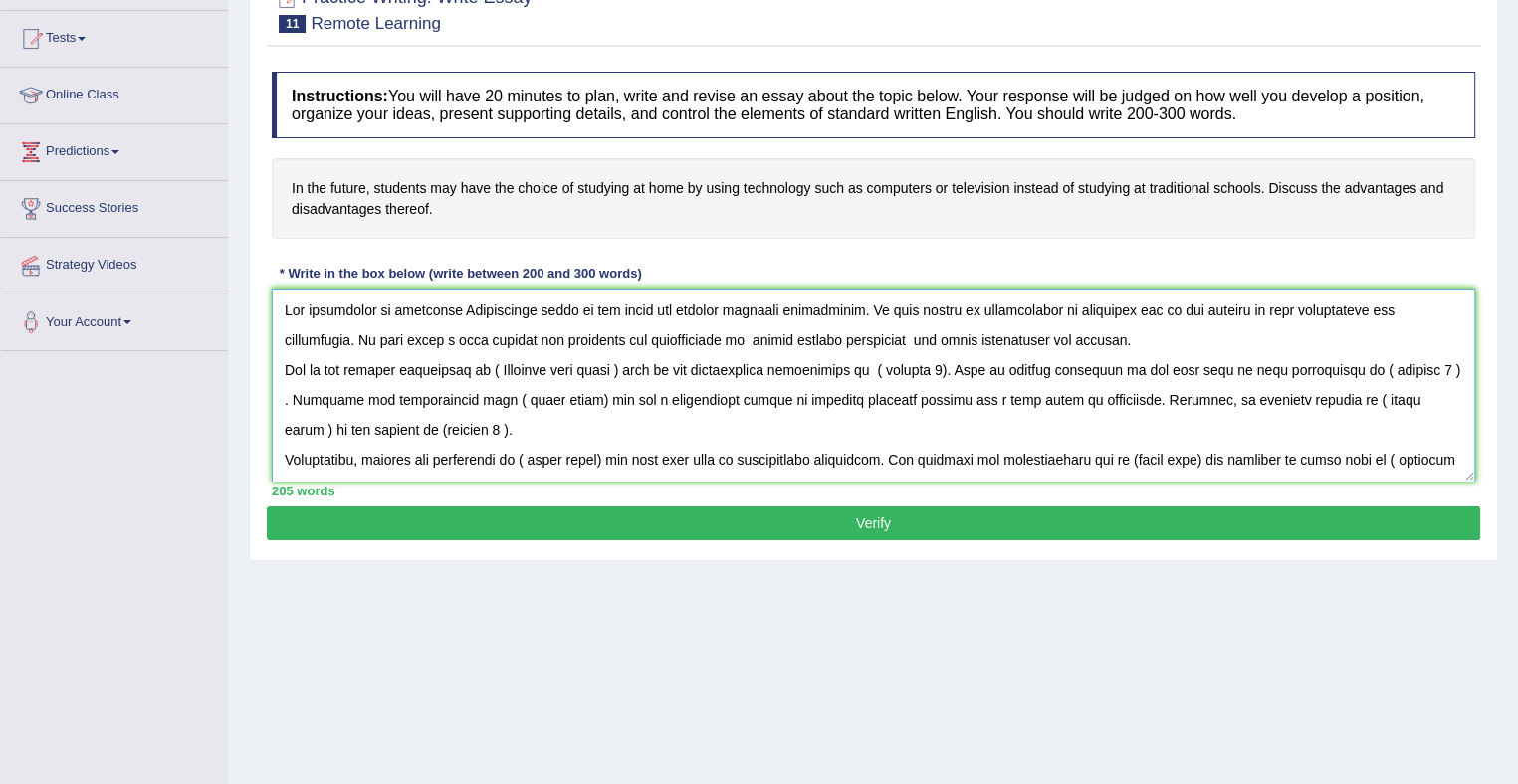click at bounding box center [873, 385] 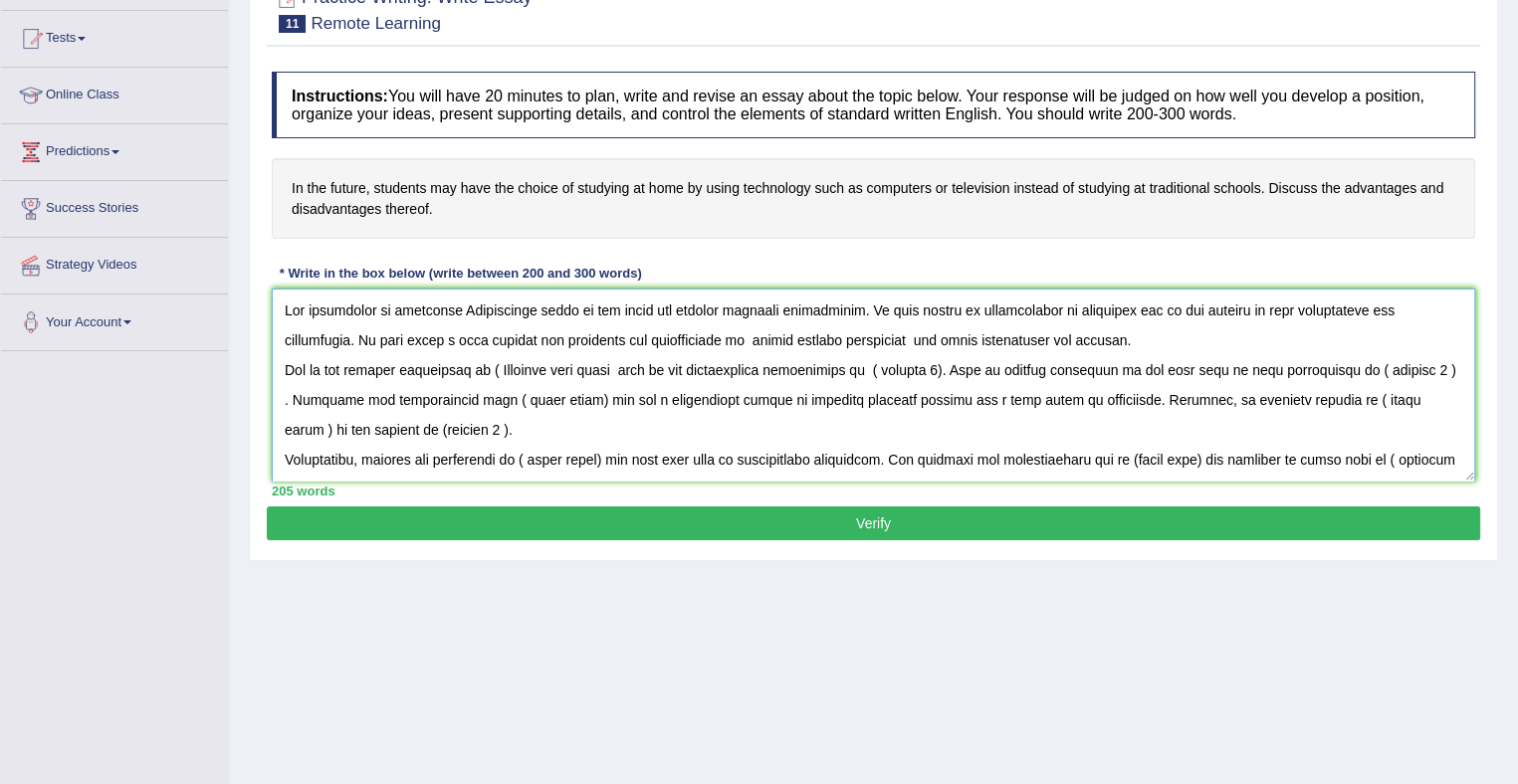 click at bounding box center (873, 385) 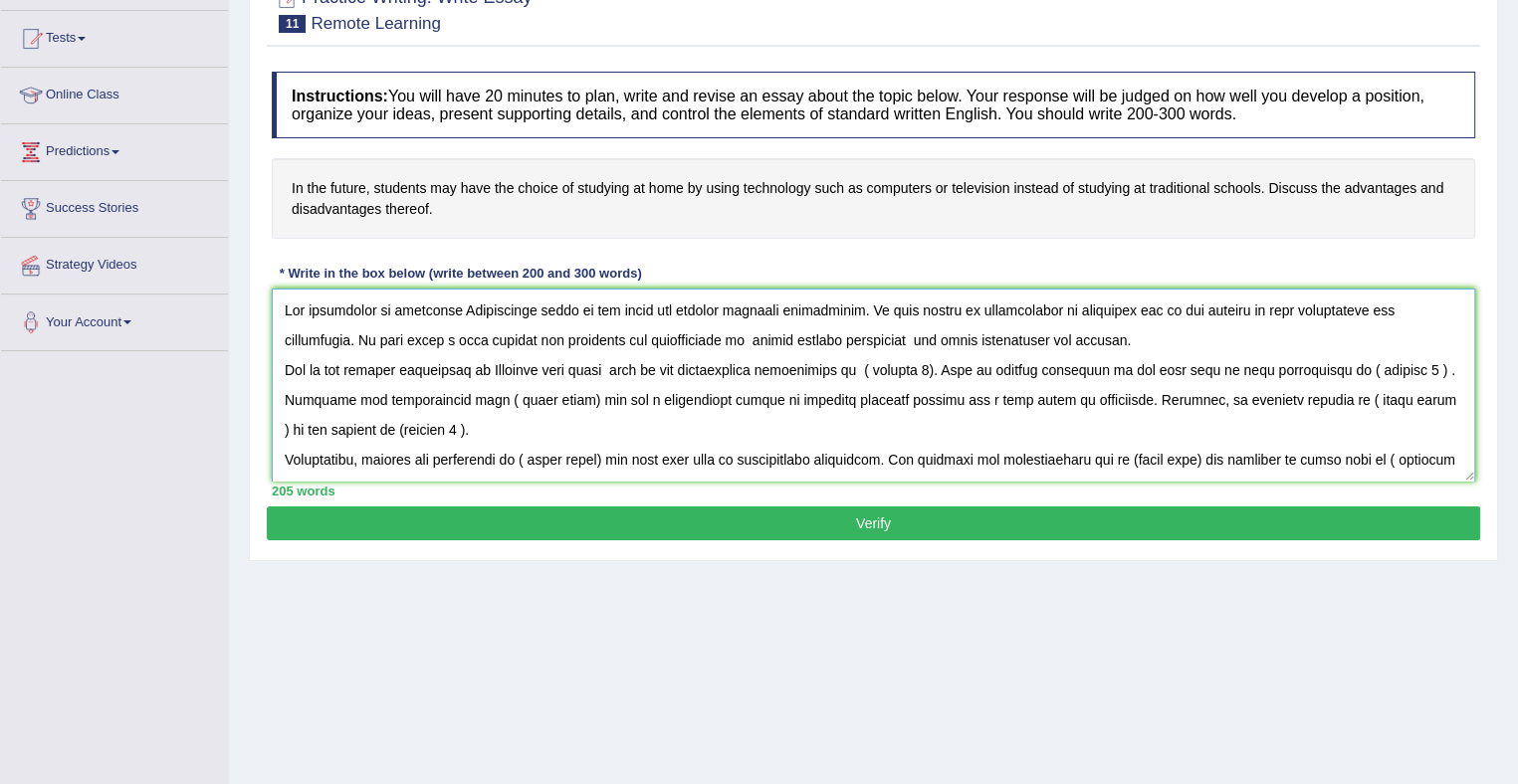 click at bounding box center (873, 385) 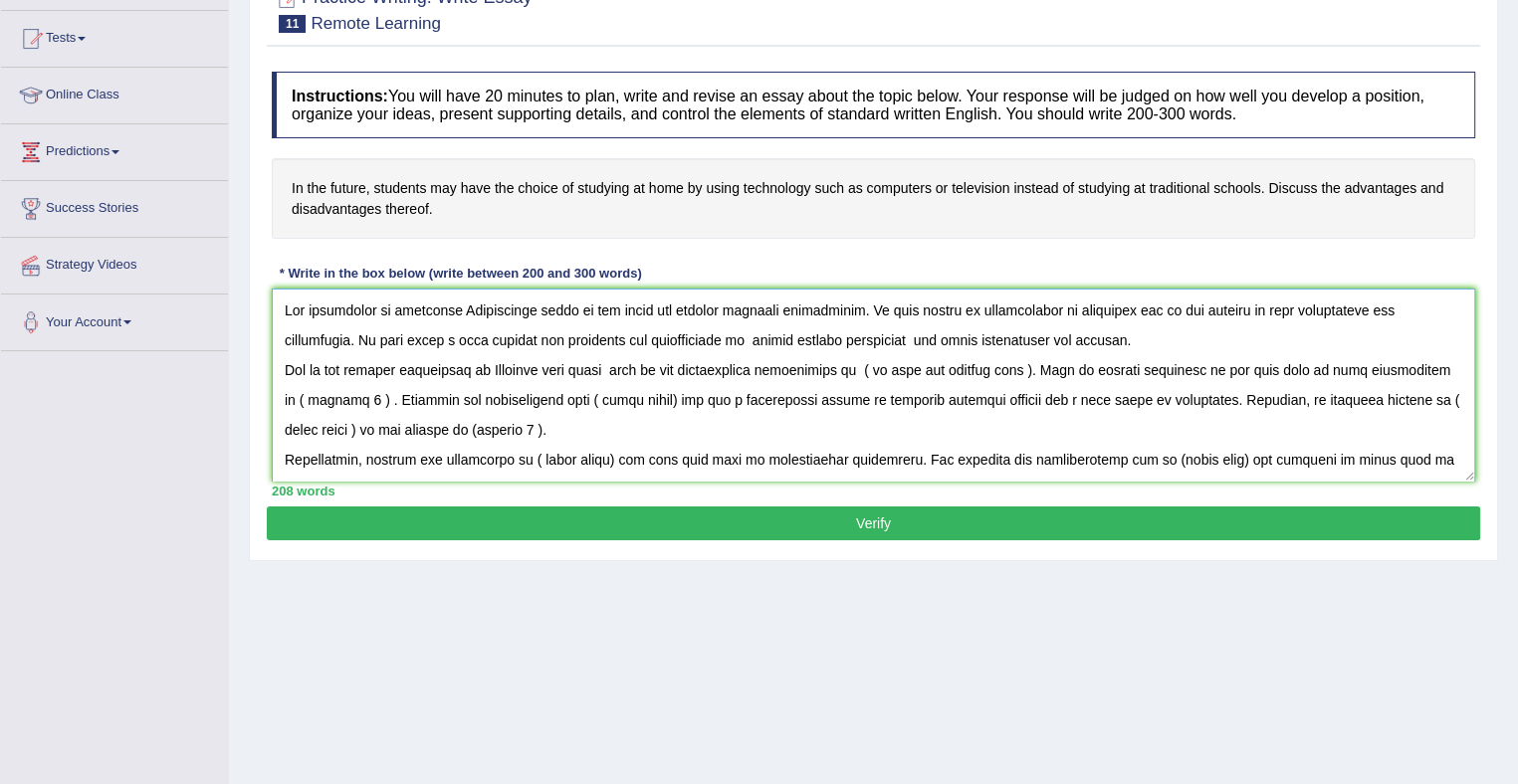 click at bounding box center [873, 385] 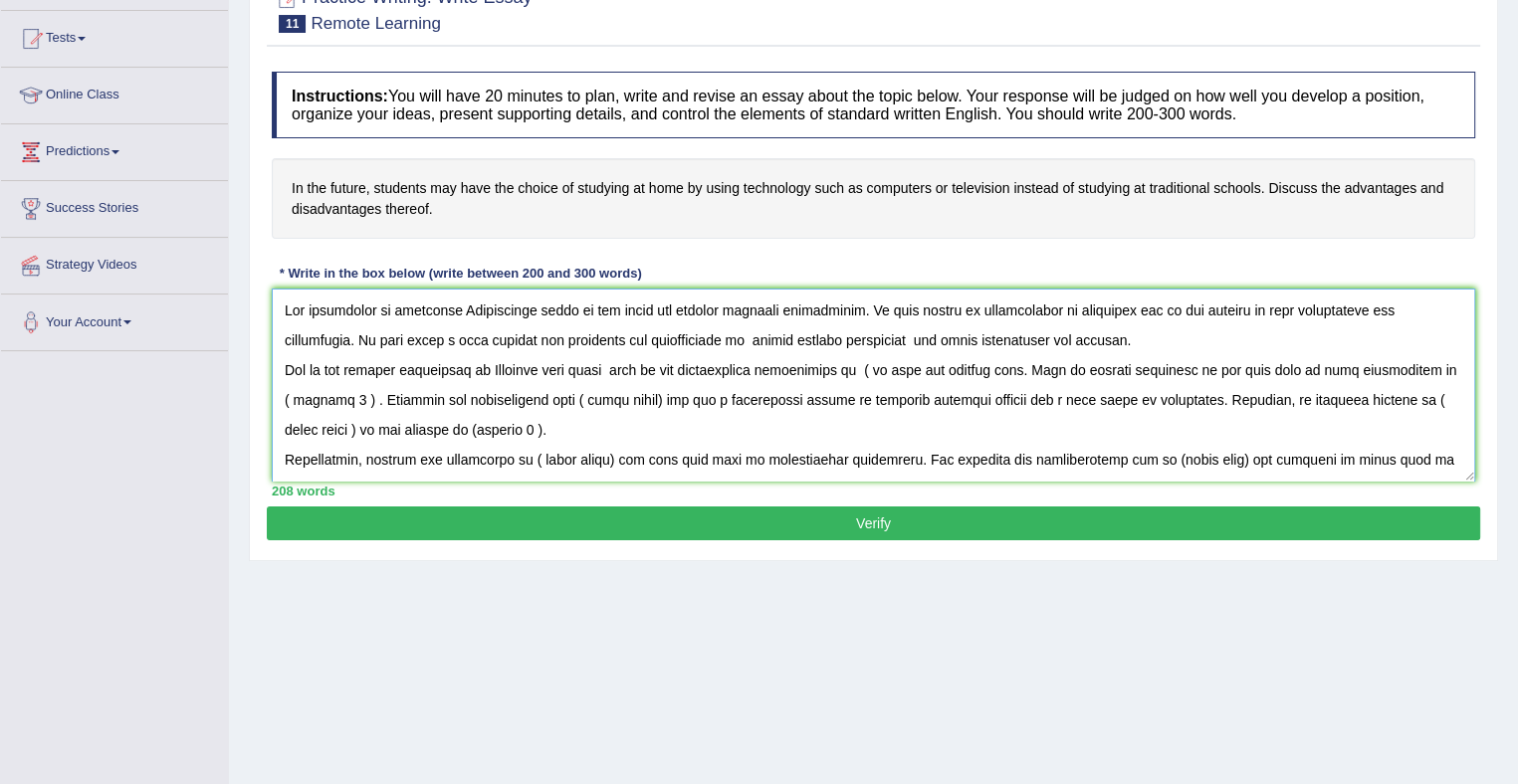 click at bounding box center [873, 385] 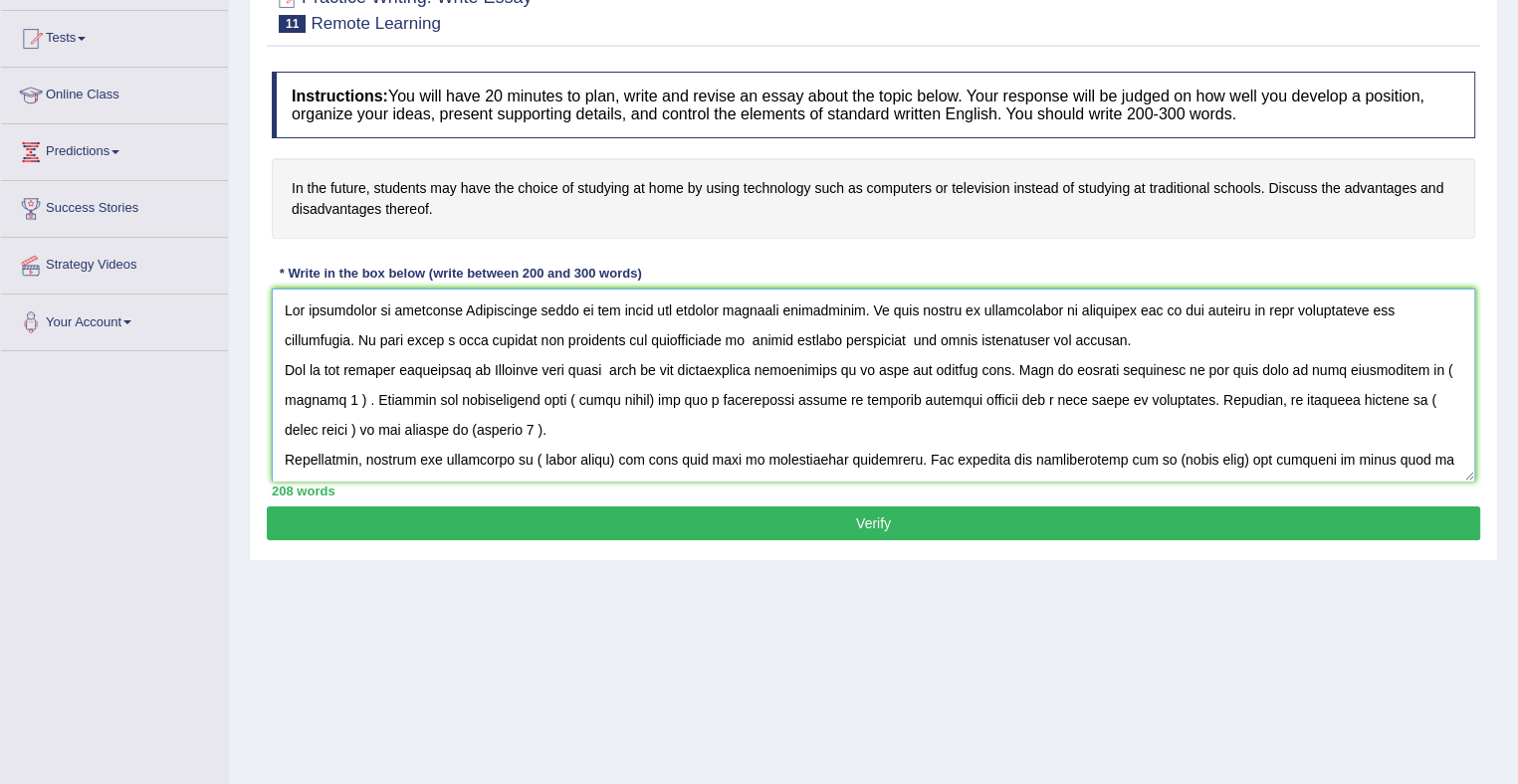 click at bounding box center (873, 385) 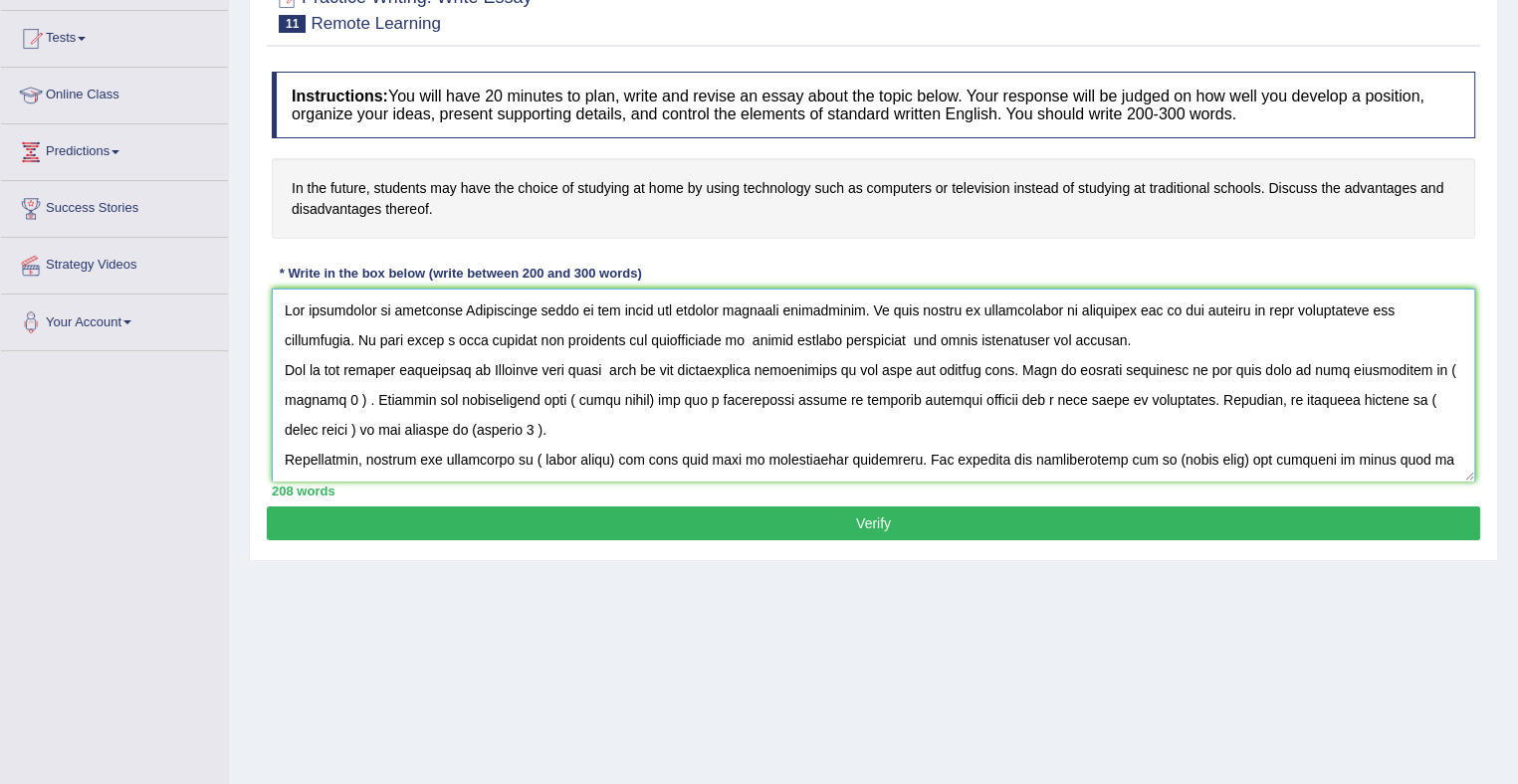 click at bounding box center [873, 385] 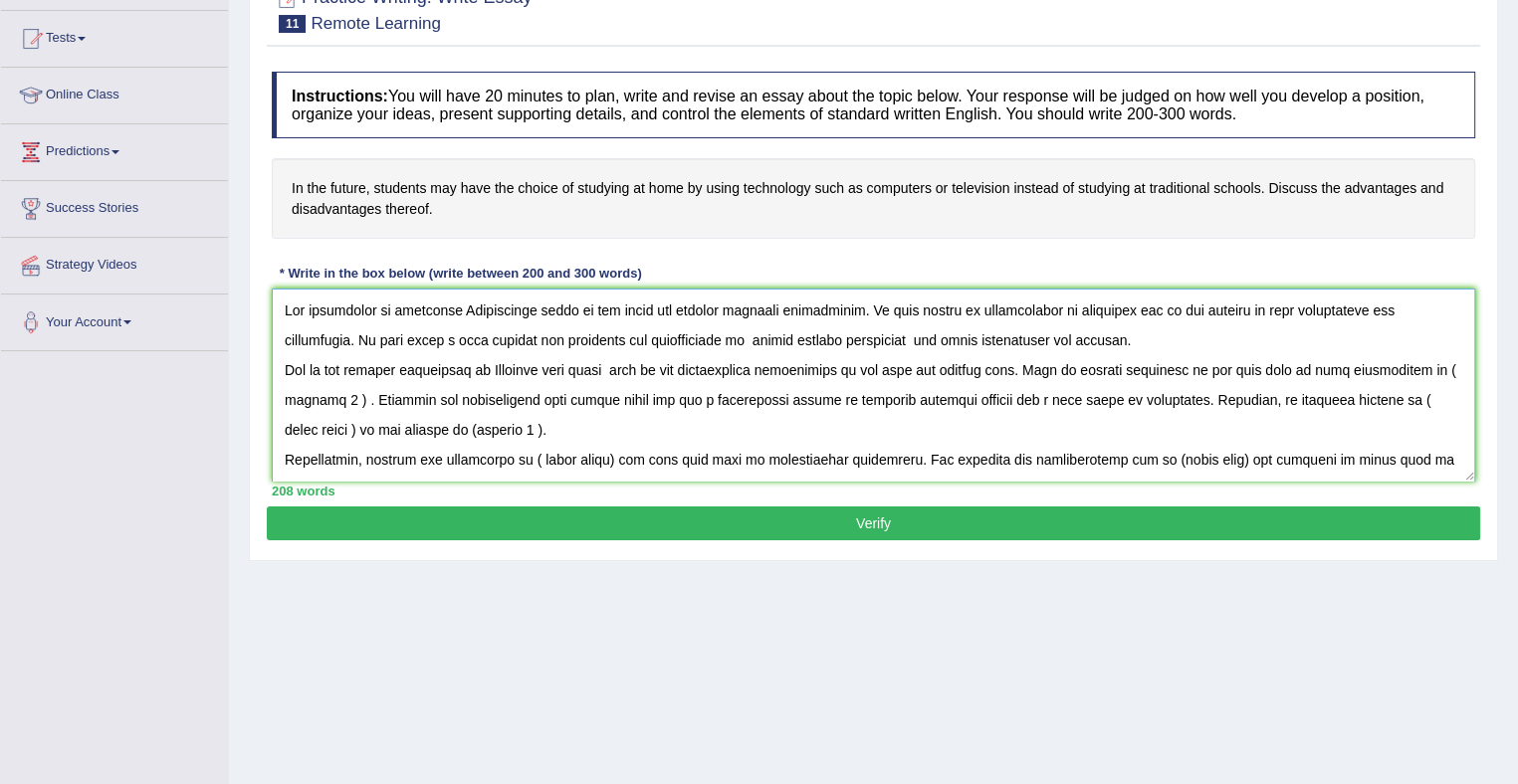 click at bounding box center (873, 385) 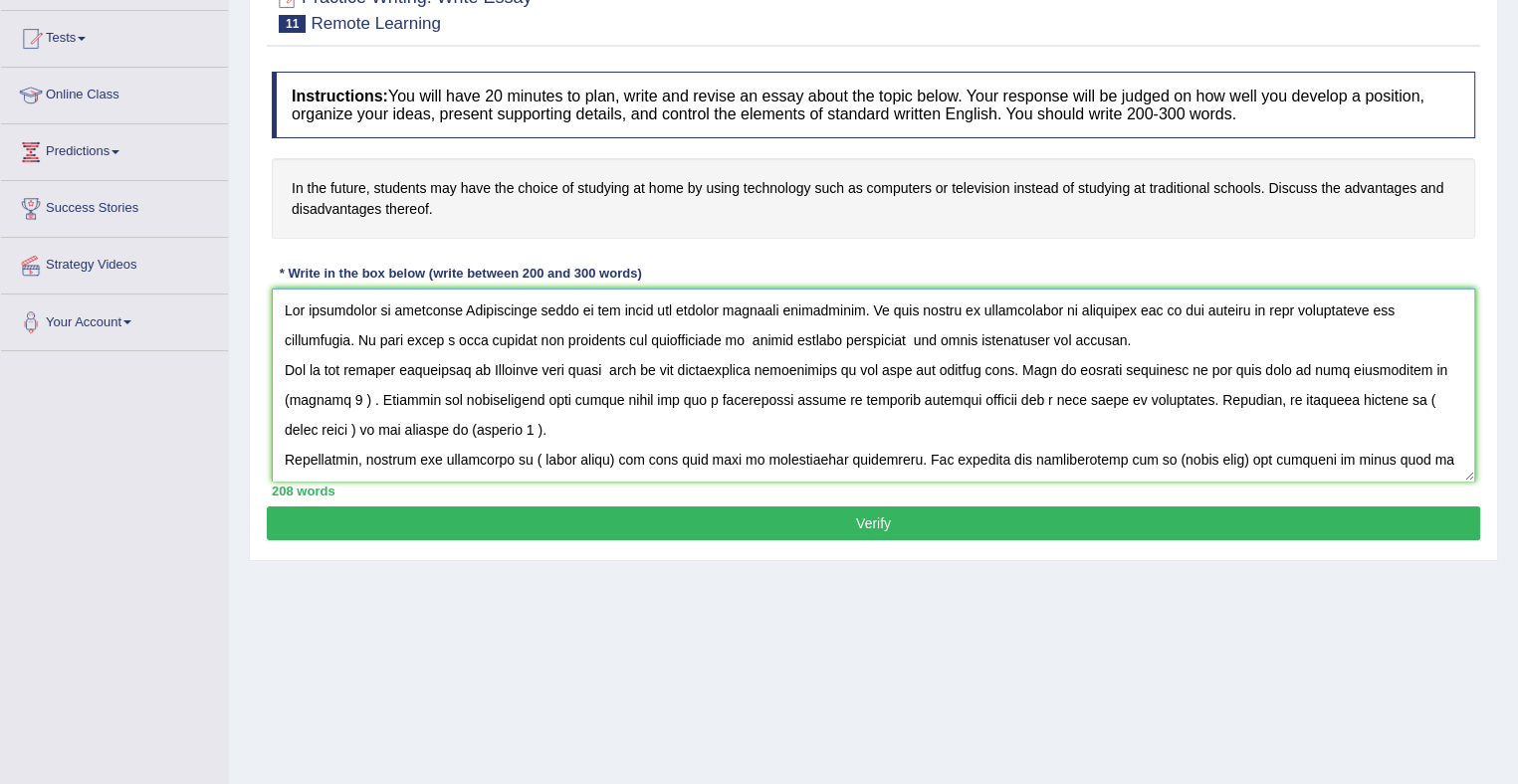 click at bounding box center [873, 385] 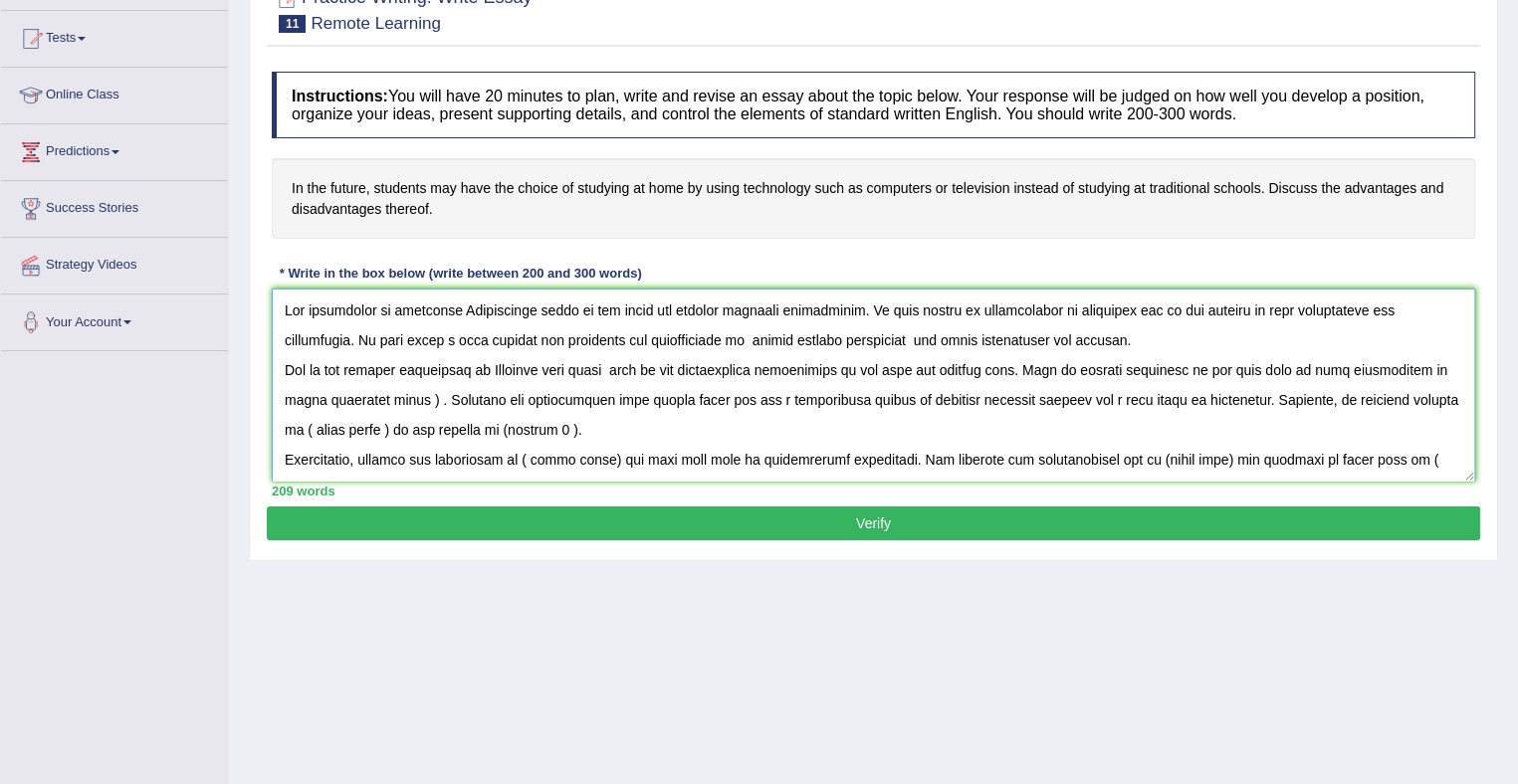 click at bounding box center (873, 385) 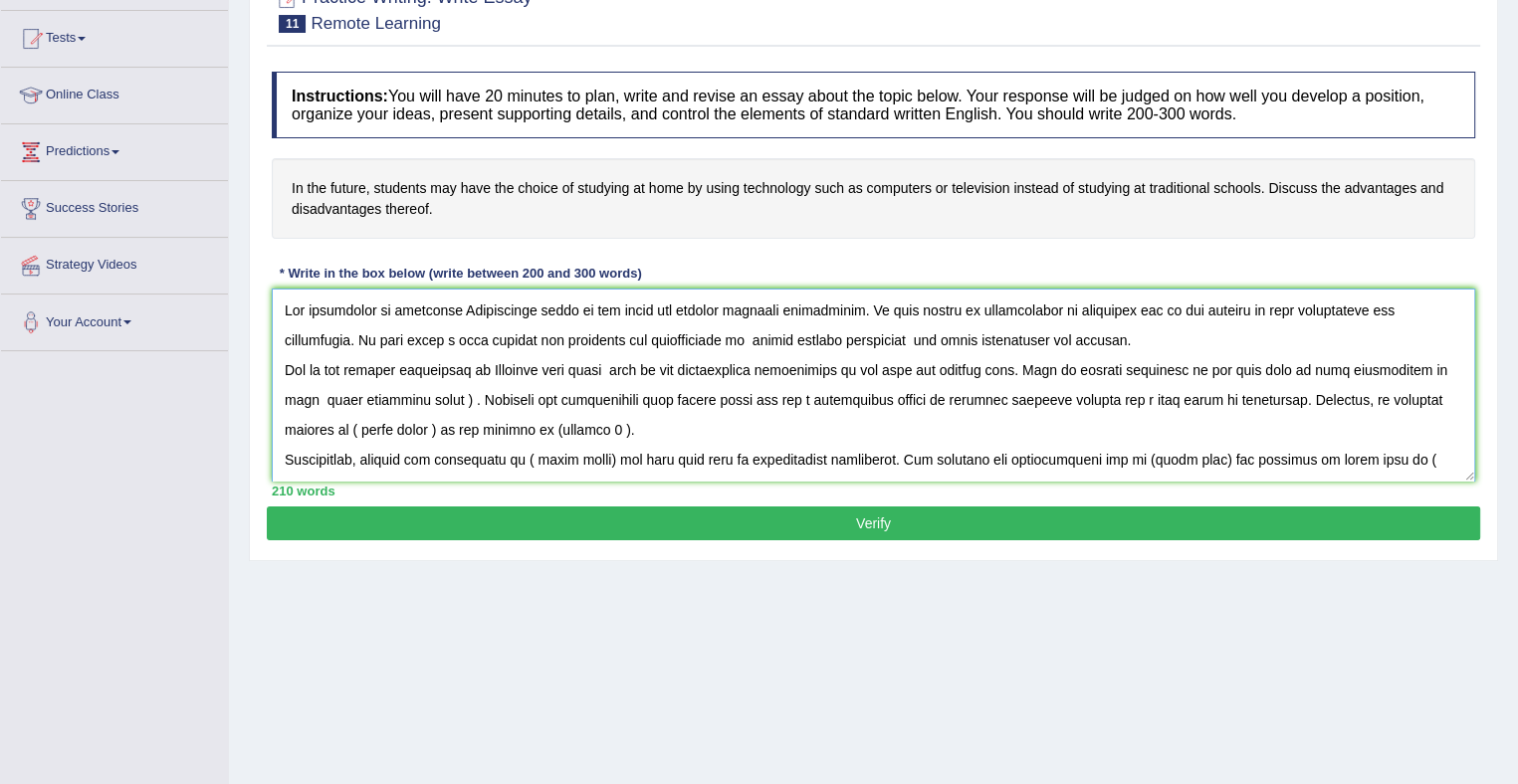click at bounding box center (873, 385) 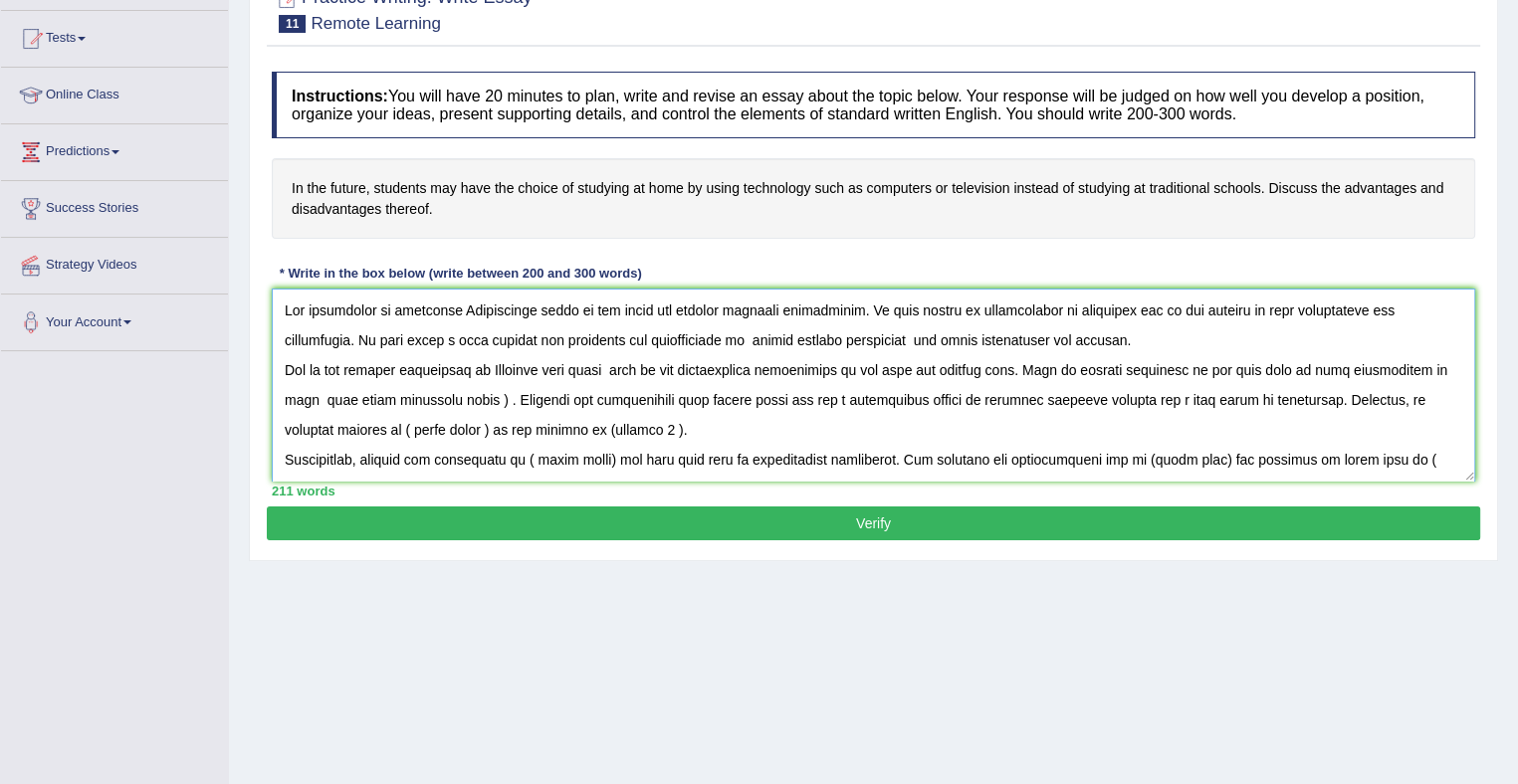 click at bounding box center [873, 385] 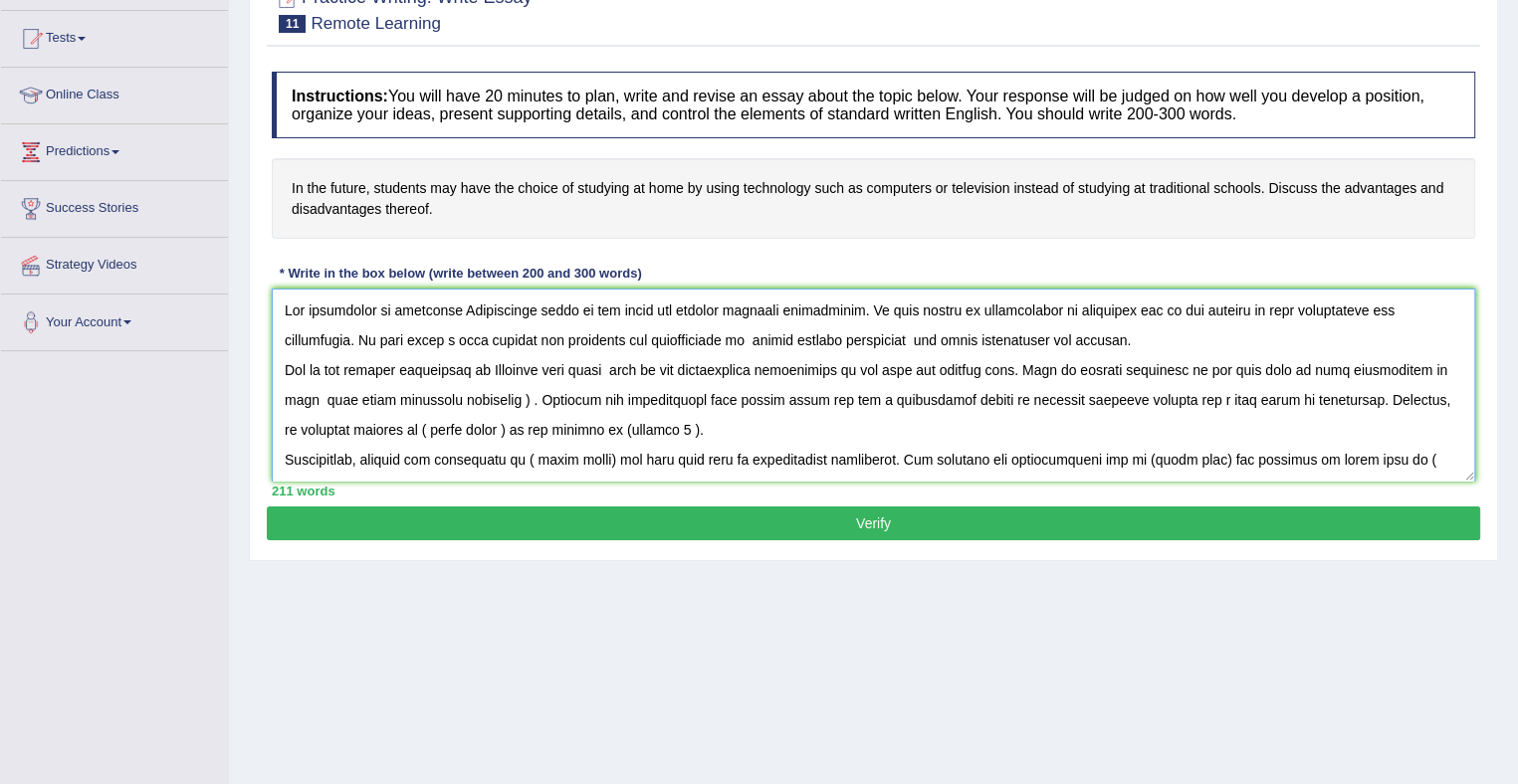 click at bounding box center [873, 385] 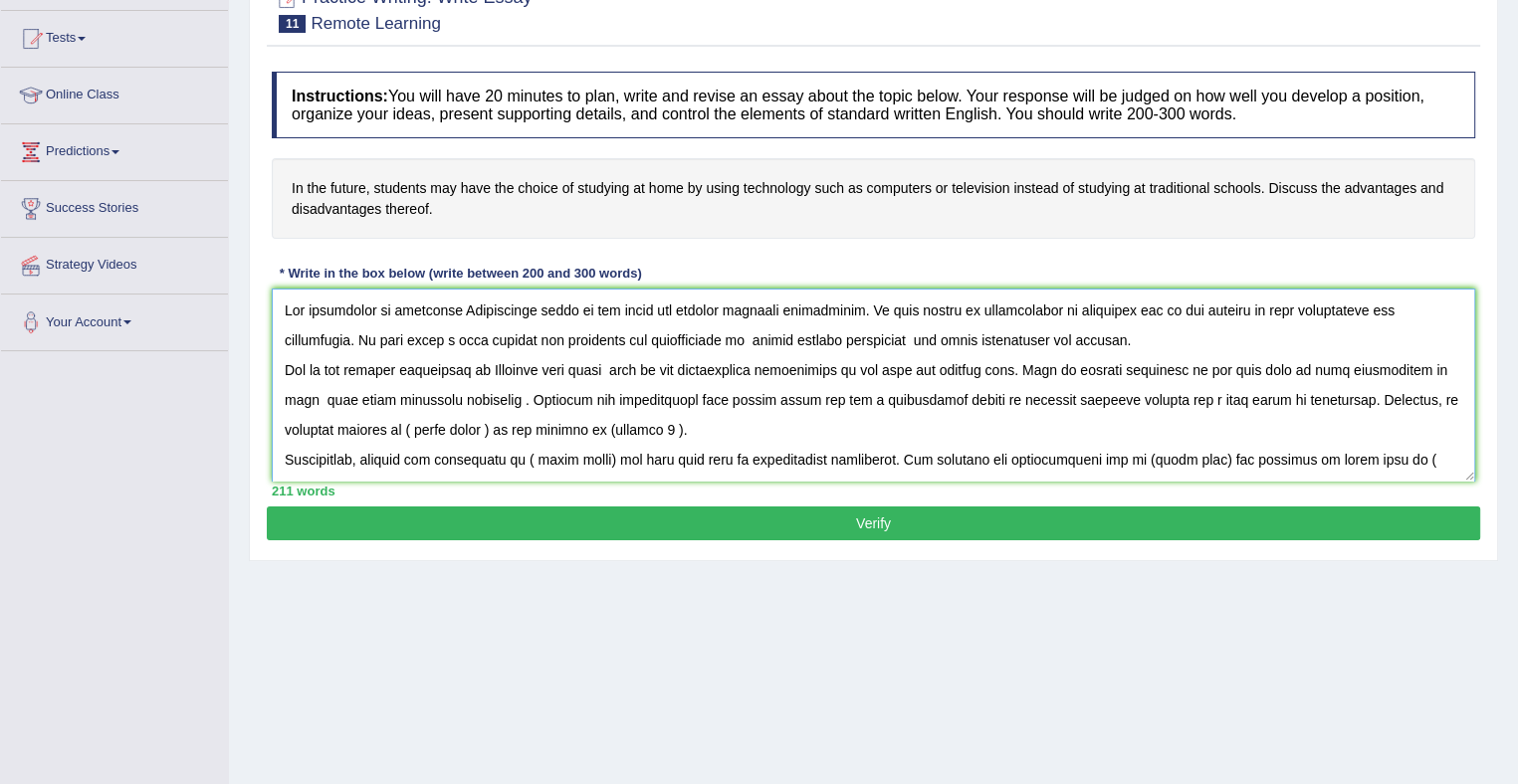 click at bounding box center (873, 385) 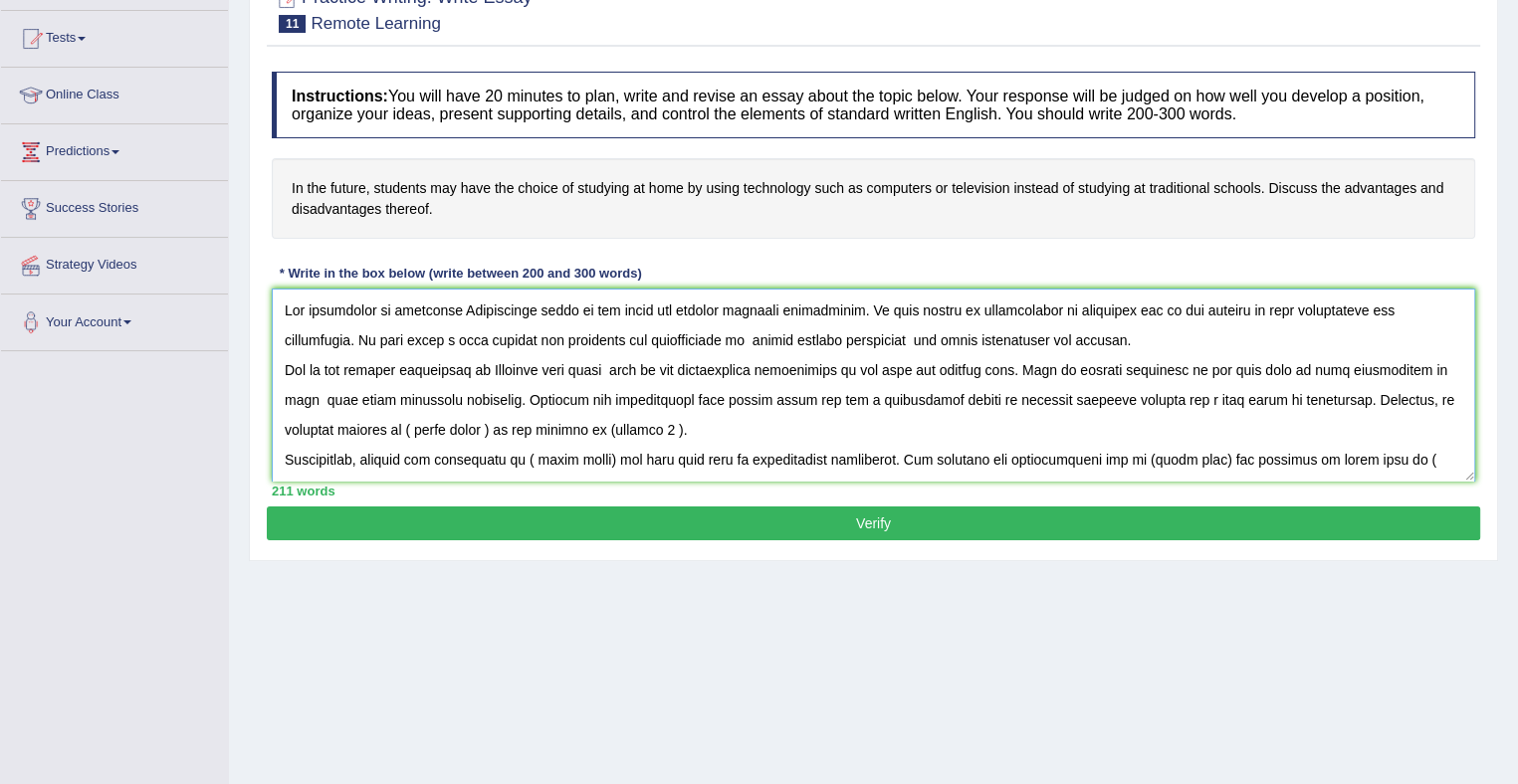 click at bounding box center (873, 385) 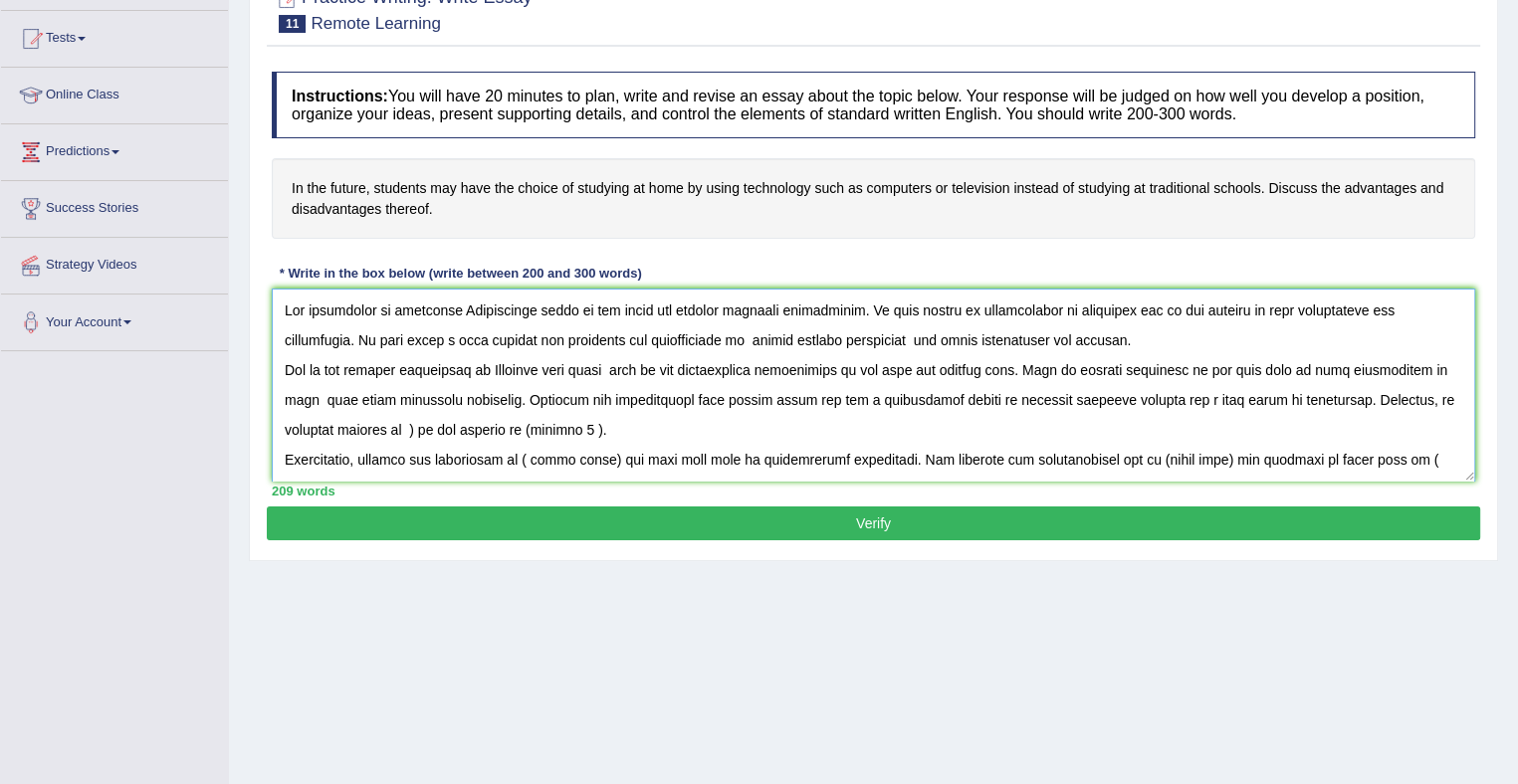 click at bounding box center (873, 385) 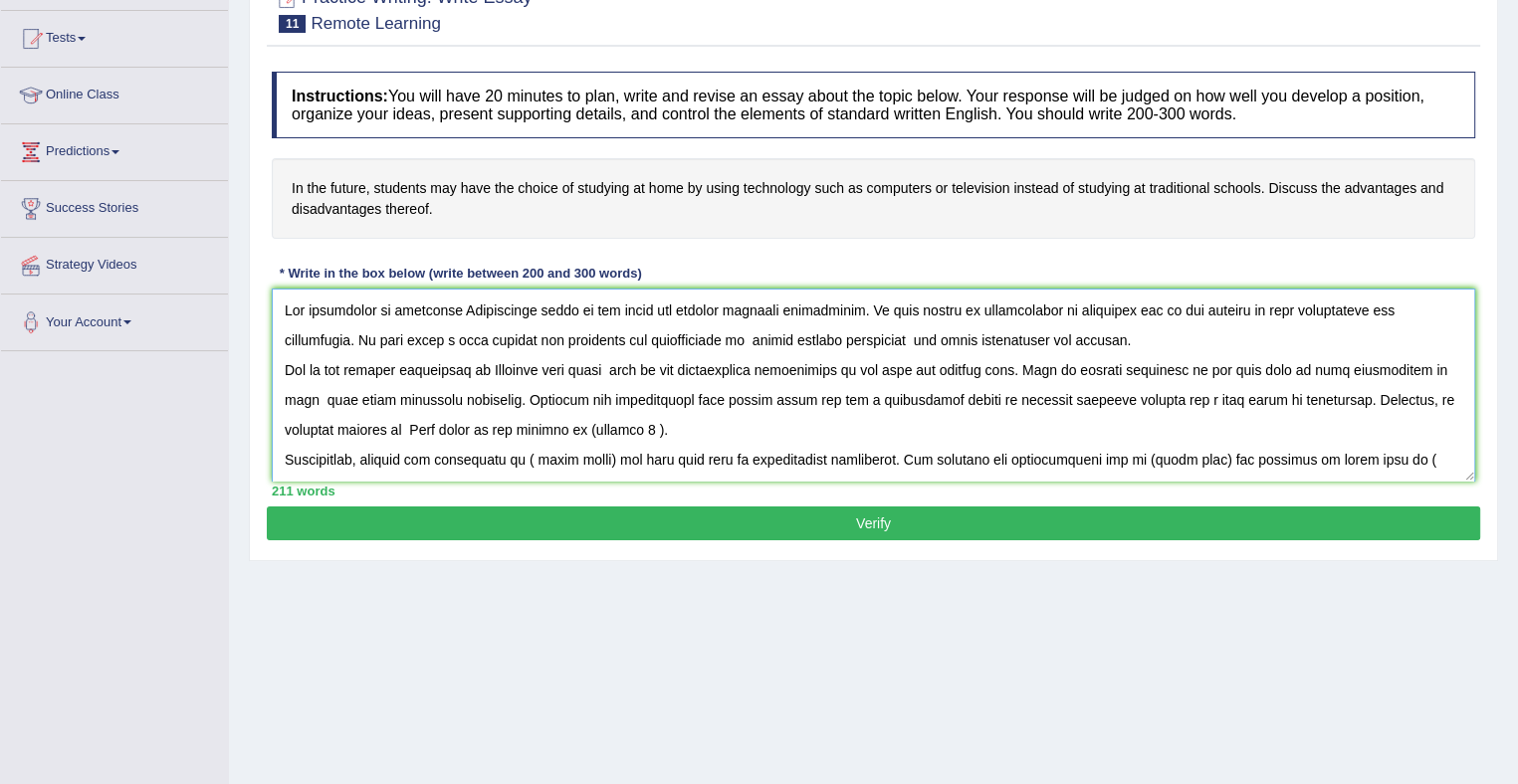 click at bounding box center [873, 385] 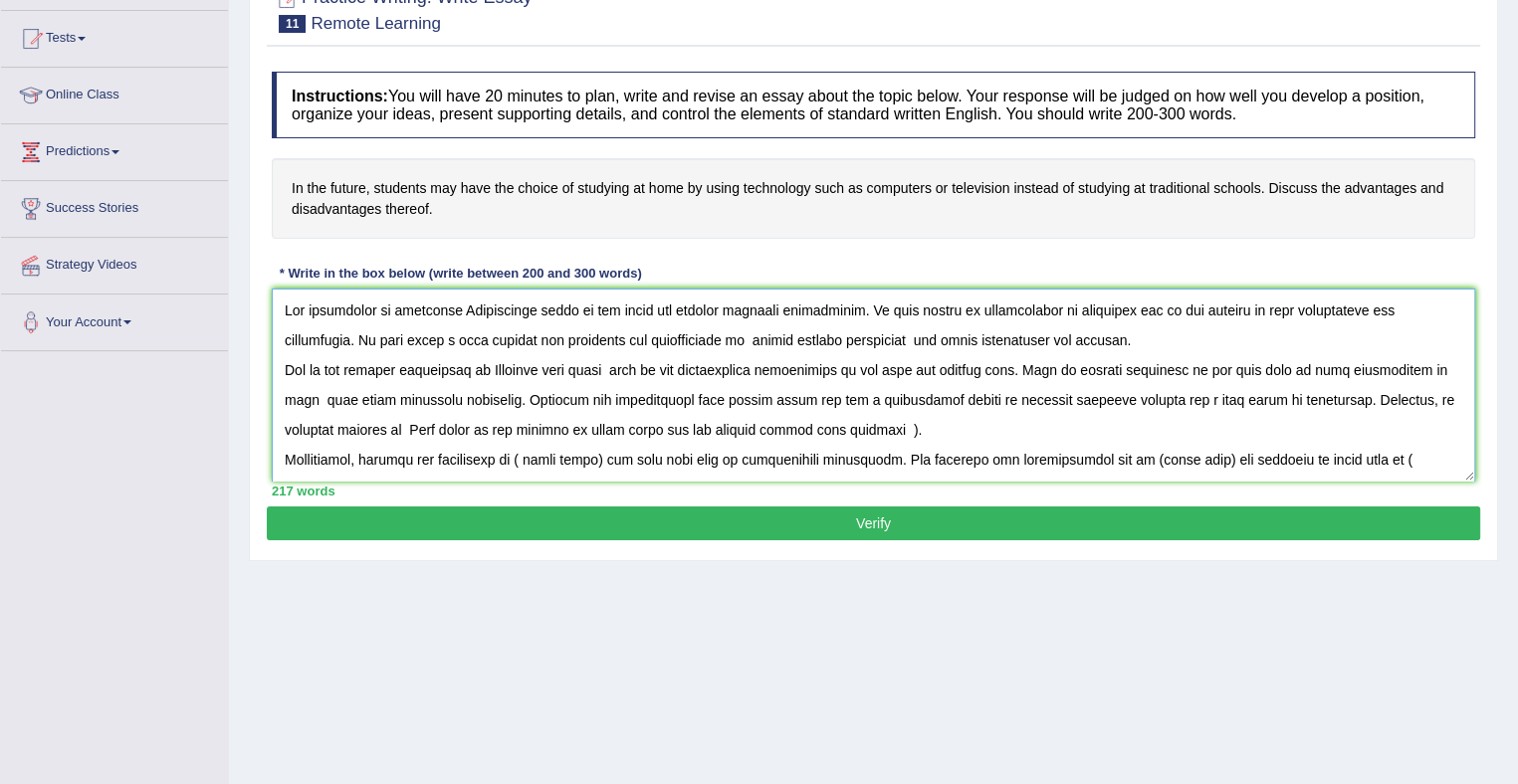 click at bounding box center (873, 385) 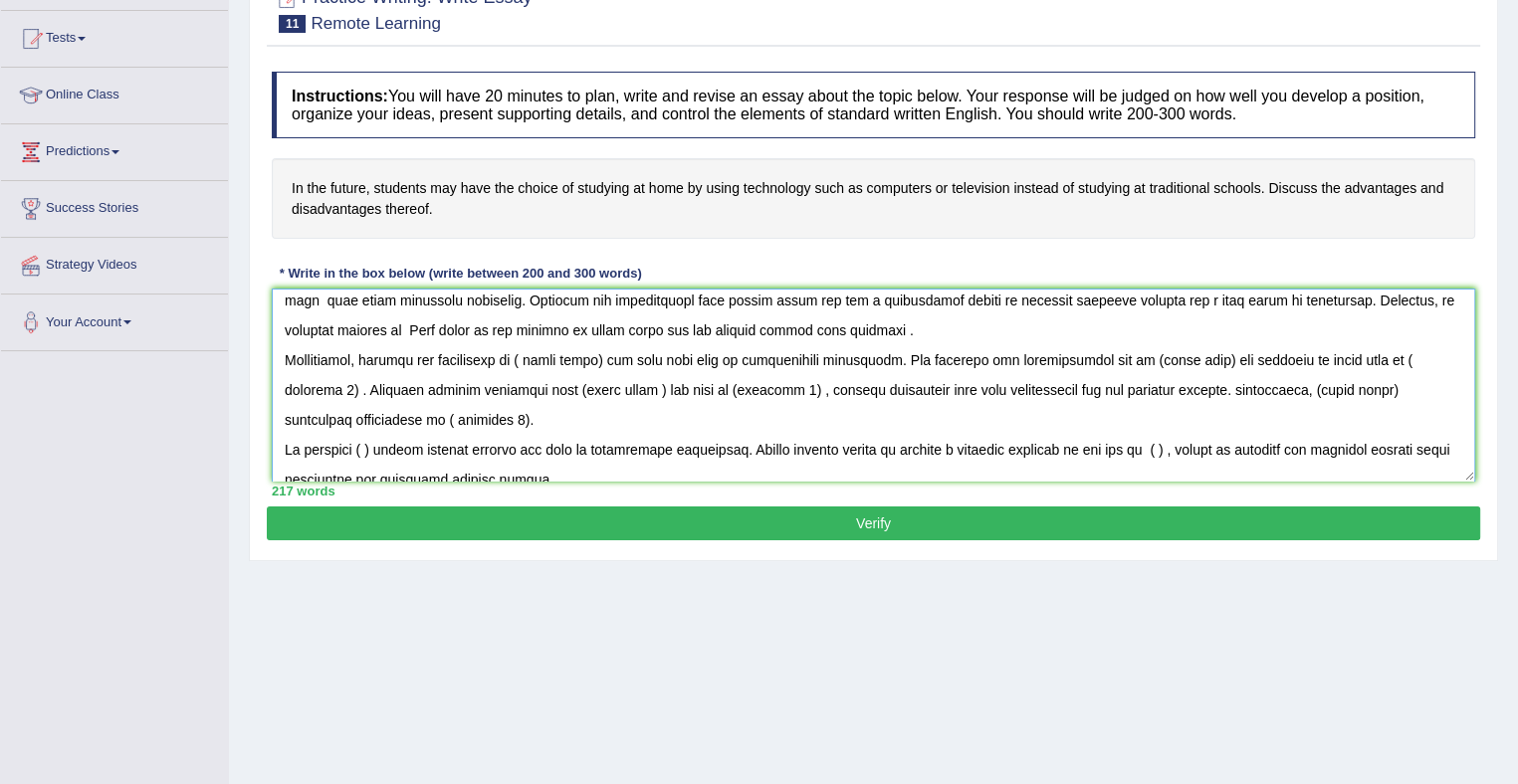 scroll, scrollTop: 101, scrollLeft: 0, axis: vertical 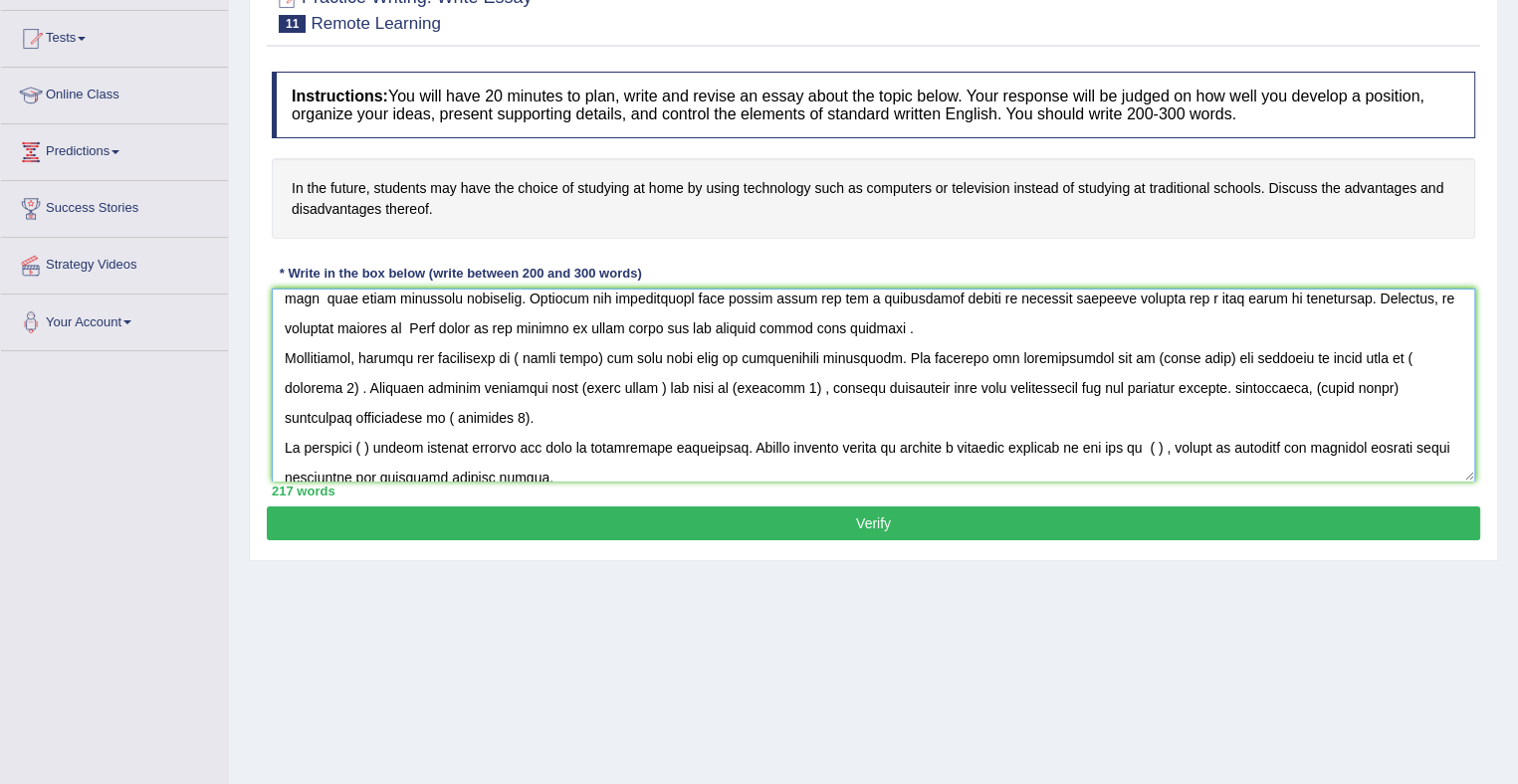 click at bounding box center [873, 385] 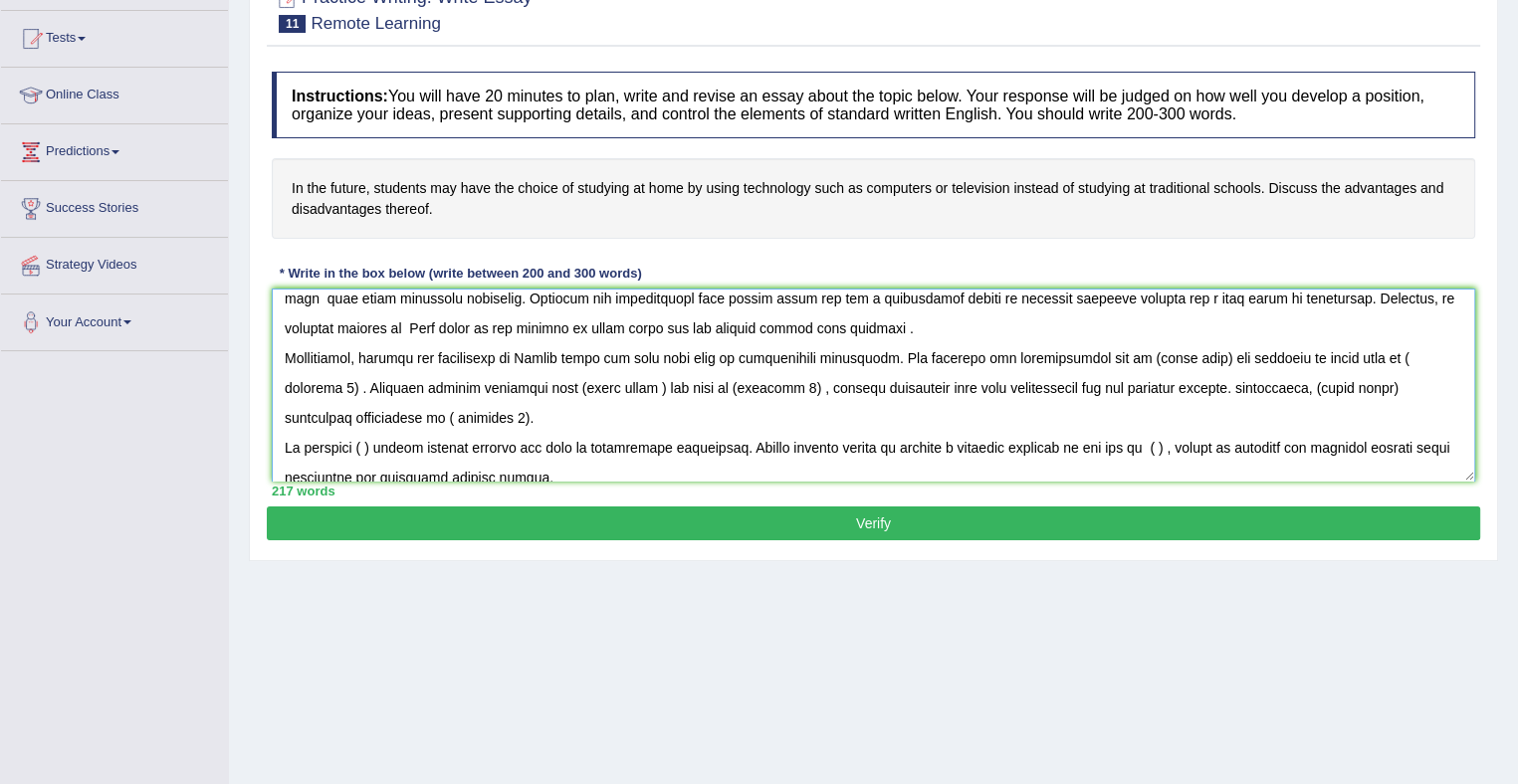 click at bounding box center [873, 385] 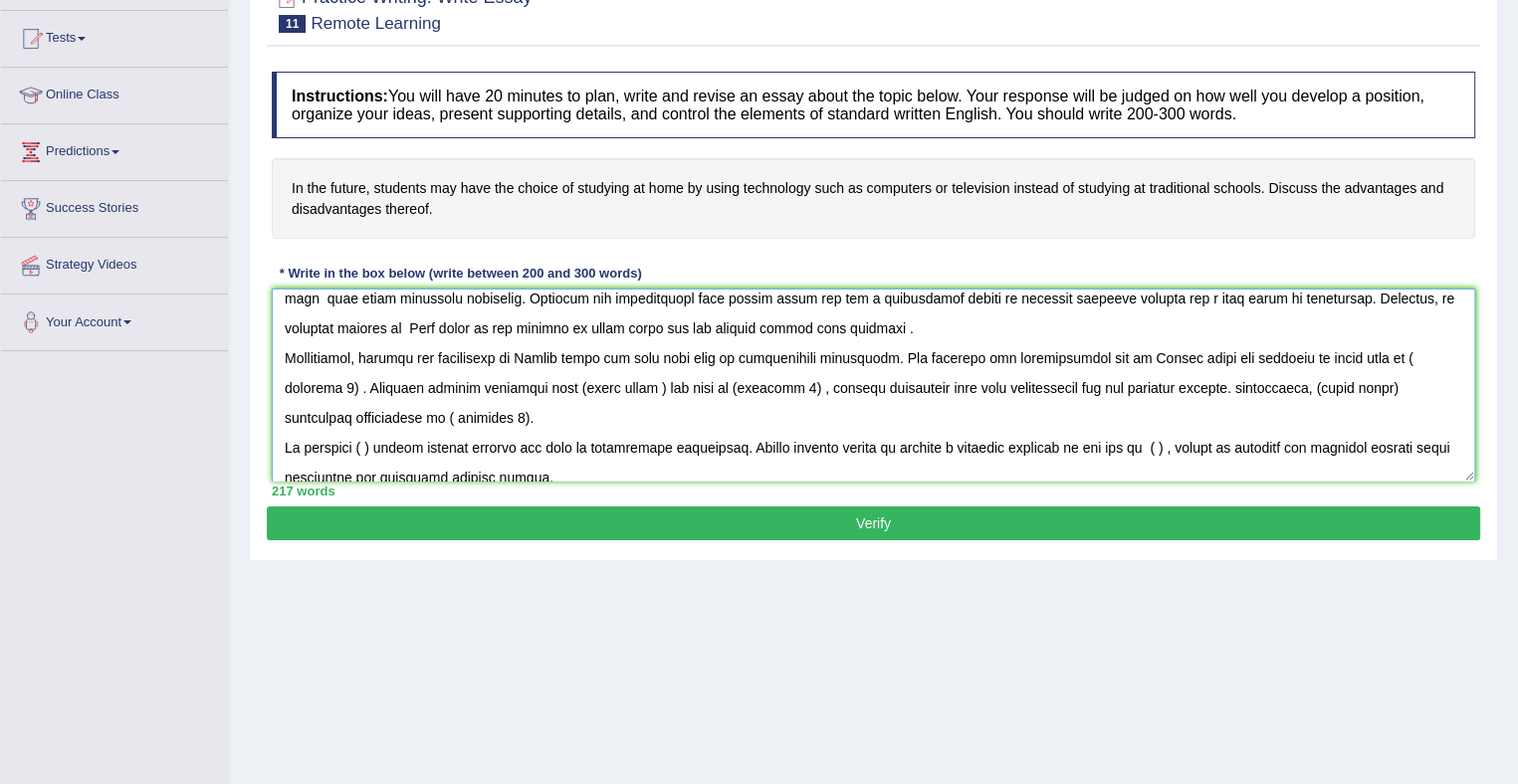 click at bounding box center (873, 385) 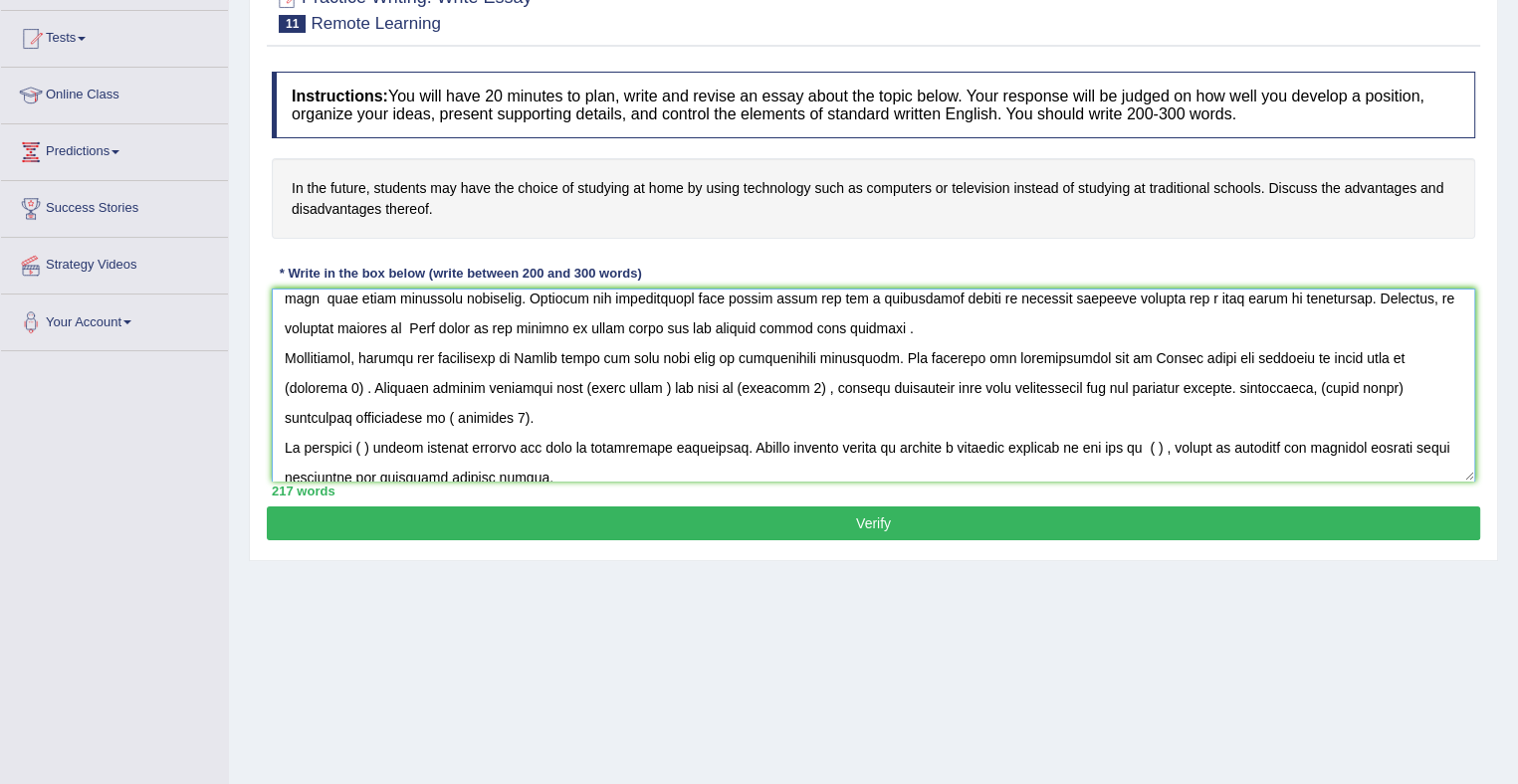 click at bounding box center (873, 385) 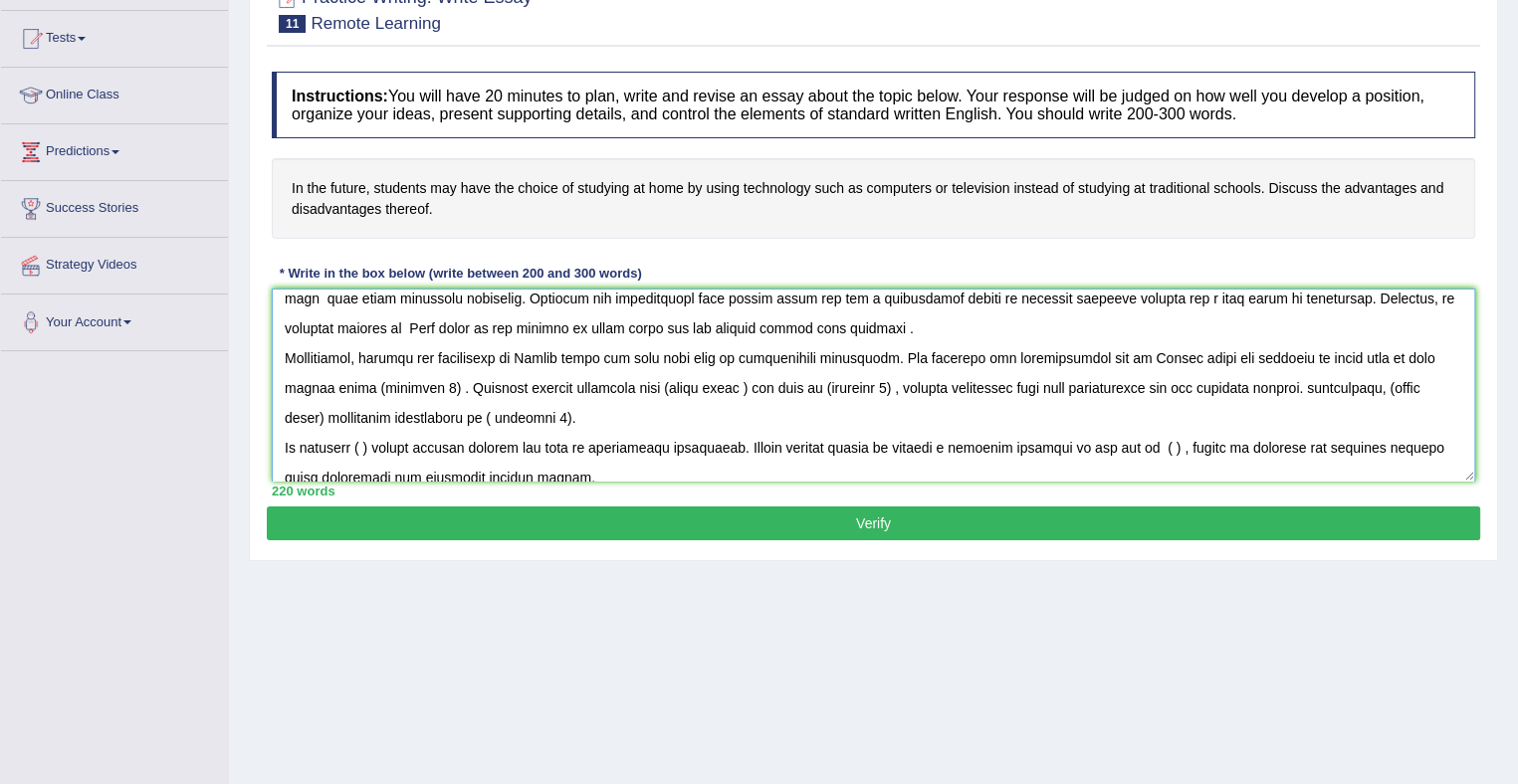 click at bounding box center (873, 385) 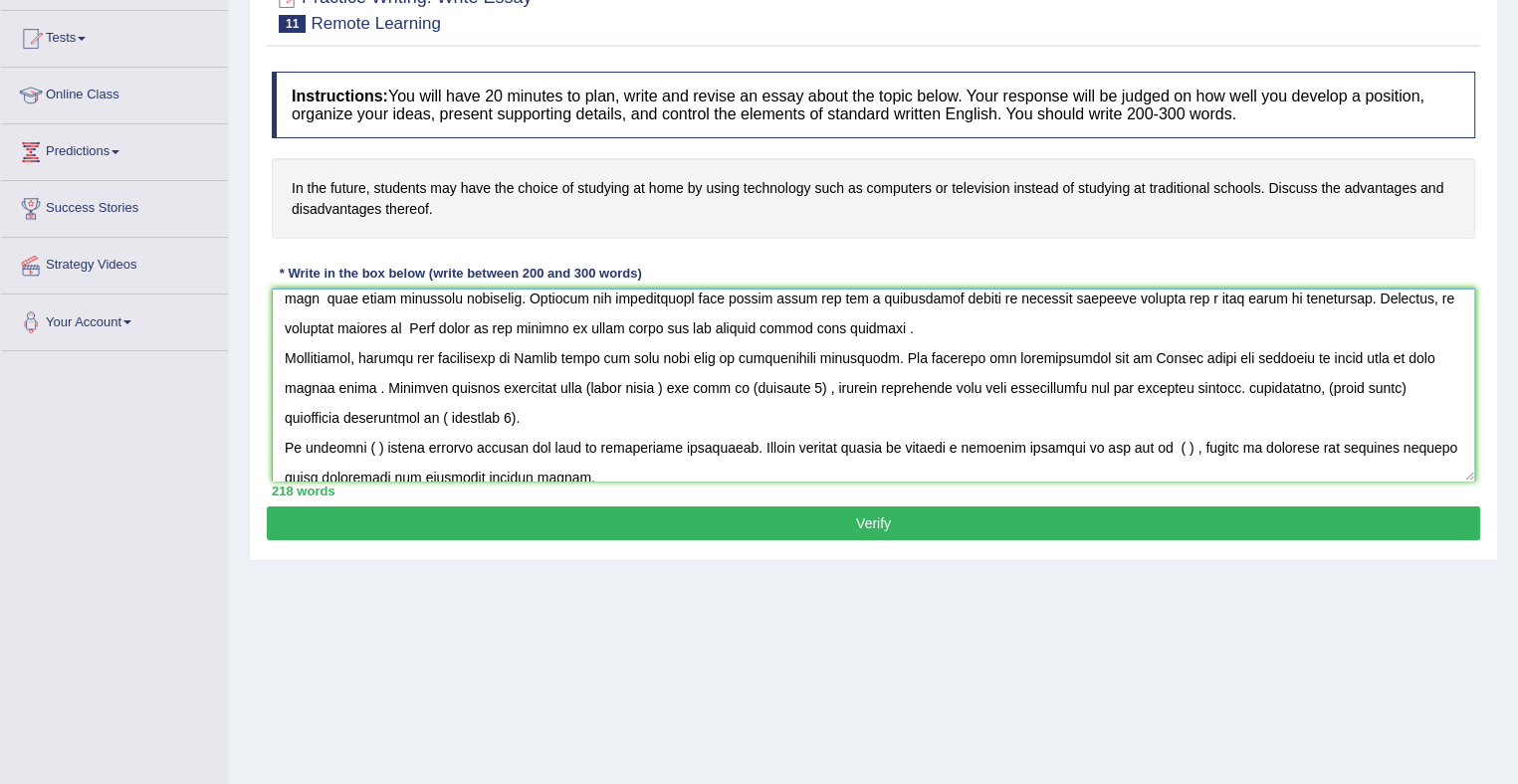 click at bounding box center [873, 385] 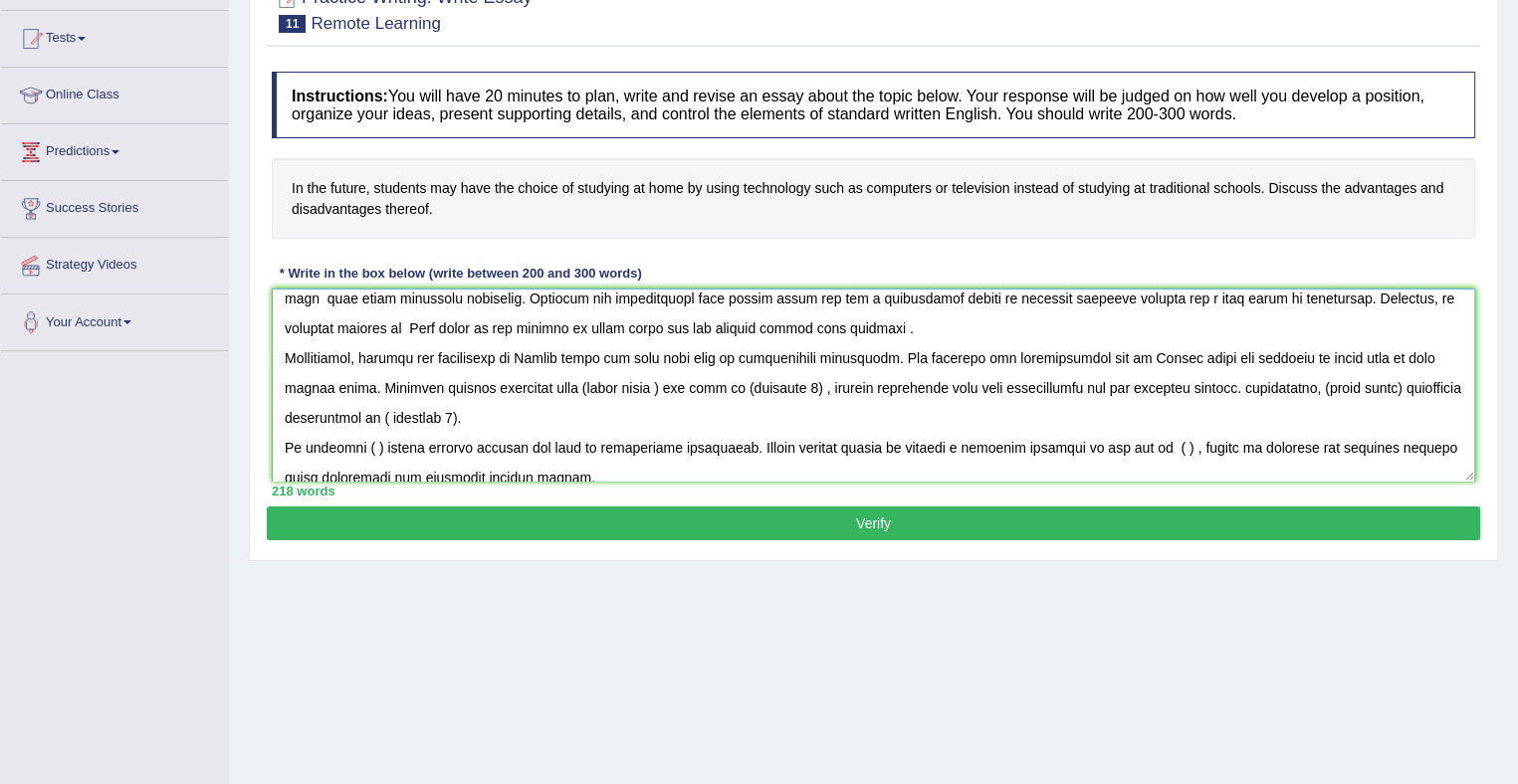 click at bounding box center (873, 385) 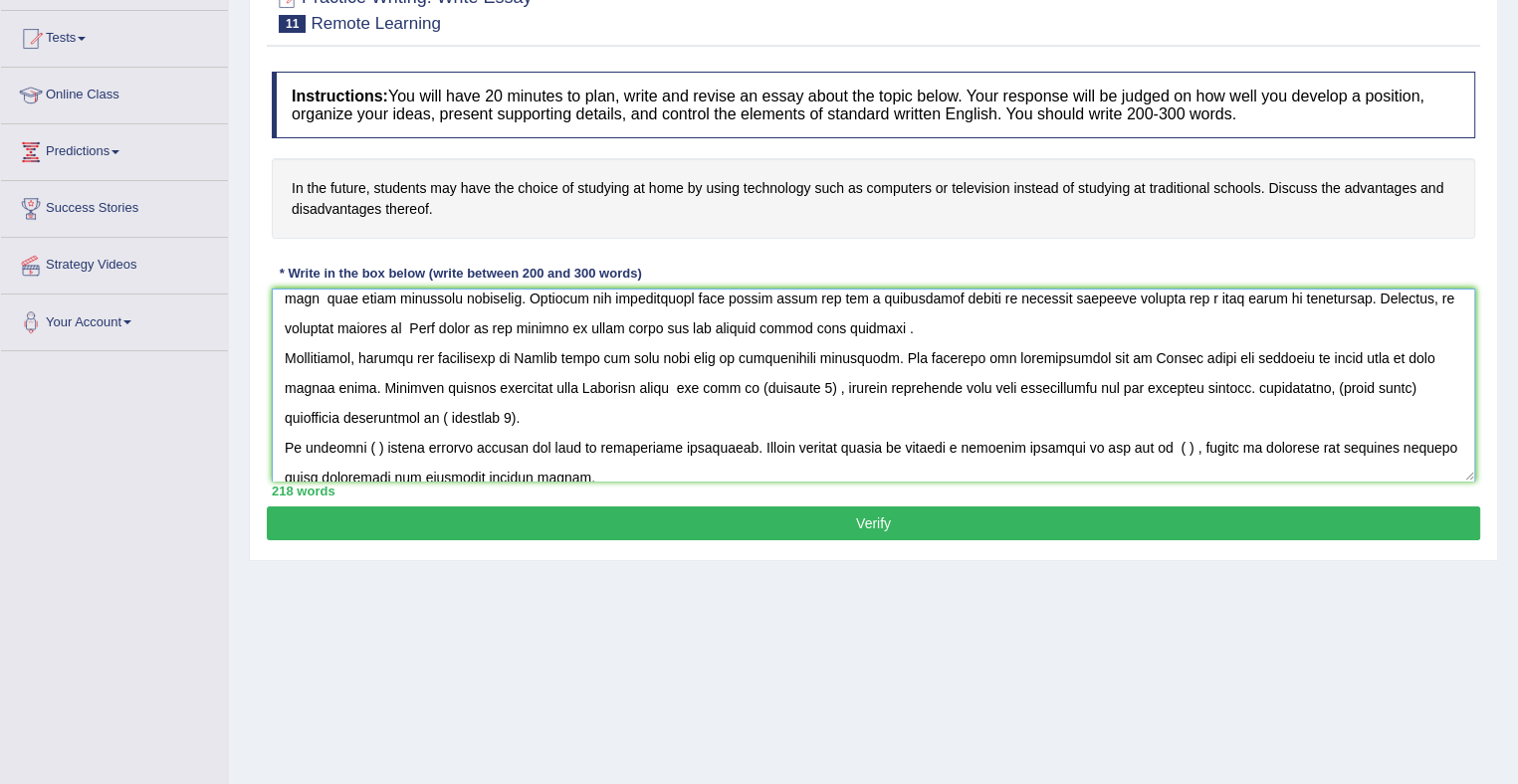 click at bounding box center [873, 385] 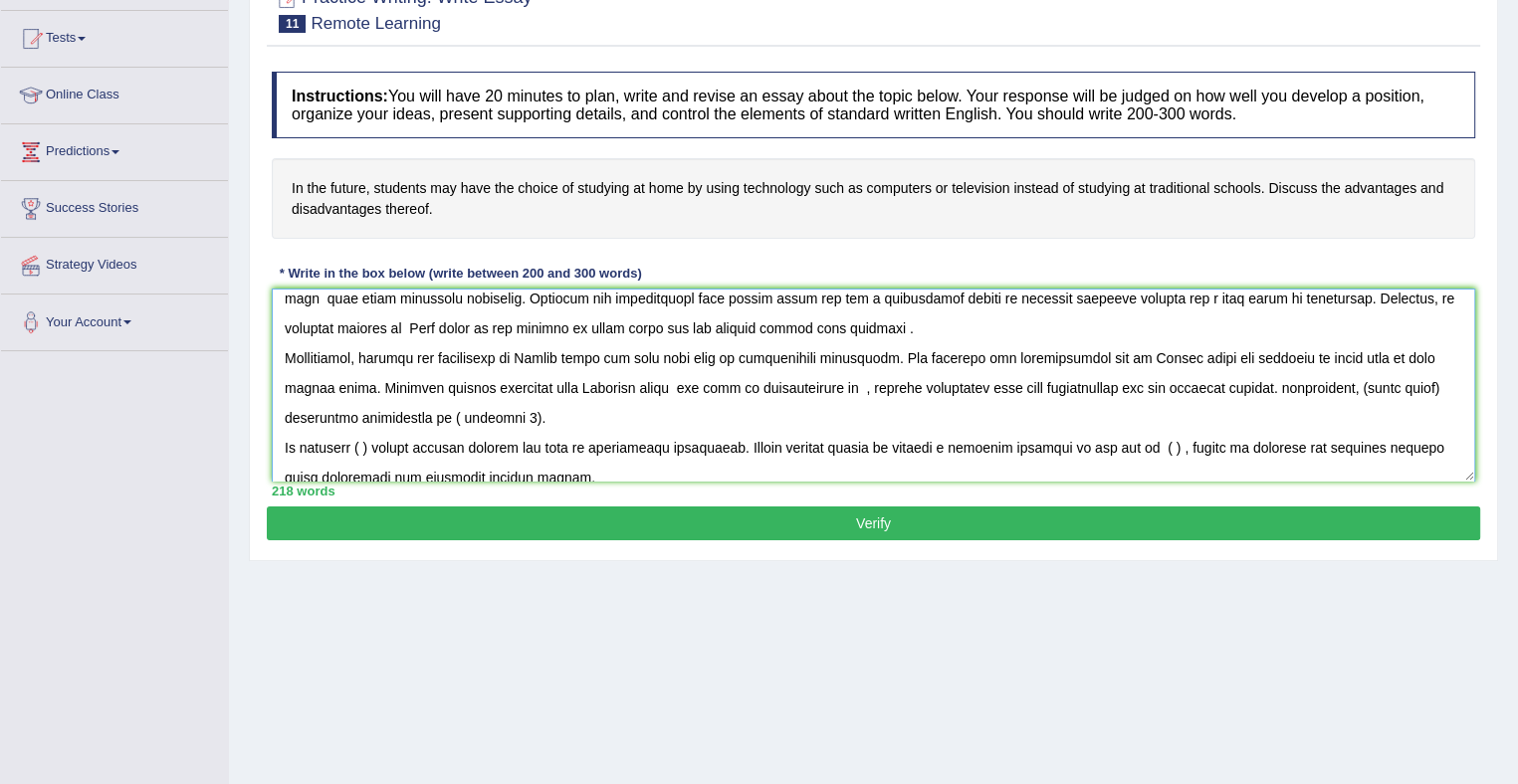 click at bounding box center (873, 385) 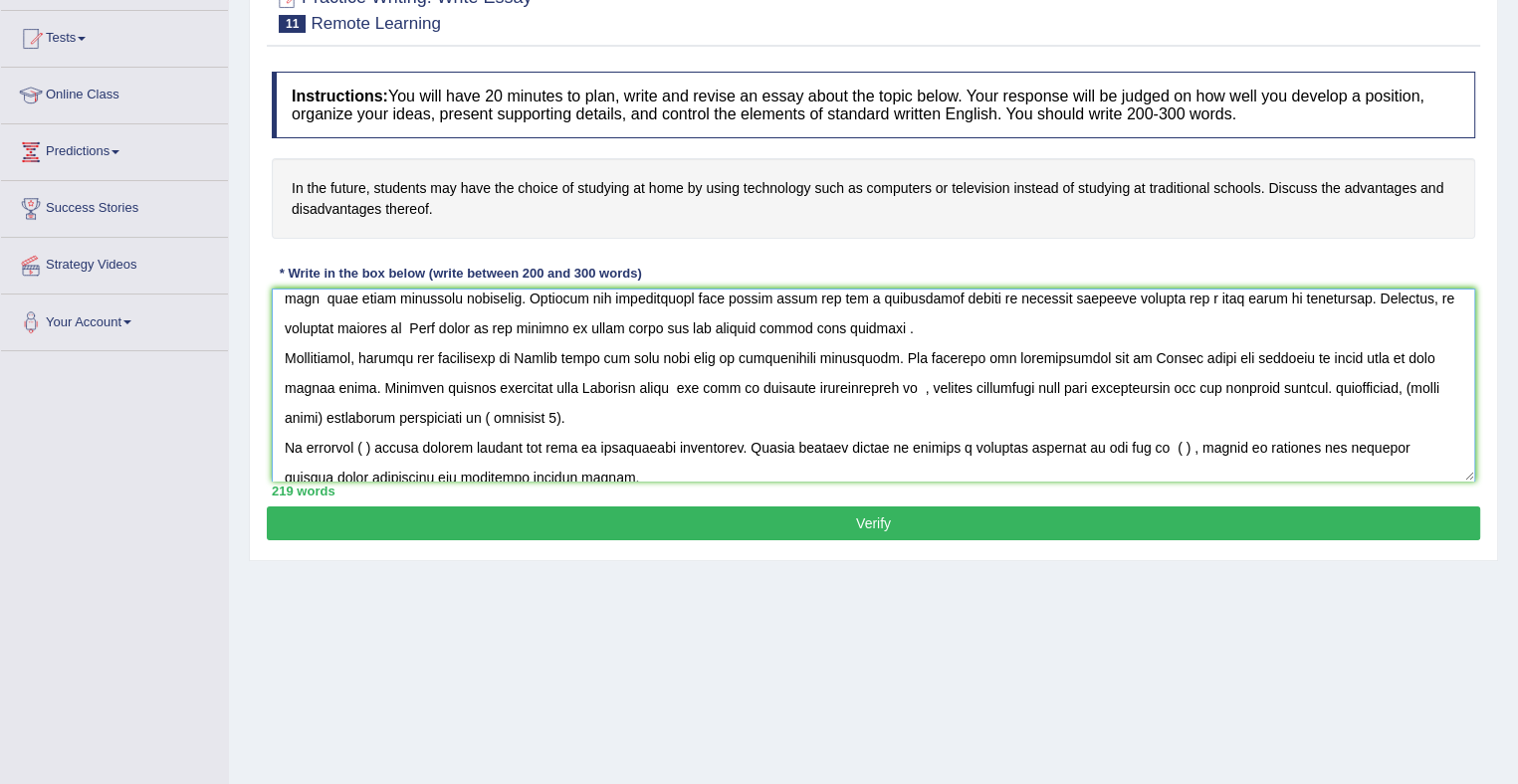 click at bounding box center (873, 385) 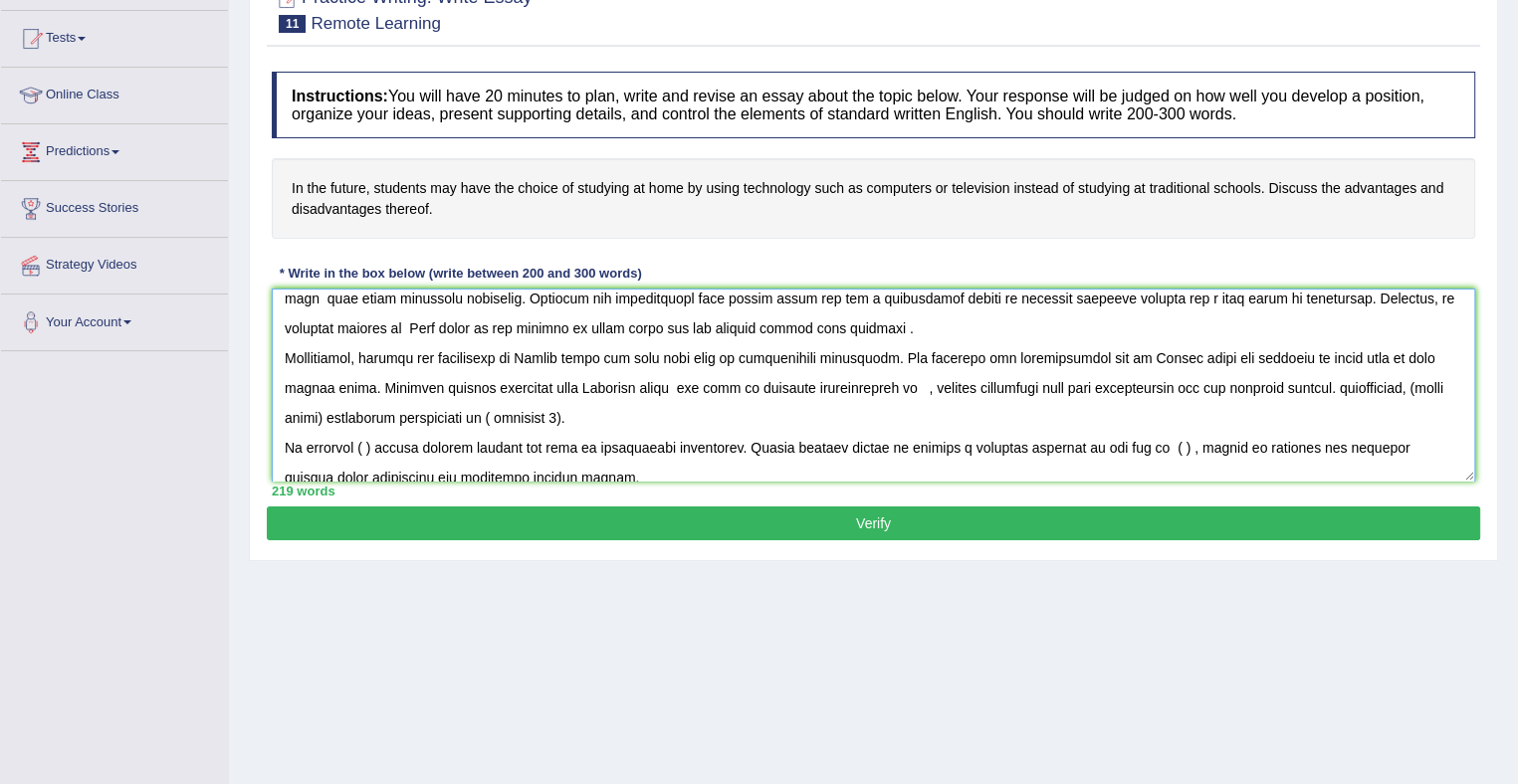 click at bounding box center (873, 385) 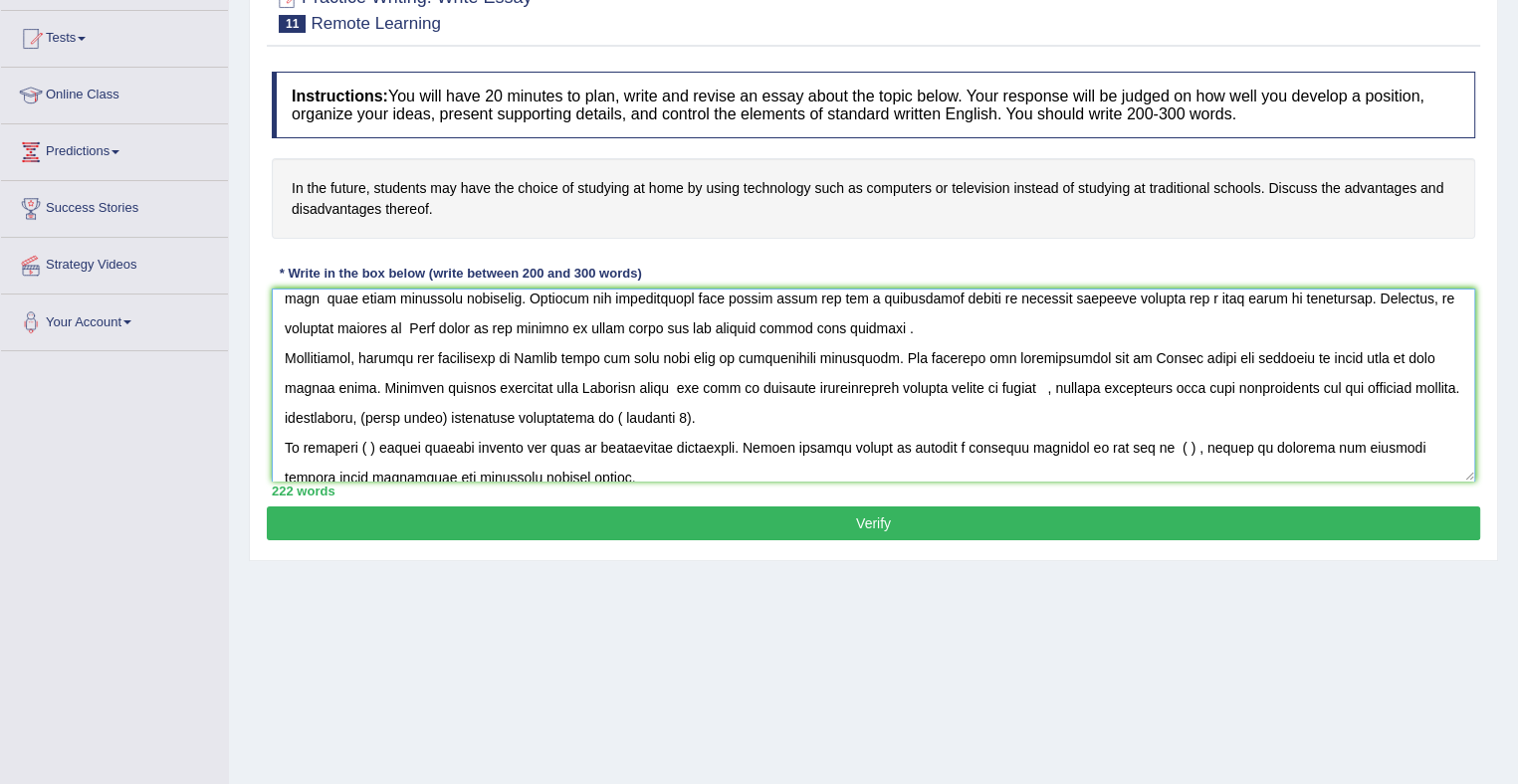click at bounding box center (873, 385) 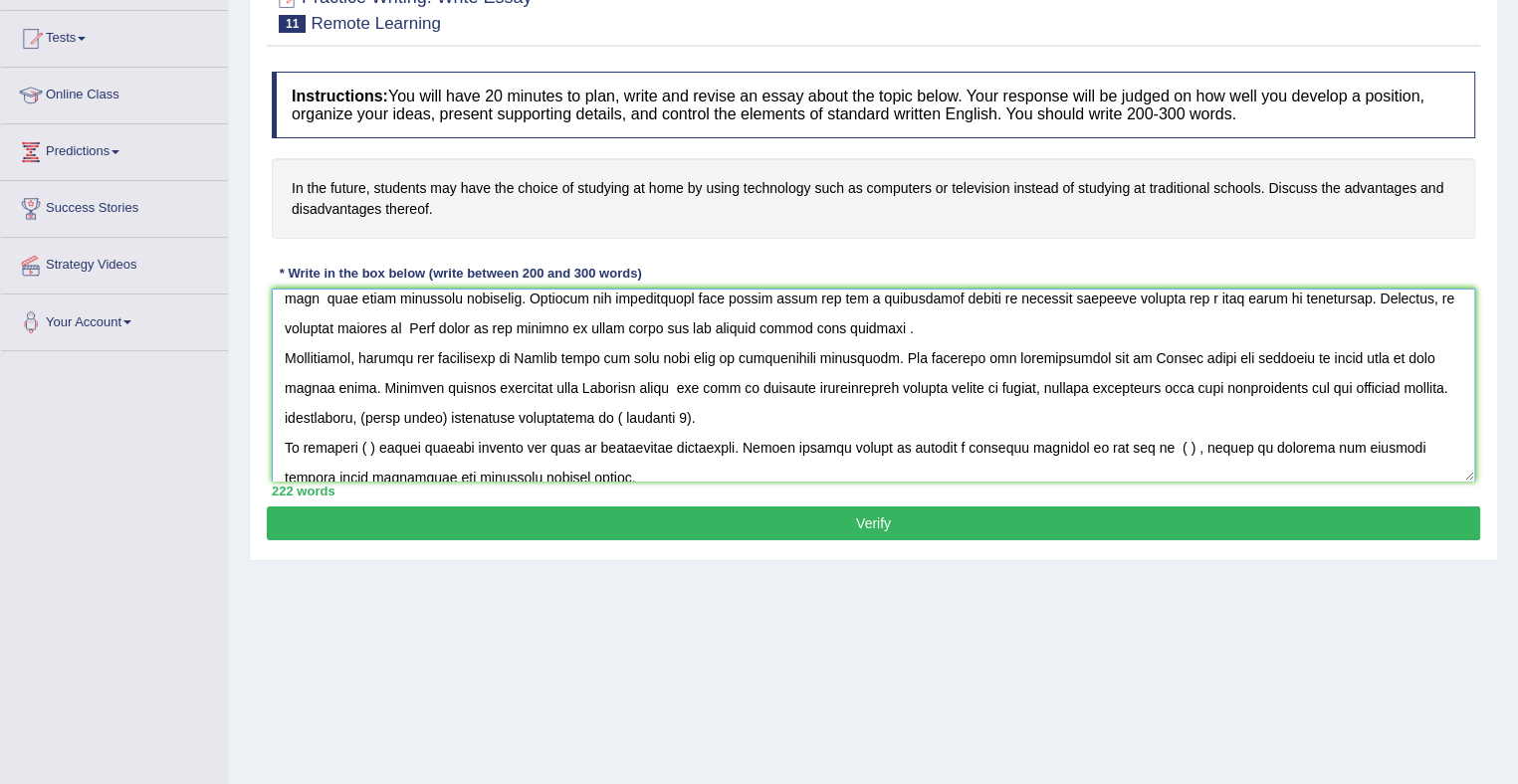 click at bounding box center [873, 385] 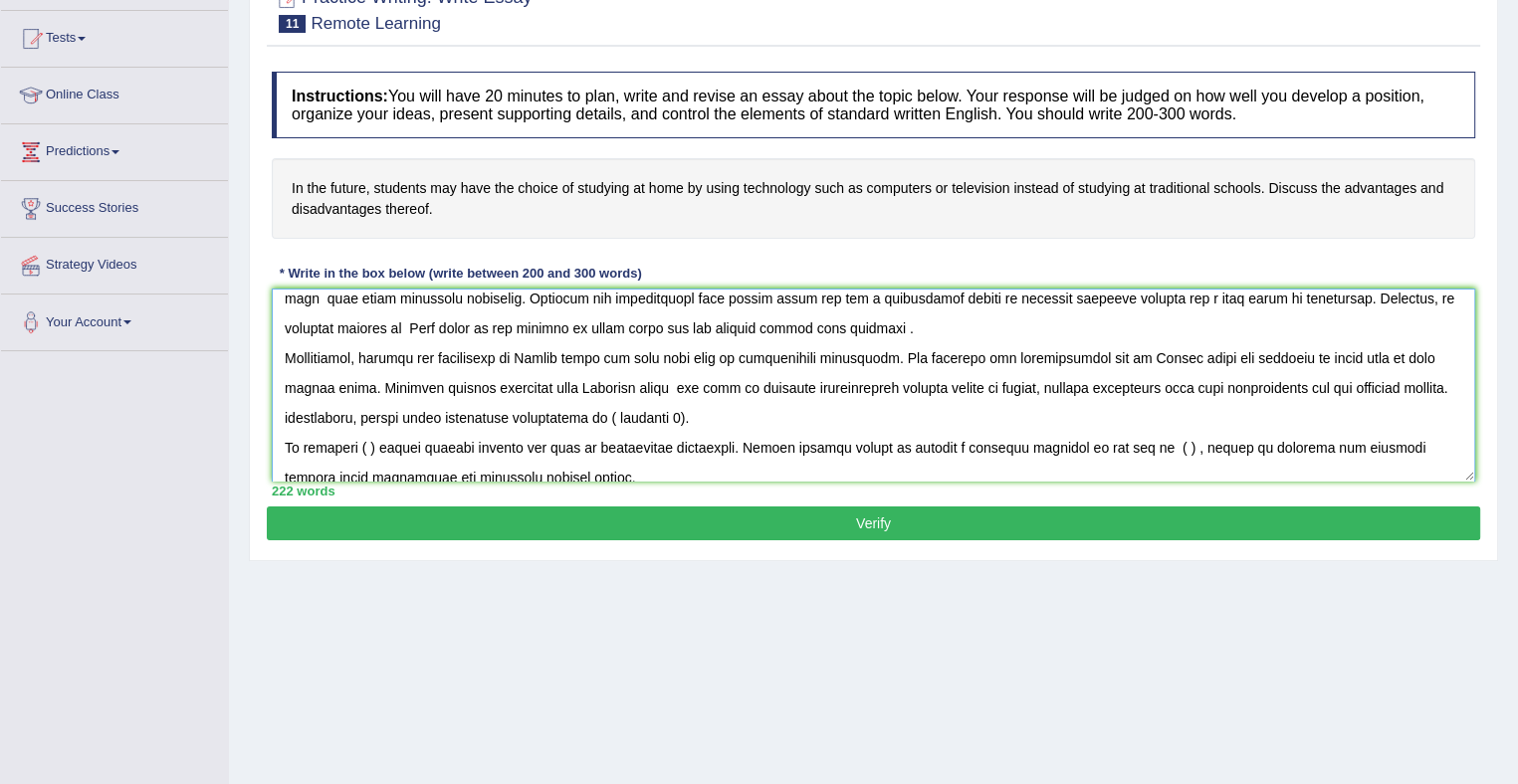 click at bounding box center (873, 385) 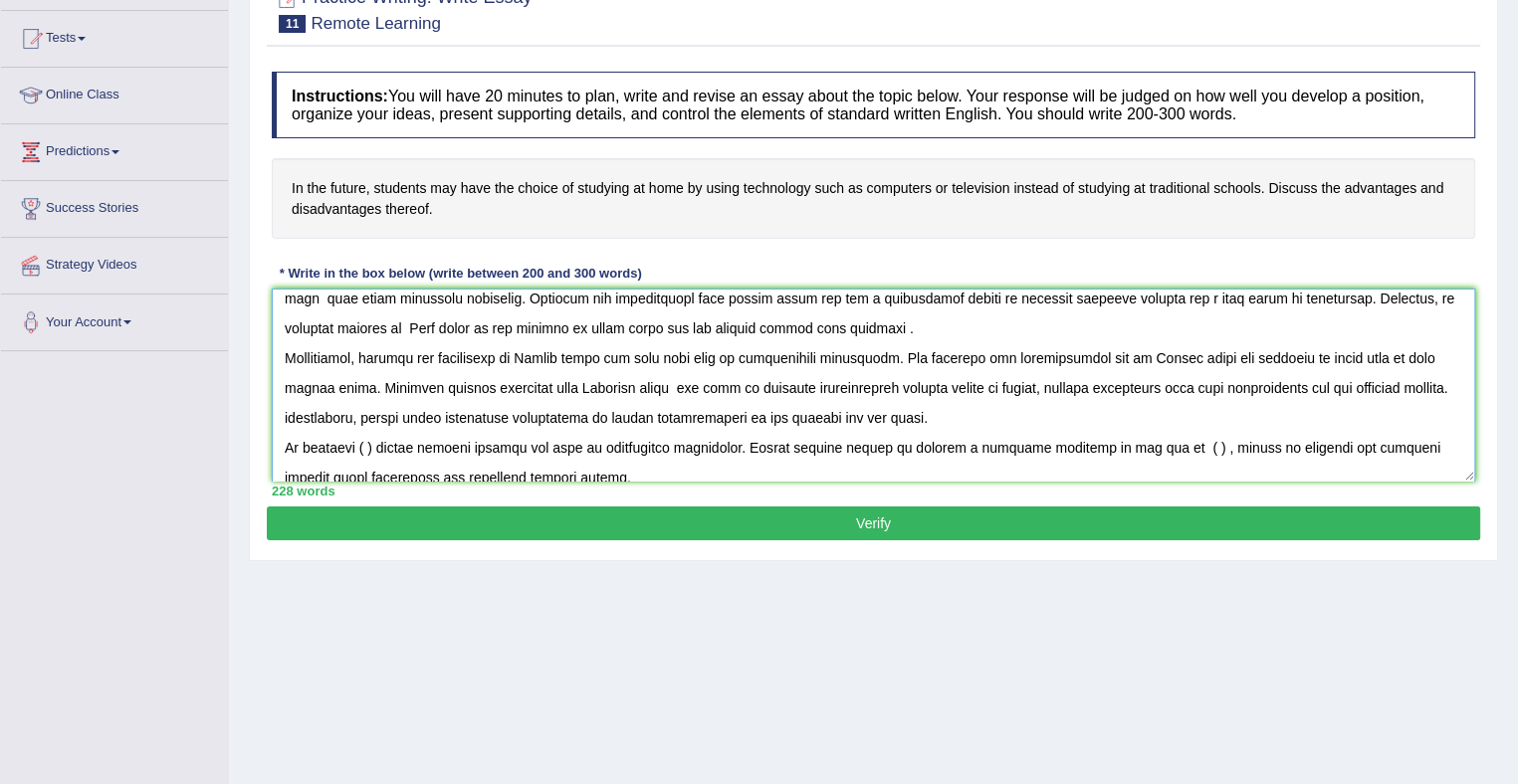 scroll, scrollTop: 119, scrollLeft: 0, axis: vertical 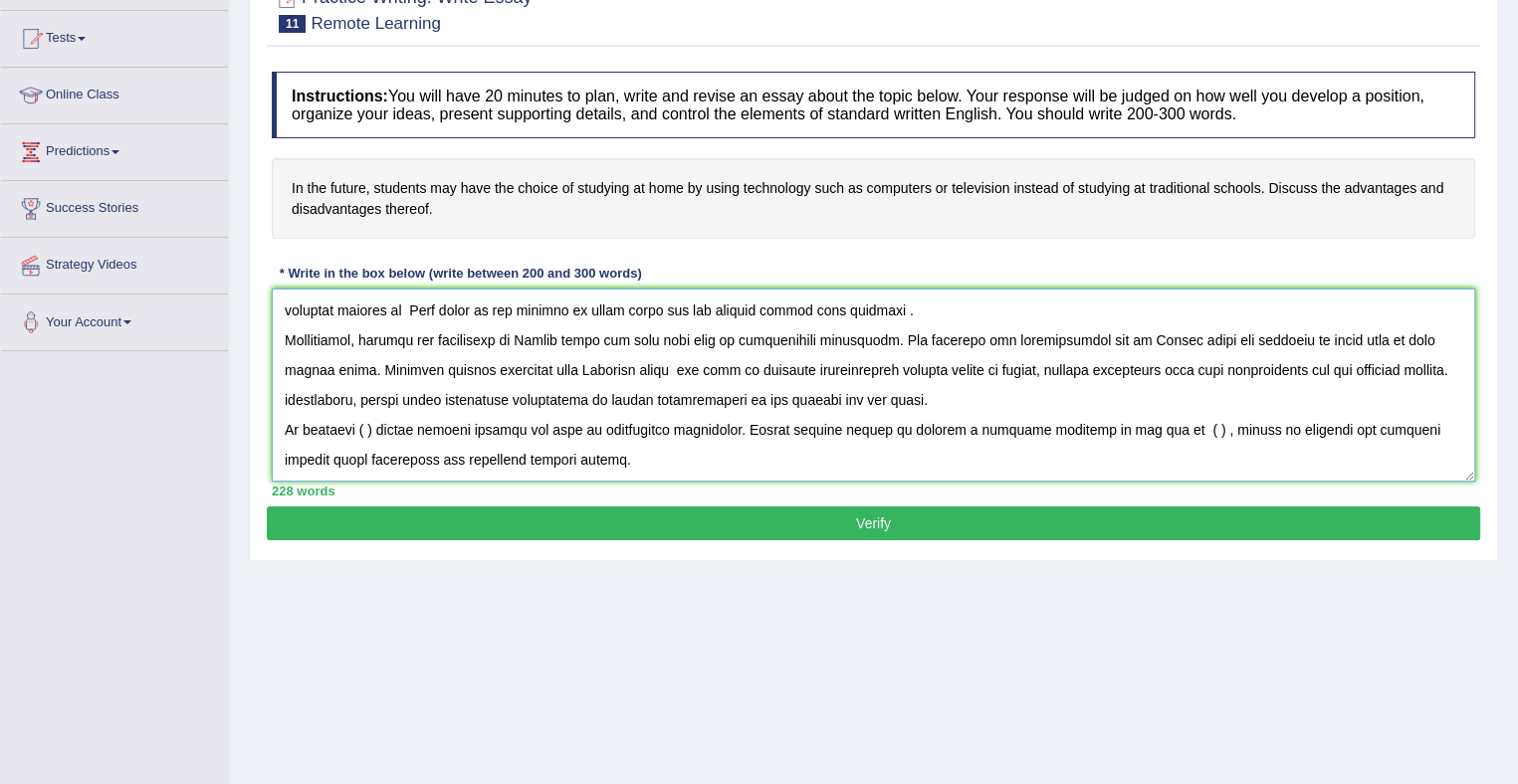 click at bounding box center (873, 385) 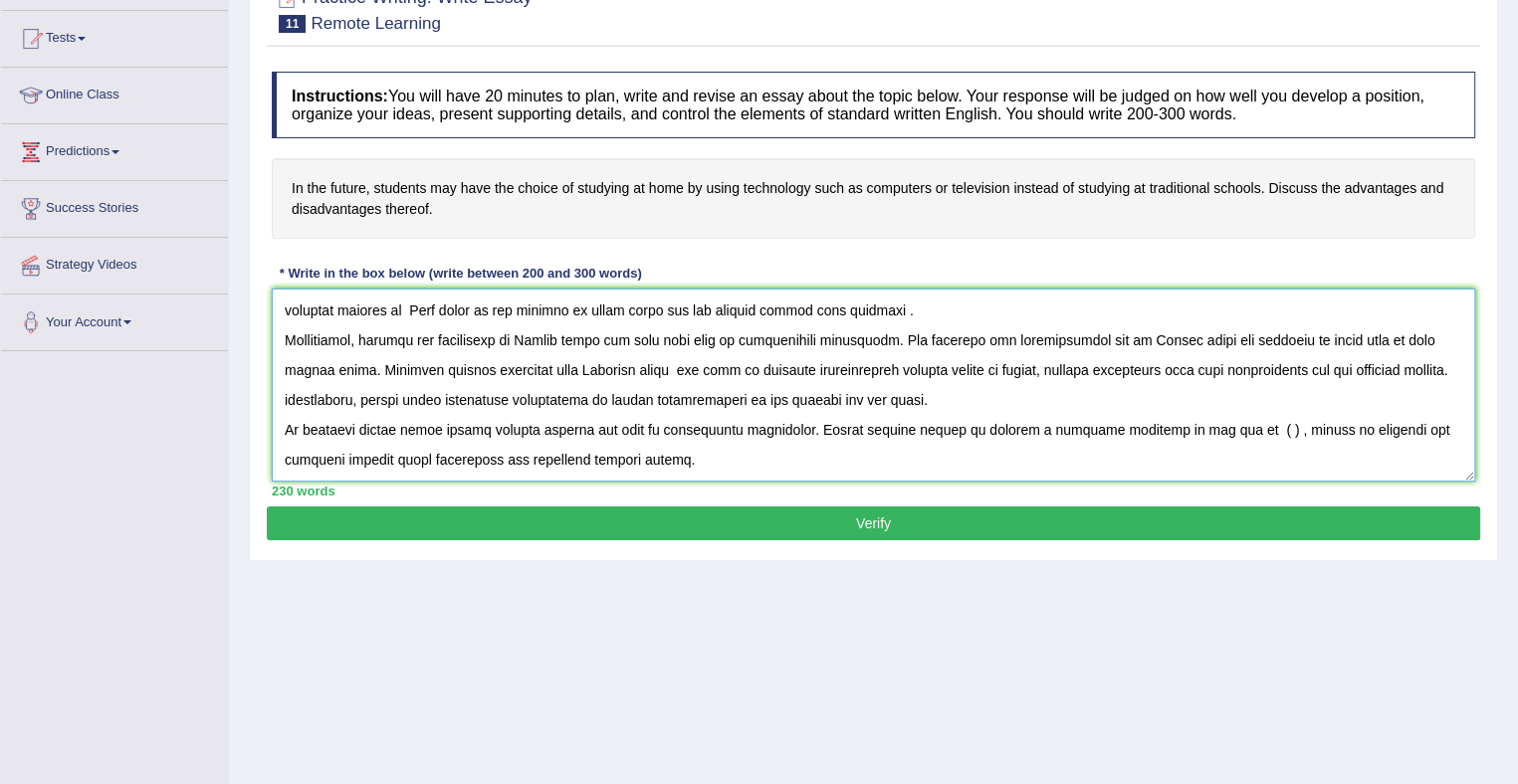 click at bounding box center (873, 385) 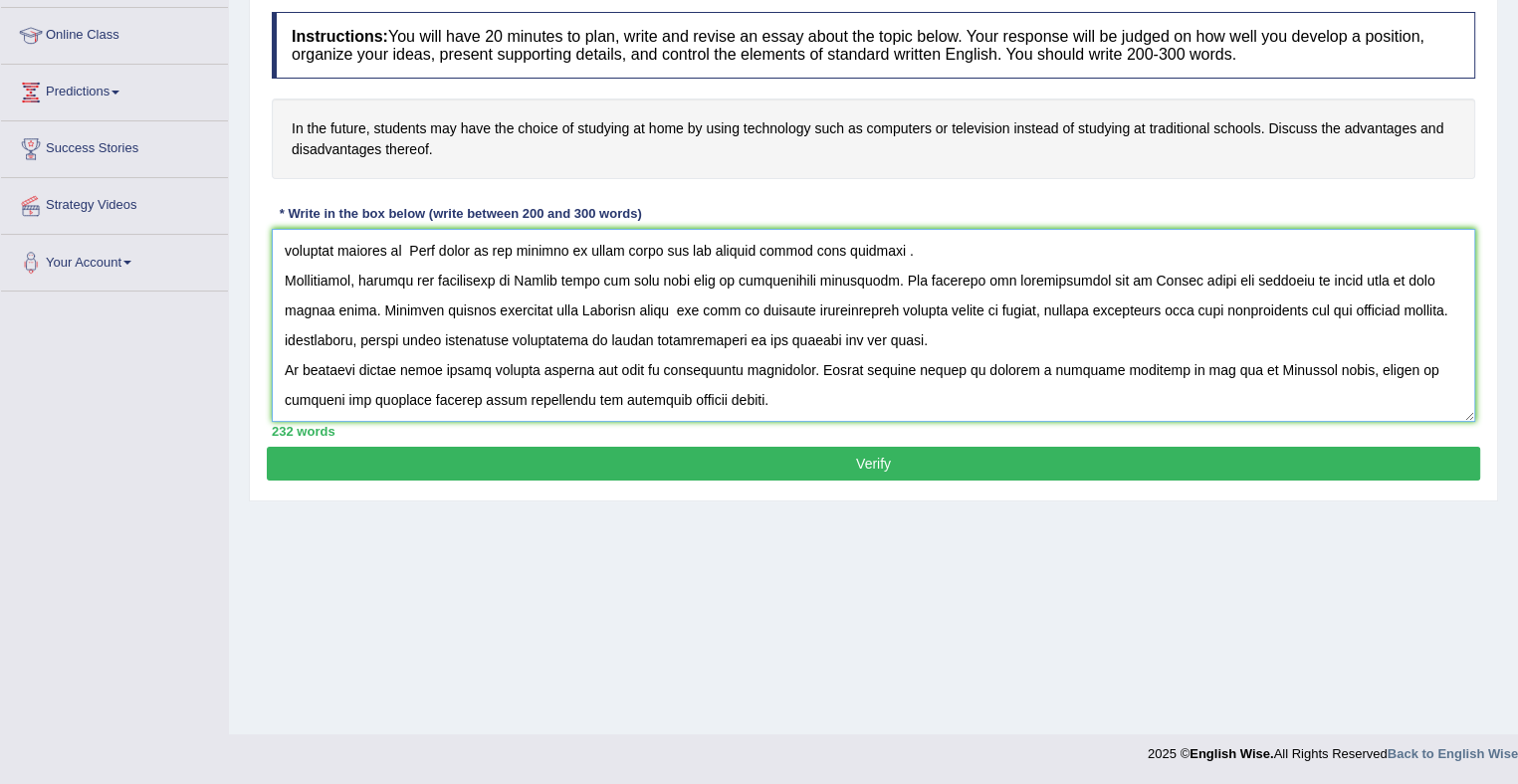 scroll, scrollTop: 260, scrollLeft: 0, axis: vertical 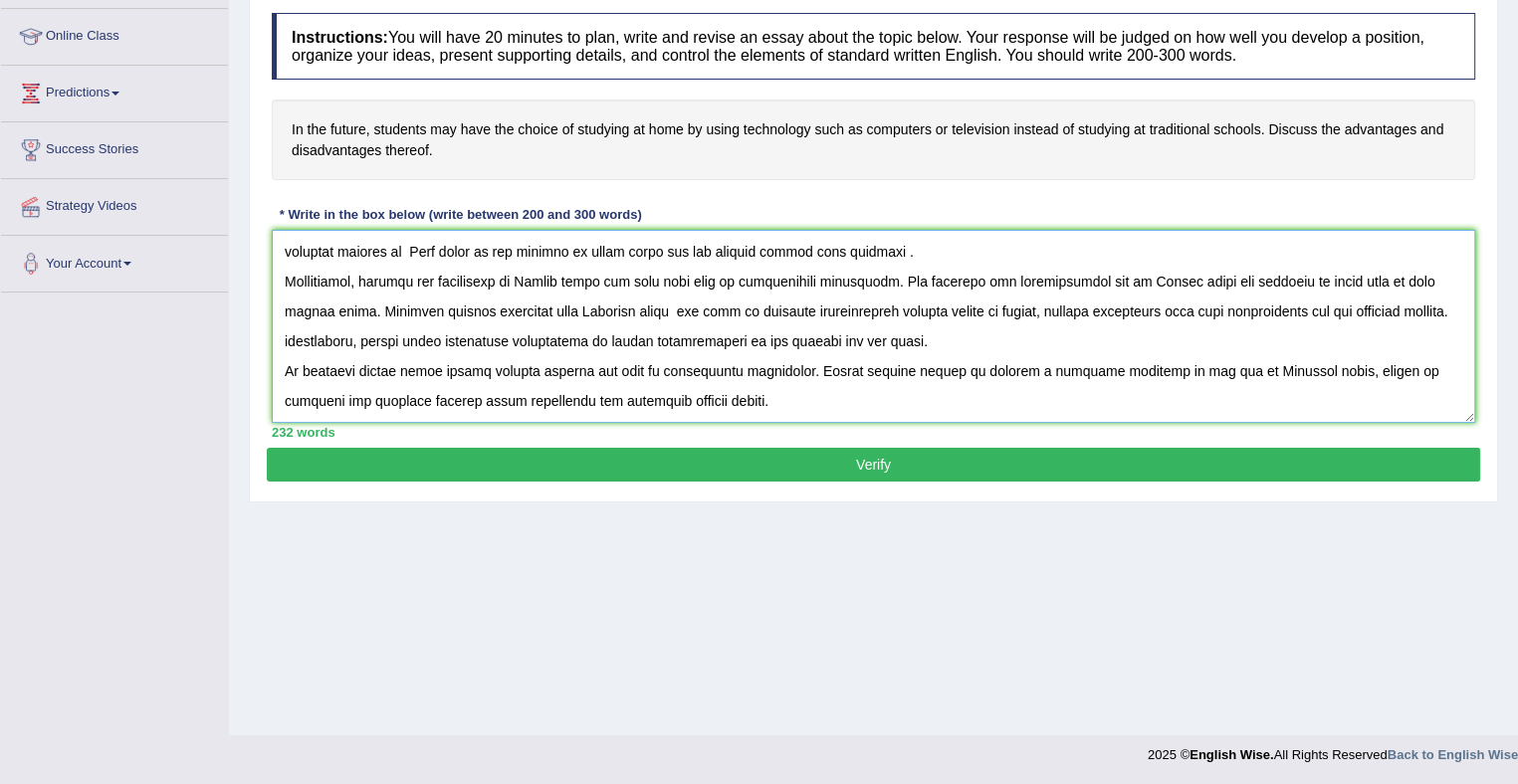 type on "The increasing of influence Traditional study on our lives has ignited numerous discussions. In this matter is particularly of pertinent due to its effects on both individuals and communities. In this essay i will examine the advantage and disadvantage of  online lerning platefotrm  and their implication for society.
One of the primary advantages of Computer base study  lies in its significance enhancement of its save the valuble time. This is further supported by the fact that is also contributes to help  with build technical knowlegde. Resesrch has demonstrated that online study has had a substantial impact on yeilding positive outcome for a wild range of individual. Moreover, an addition benefit of  Home study is its ability to learn about new and advance things like softwear .
Nonetheless, despite its advantages of Remote study can also give rise to considerable challenges. For instance the inappropriate use of Online study has resulted is issue such as bady health issue. Numerous studies indicated tha..." 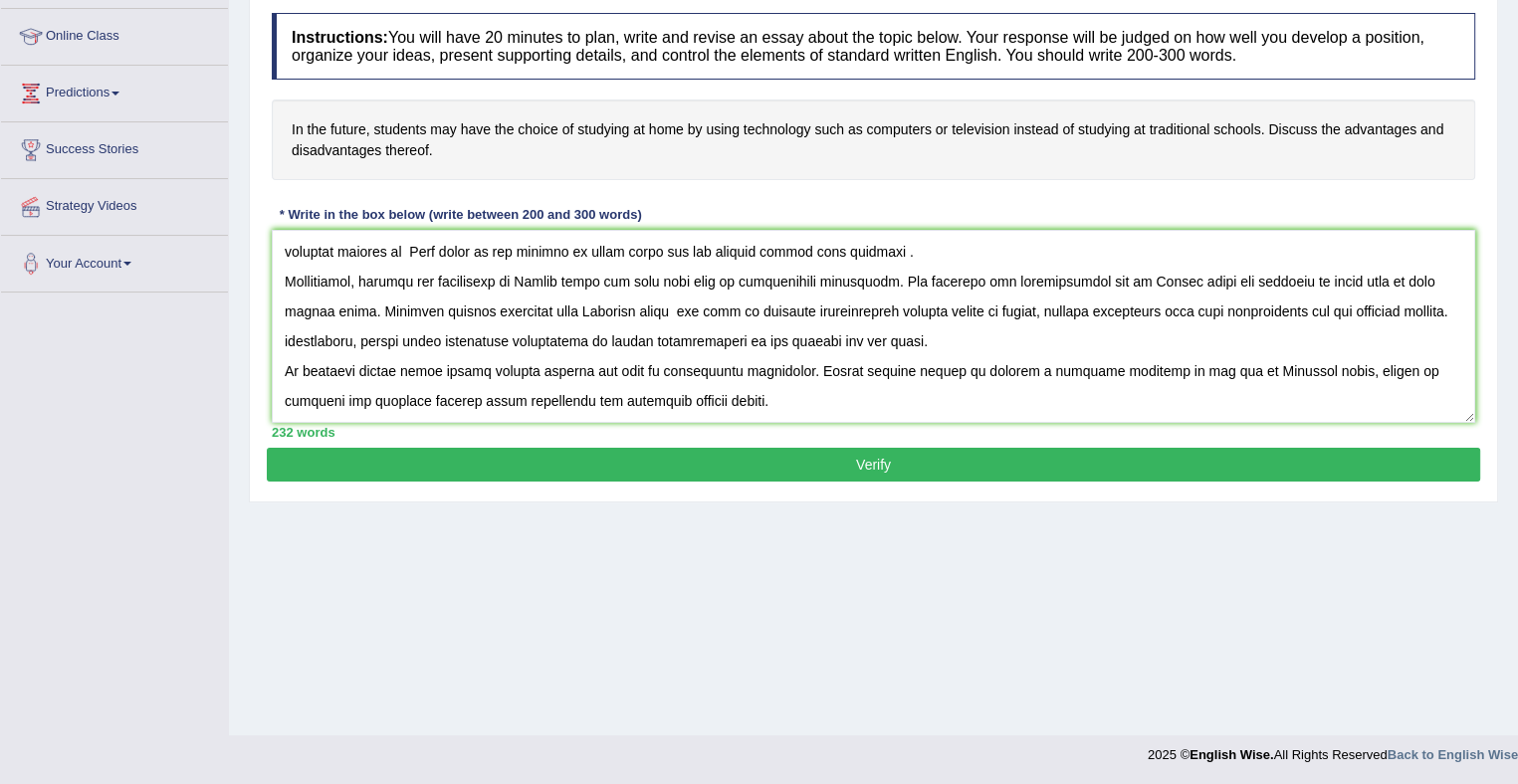 click on "Verify" at bounding box center [873, 465] 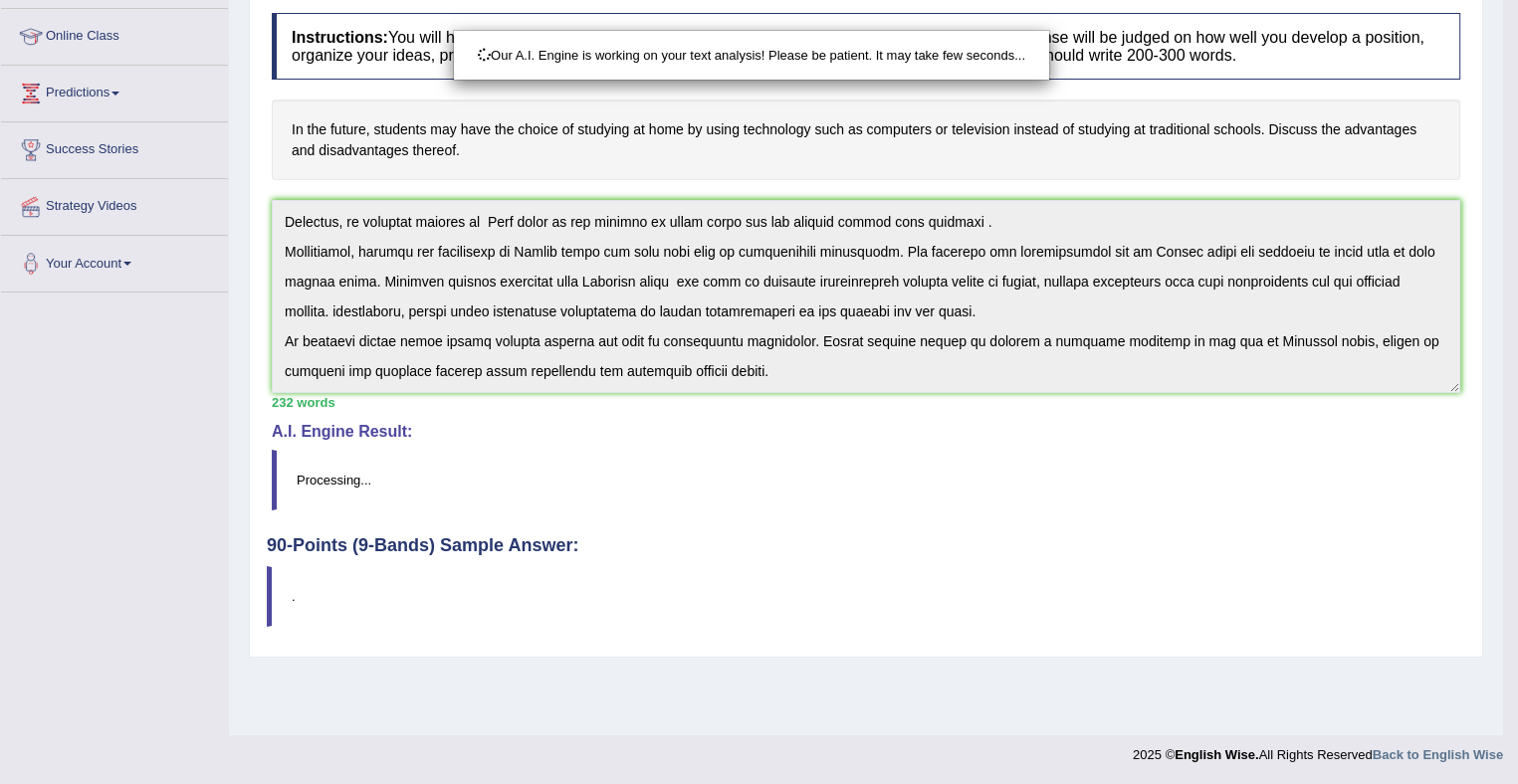 scroll, scrollTop: 261, scrollLeft: 0, axis: vertical 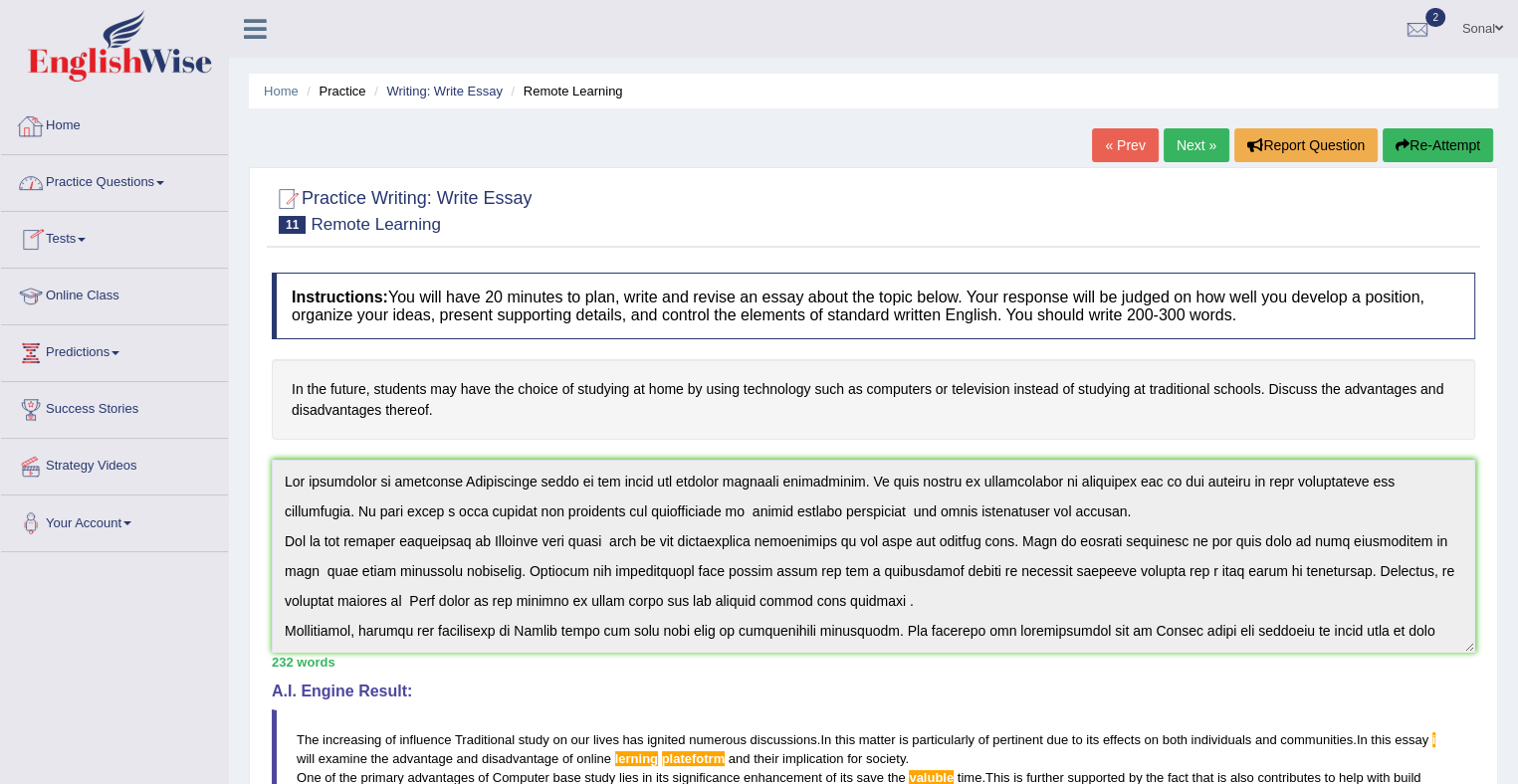 click on "Home" at bounding box center (114, 123) 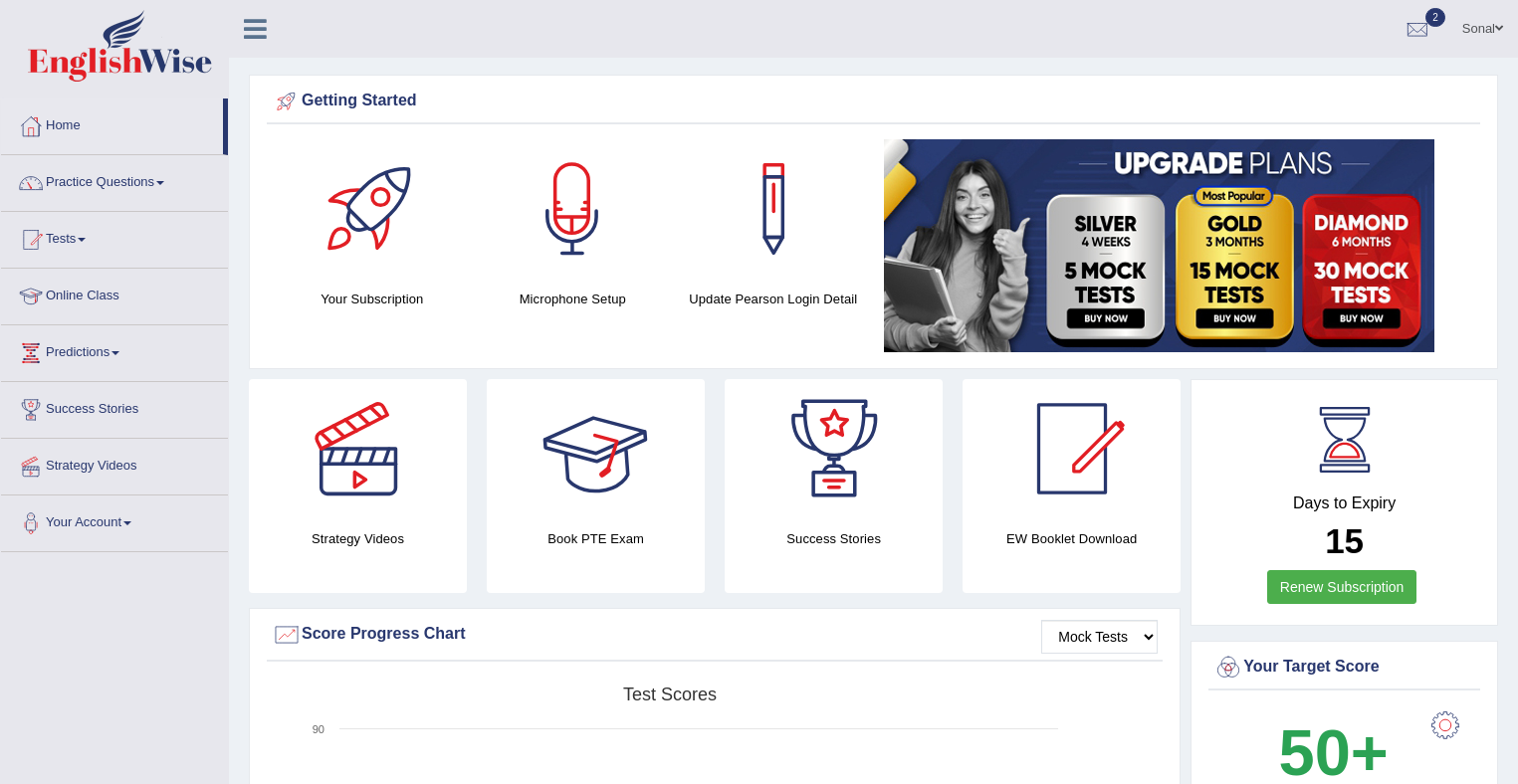 scroll, scrollTop: 1381, scrollLeft: 0, axis: vertical 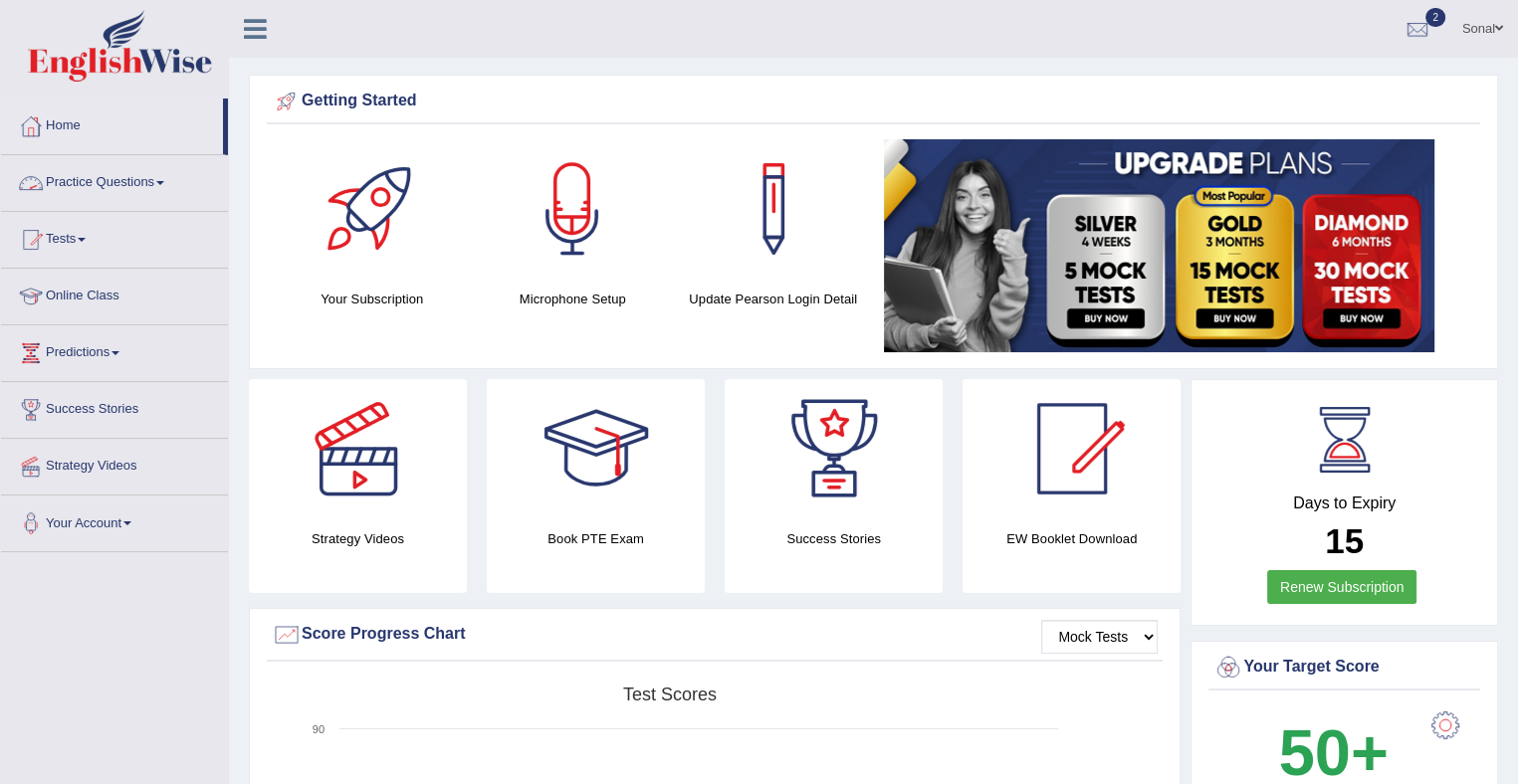 click on "Practice Questions" at bounding box center [114, 180] 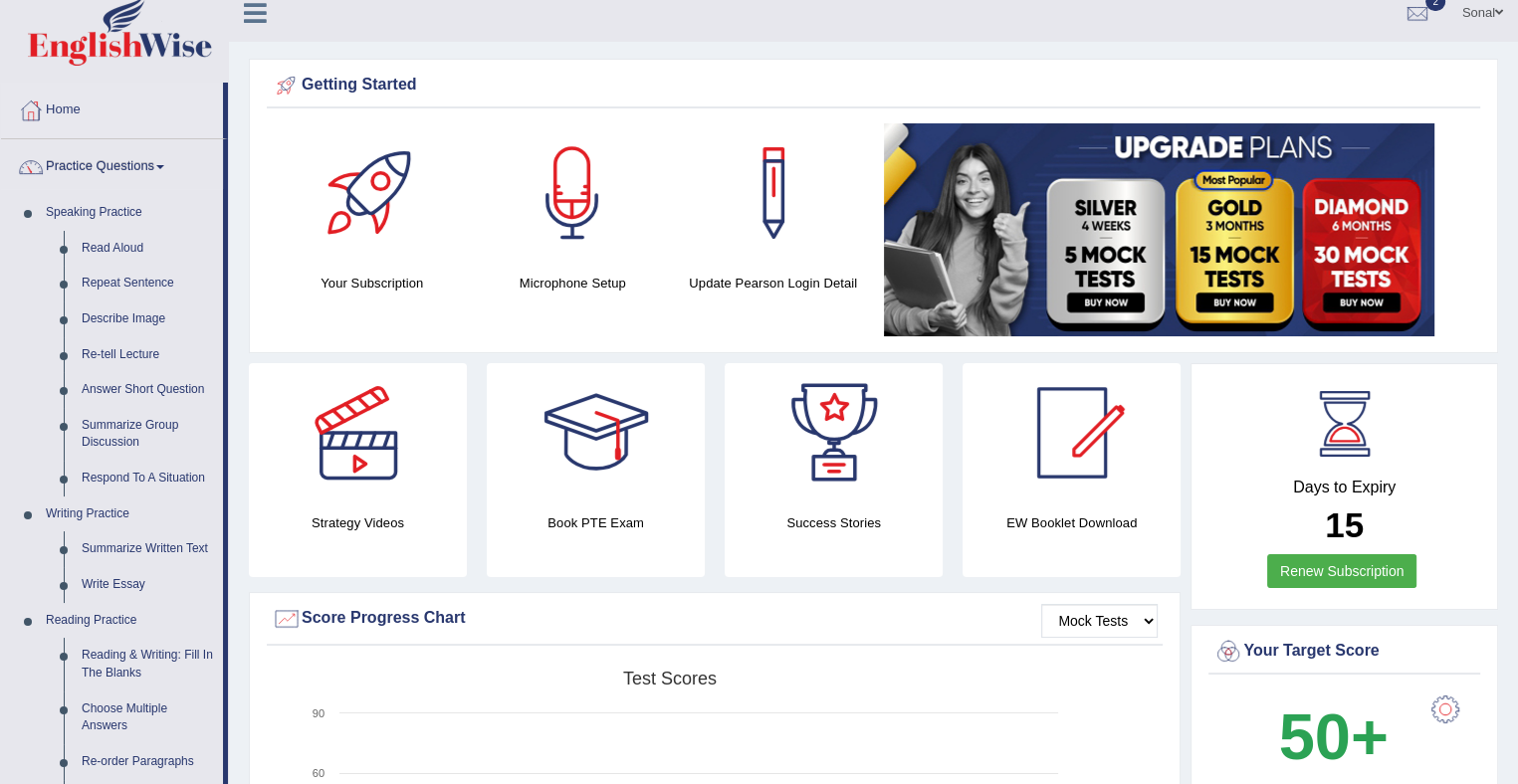 scroll, scrollTop: 14, scrollLeft: 0, axis: vertical 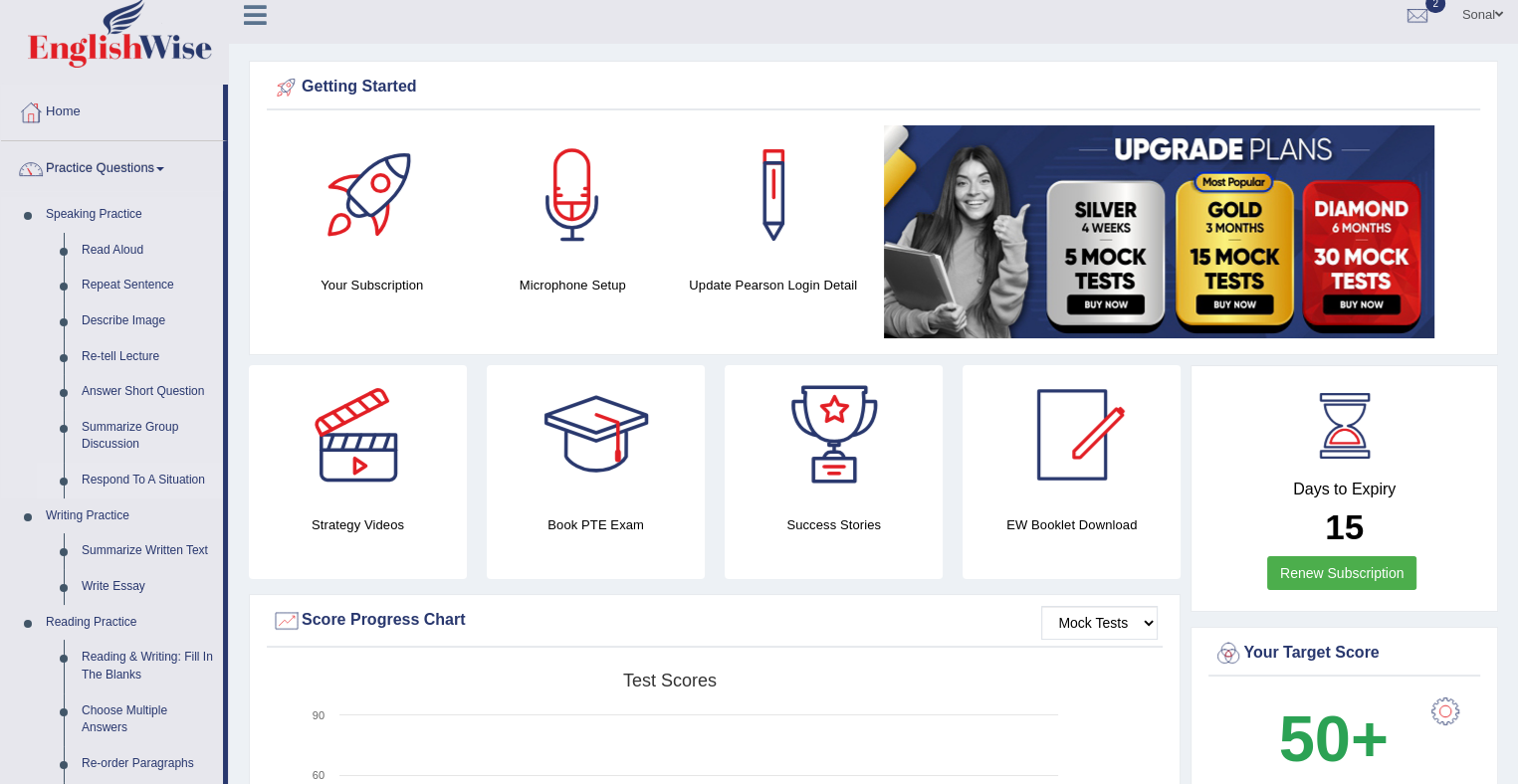 click on "Respond To A Situation" at bounding box center (147, 481) 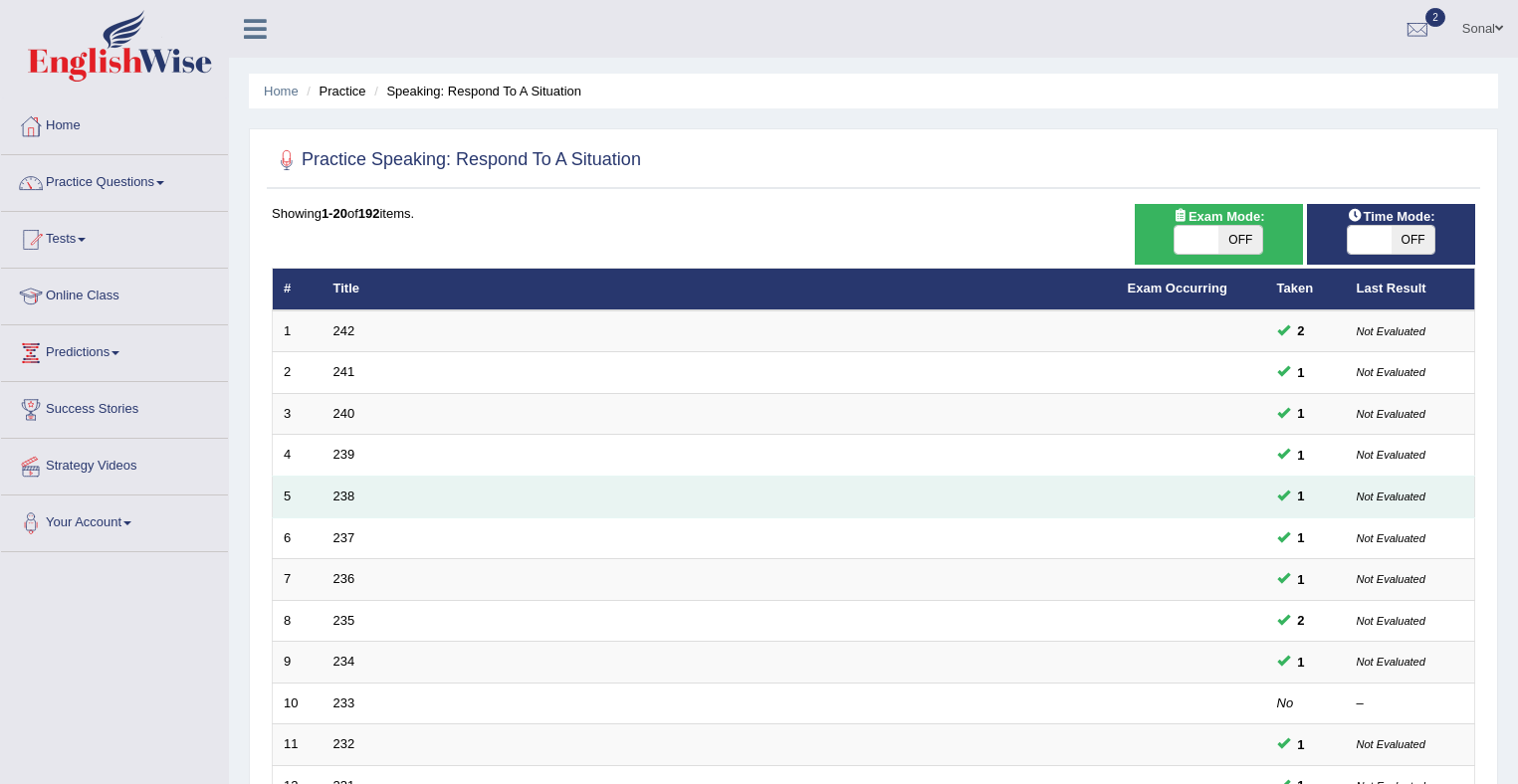 scroll, scrollTop: 0, scrollLeft: 0, axis: both 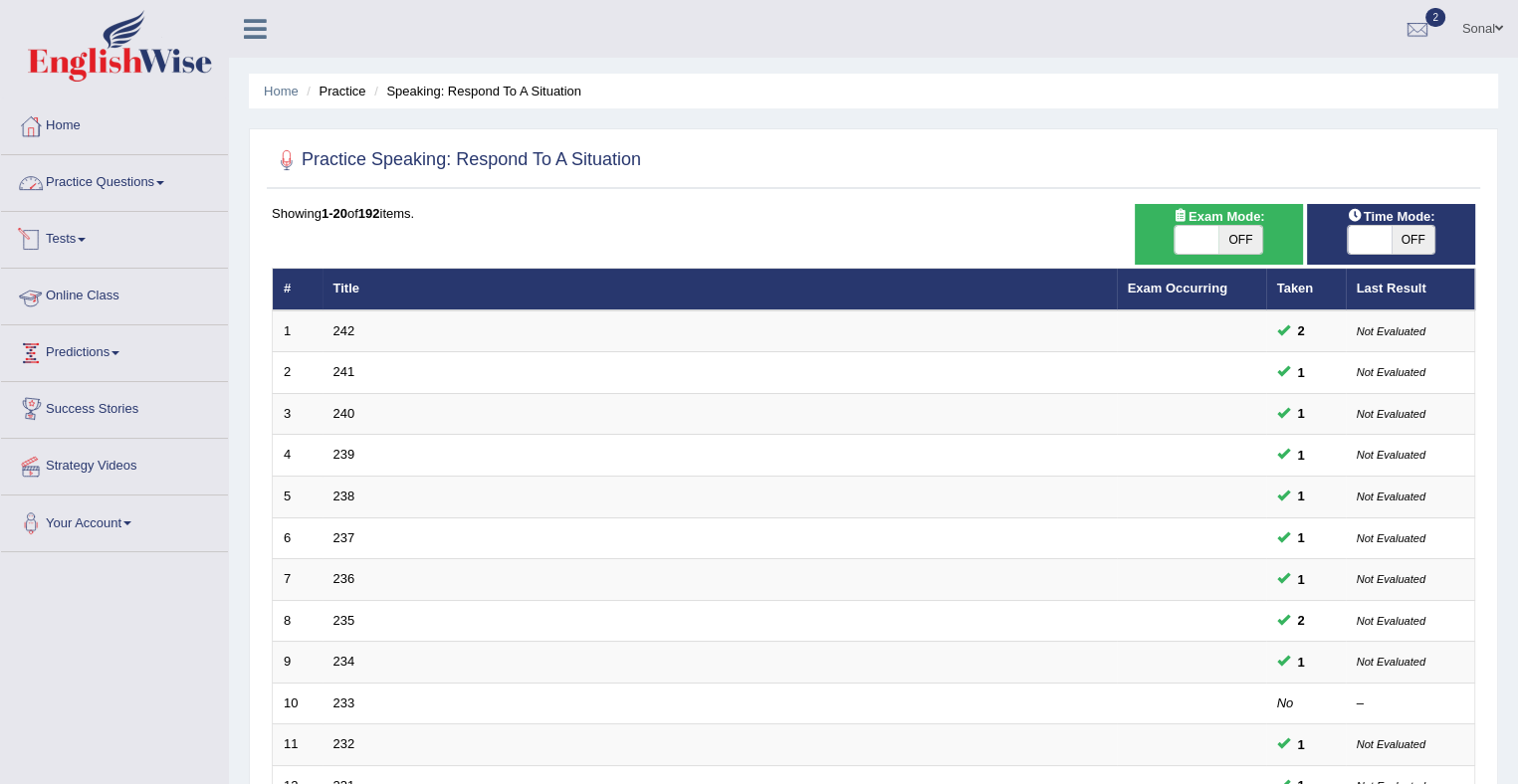 click at bounding box center [160, 183] 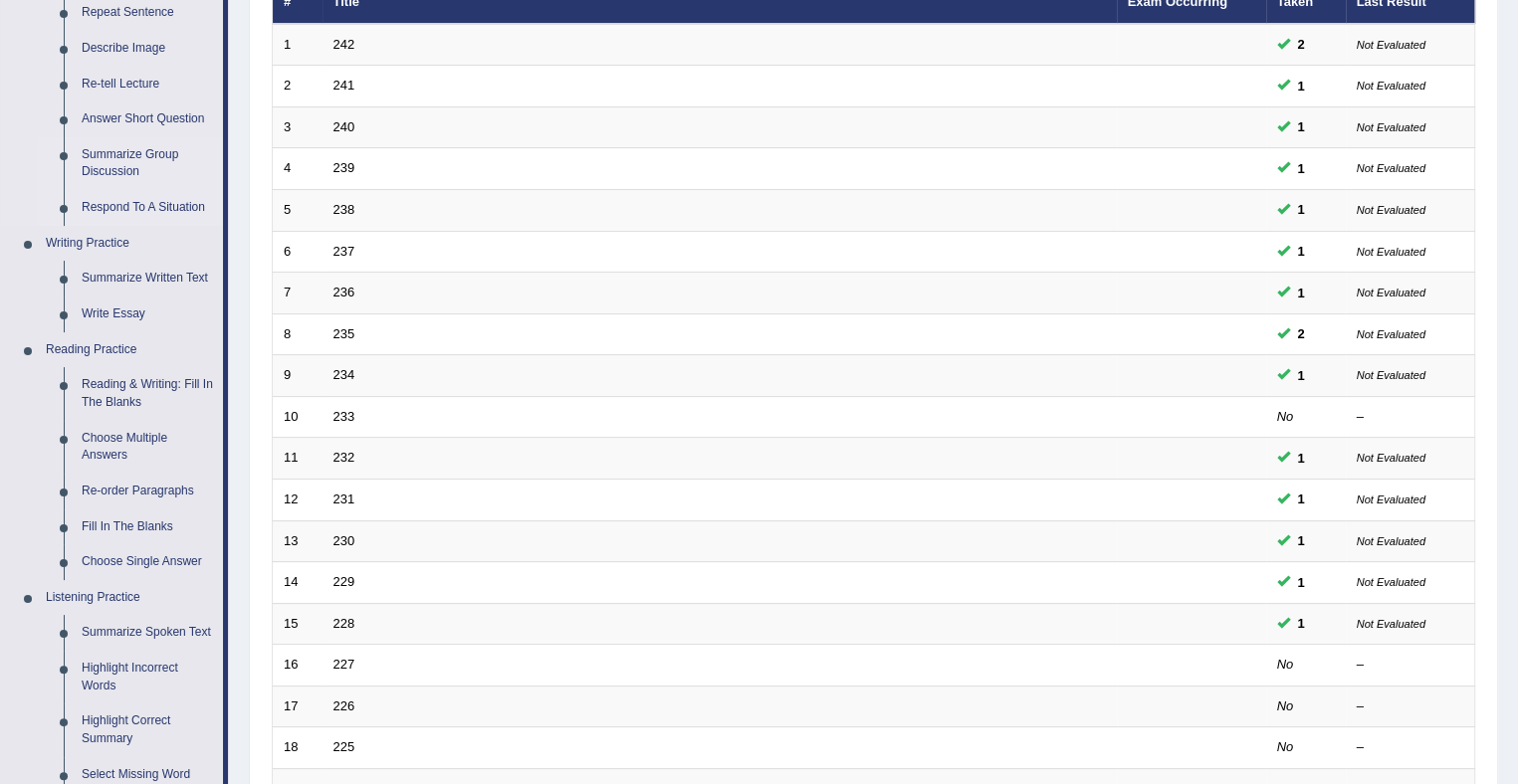 scroll, scrollTop: 286, scrollLeft: 0, axis: vertical 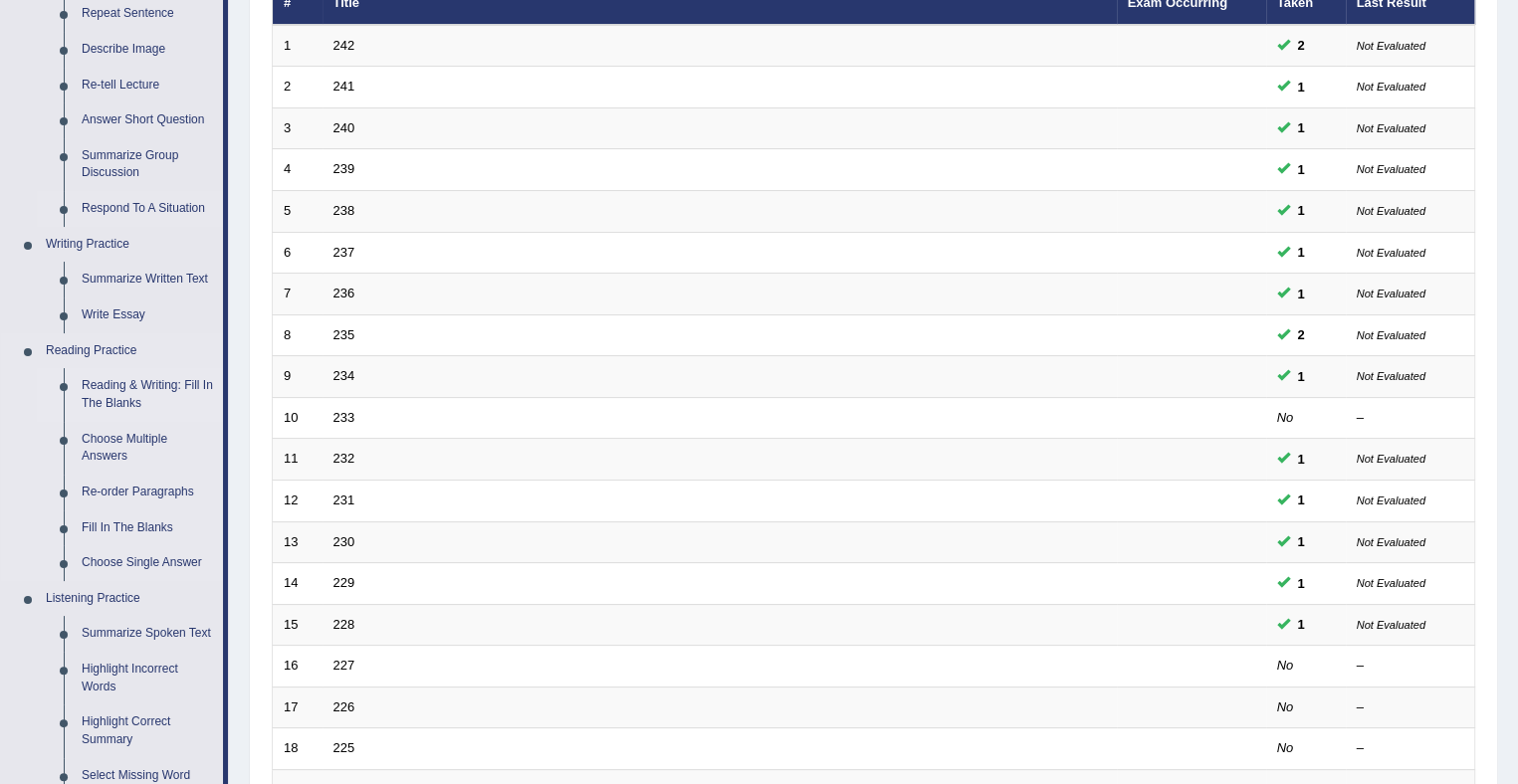 click on "Reading & Writing: Fill In The Blanks" at bounding box center (147, 394) 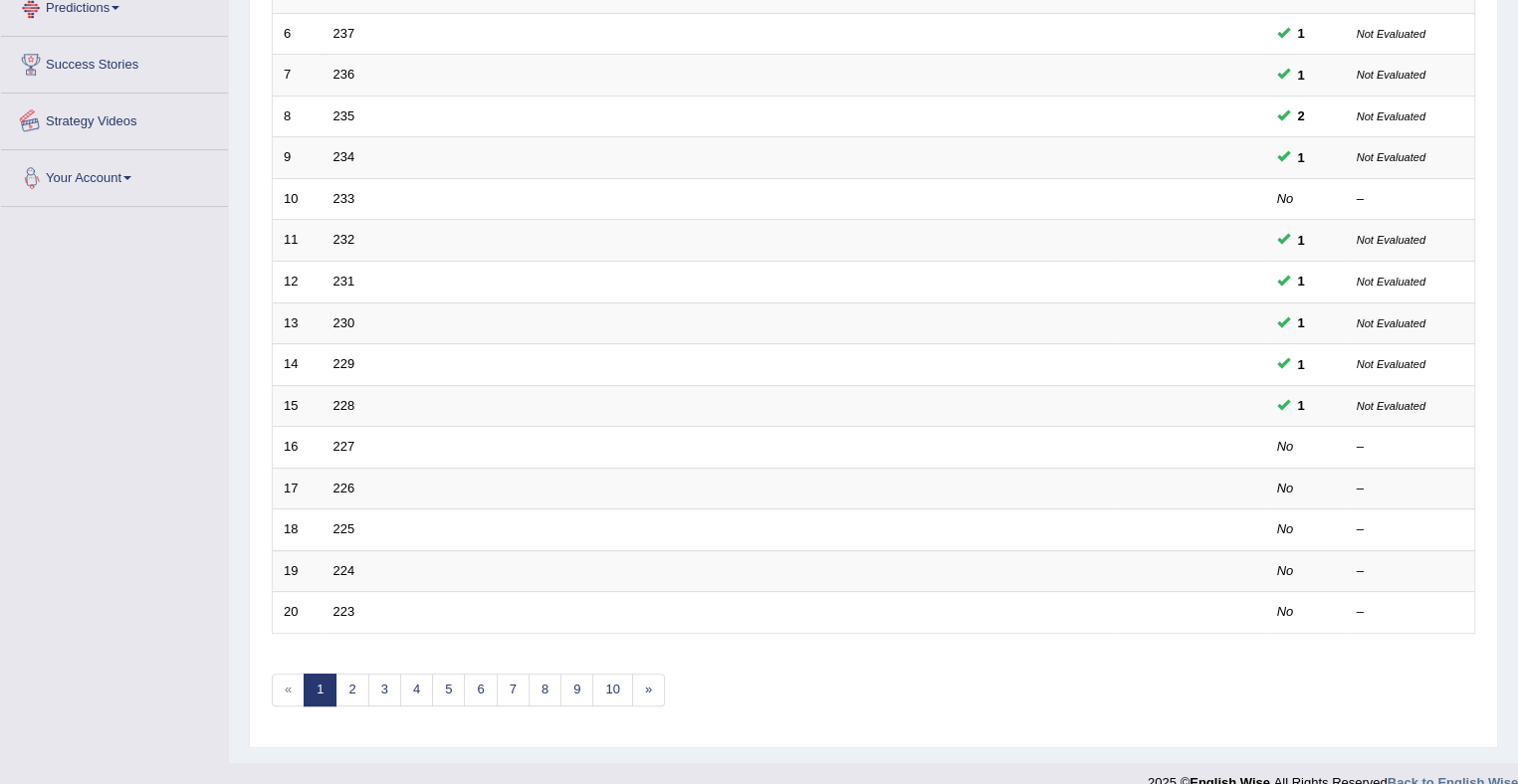 scroll, scrollTop: 527, scrollLeft: 0, axis: vertical 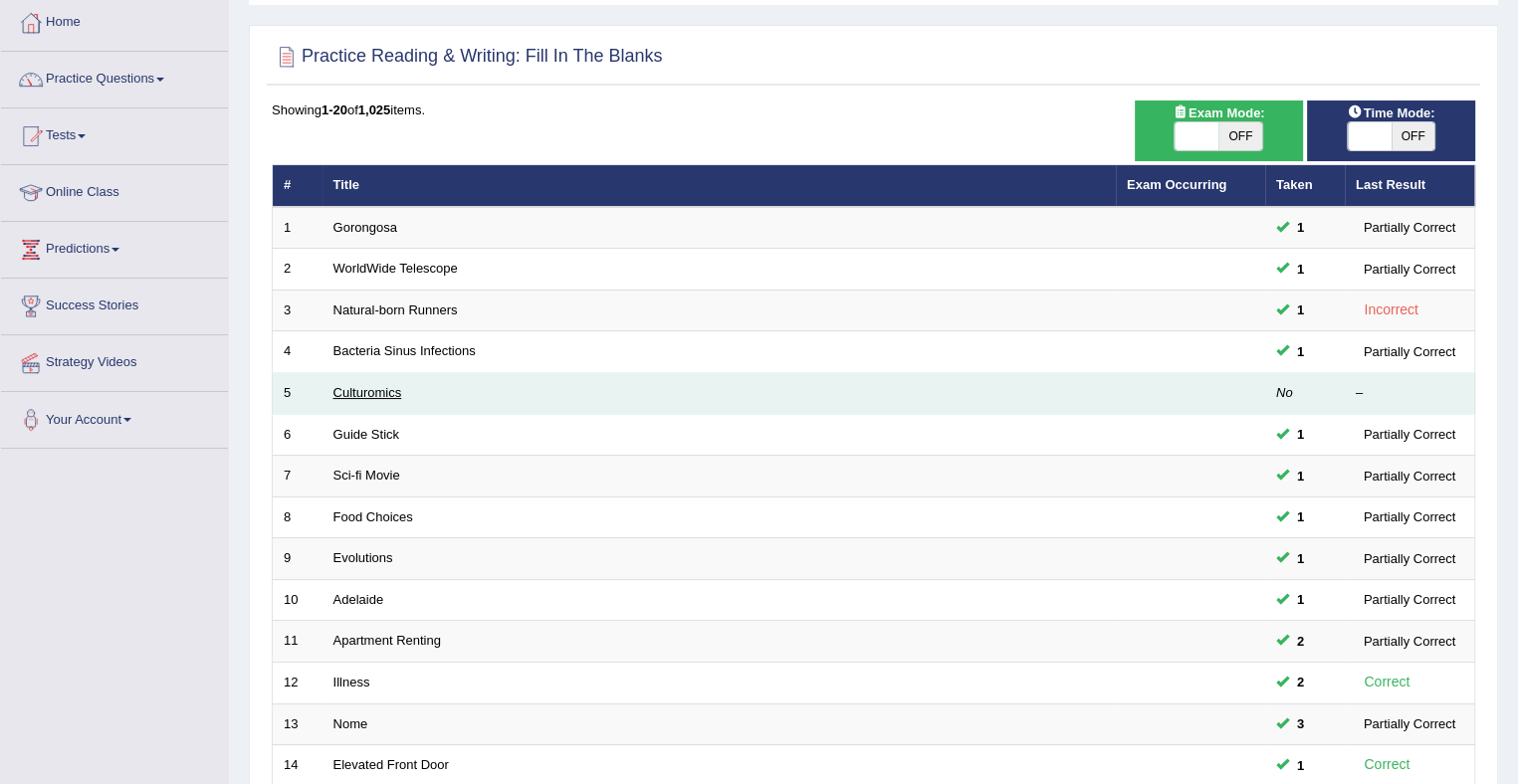 click on "Culturomics" at bounding box center (367, 392) 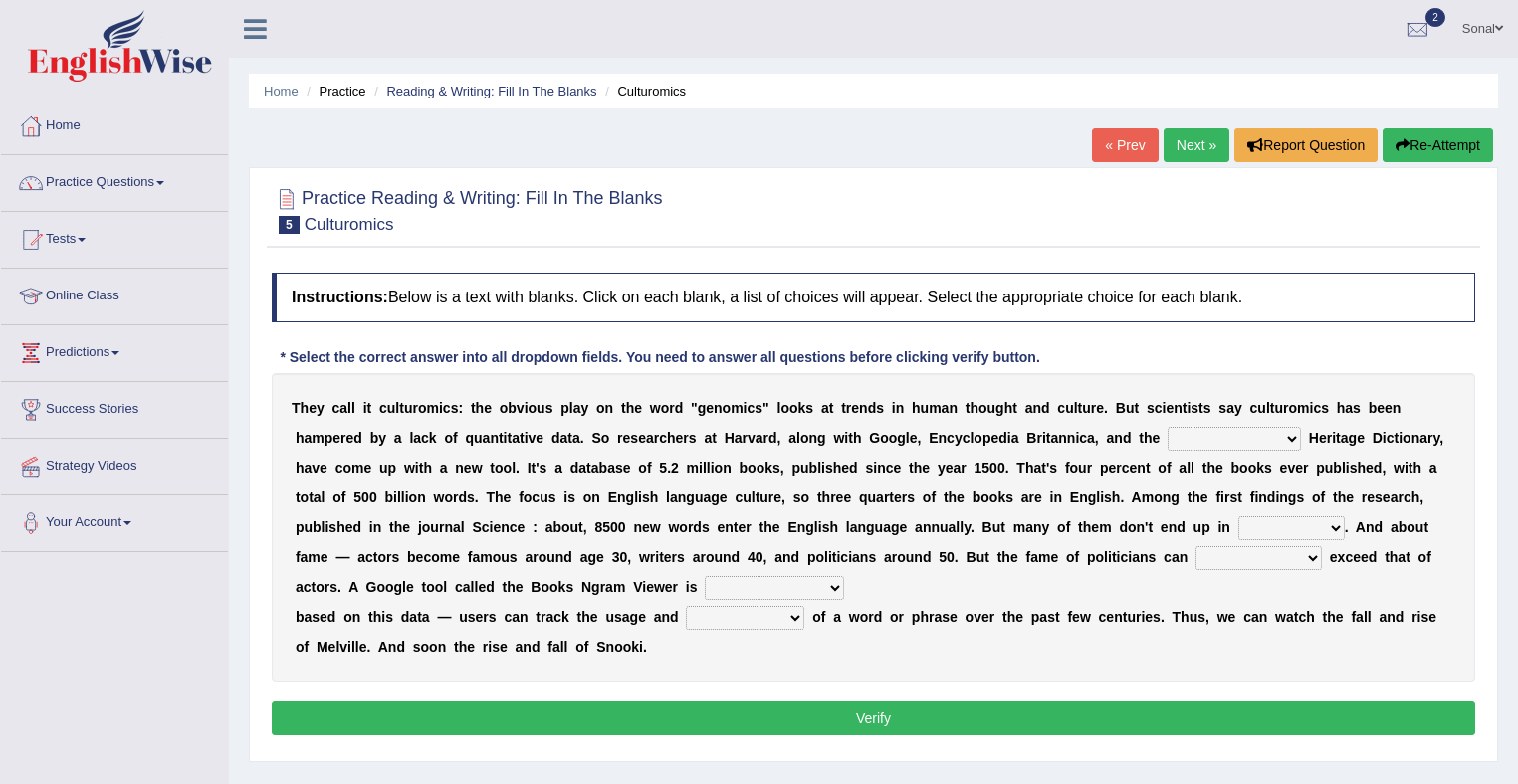 scroll, scrollTop: 0, scrollLeft: 0, axis: both 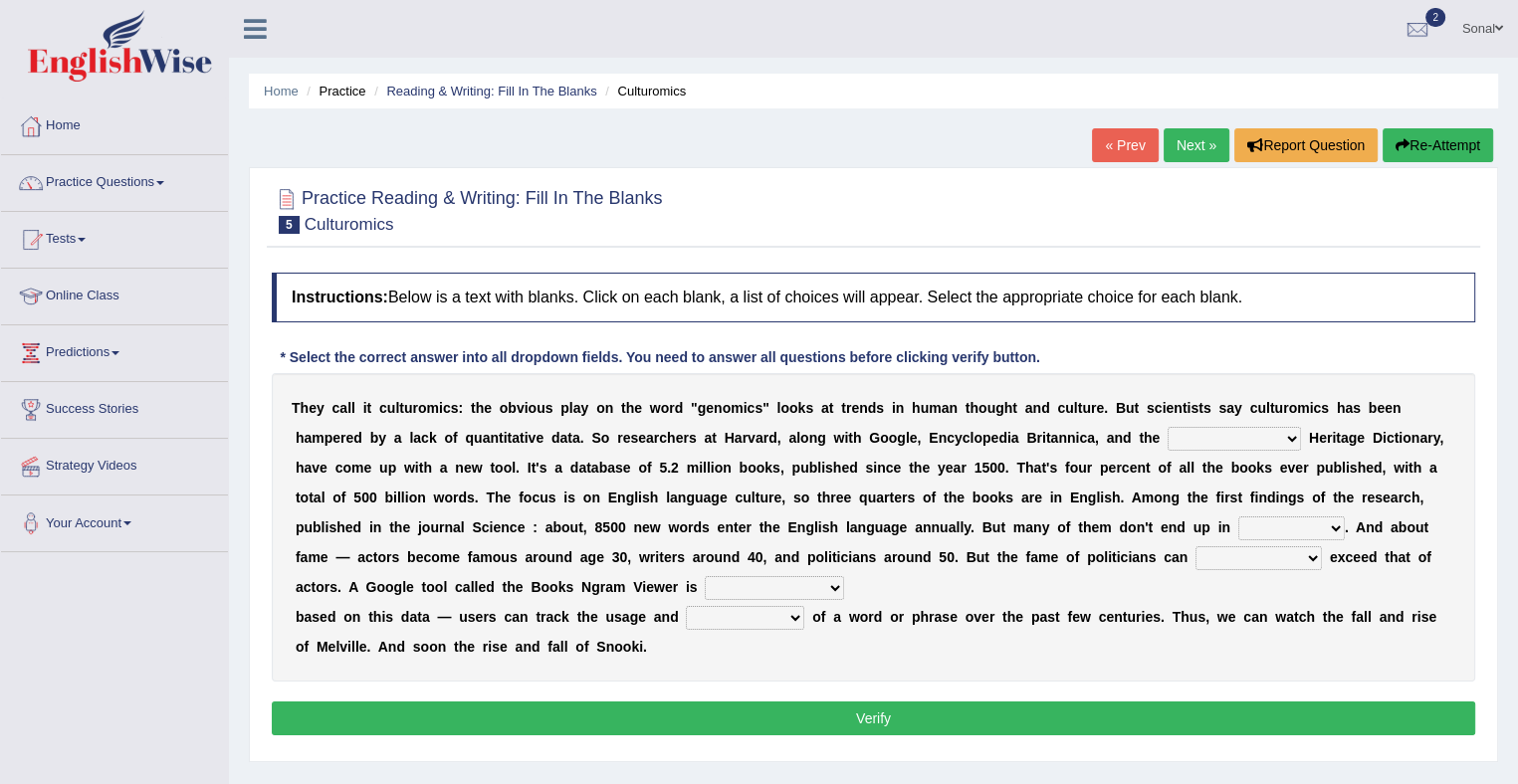 click on "Mettlesome Silicon Acetaminophen American" at bounding box center (1234, 439) 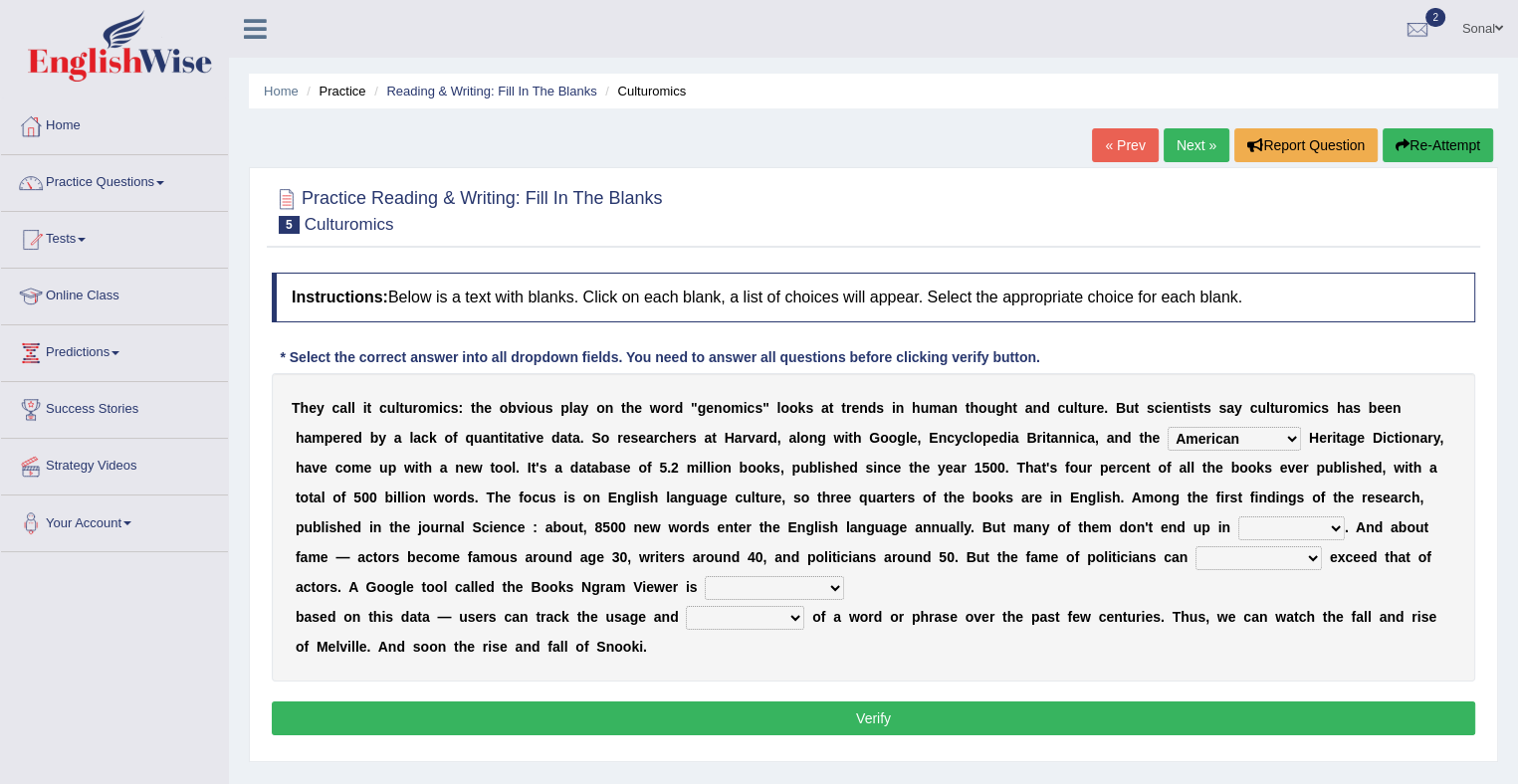click on "Mettlesome Silicon Acetaminophen American" at bounding box center [1234, 439] 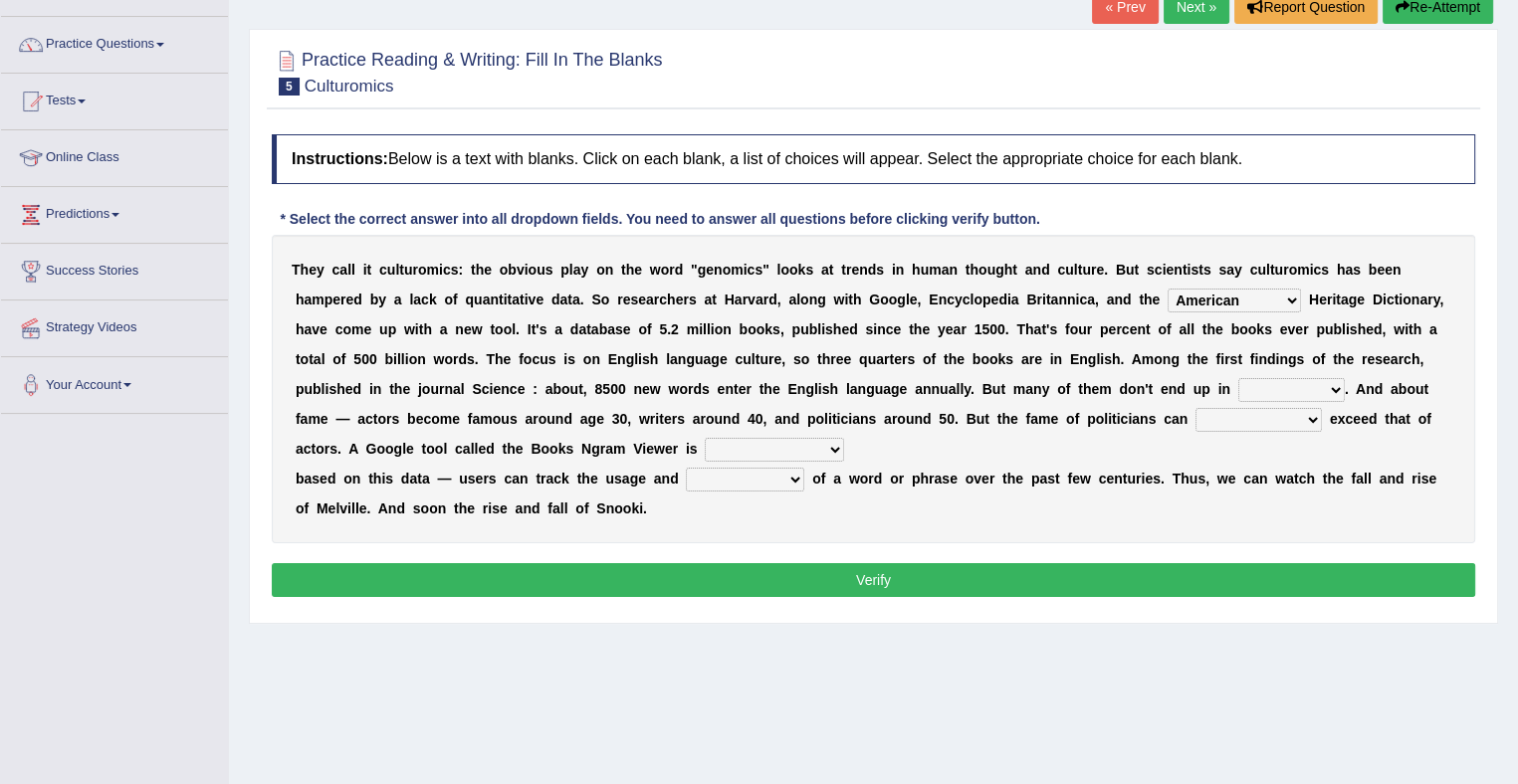 scroll, scrollTop: 139, scrollLeft: 0, axis: vertical 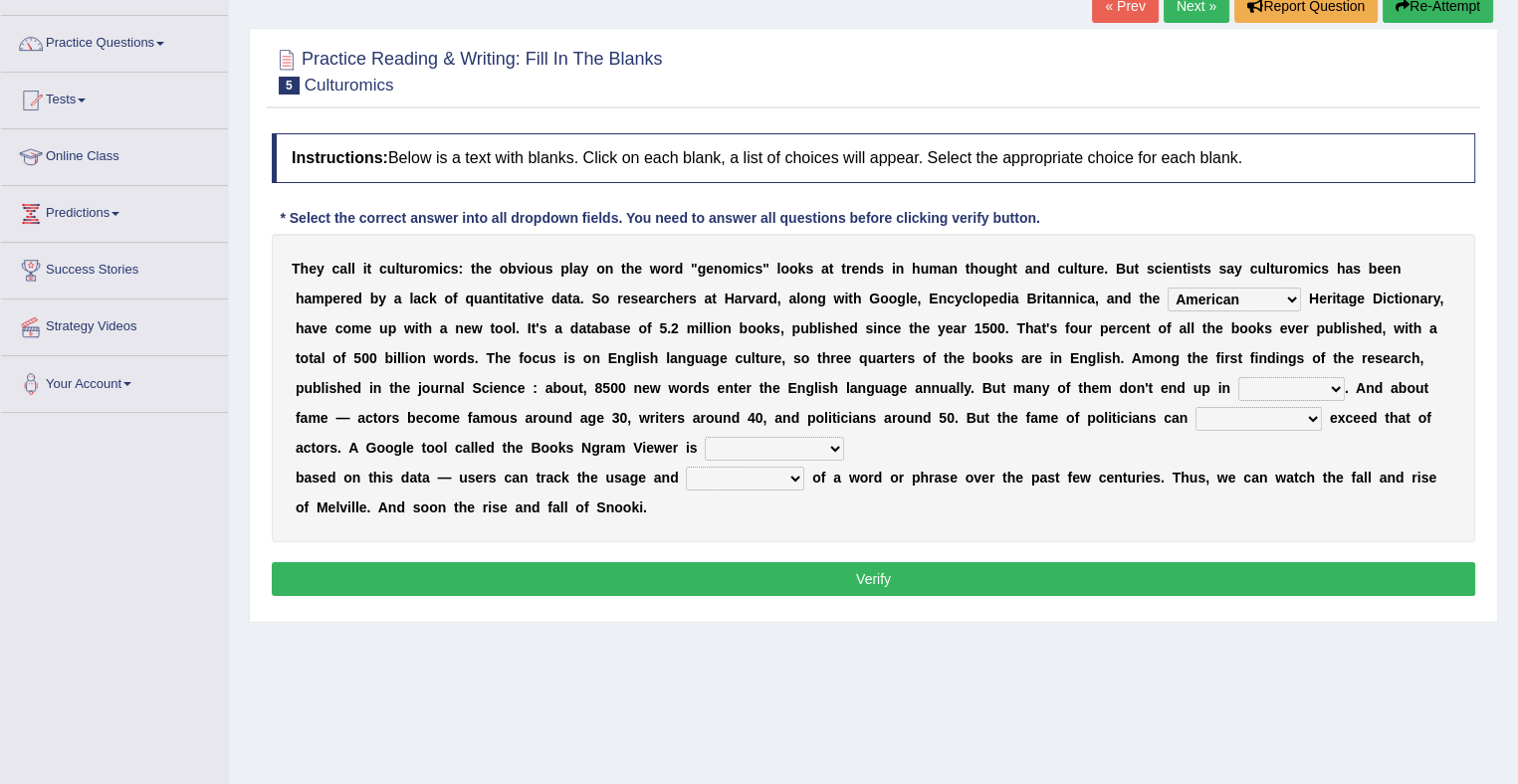 click on "veterinaries fairies dictionaries smithies" at bounding box center (1291, 389) 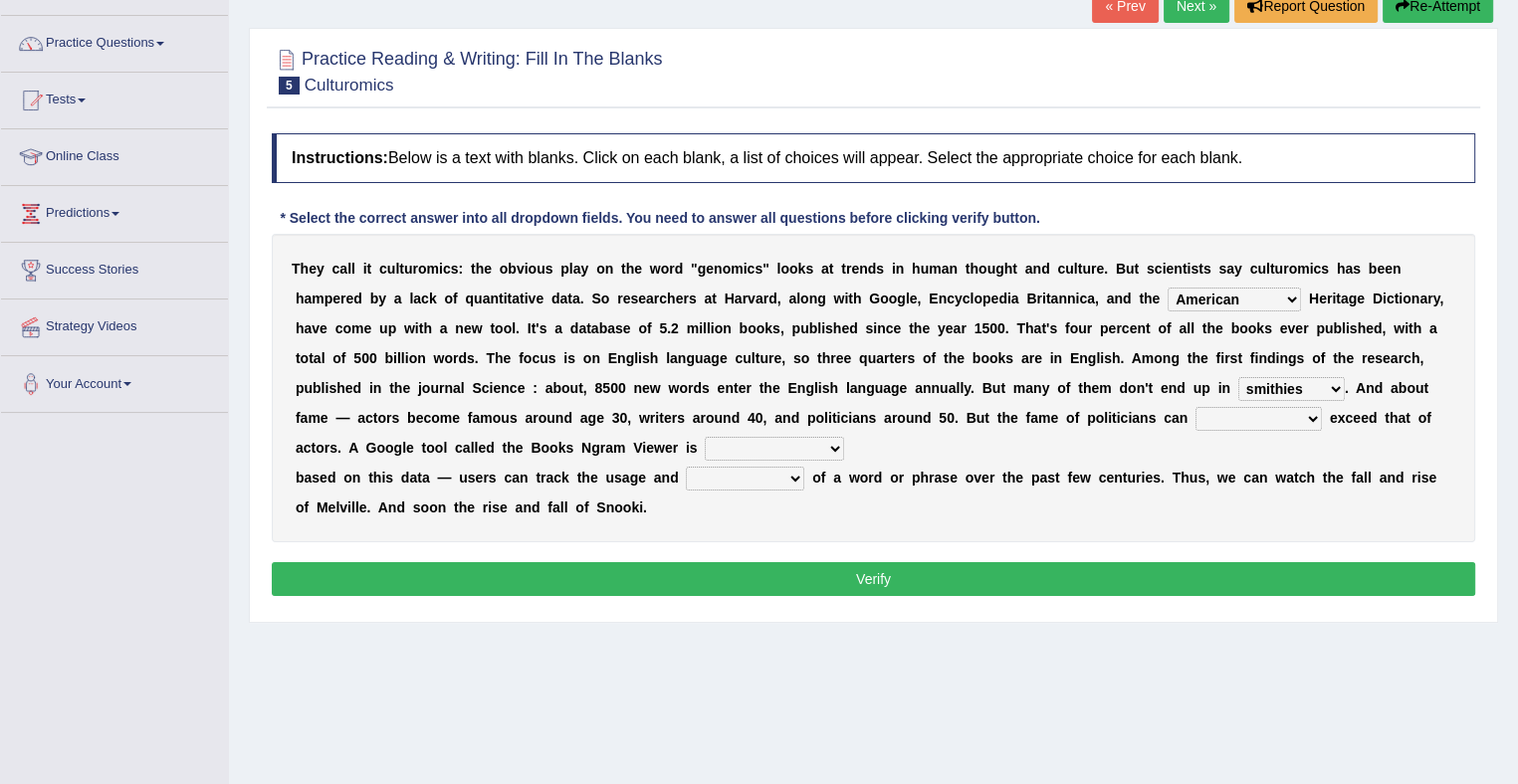 click on "veterinaries fairies dictionaries smithies" at bounding box center [1291, 389] 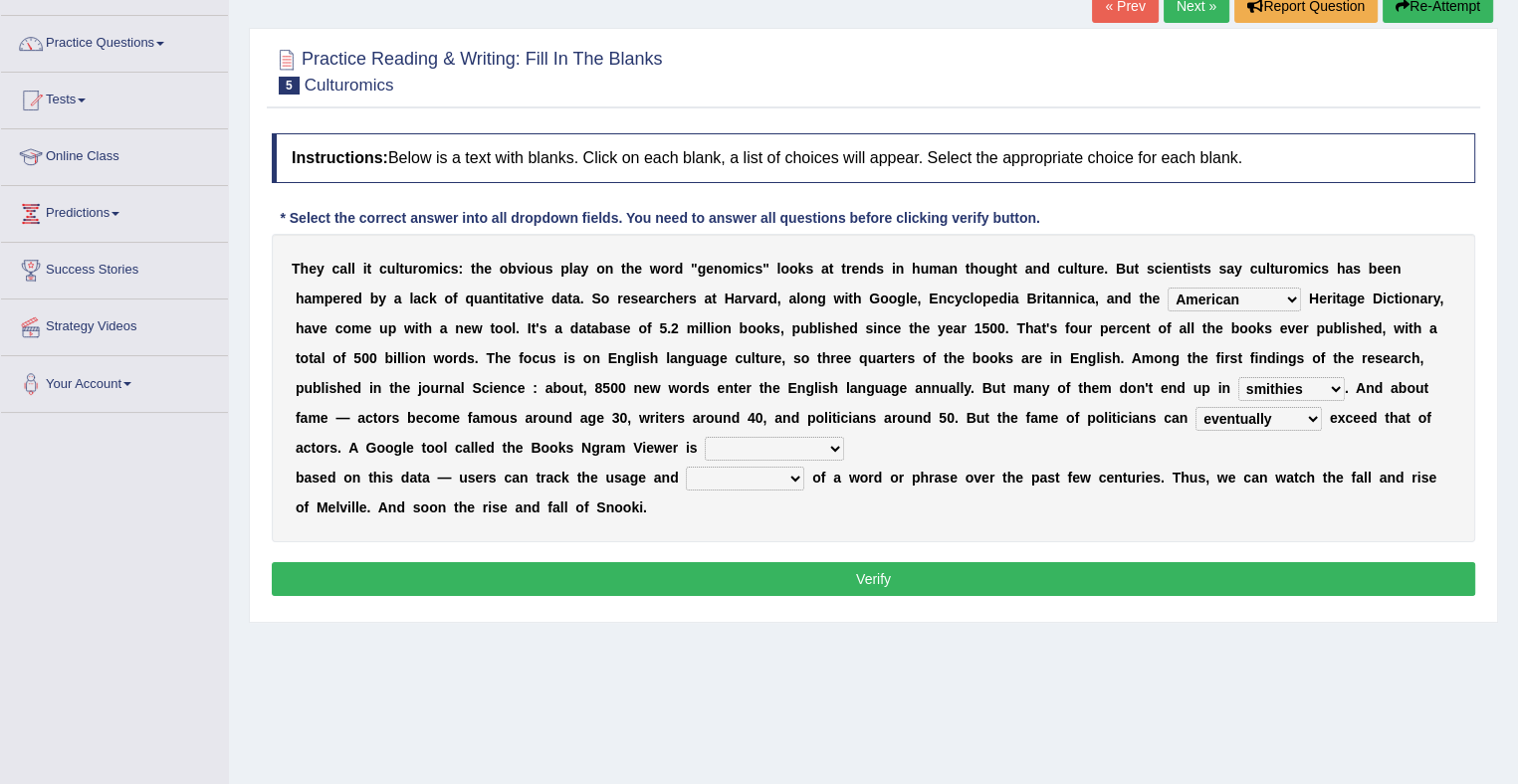 click on "intelligibly eventually venturesomely preferably" at bounding box center (1258, 419) 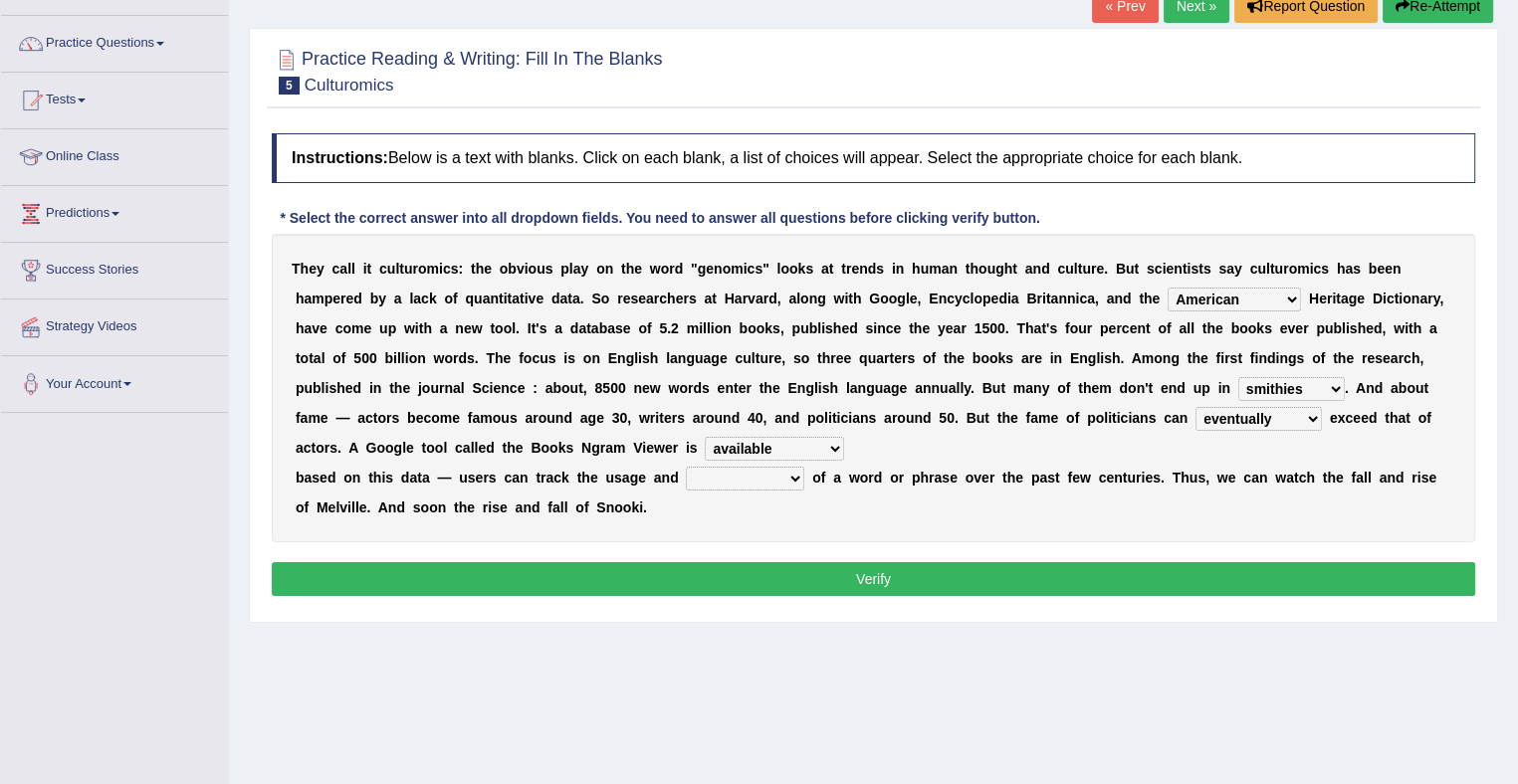 click on "frequency derisory drearily inappreciably" at bounding box center (745, 479) 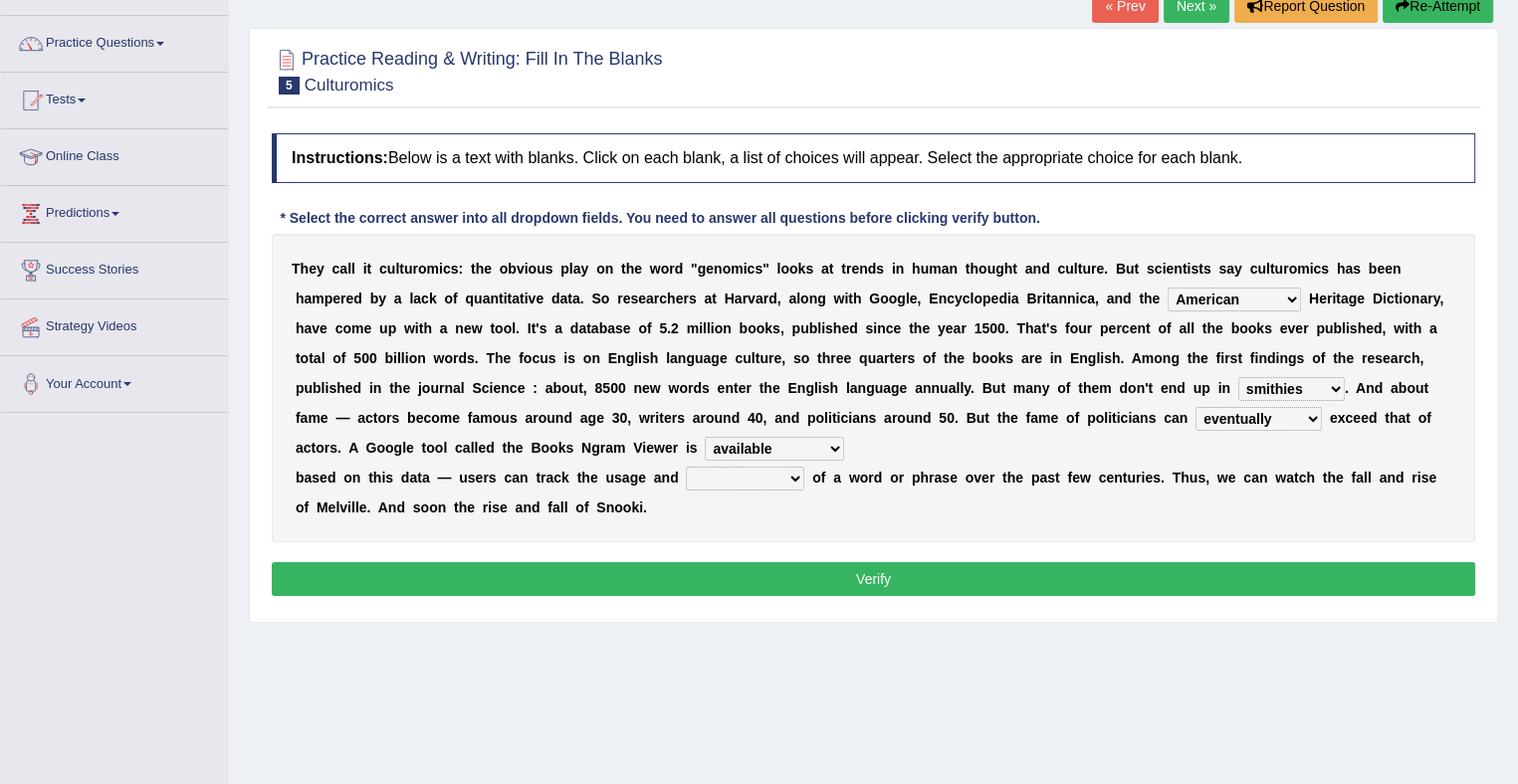 select on "frequency" 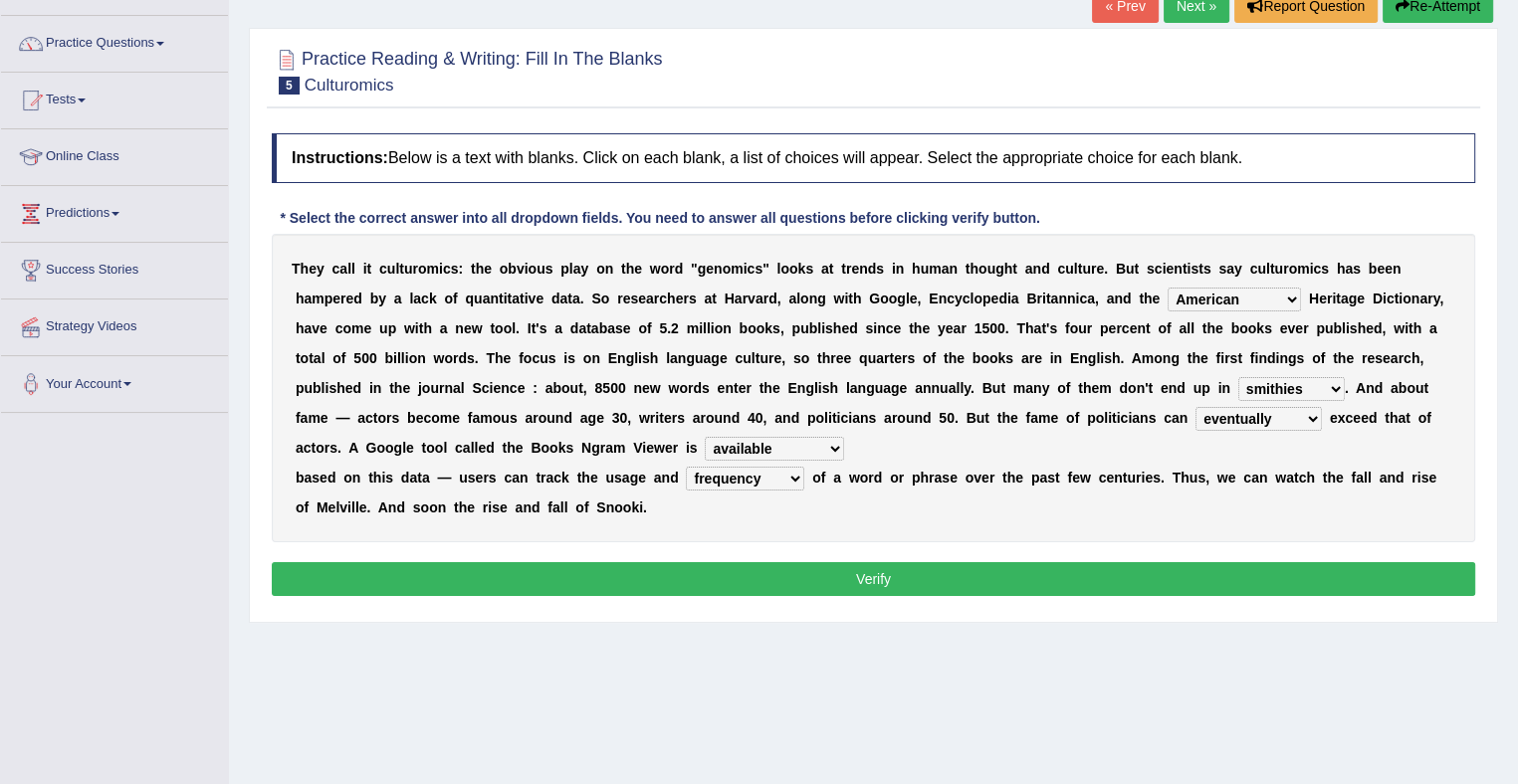 click on "frequency derisory drearily inappreciably" at bounding box center [745, 479] 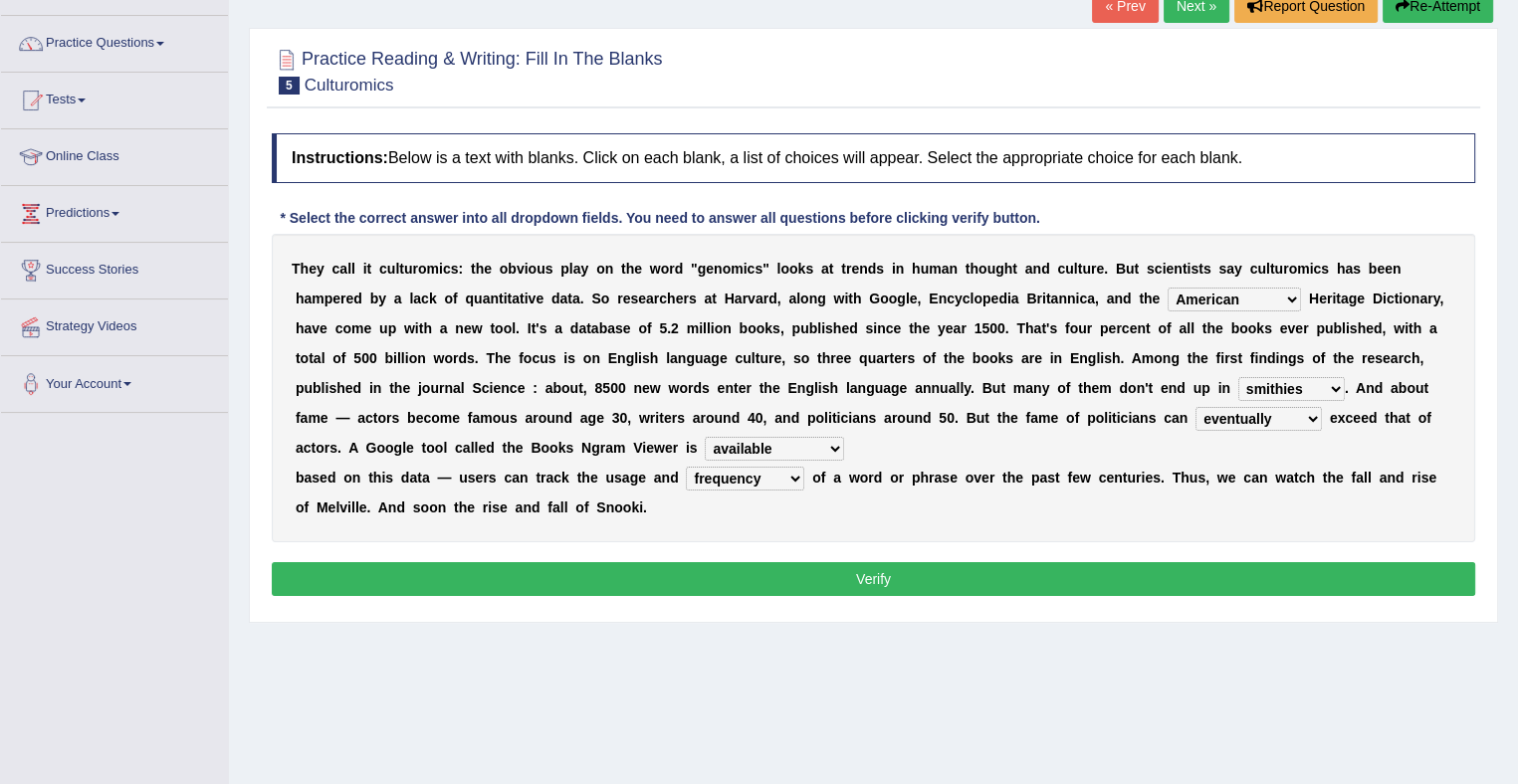 click on "Verify" at bounding box center (873, 579) 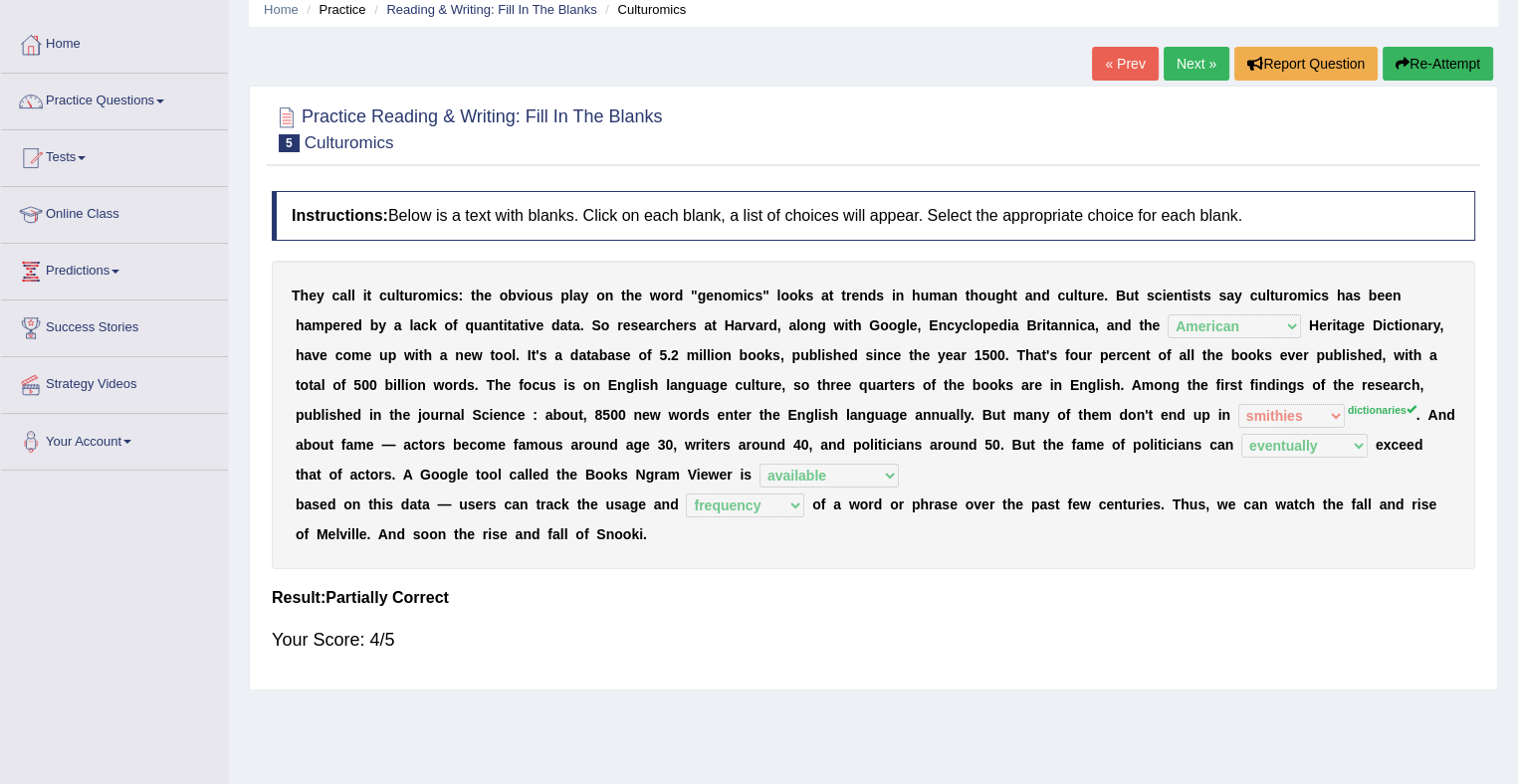 scroll, scrollTop: 80, scrollLeft: 0, axis: vertical 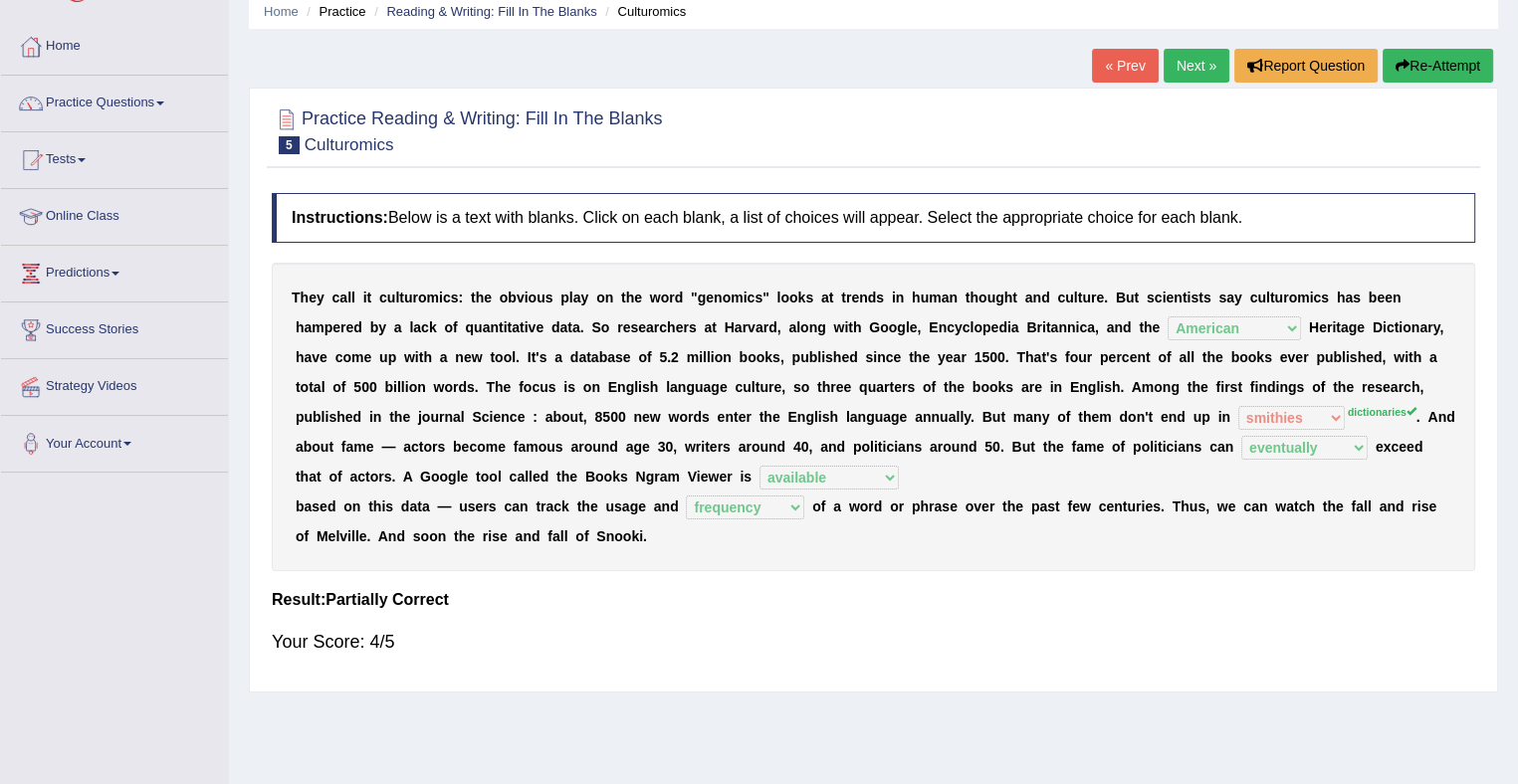 click on "Next »" at bounding box center [1196, 66] 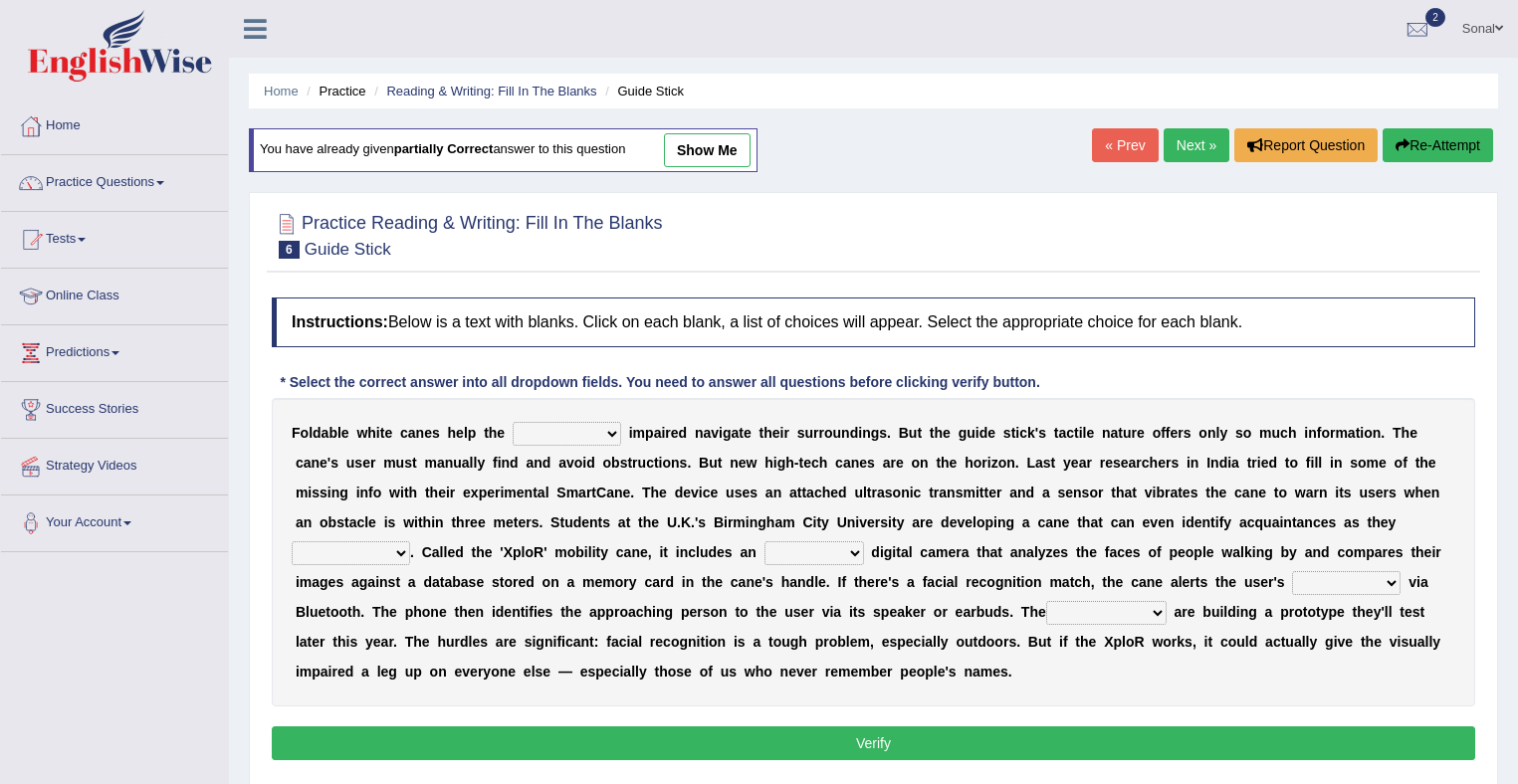 scroll, scrollTop: 0, scrollLeft: 0, axis: both 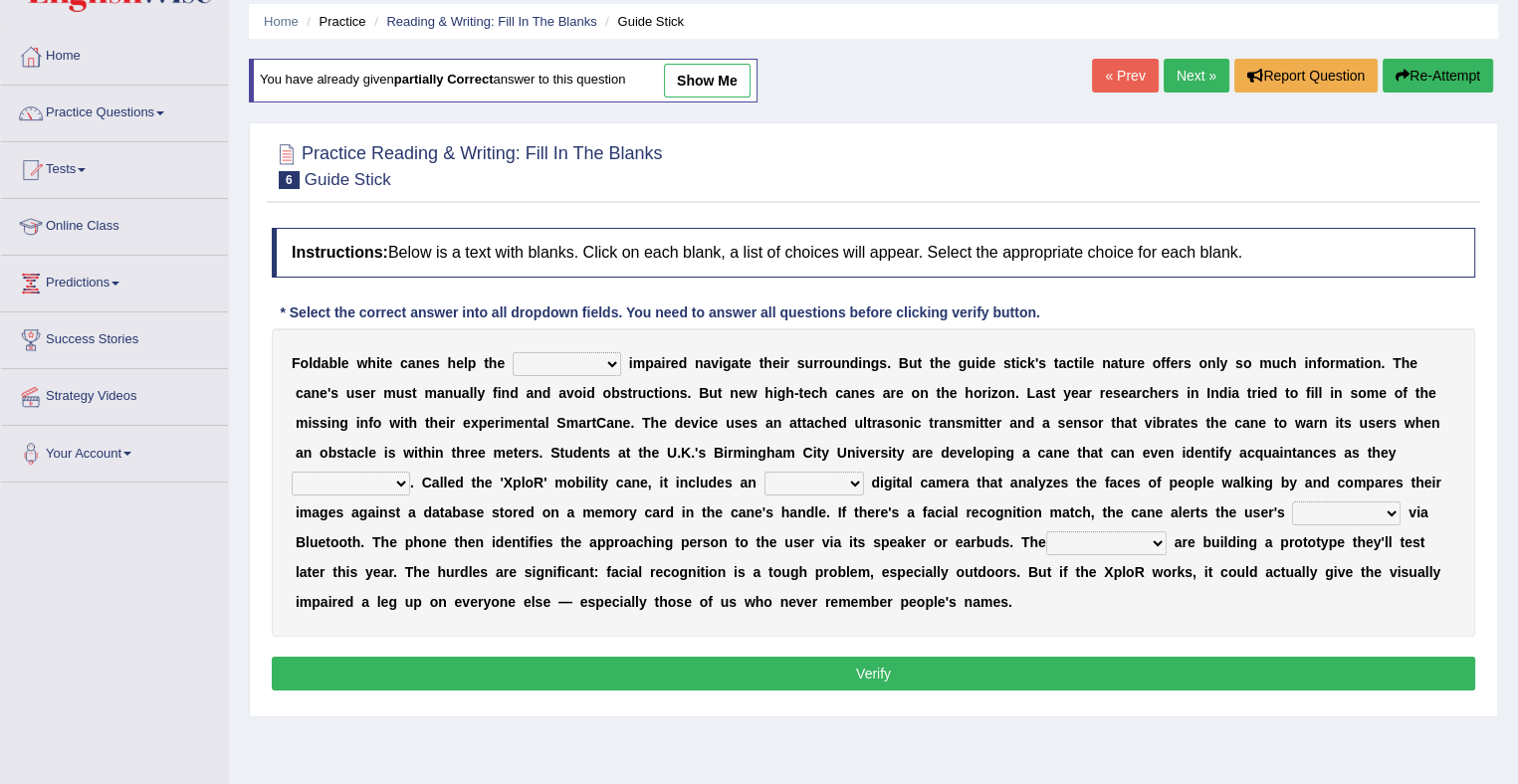 click on "felicity insensitivity visually malleability" at bounding box center [566, 364] 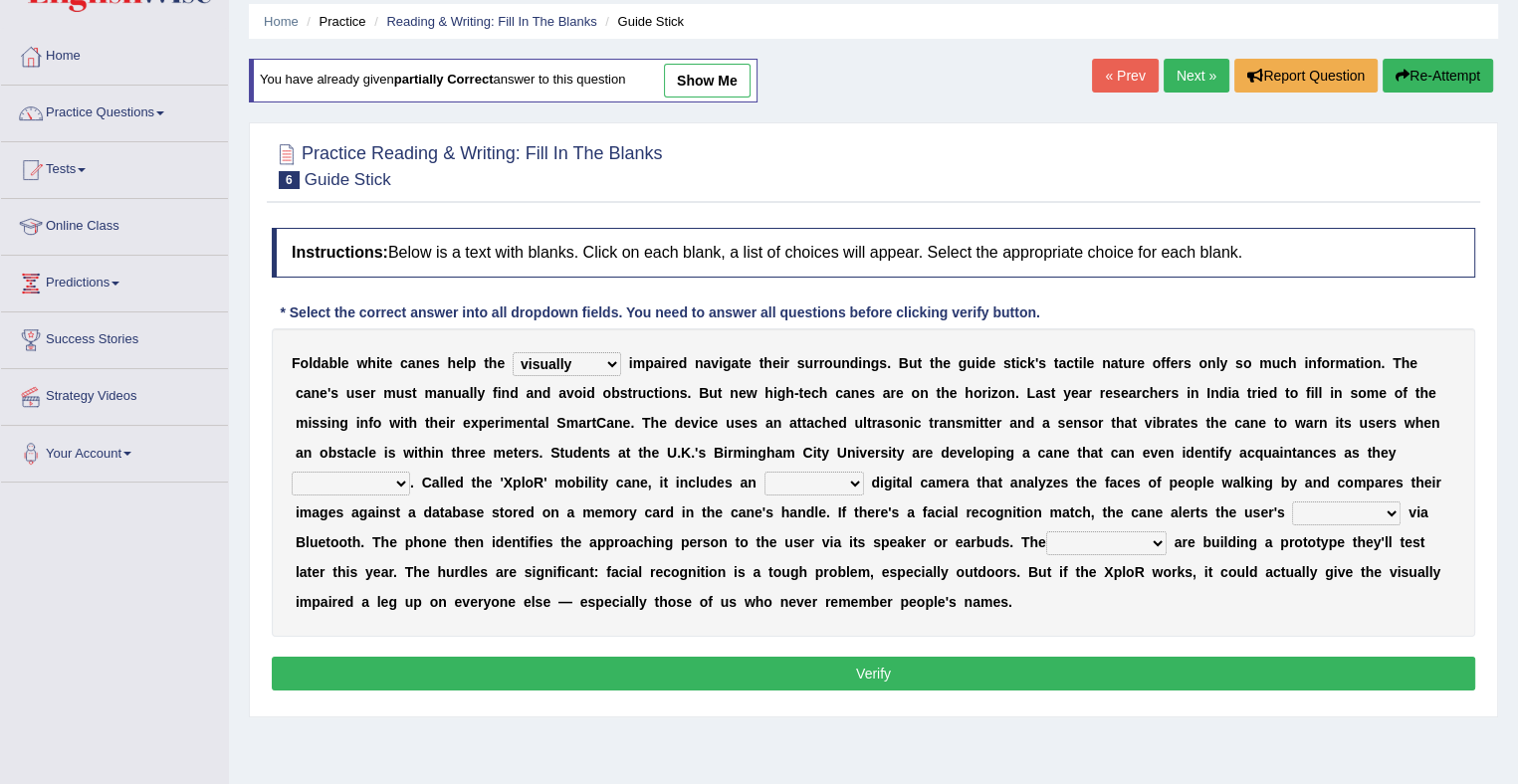 click on "felicity insensitivity visually malleability" at bounding box center [566, 364] 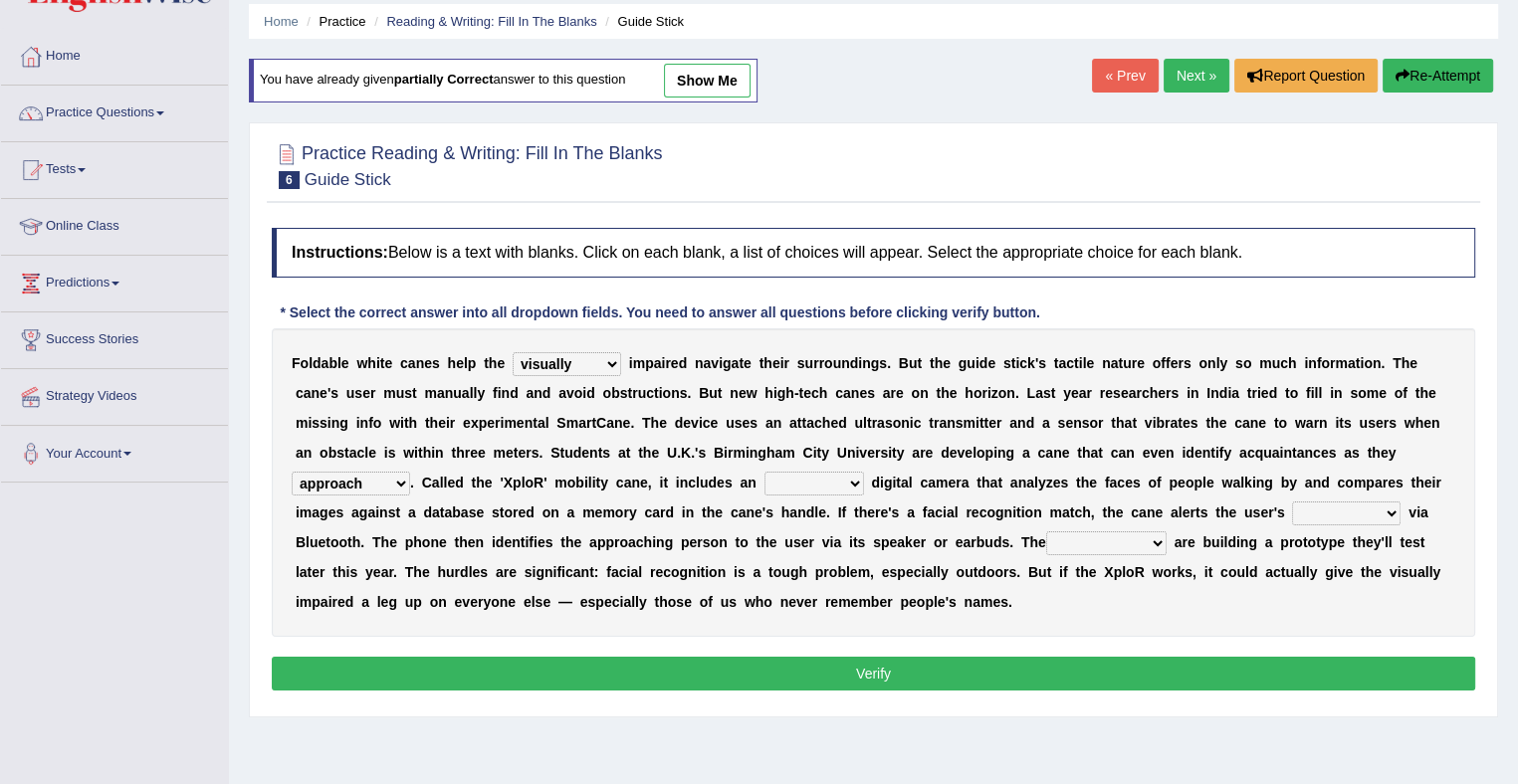 click on "likelihood throat northernmost approach" at bounding box center (350, 484) 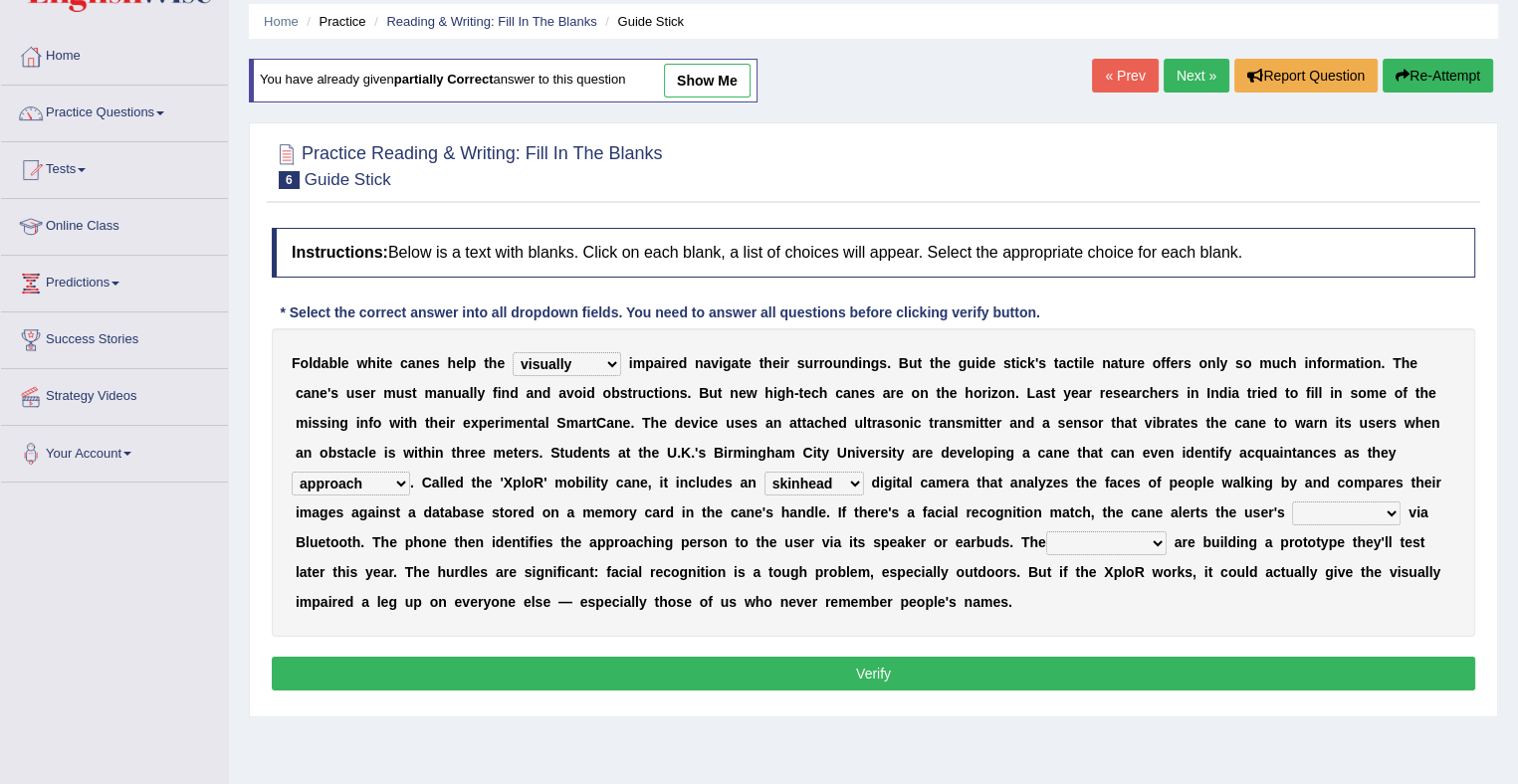 click on "untested embedded deadest skinhead" at bounding box center [814, 484] 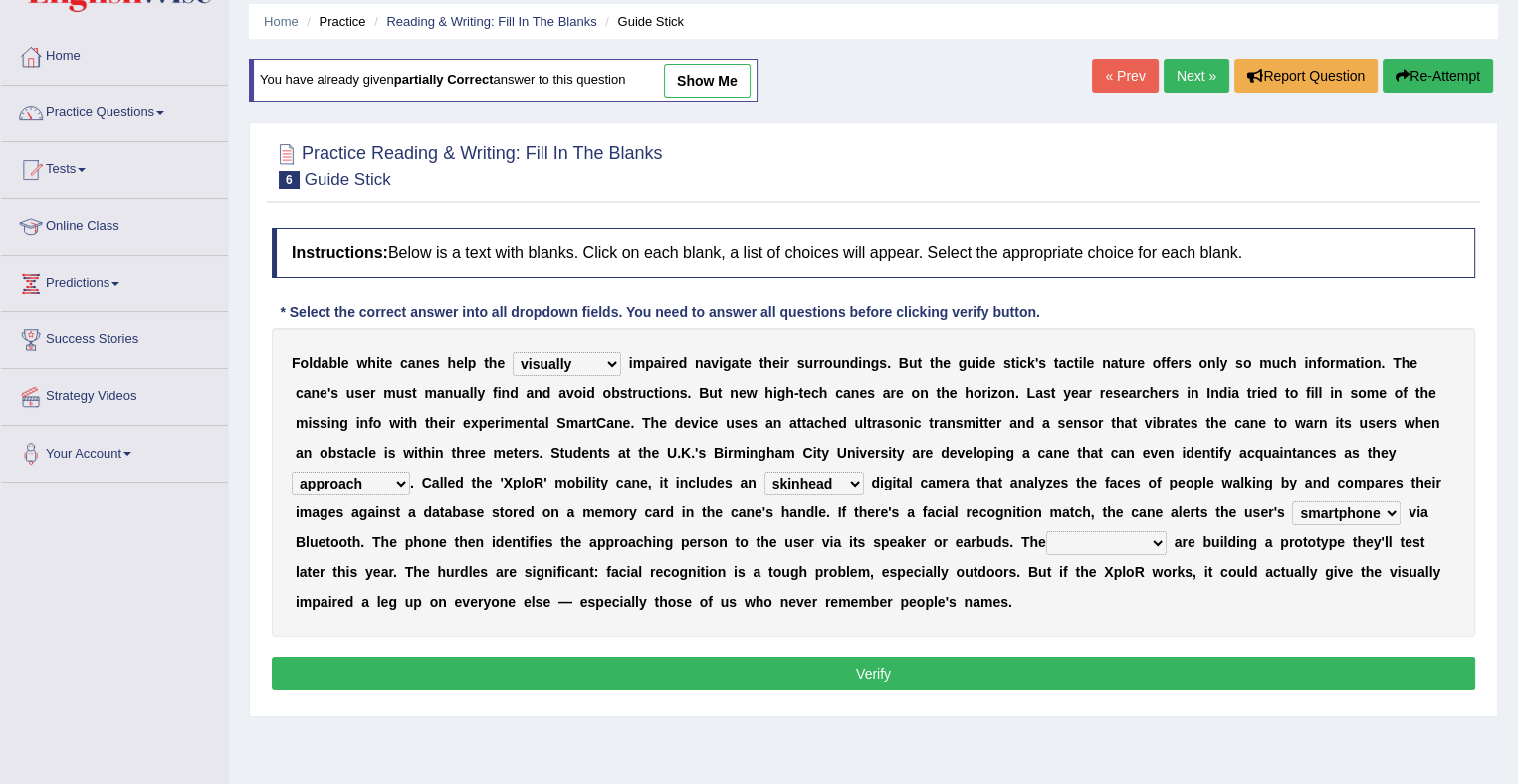 click on "jurisprudence bootless students jukebox" at bounding box center (1106, 543) 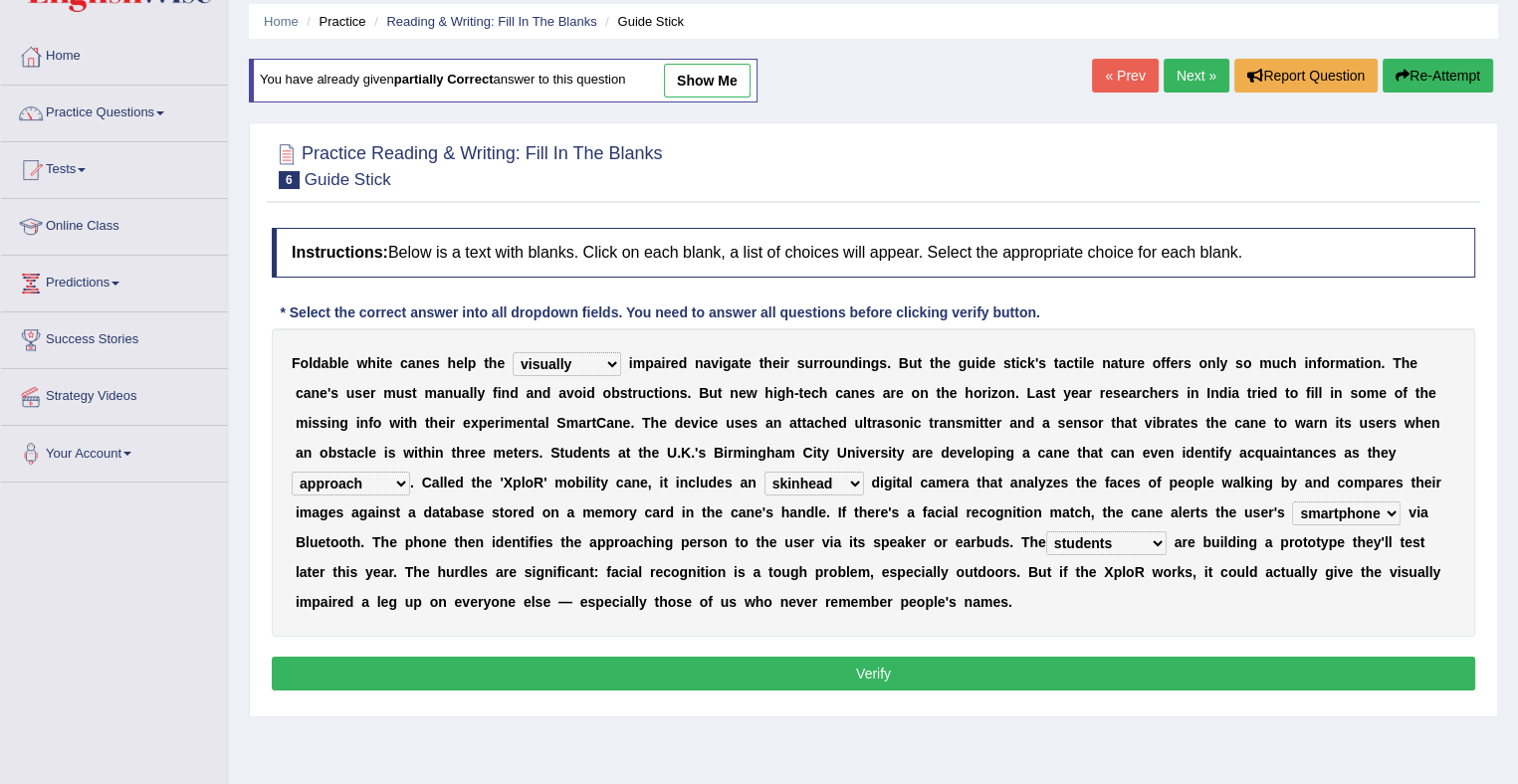 click on "jurisprudence bootless students jukebox" at bounding box center [1106, 543] 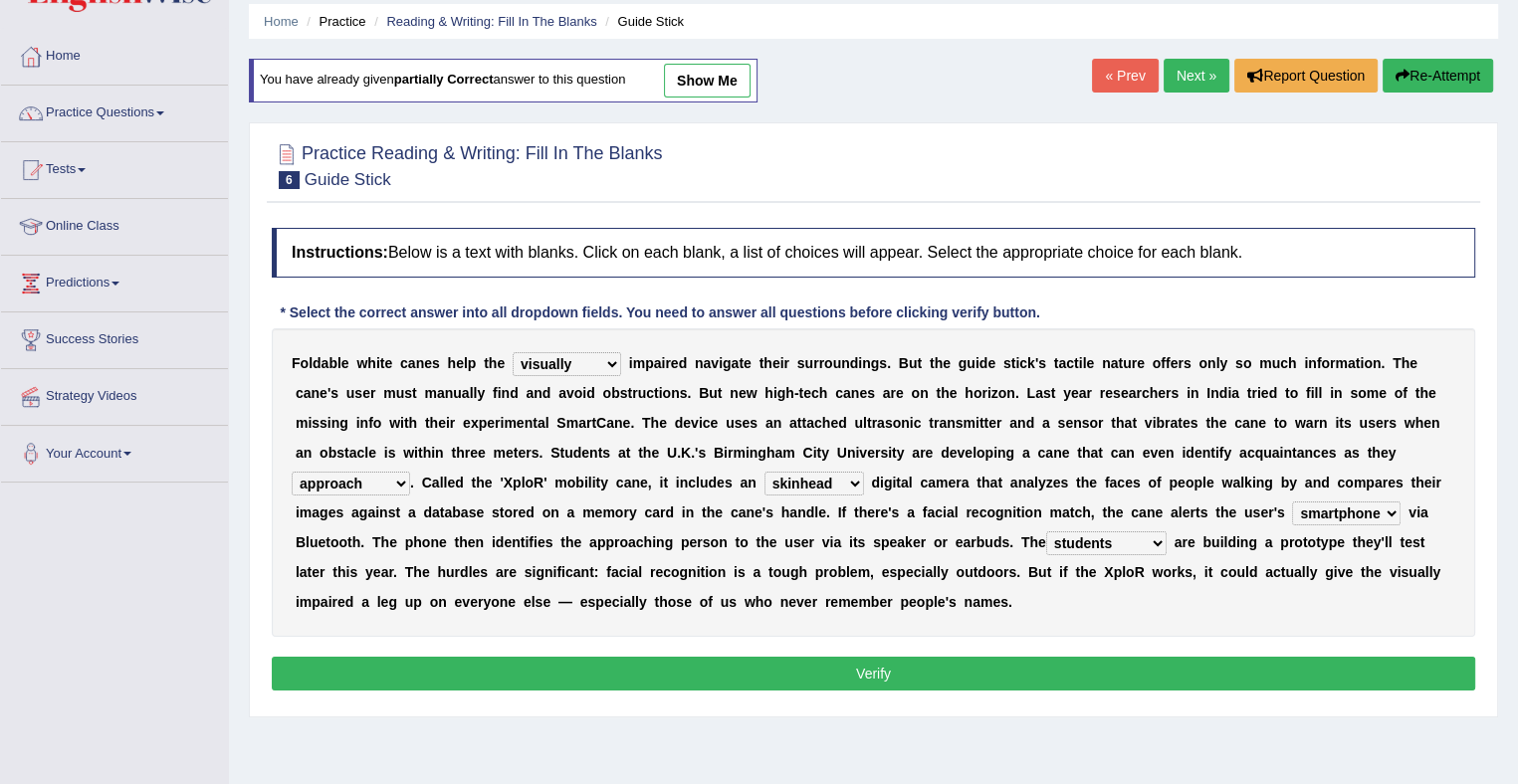 click on "Instructions:  Below is a text with blanks. Click on each blank, a list of choices will appear. Select the appropriate choice for each blank.
* Select the correct answer into all dropdown fields. You need to answer all questions before clicking verify button. F o l d a b l e    w h i t e    c a n e s    h e l p    t h e    felicity insensitivity visually malleability    i m p a i r e d    n a v i g a t e    t h e i r    s u r r o u n d i n g s .    B u t    t h e    g u i d e    s t i c k ' s    t a c t i l e    n a t u r e    o f f e r s    o n l y    s o    m u c h    i n f o r m a t i o n .    T h e    c a n e ' s    u s e r    m u s t    m a n u a l l y    f i n d    a n d    a v o i d    o b s t r u c t i o n s .    B u t    n e w    h i g h - t e c h    c a n e s    a r e    o n    t h e    h o r i z o n .    L a s t    y e a r    r e s e a r c h e r s    i n    I n d i a    t r i e d    t o    f i l l    i n    s o m e    o f    t h e    m" at bounding box center (873, 462) 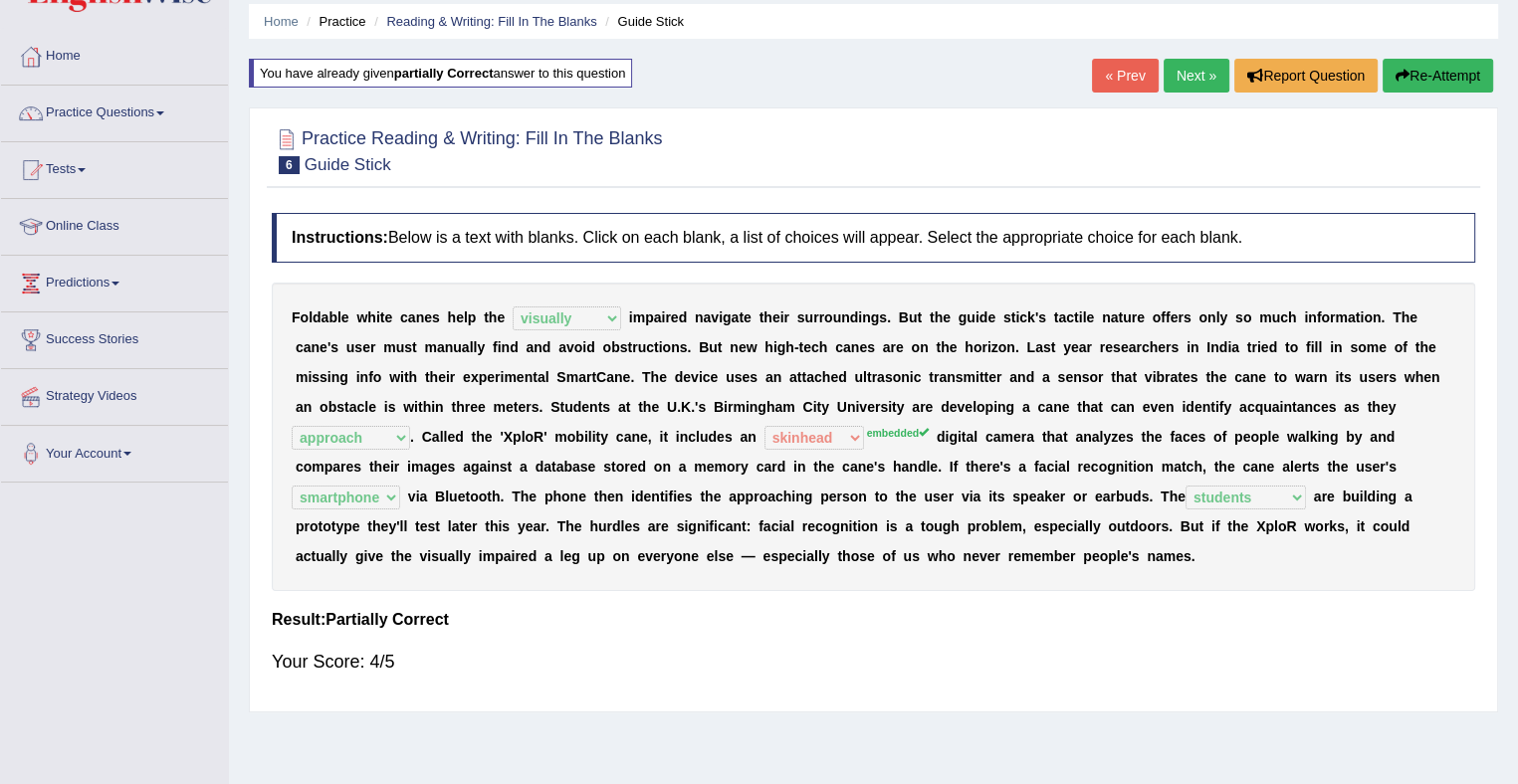 click on "Next »" at bounding box center (1196, 76) 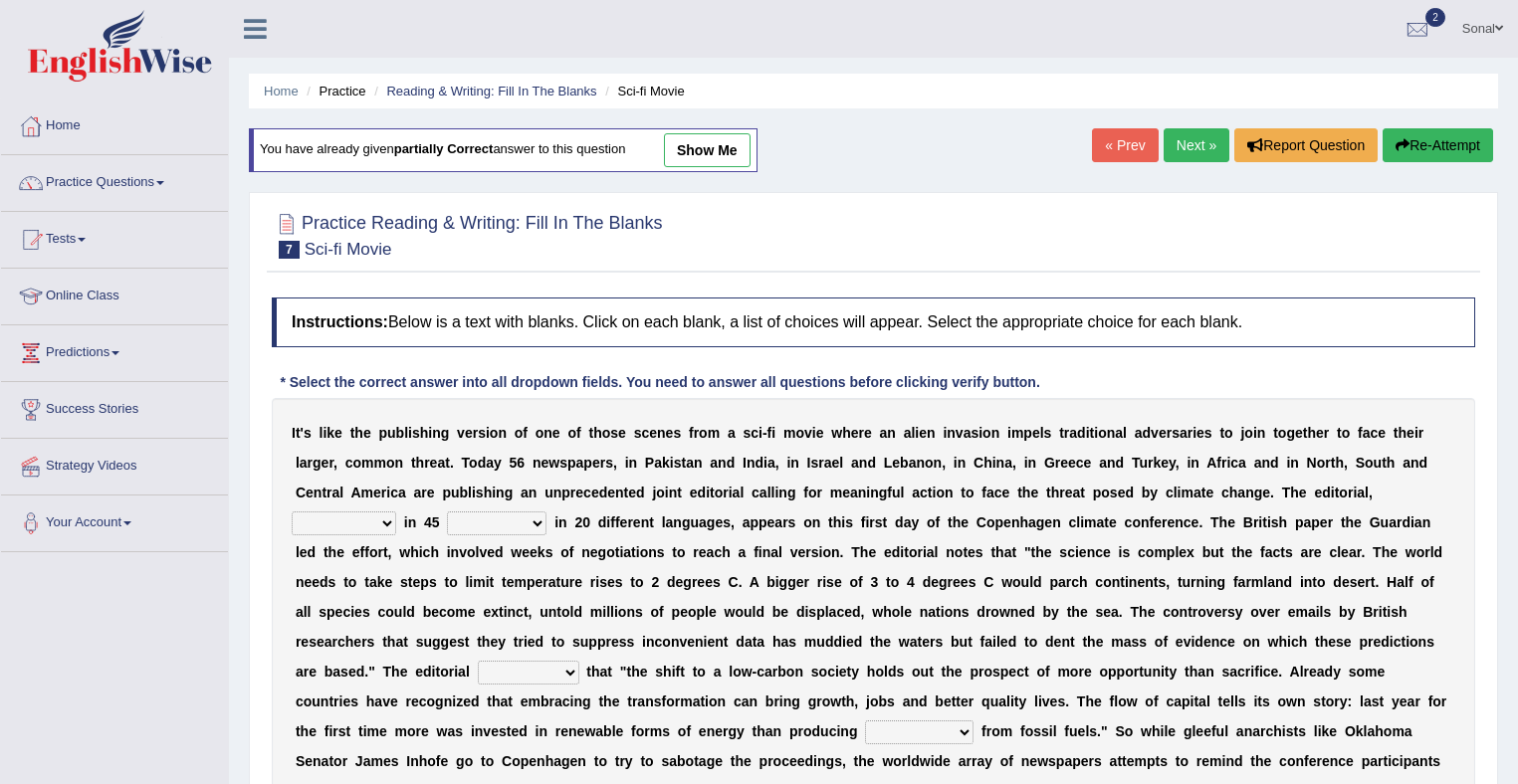 scroll, scrollTop: 0, scrollLeft: 0, axis: both 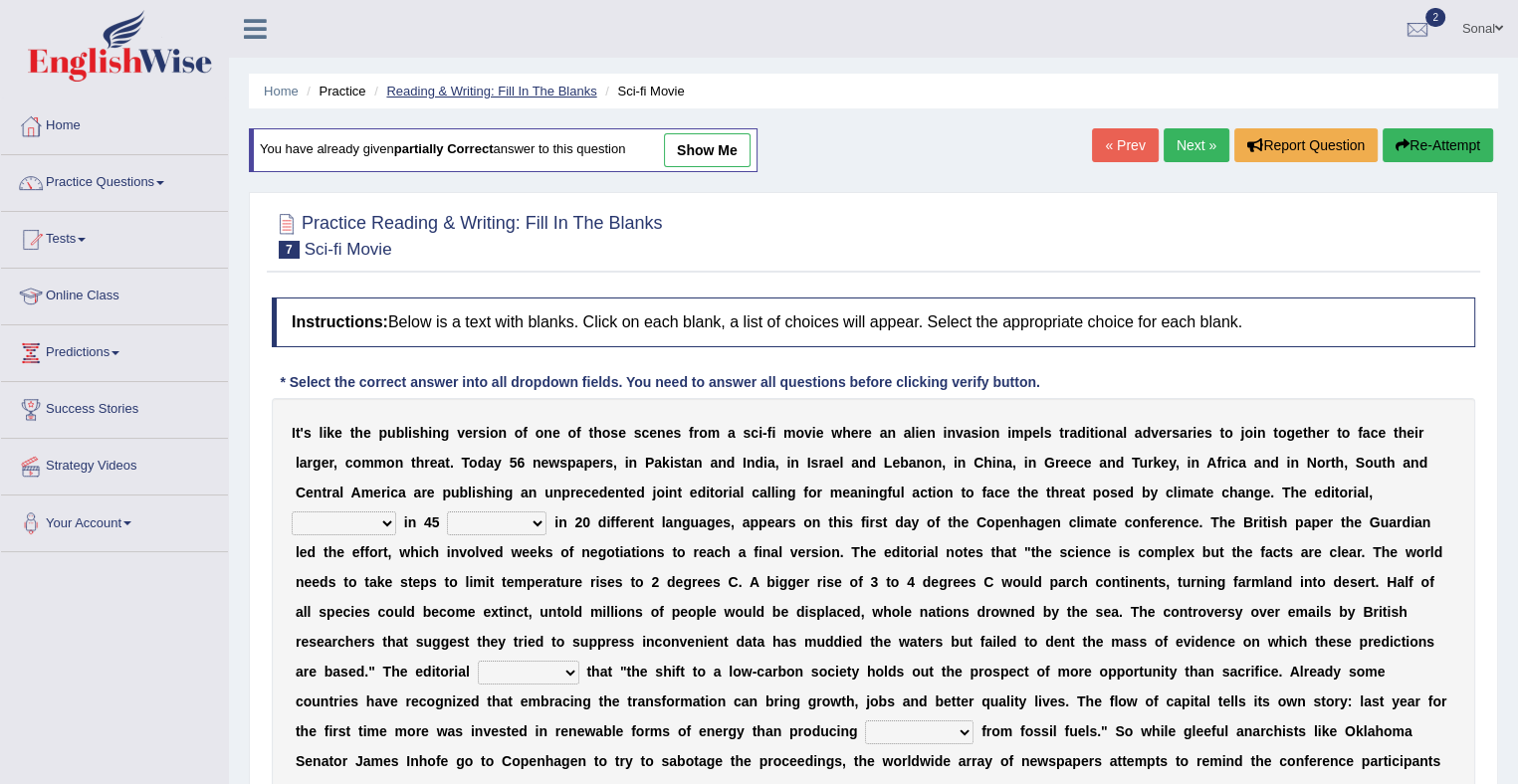 click on "Reading & Writing: Fill In The Blanks" at bounding box center [491, 91] 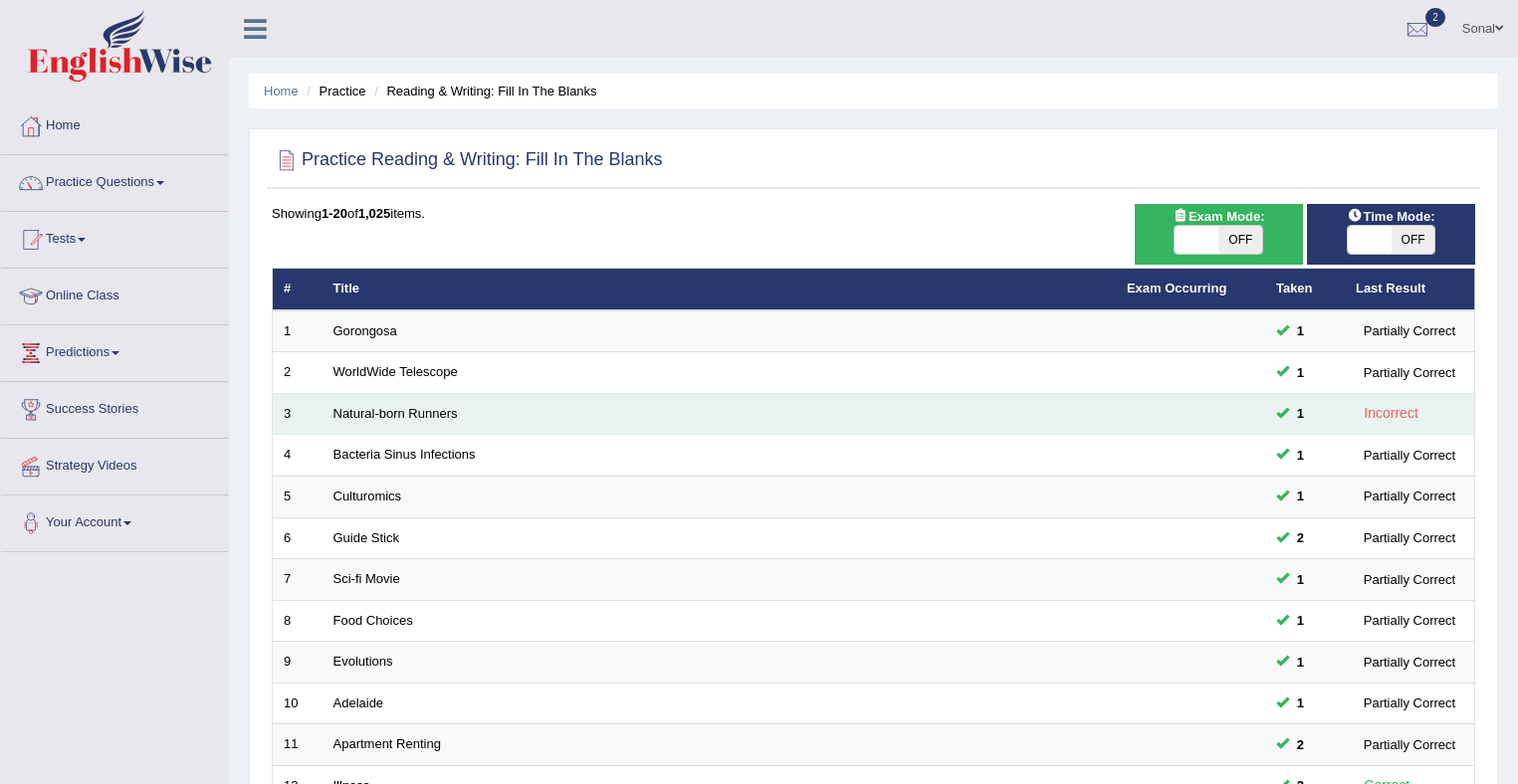 scroll, scrollTop: 0, scrollLeft: 0, axis: both 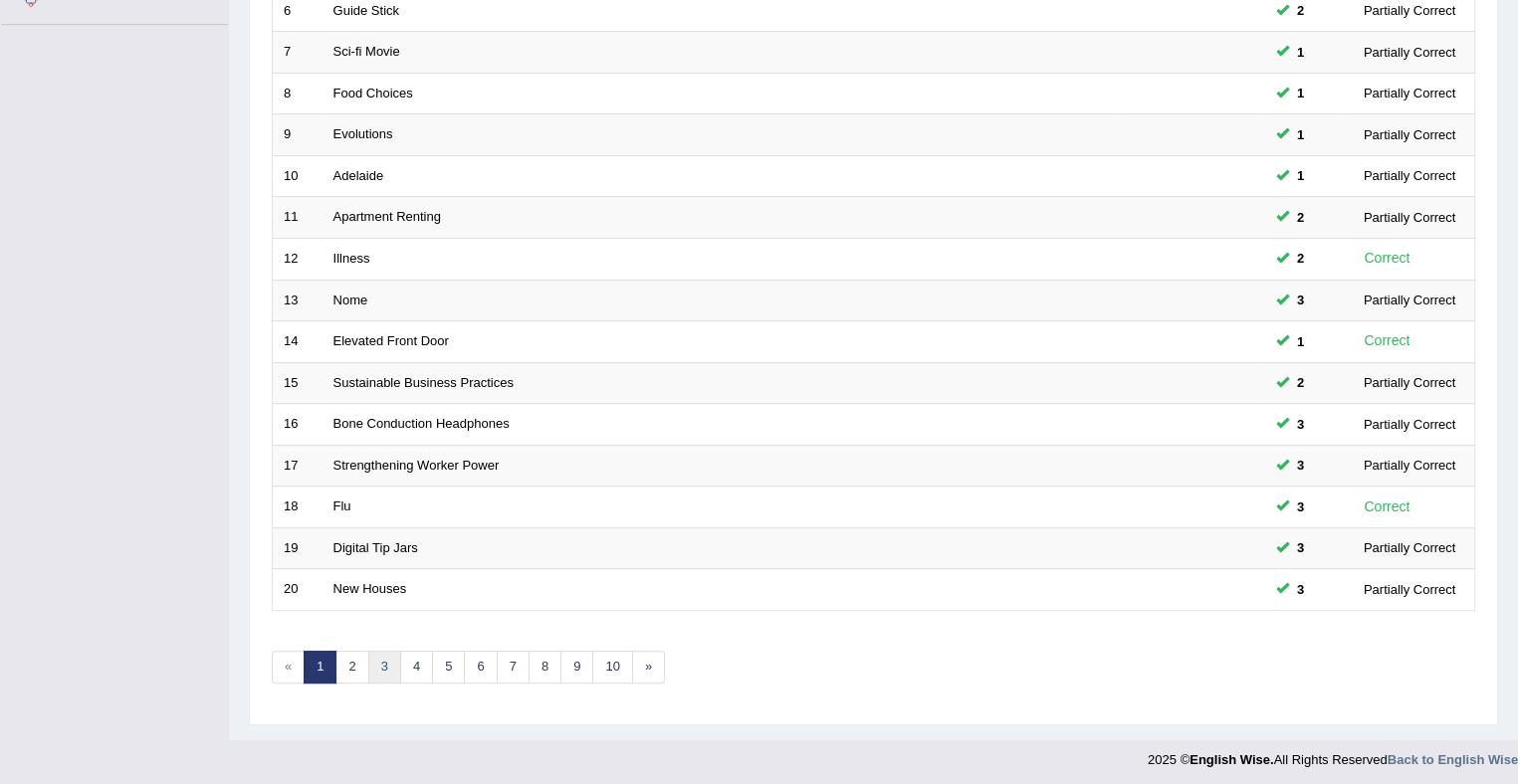 click on "3" at bounding box center [384, 667] 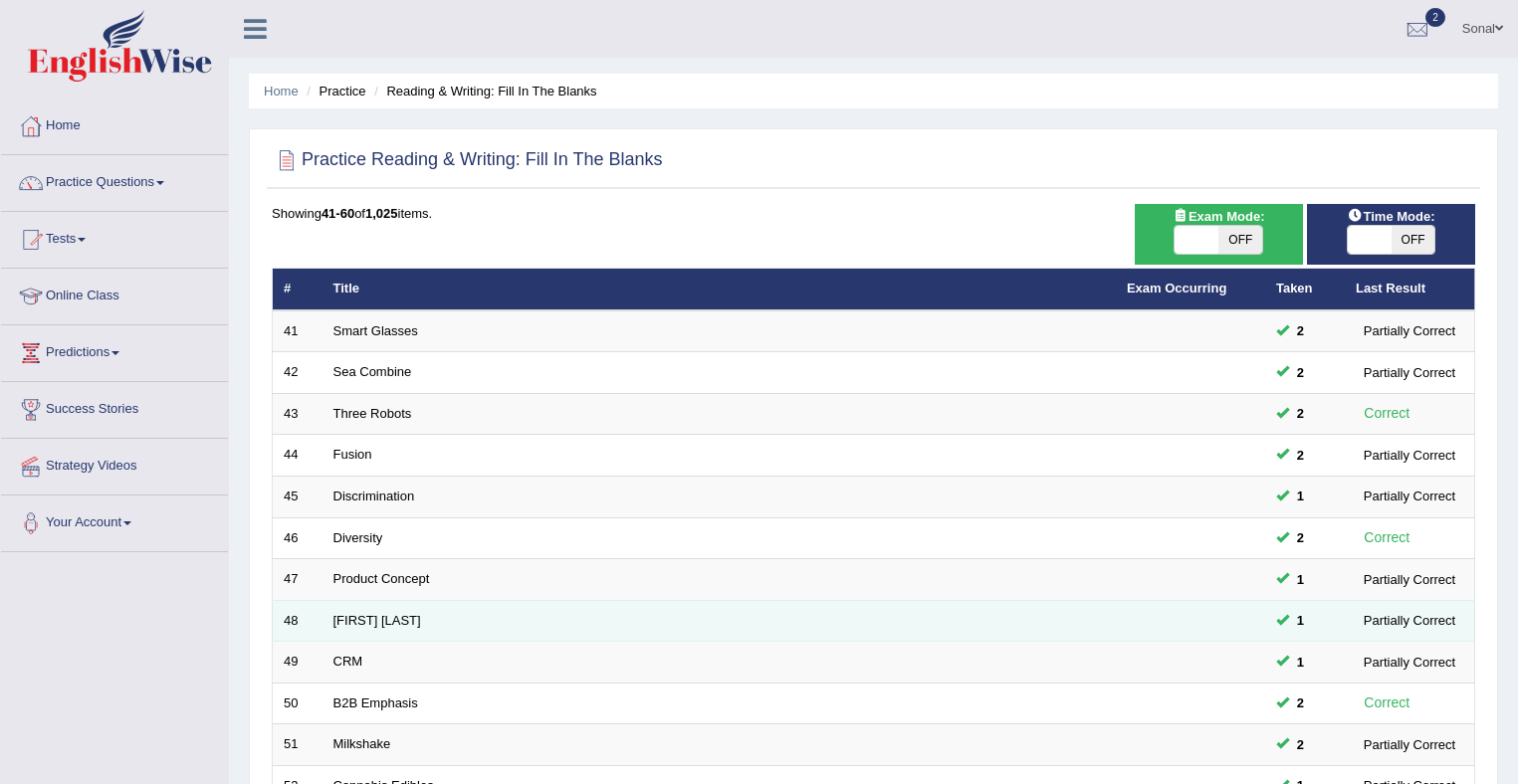 scroll, scrollTop: 0, scrollLeft: 0, axis: both 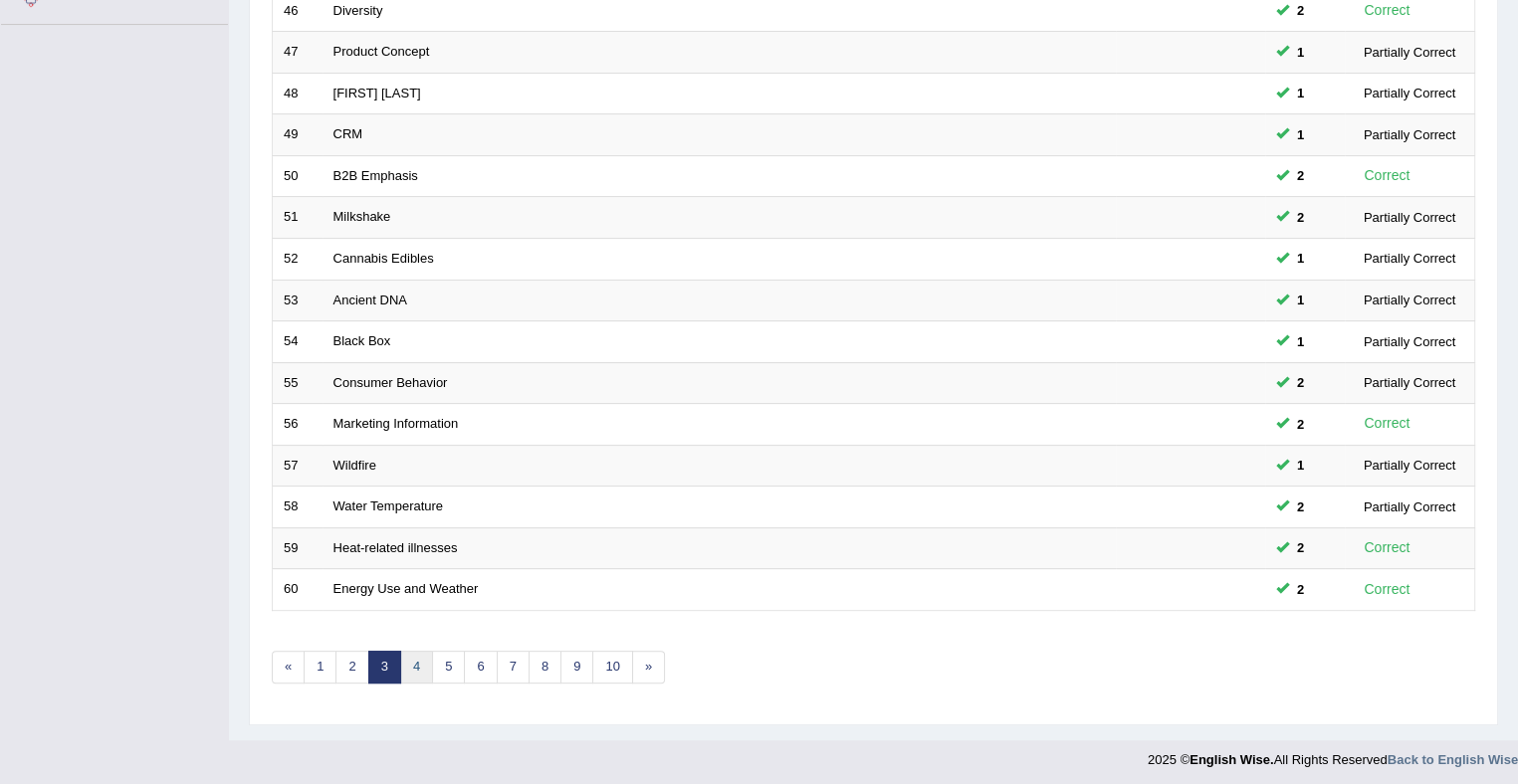 click on "4" at bounding box center (416, 667) 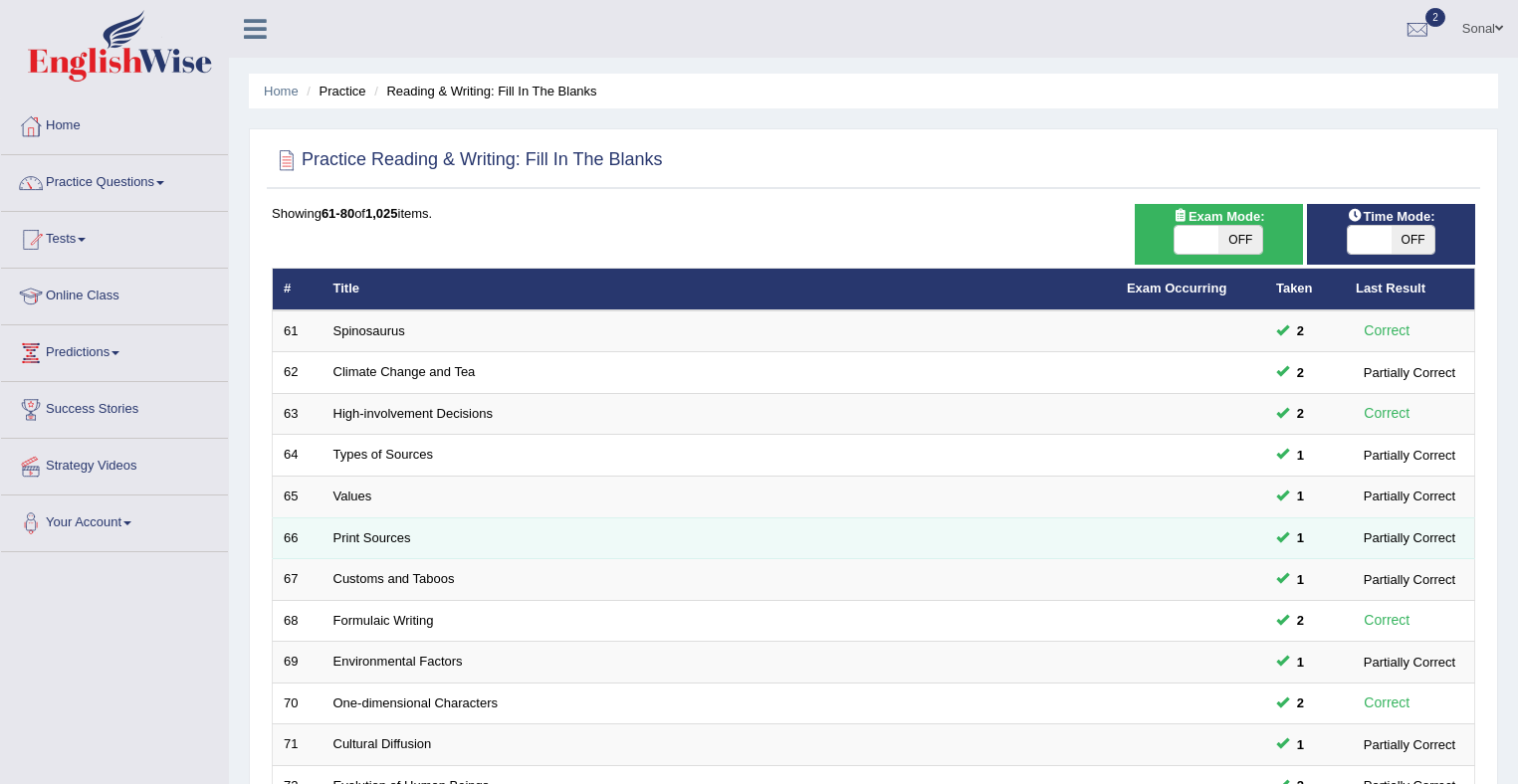 scroll, scrollTop: 0, scrollLeft: 0, axis: both 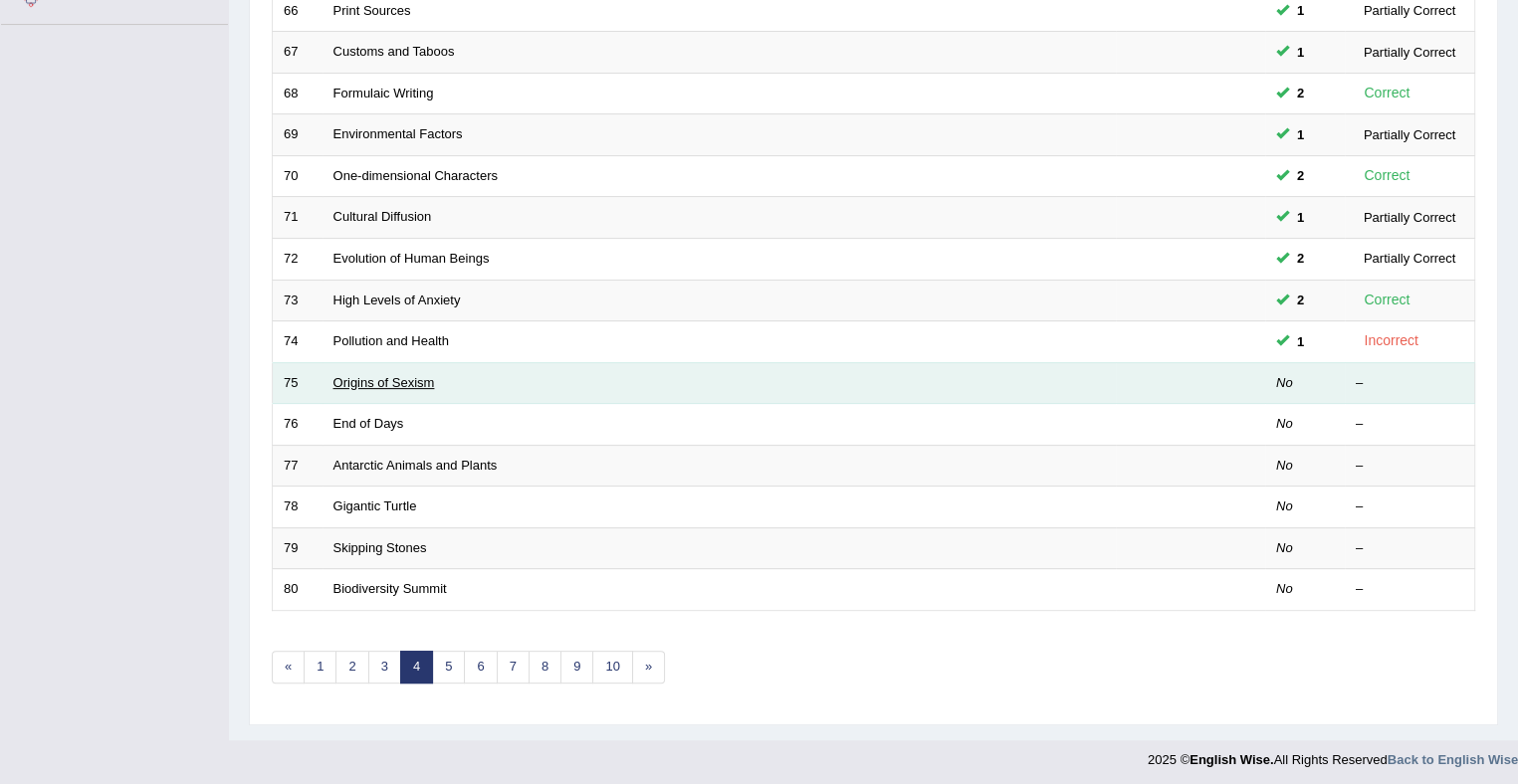 click on "Origins of Sexism" at bounding box center (384, 382) 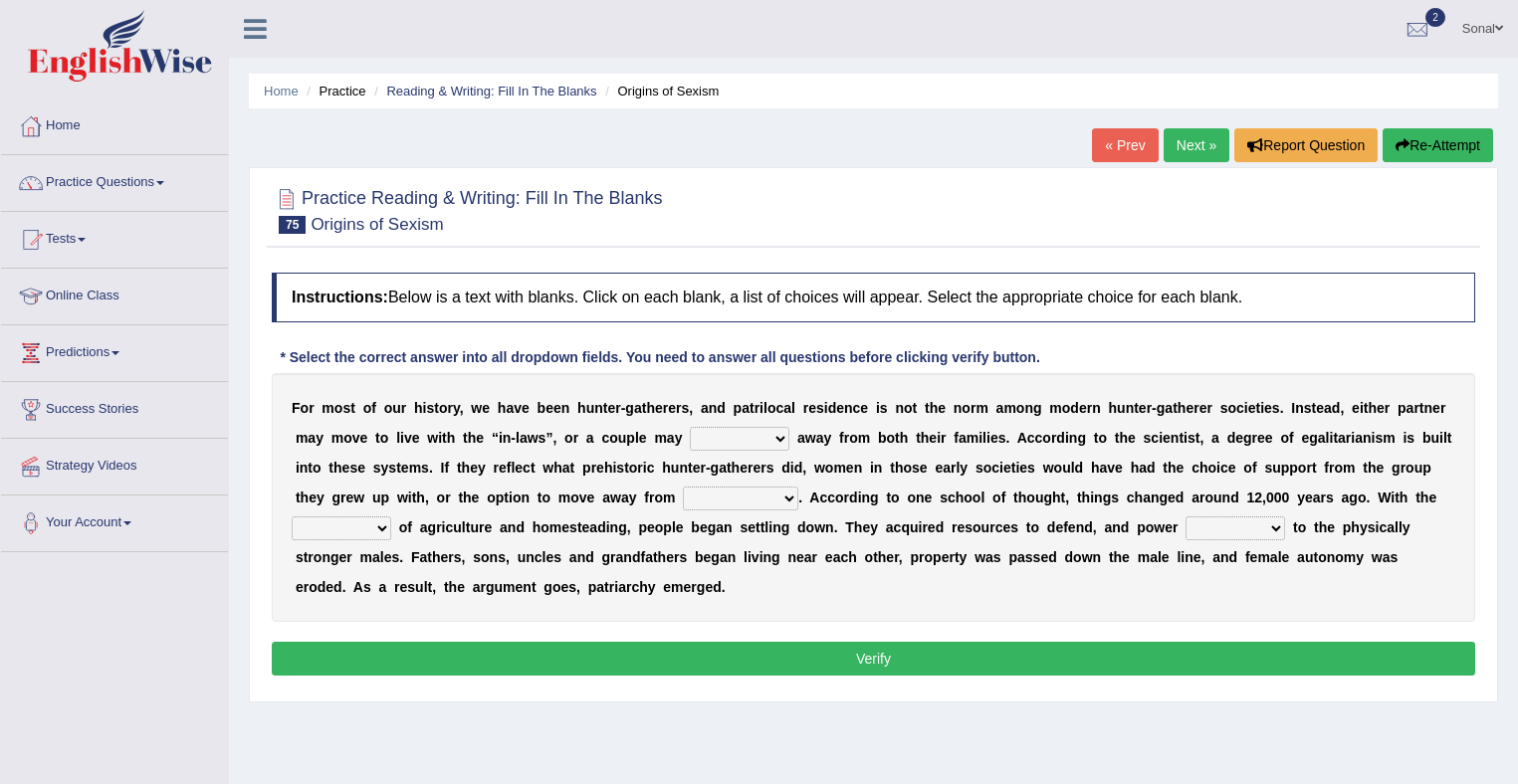 scroll, scrollTop: 0, scrollLeft: 0, axis: both 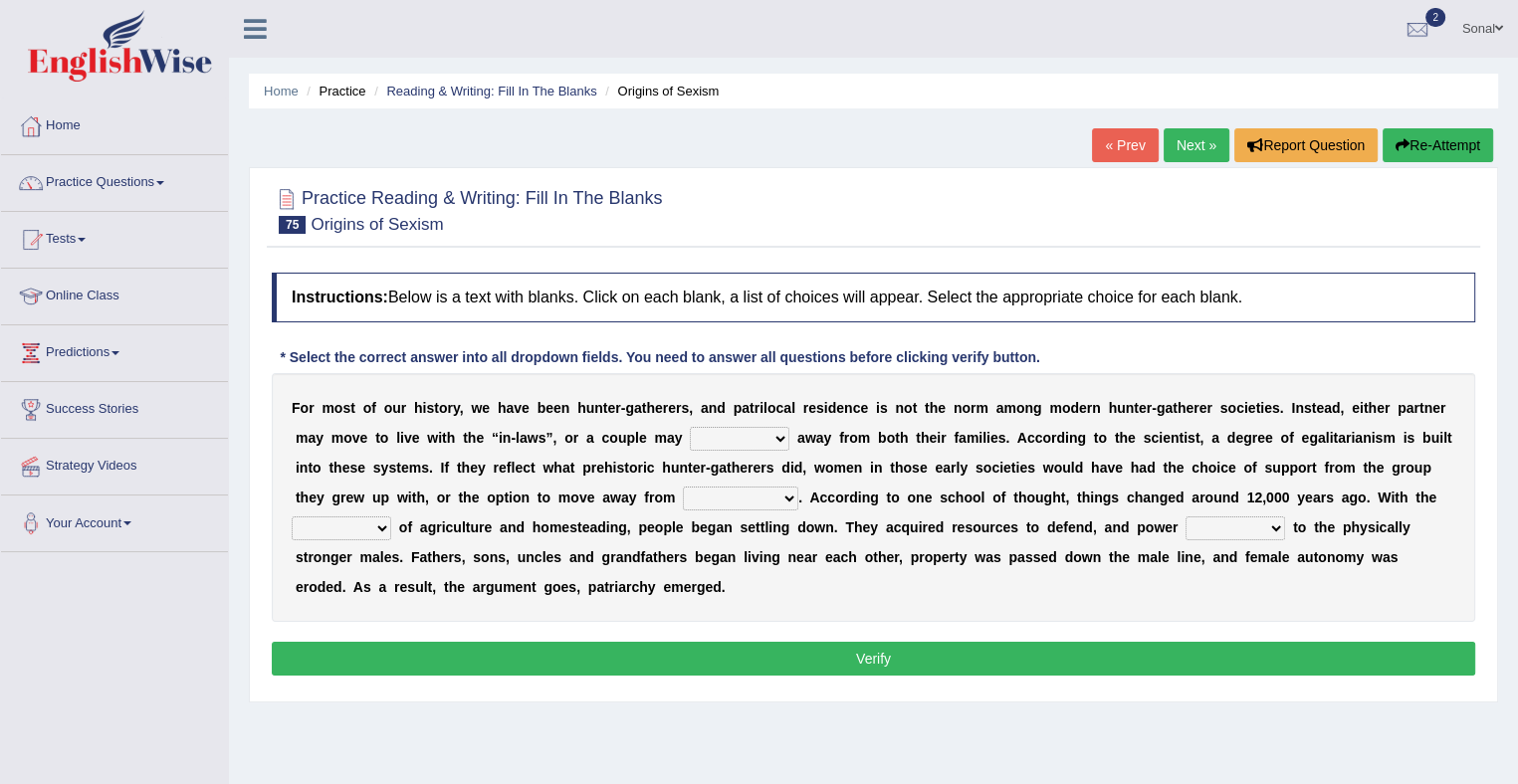 click on "reform resend reload relocate" at bounding box center [740, 439] 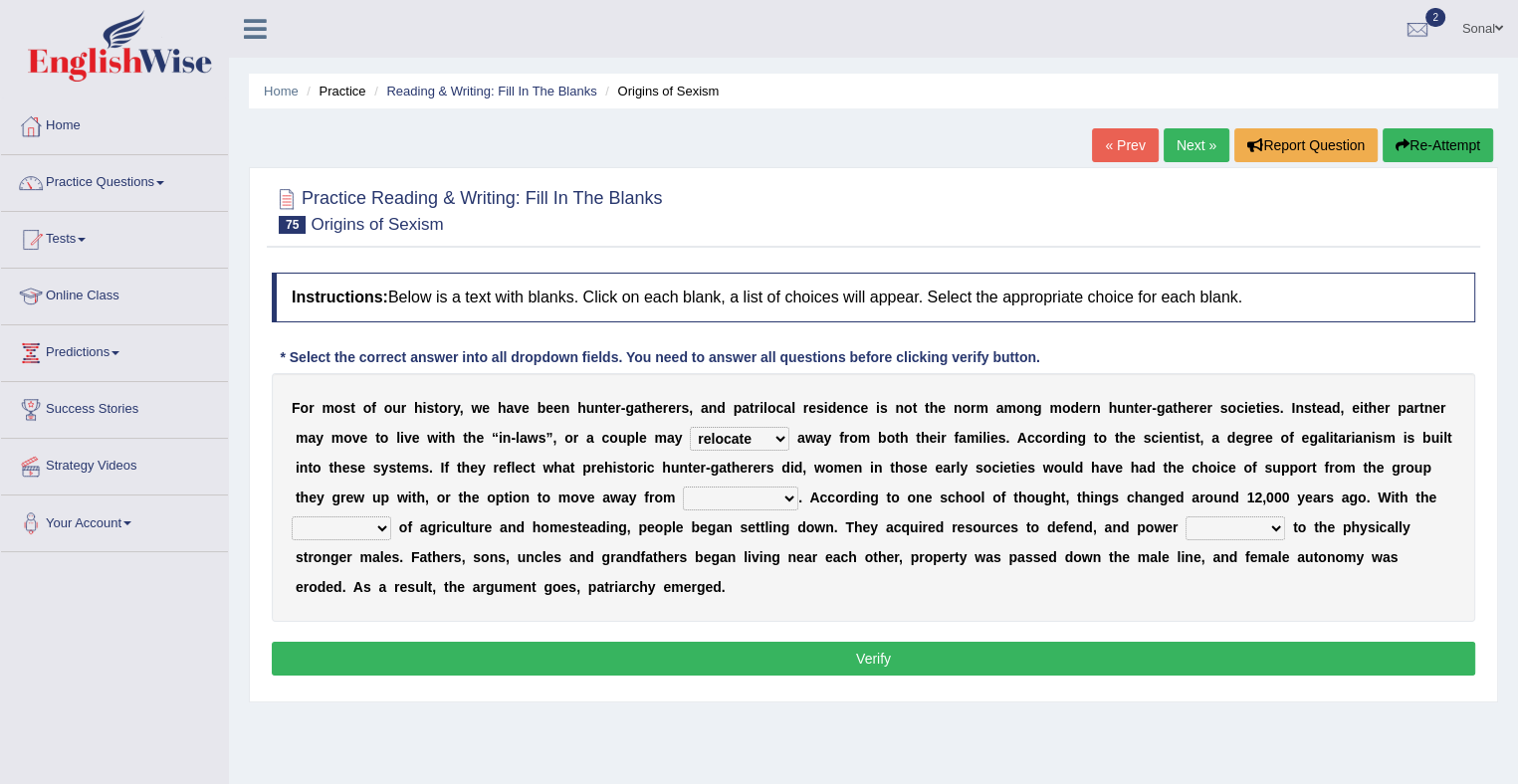 click on "reform resend reload relocate" at bounding box center (740, 439) 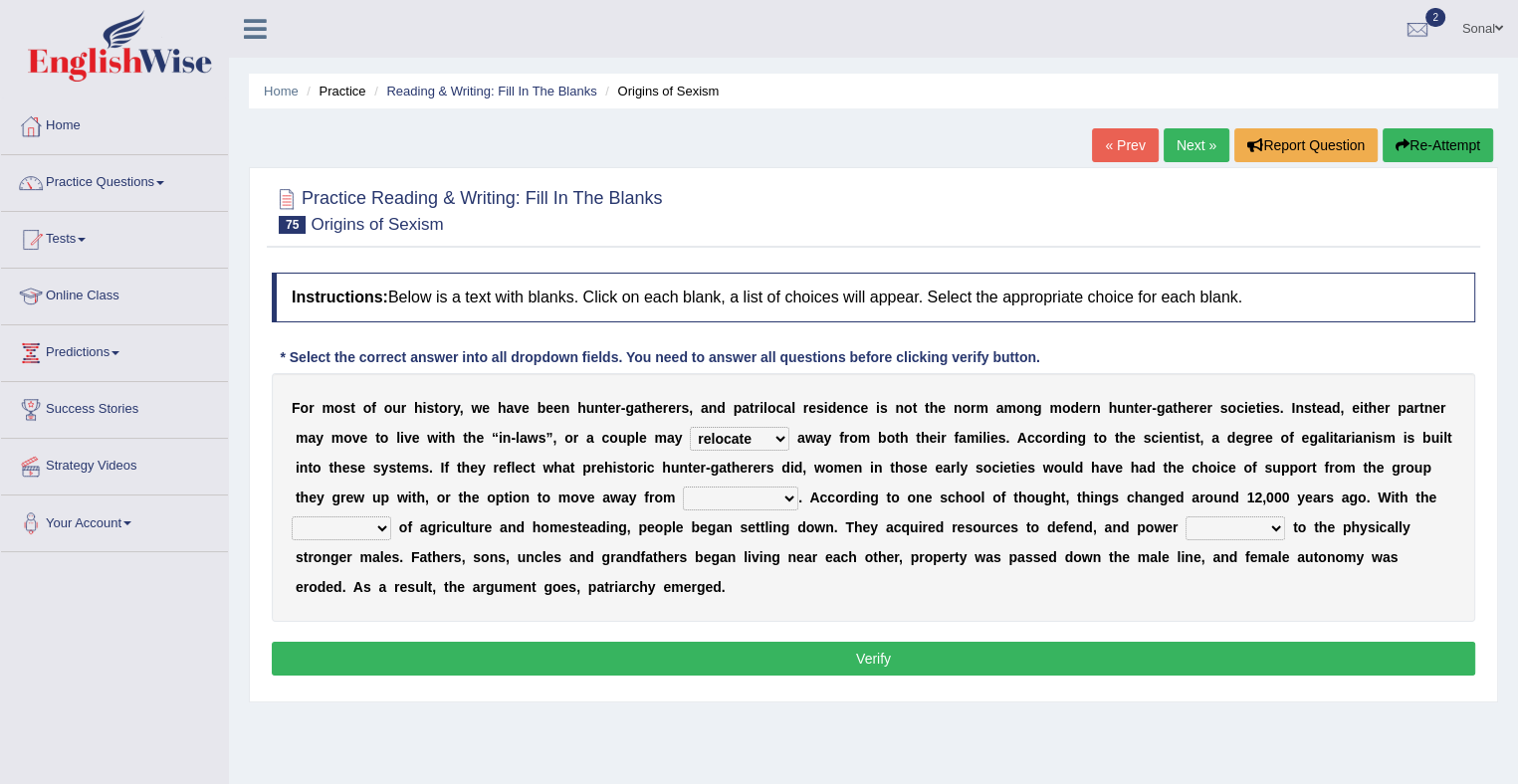 click on "compression profession depression oppression" at bounding box center [741, 498] 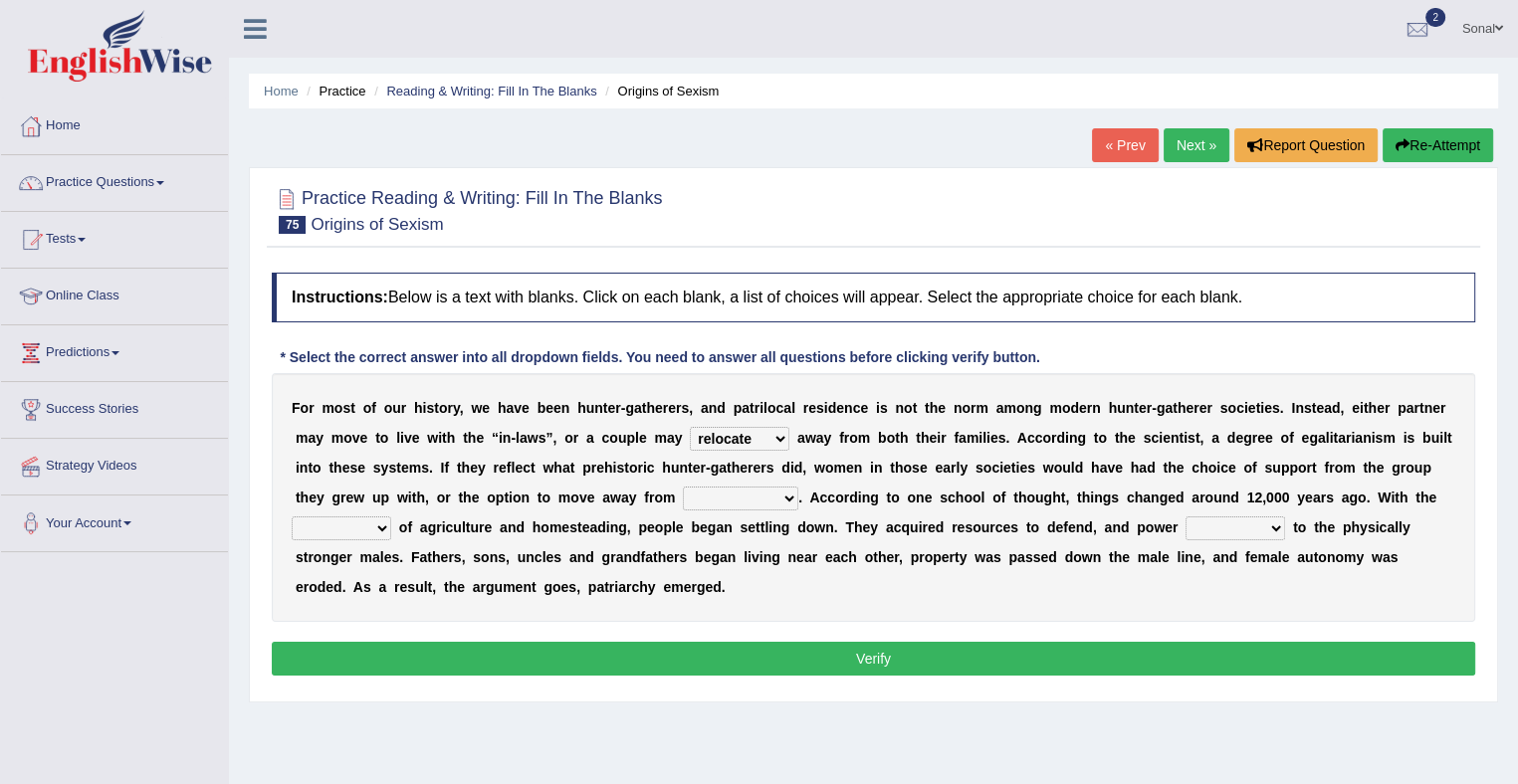 select on "depression" 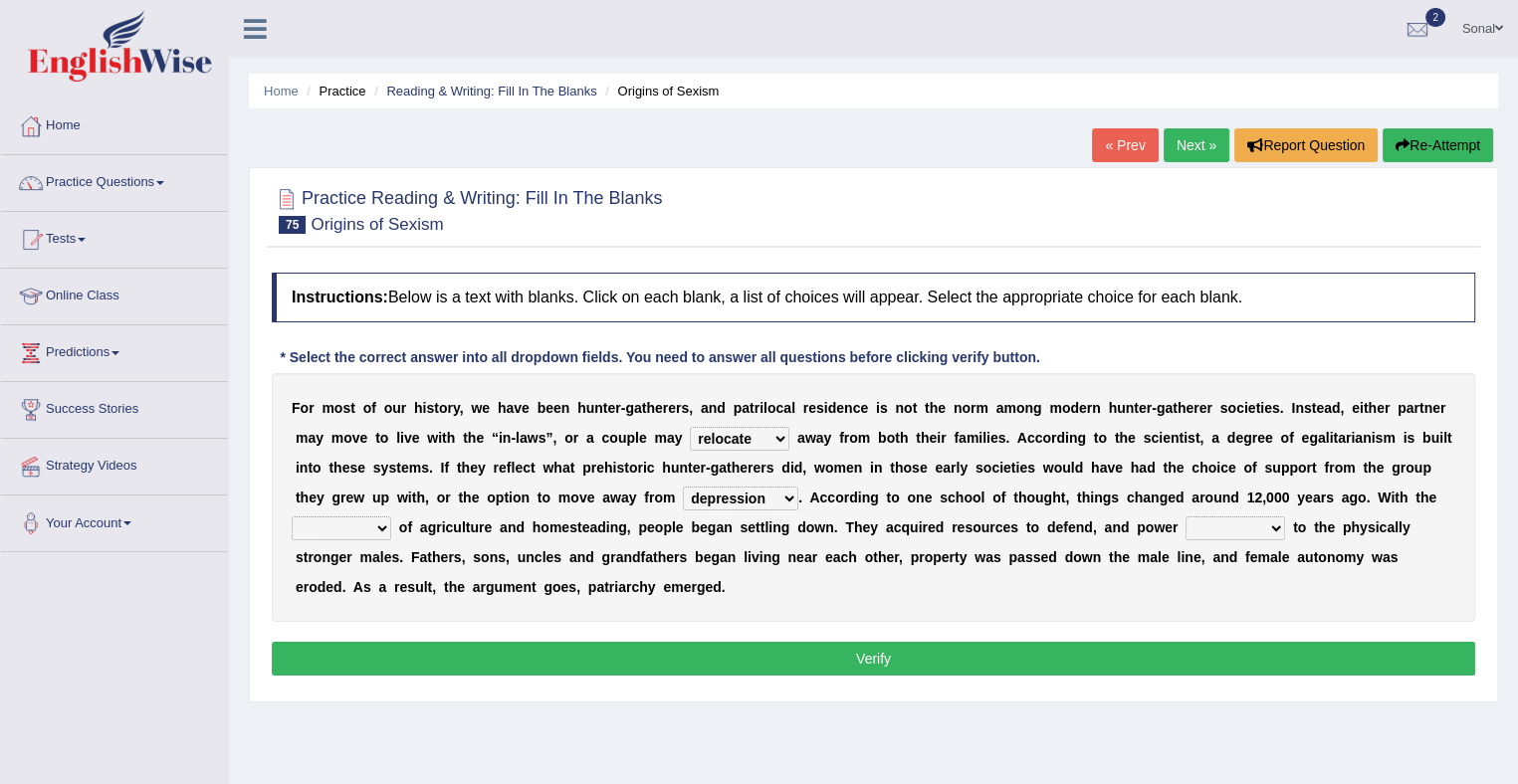 click on "advent solvent convent invent" at bounding box center (341, 528) 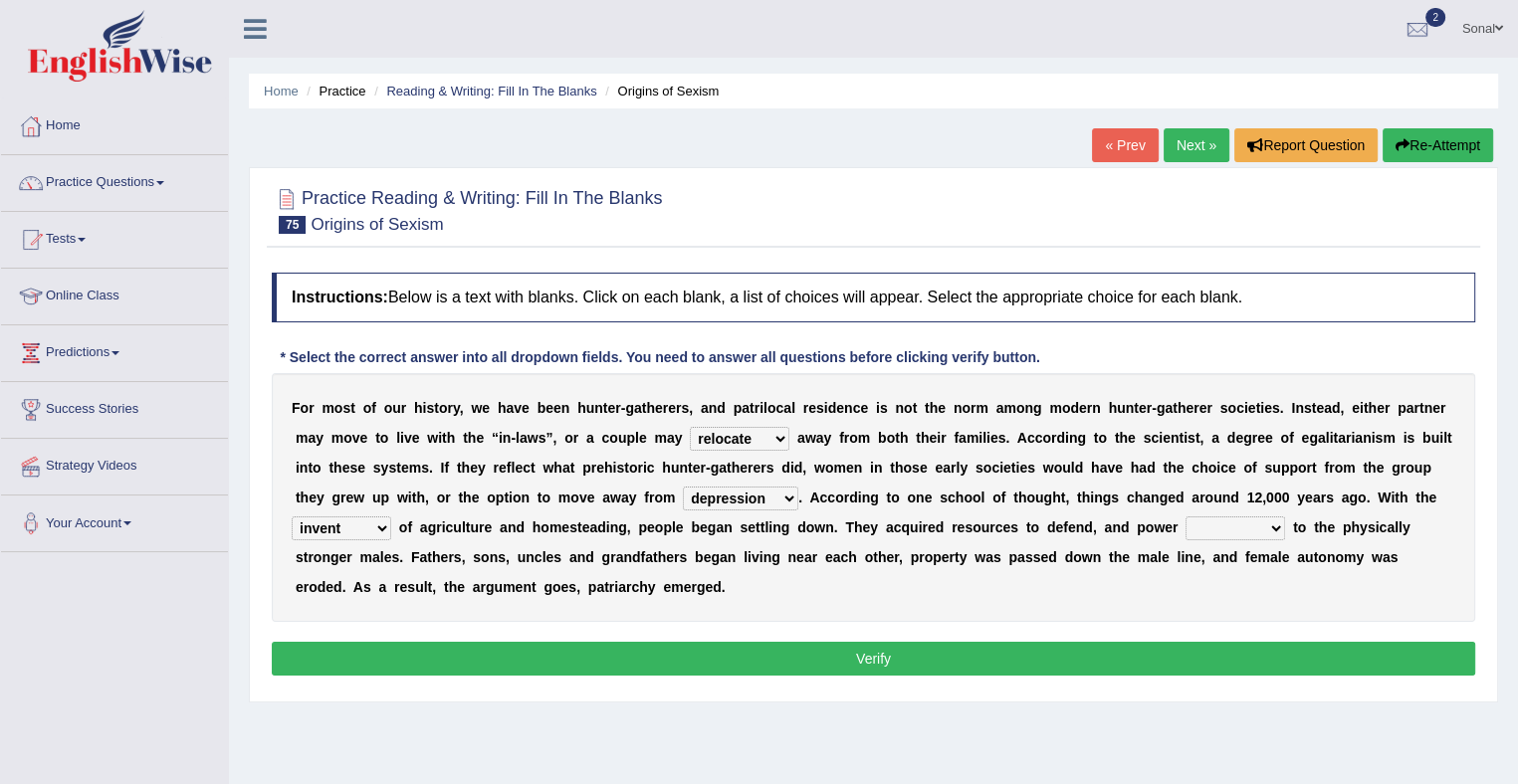click on "advent solvent convent invent" at bounding box center [341, 528] 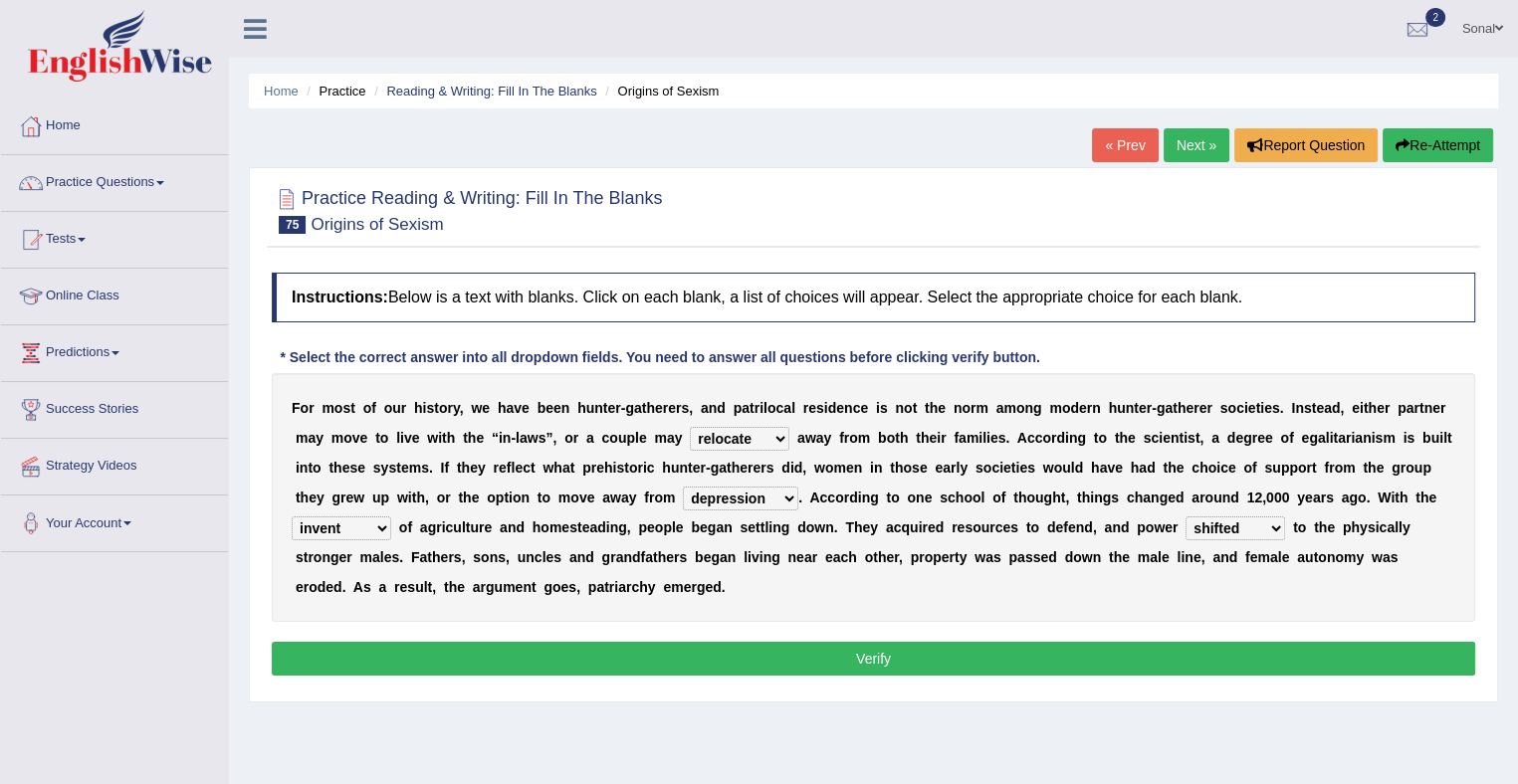 click on "shifted deceived removed delegated" at bounding box center [1235, 528] 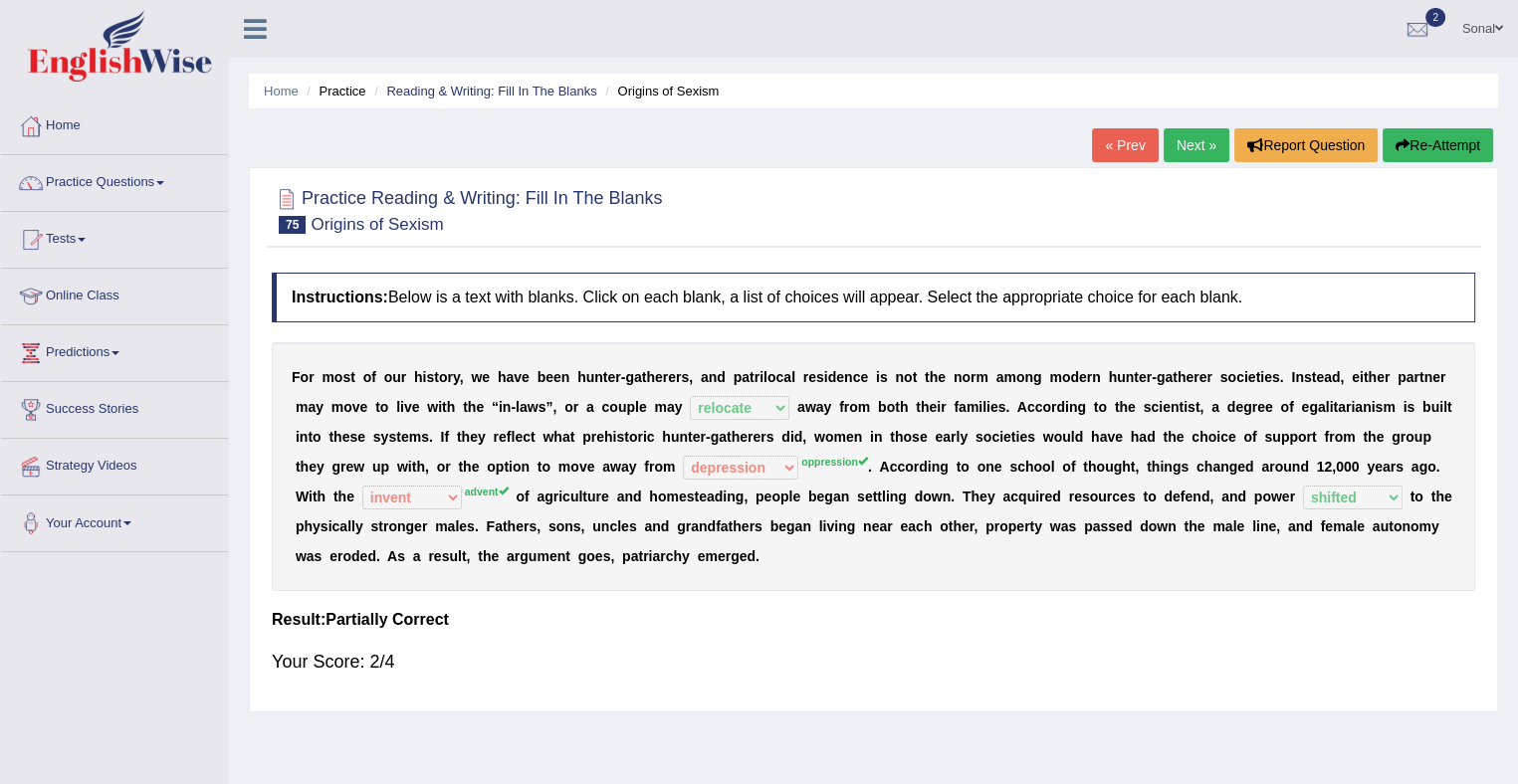 click on "Re-Attempt" at bounding box center [1437, 145] 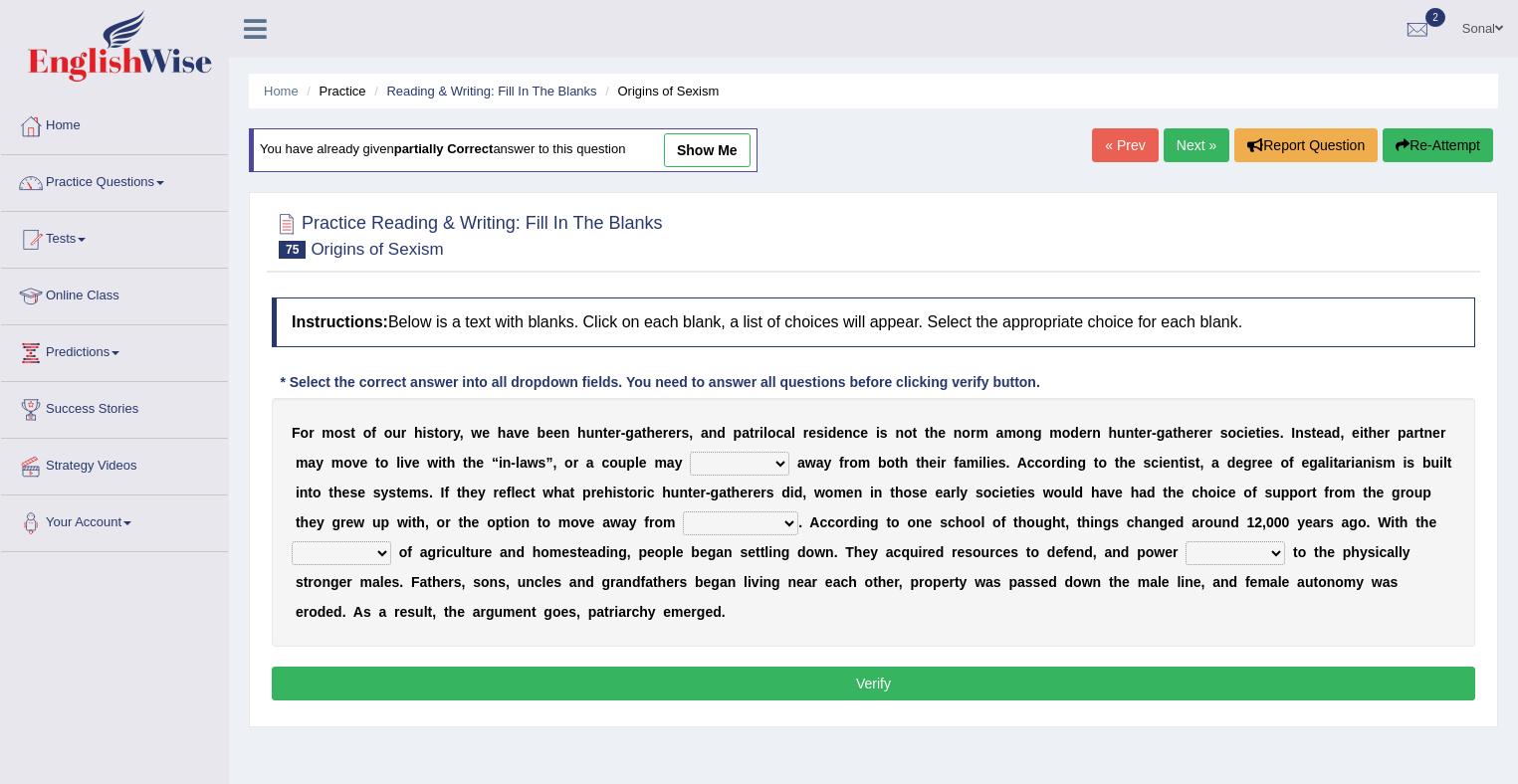 scroll, scrollTop: 0, scrollLeft: 0, axis: both 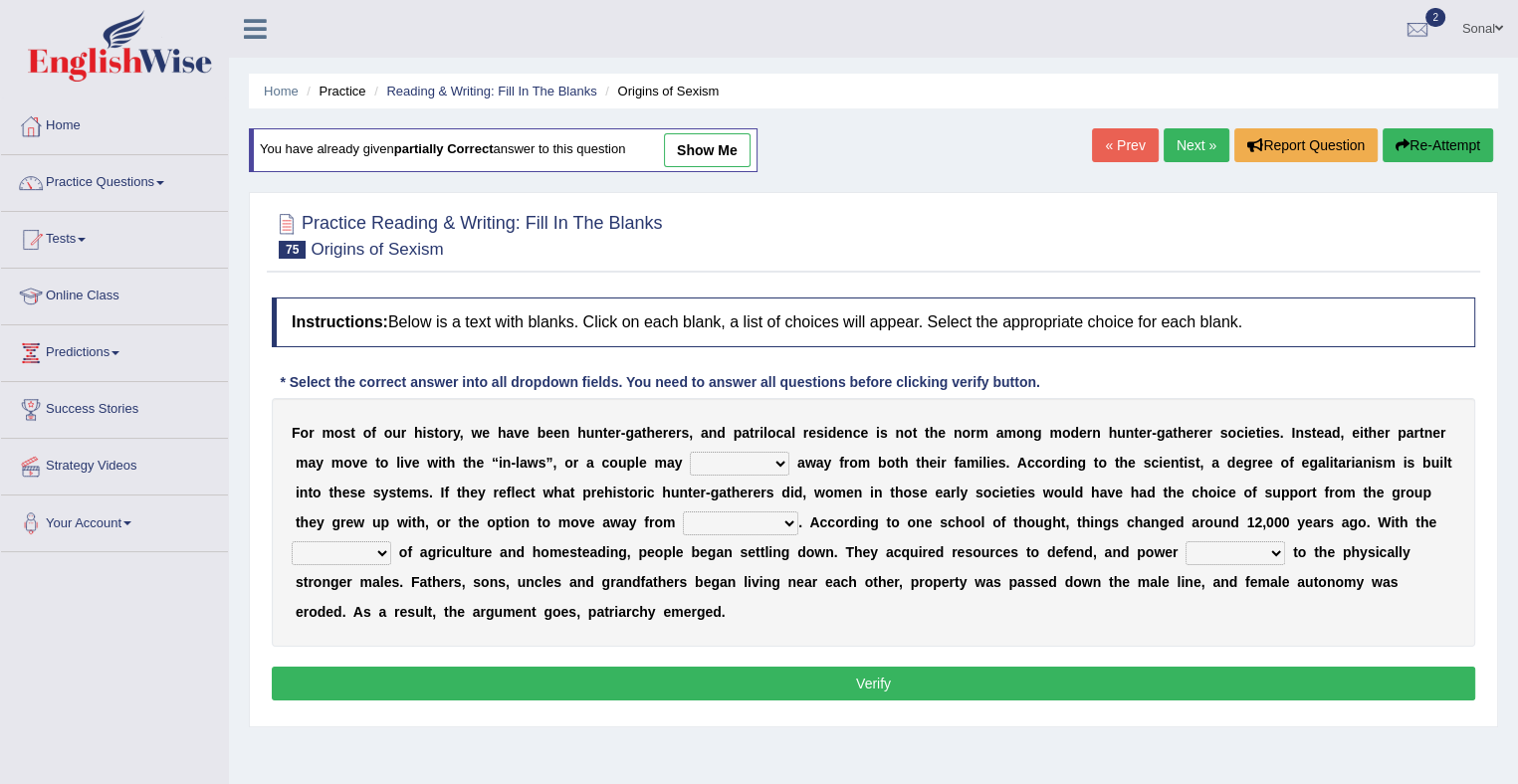 click on "reform resend reload relocate" at bounding box center (740, 464) 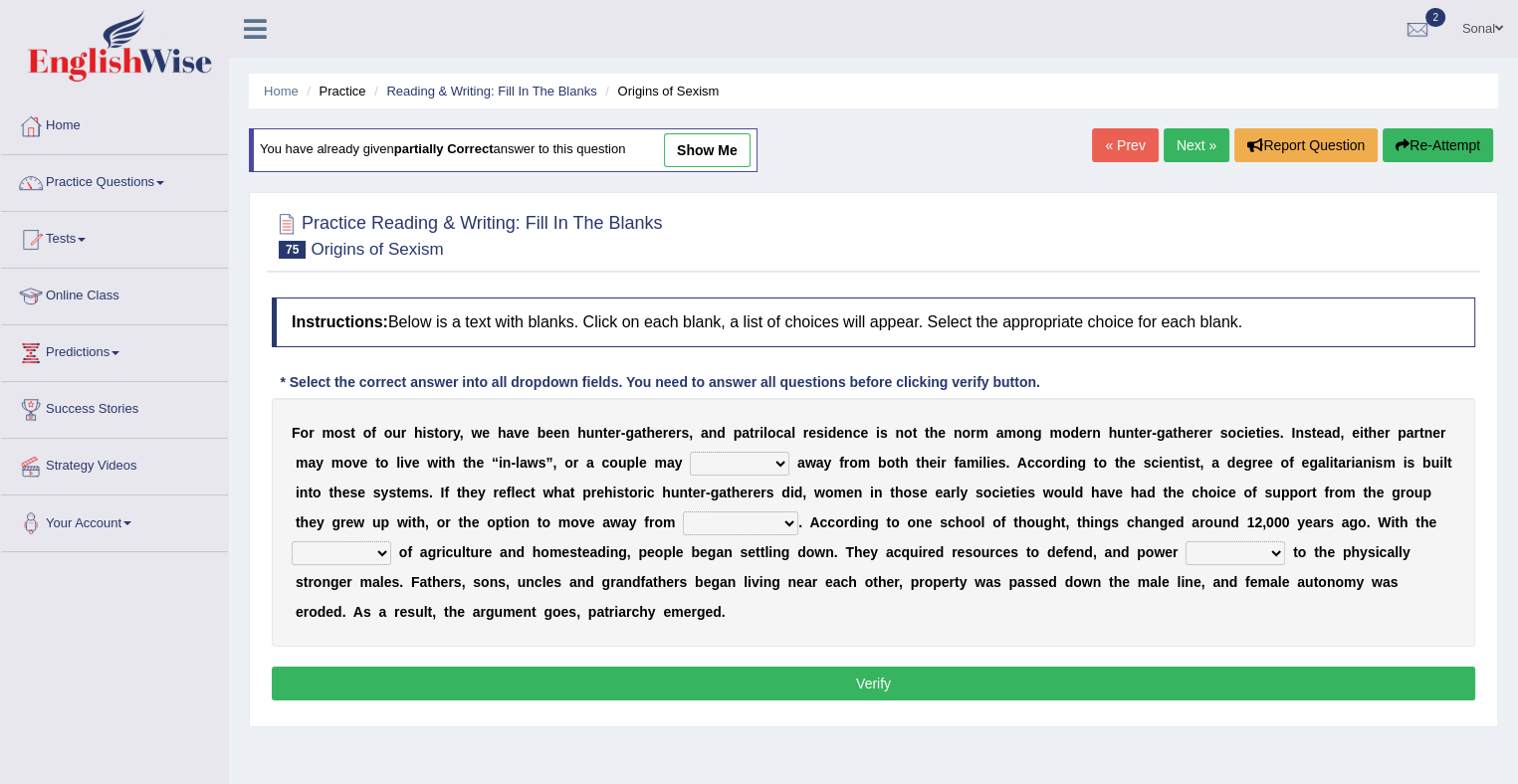 select on "relocate" 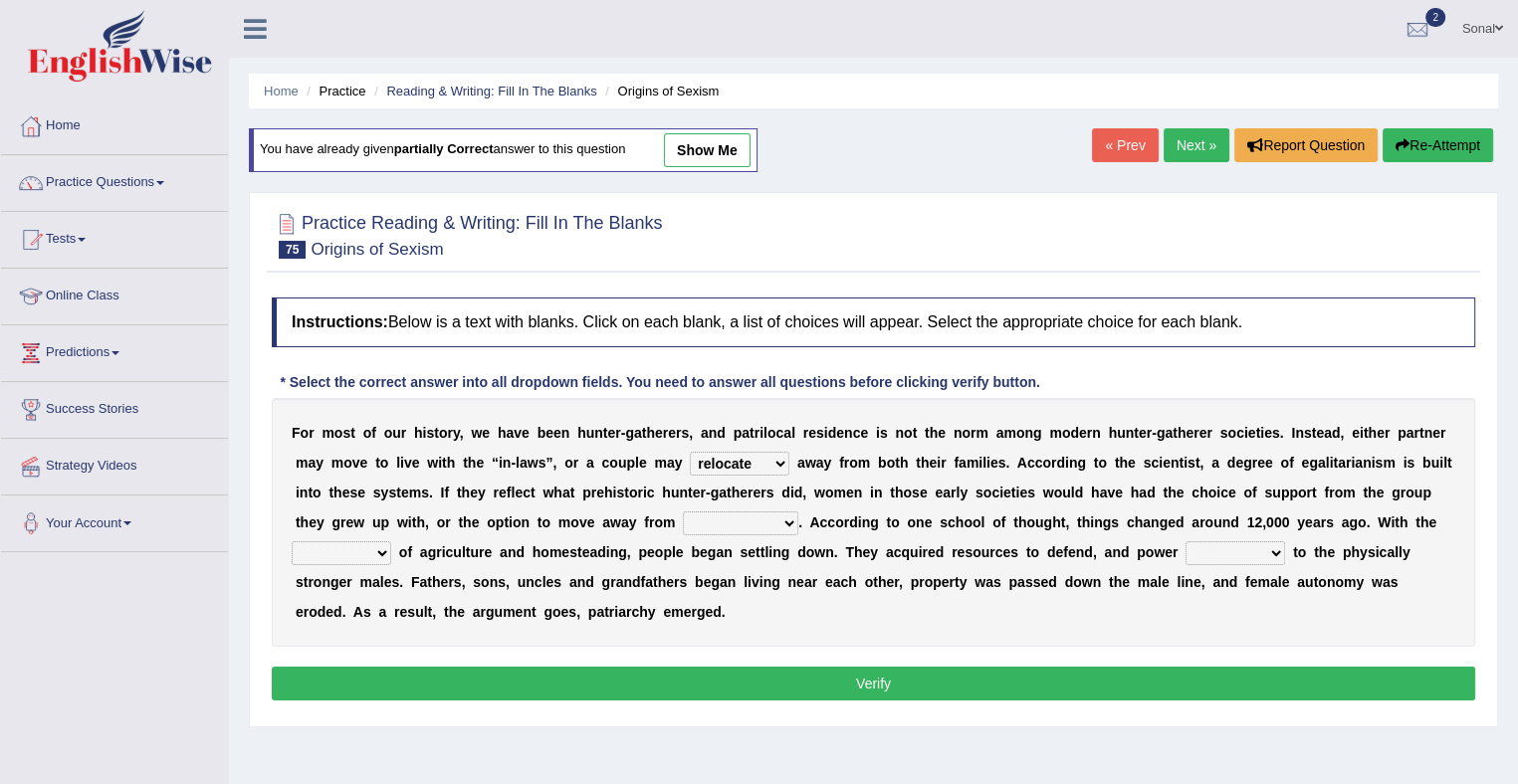 click on "reform resend reload relocate" at bounding box center [740, 464] 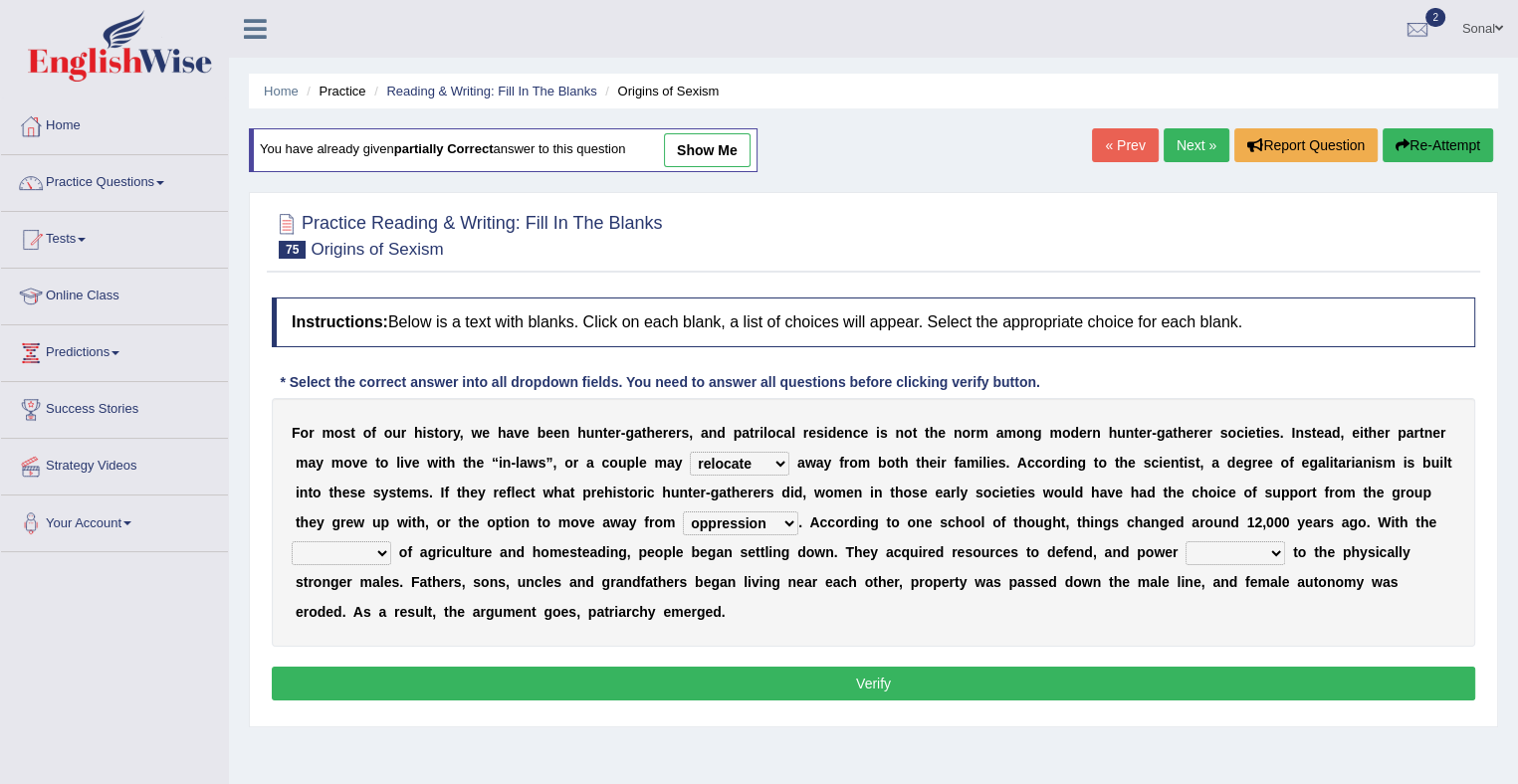 click on "compression profession depression oppression" at bounding box center [741, 523] 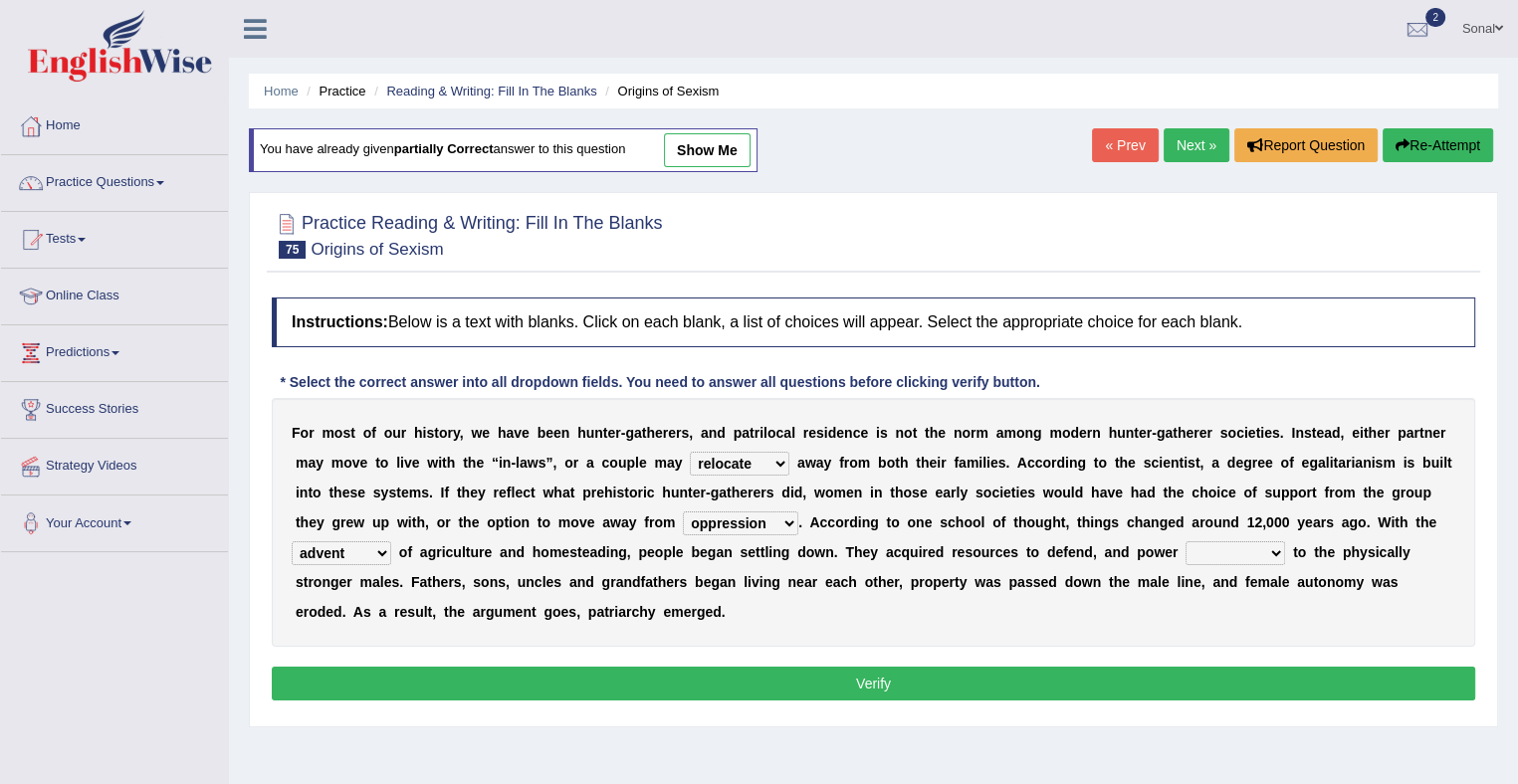 click on "F o r    m o s t    o f    o u r    h i s t o r y ,    w e    h a v e    b e e n    h u n t e r - g a t h e r e r s ,    a n d    p a t r i l o c a l    r e s i d e n c e    i s    n o t    t h e    n o r m    a m o n g    m o d e r n    h u n t e r - g a t h e r e r    s o c i e t i e s .    I n s t e a d ,    e i t h e r    p a r t n e r    m a y    m o v e    t o    l i v e    w i t h    t h e    “ i n - l a w s ” ,    o r    a    c o u p l e    m a y    reform resend reload relocate    a w a y    f r o m    b o t h    t h e i r    f a m i l i e s .    A c c o r d i n g    t o    t h e    s c i e n t i s t ,    a    d e g r e e    o f    e g a l i t a r i a n i s m    i s    b u i l t    i n t o    t h e s e    s y s t e m s .    I f    t h e y    r e f l e c t    w h a t    p r e h i s t o r i c    h u n t e r - g a t h e r e r s    d i d ,    w o m e n    i n    t h o s e    e a r l y    s o c i e t i e s    w o u l d    h a v e    h" at bounding box center (873, 522) 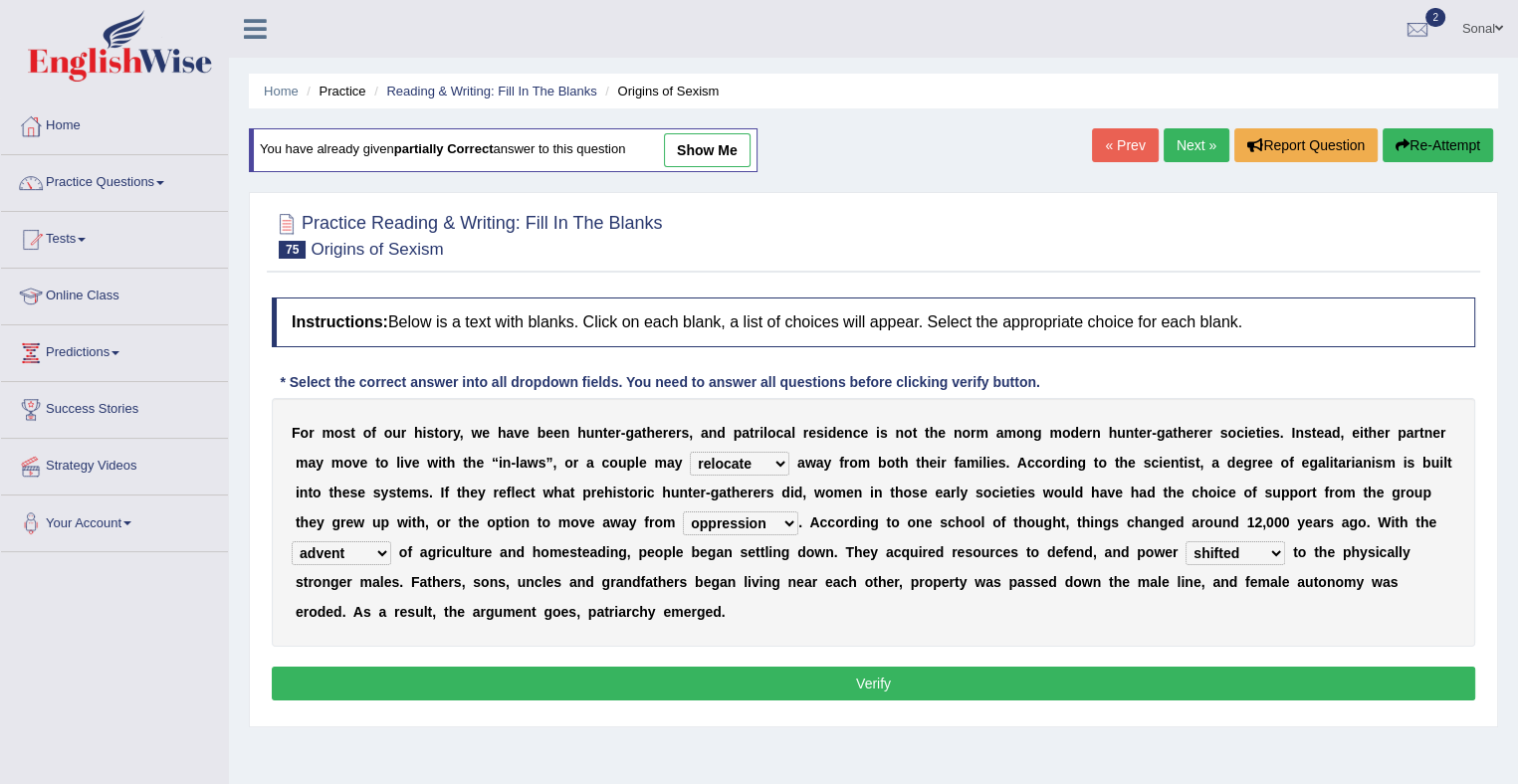 click on "Verify" at bounding box center [873, 684] 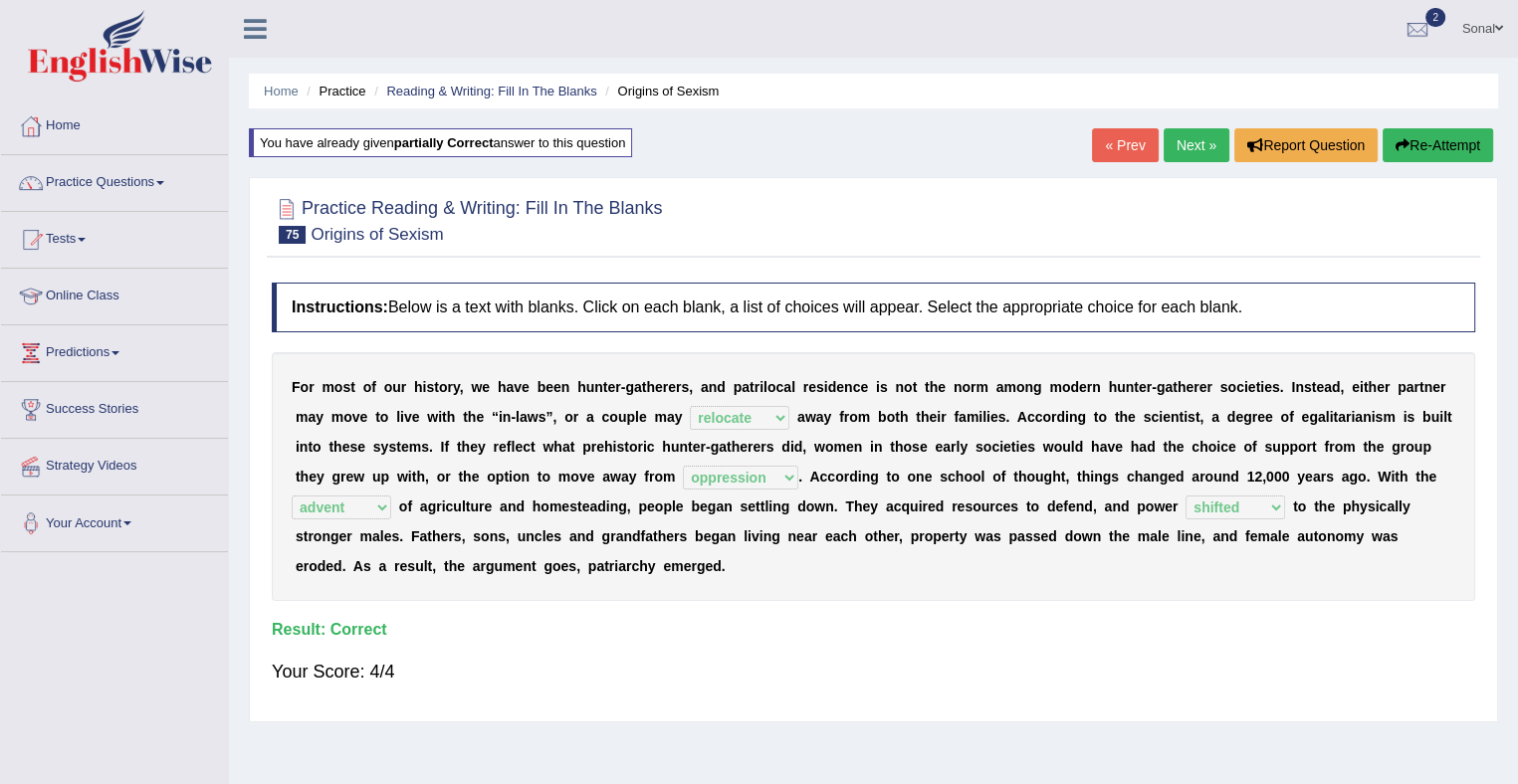 click on "Next »" at bounding box center [1196, 145] 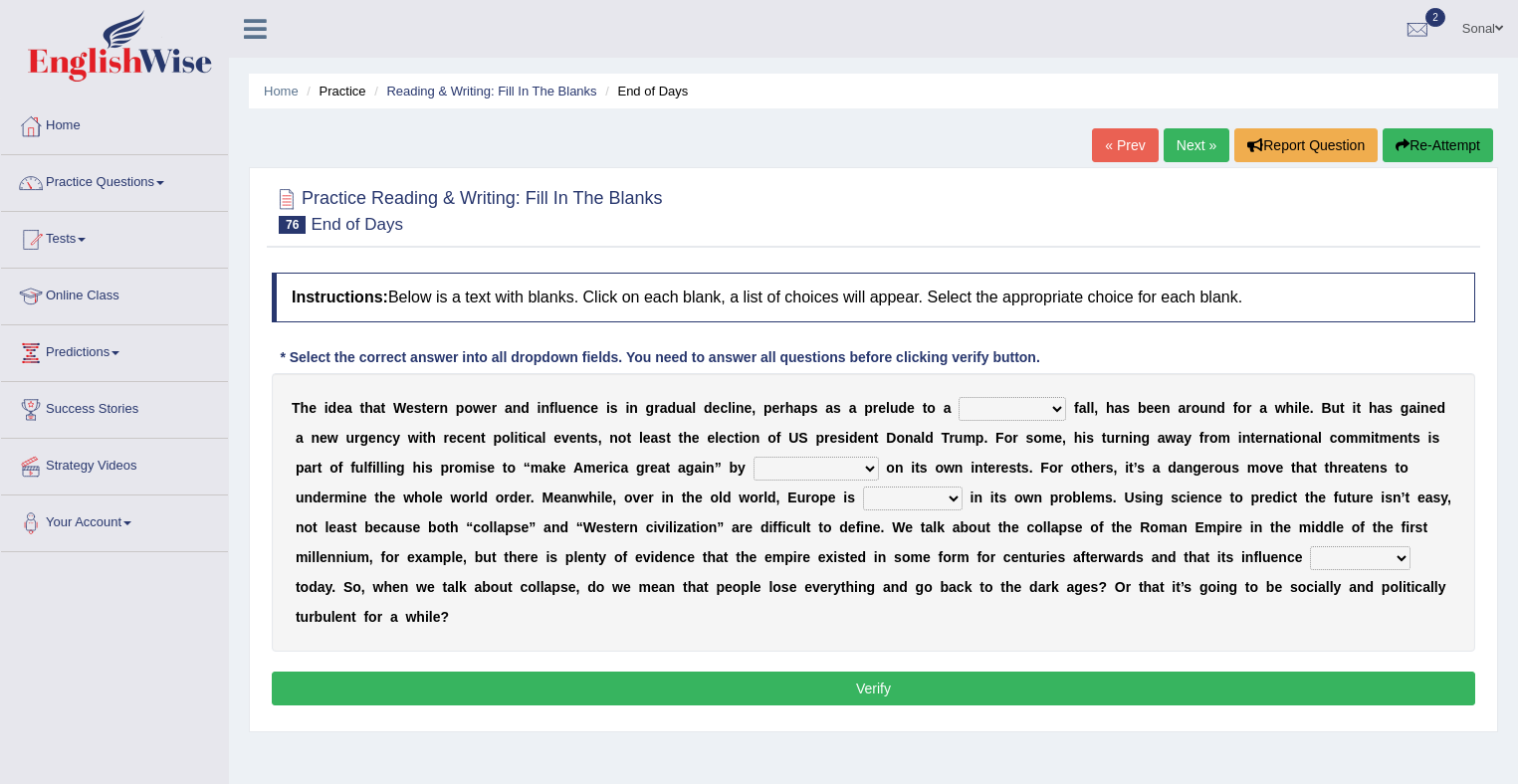 scroll, scrollTop: 0, scrollLeft: 0, axis: both 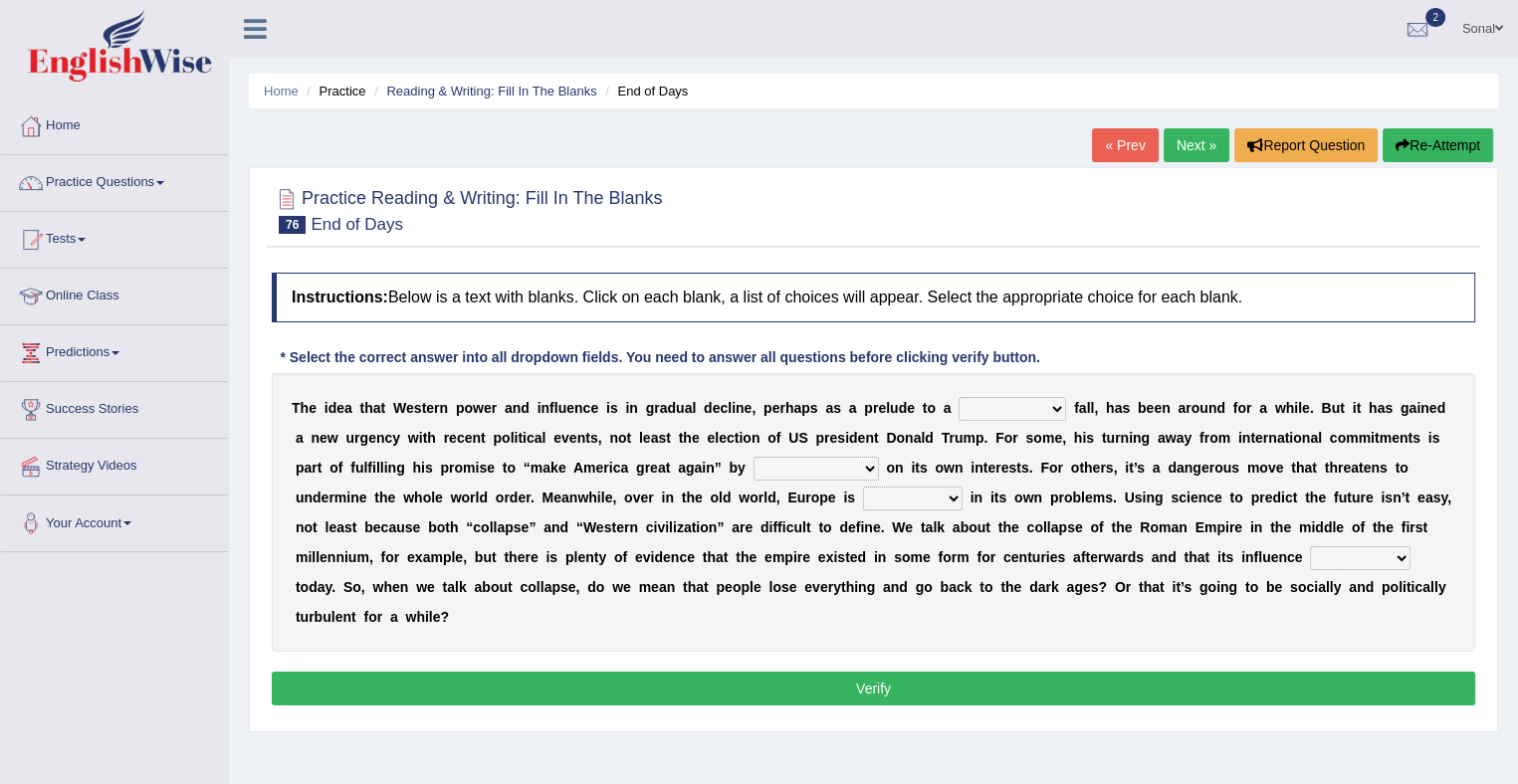 click on "covetous acetous momentous precipitous" at bounding box center [1012, 409] 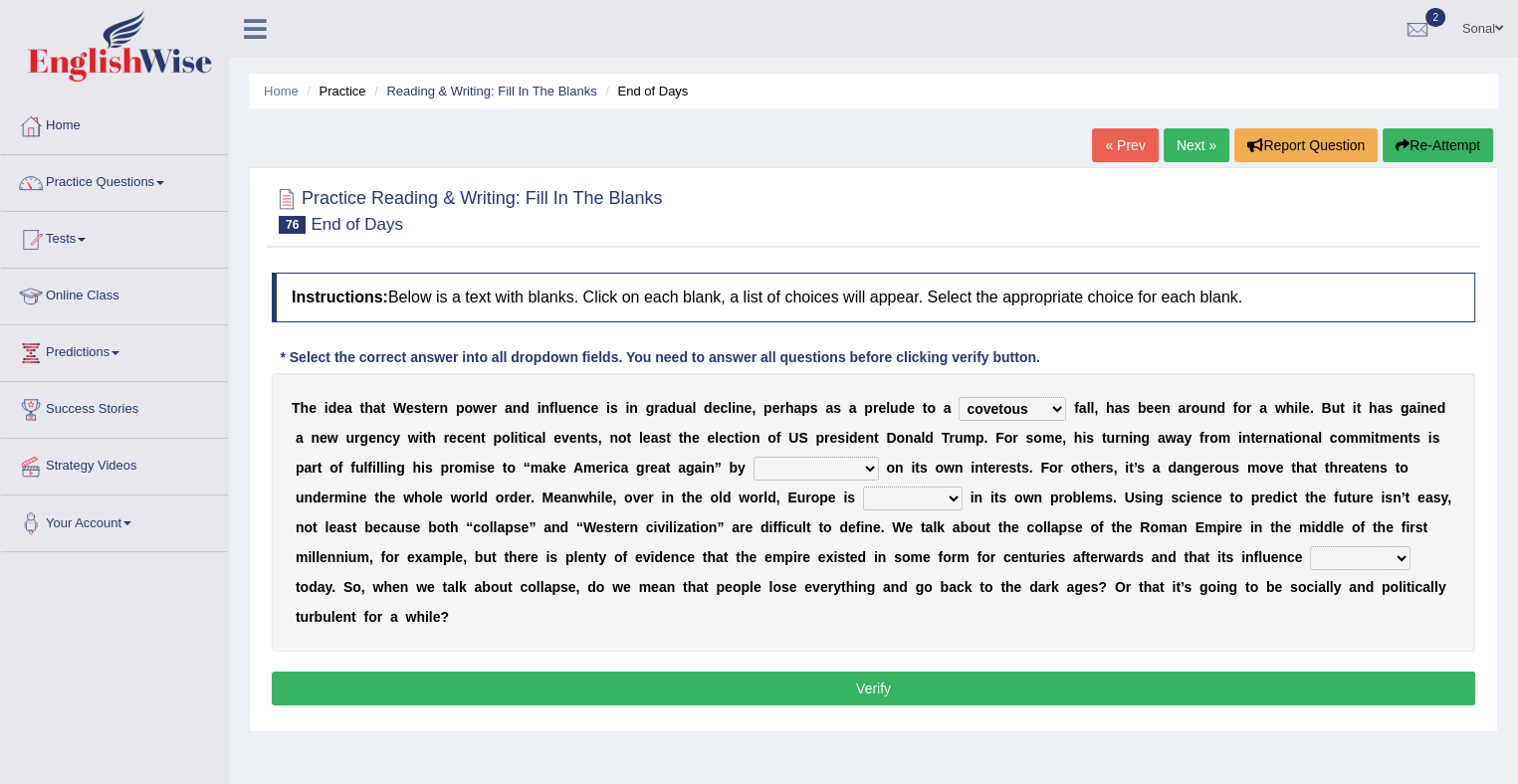 click on "covetous acetous momentous precipitous" at bounding box center [1012, 409] 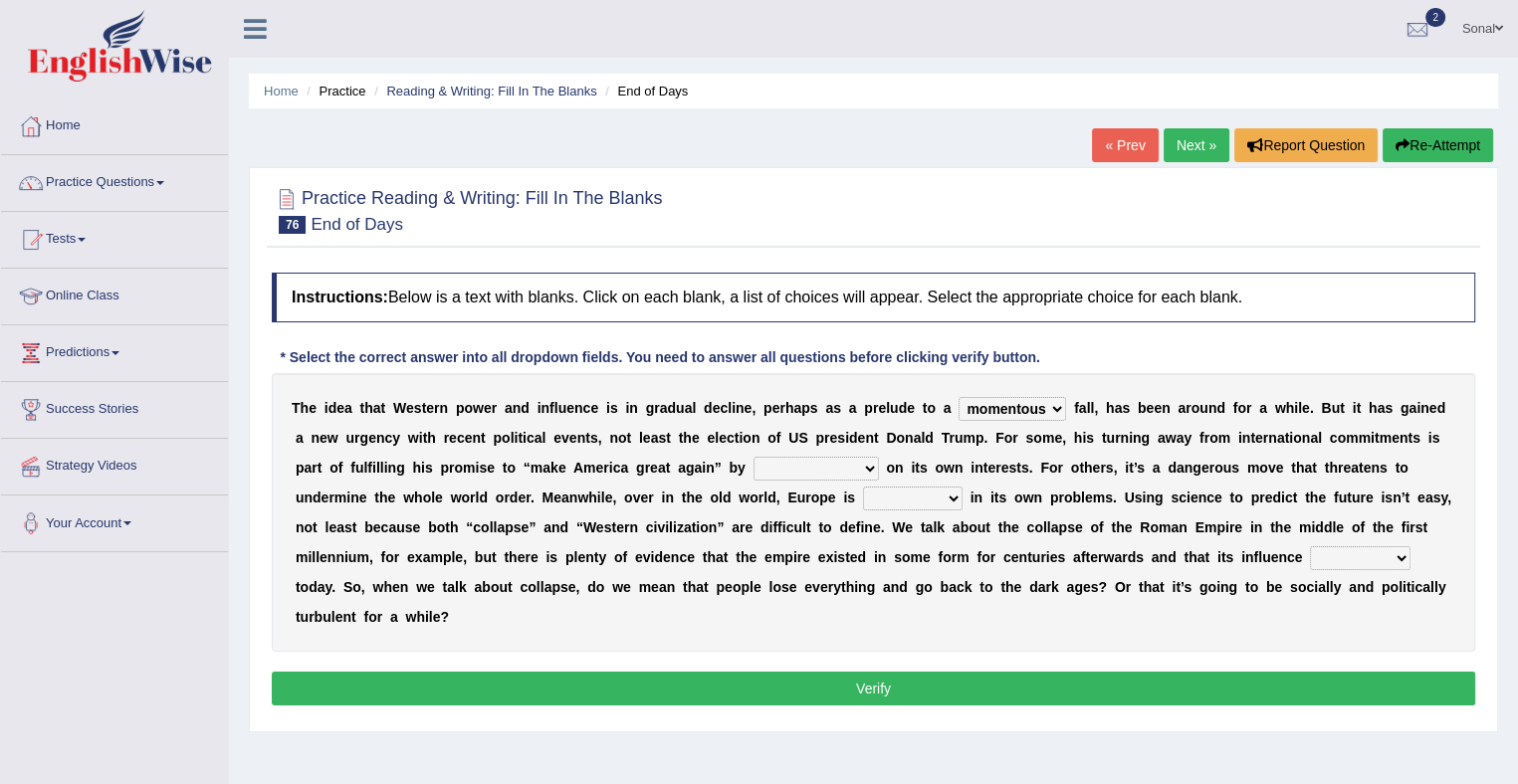 click on "concentrating castrating demonstrating orchestrating" at bounding box center [816, 469] 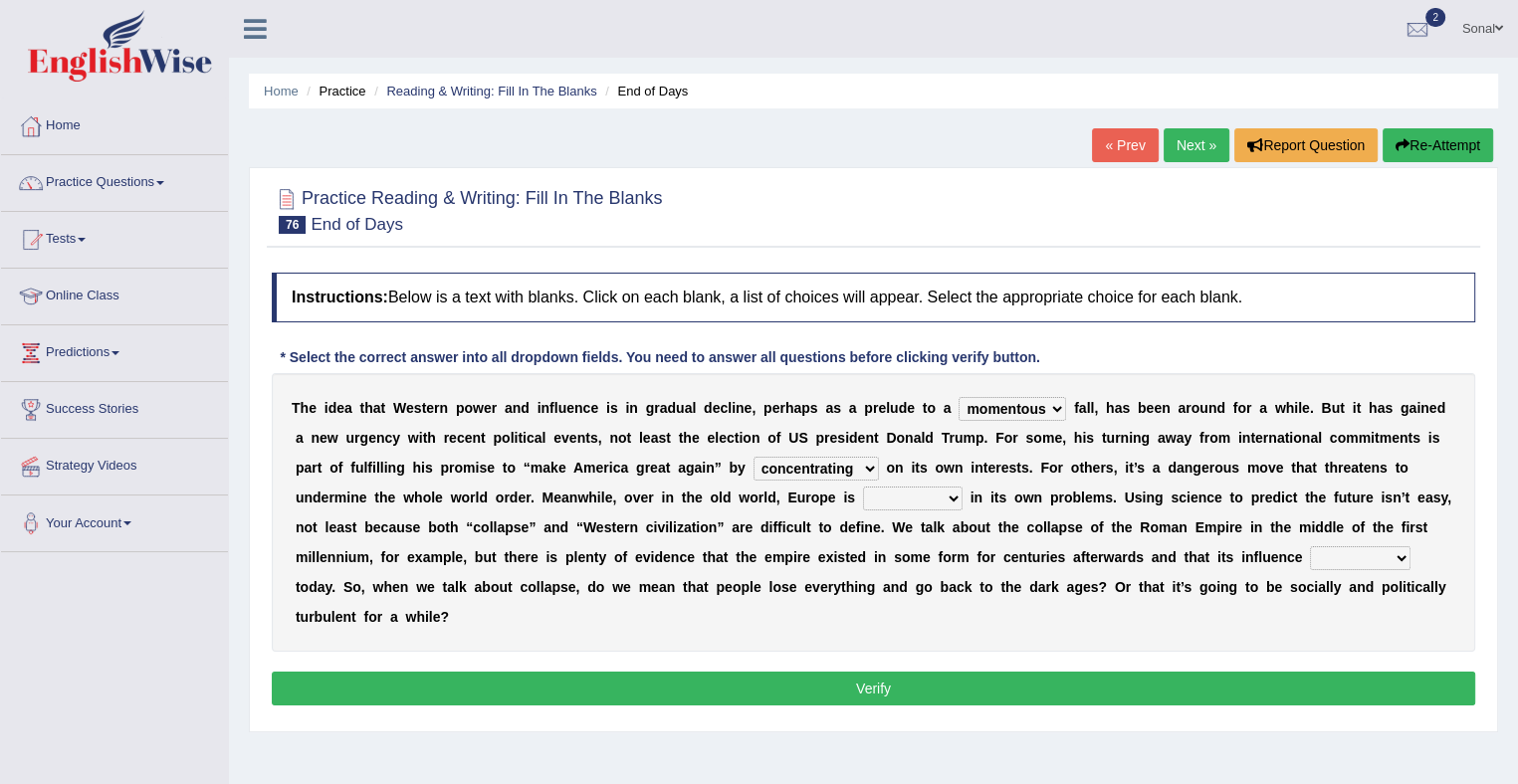 click on "concentrating castrating demonstrating orchestrating" at bounding box center (816, 469) 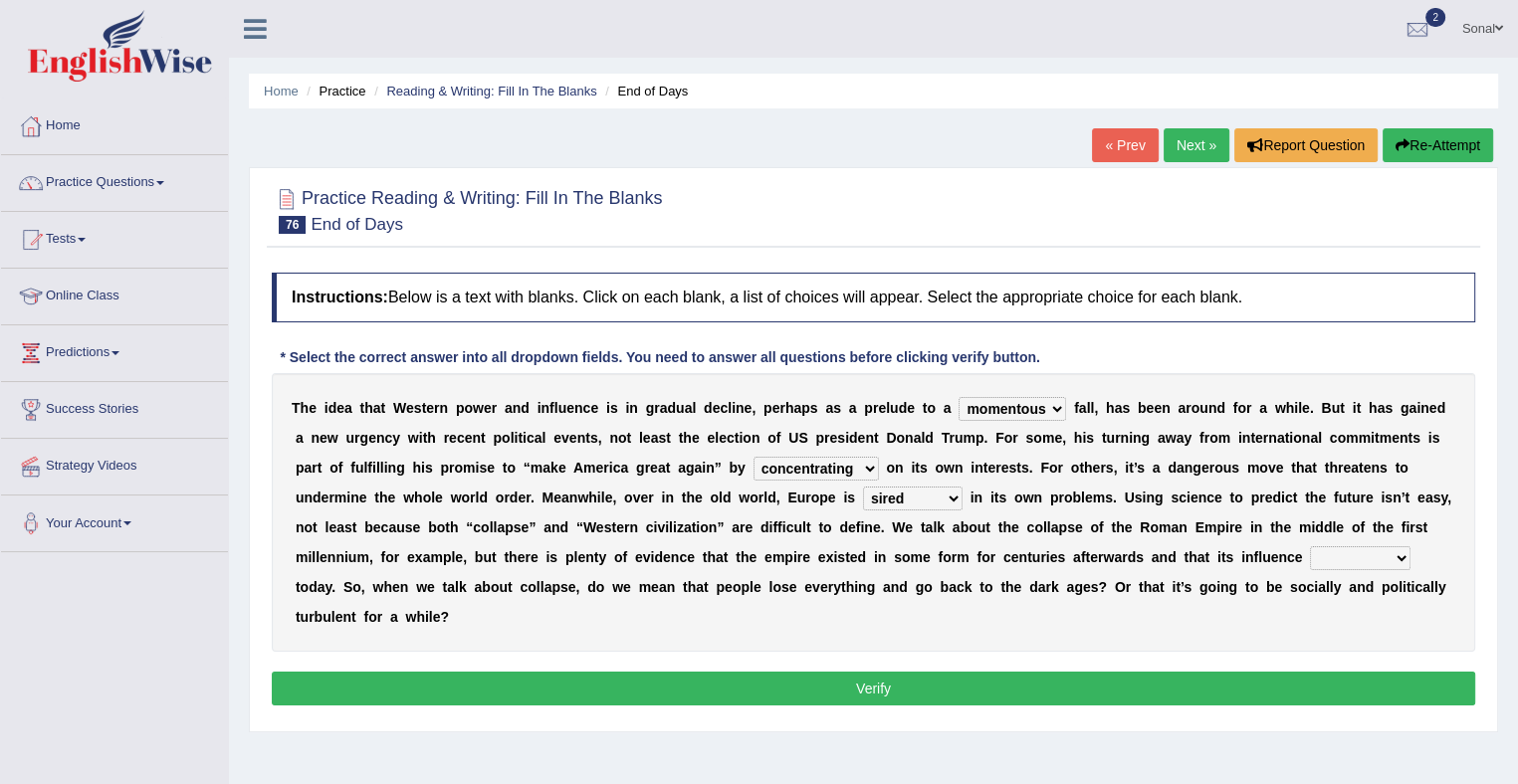 click on "fired wired mired sired" at bounding box center [913, 498] 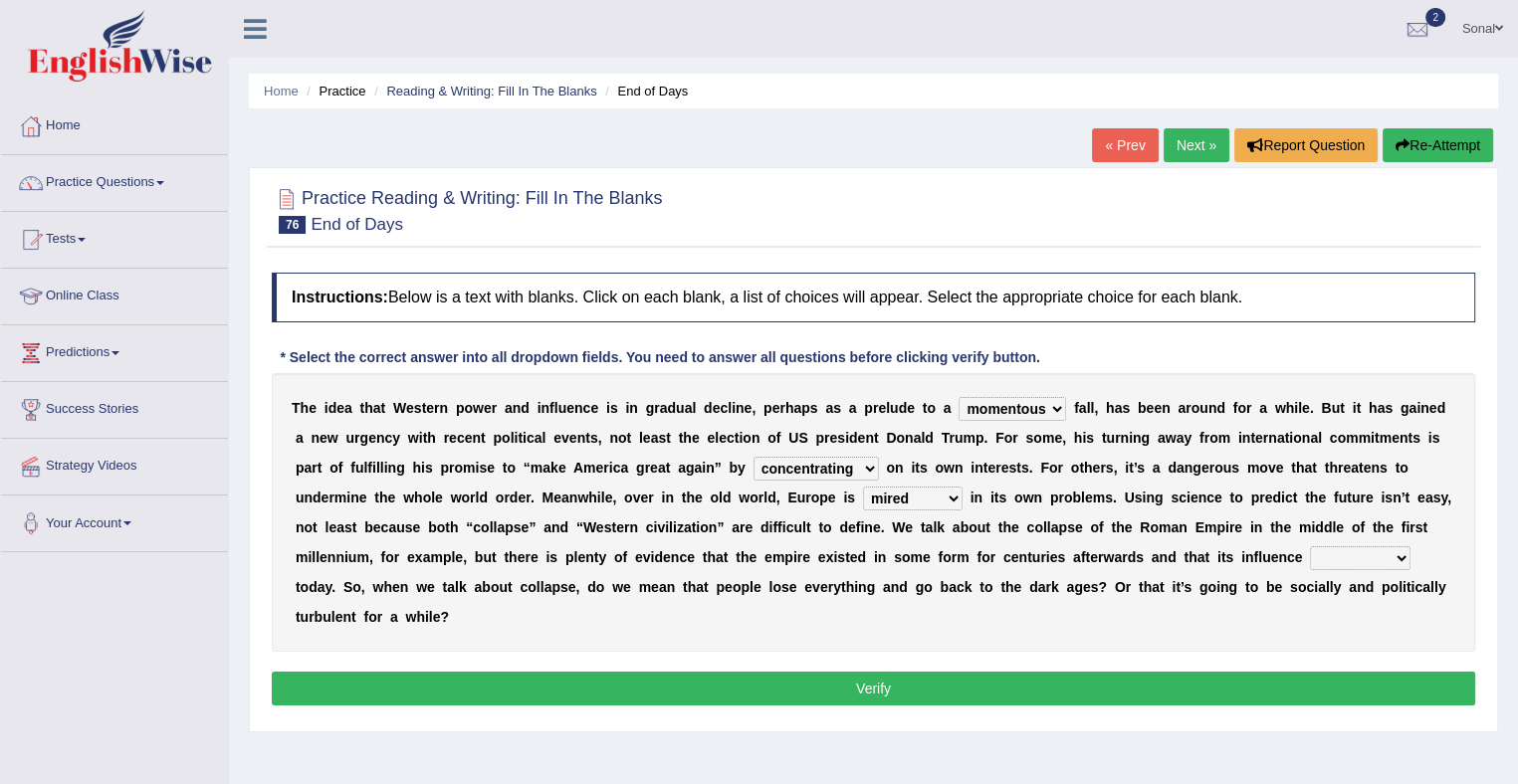 click on "fired wired mired sired" at bounding box center (913, 498) 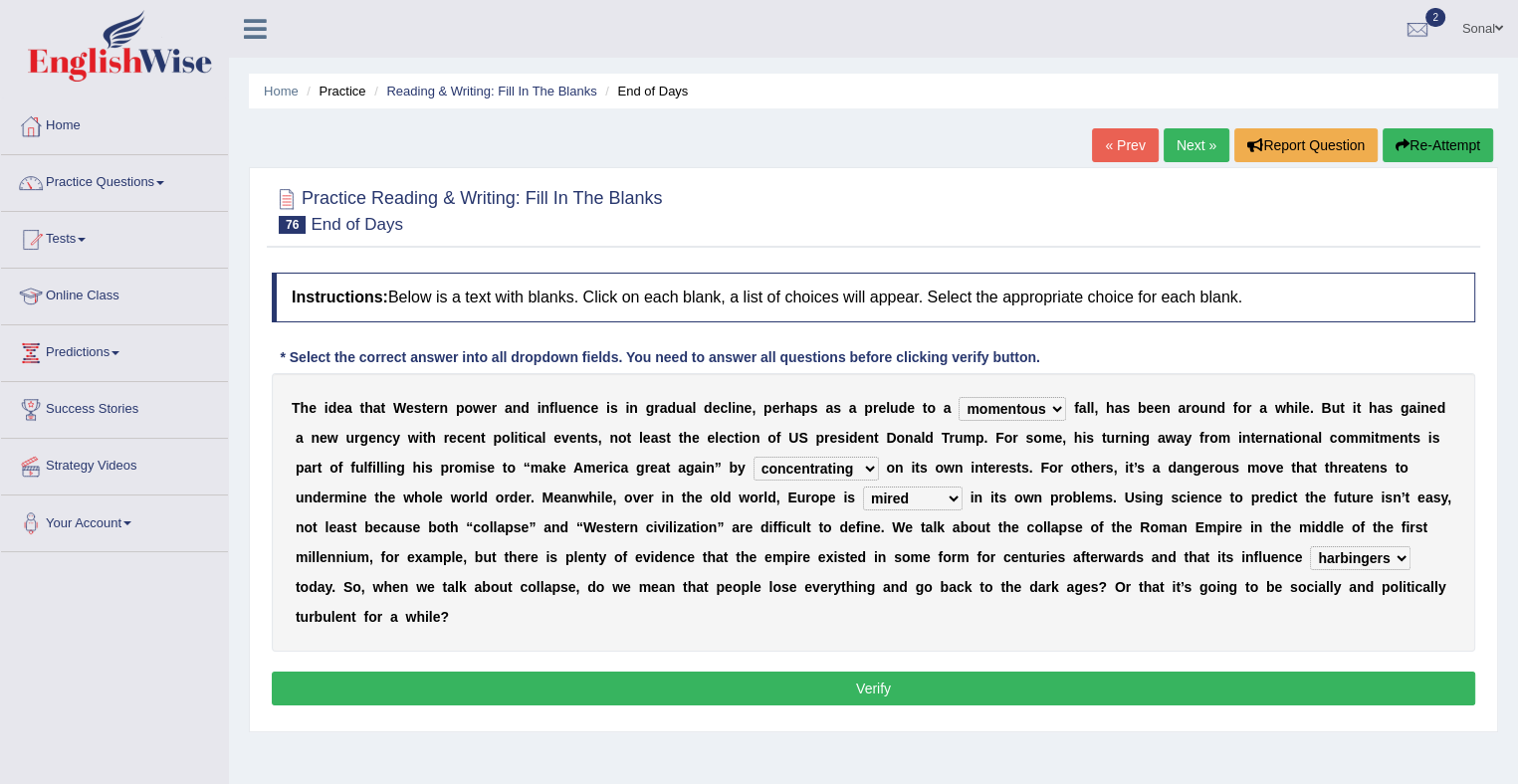 click on "malingers lingers harbingers mongers" at bounding box center (1360, 558) 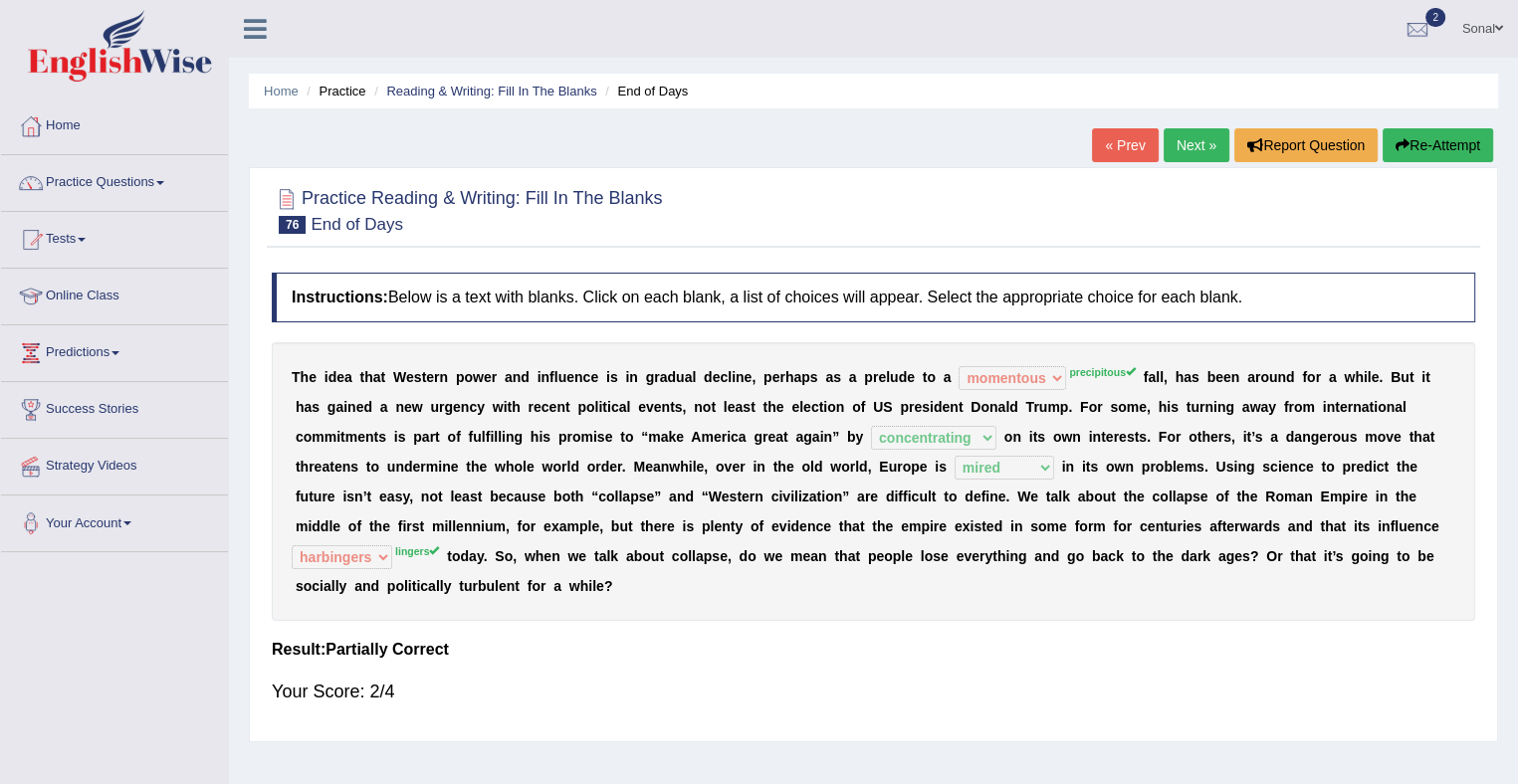click on "Re-Attempt" at bounding box center [1437, 145] 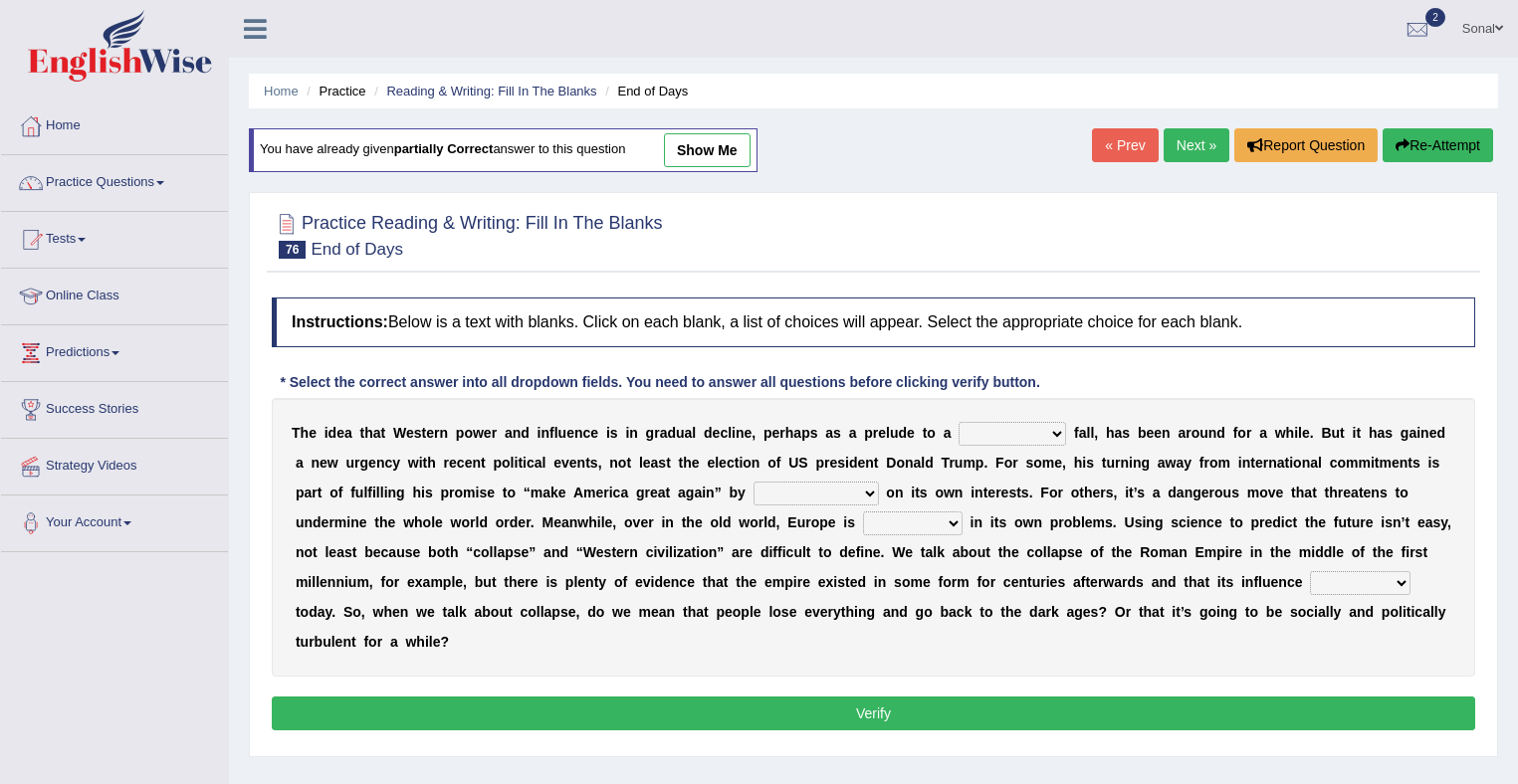 scroll, scrollTop: 0, scrollLeft: 0, axis: both 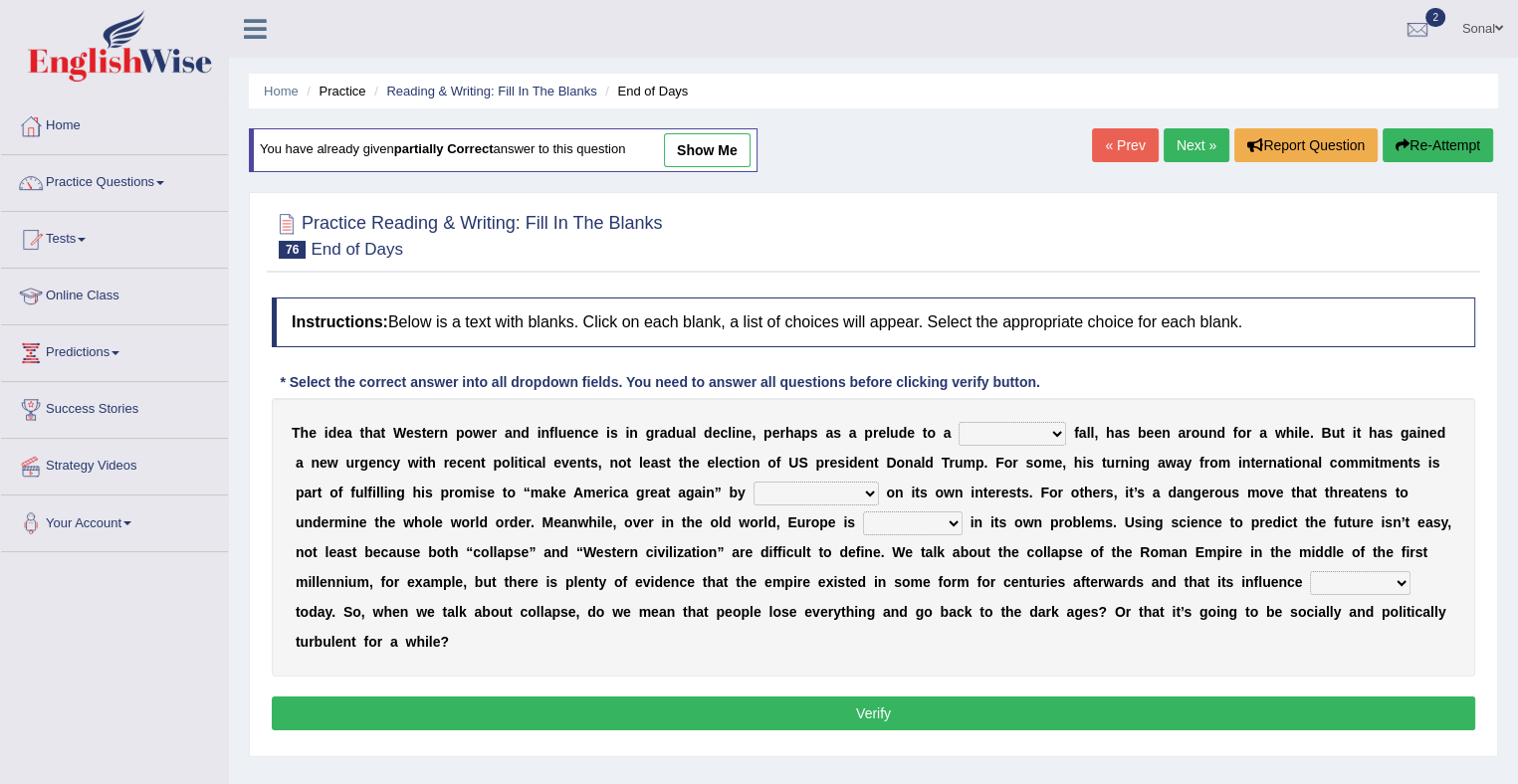 click on "covetous acetous momentous precipitous" at bounding box center (1012, 434) 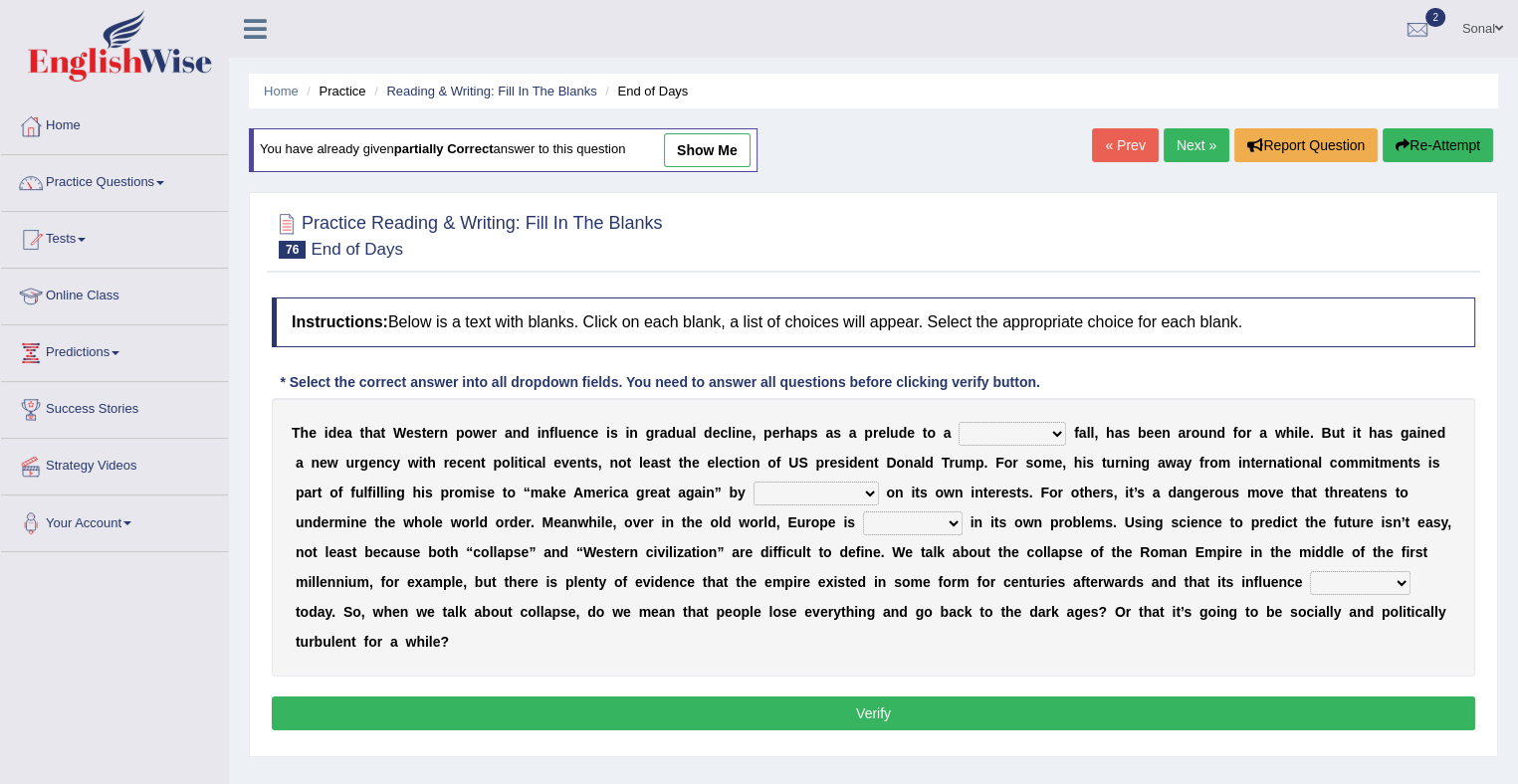 click on "malingers lingers harbingers mongers" at bounding box center [1360, 583] 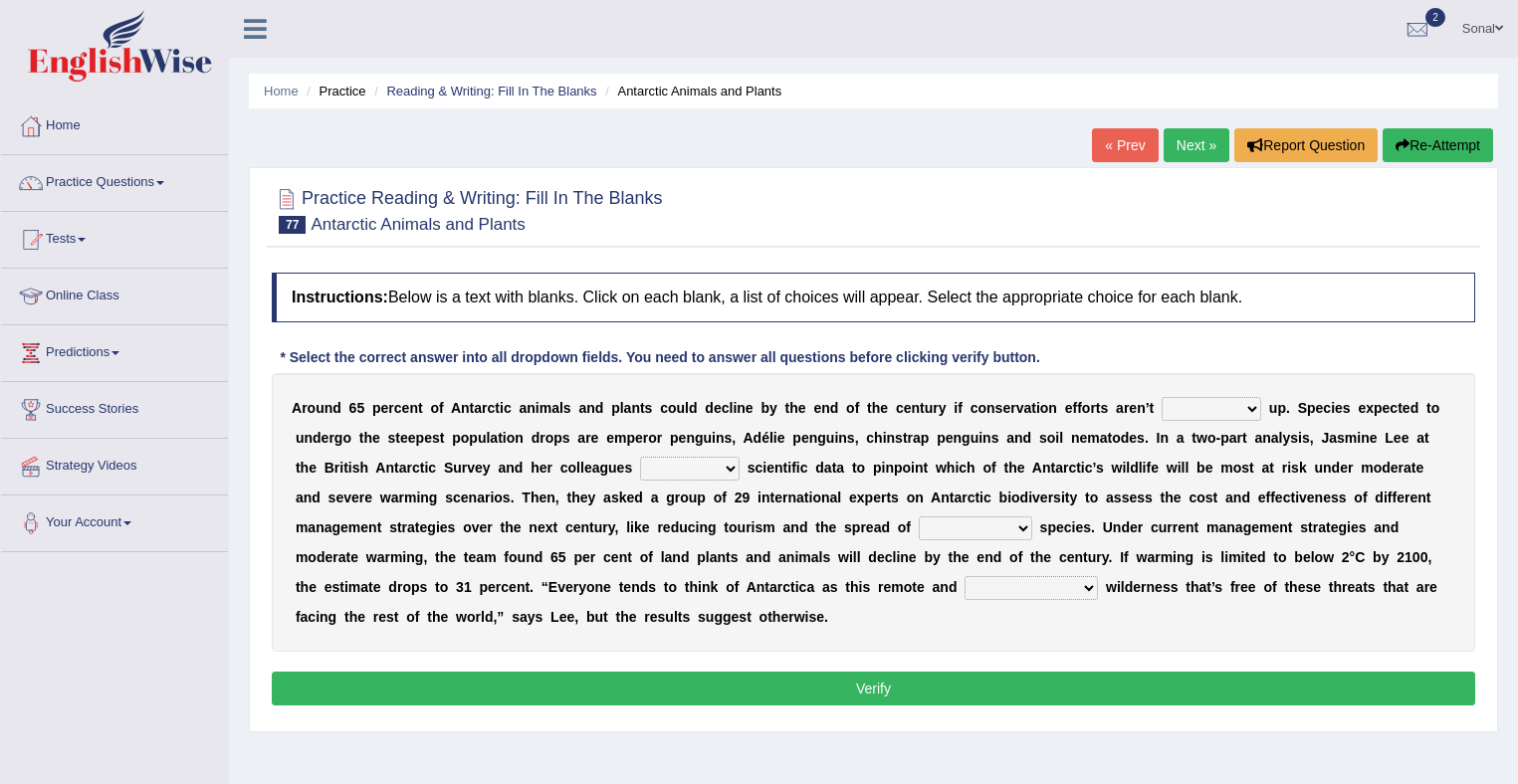 scroll, scrollTop: 0, scrollLeft: 0, axis: both 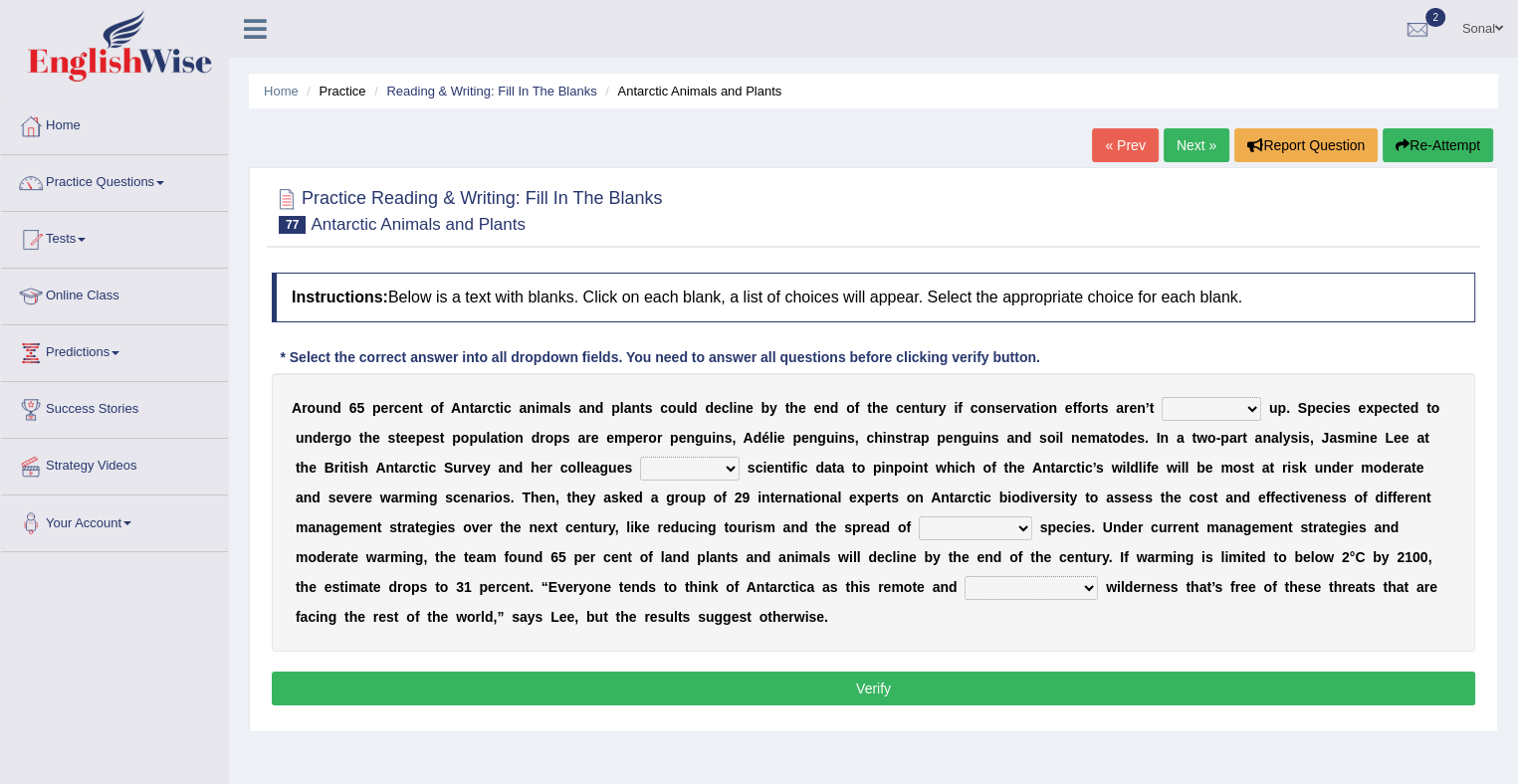 click on "detached ratcheted attached stitched" at bounding box center (1211, 409) 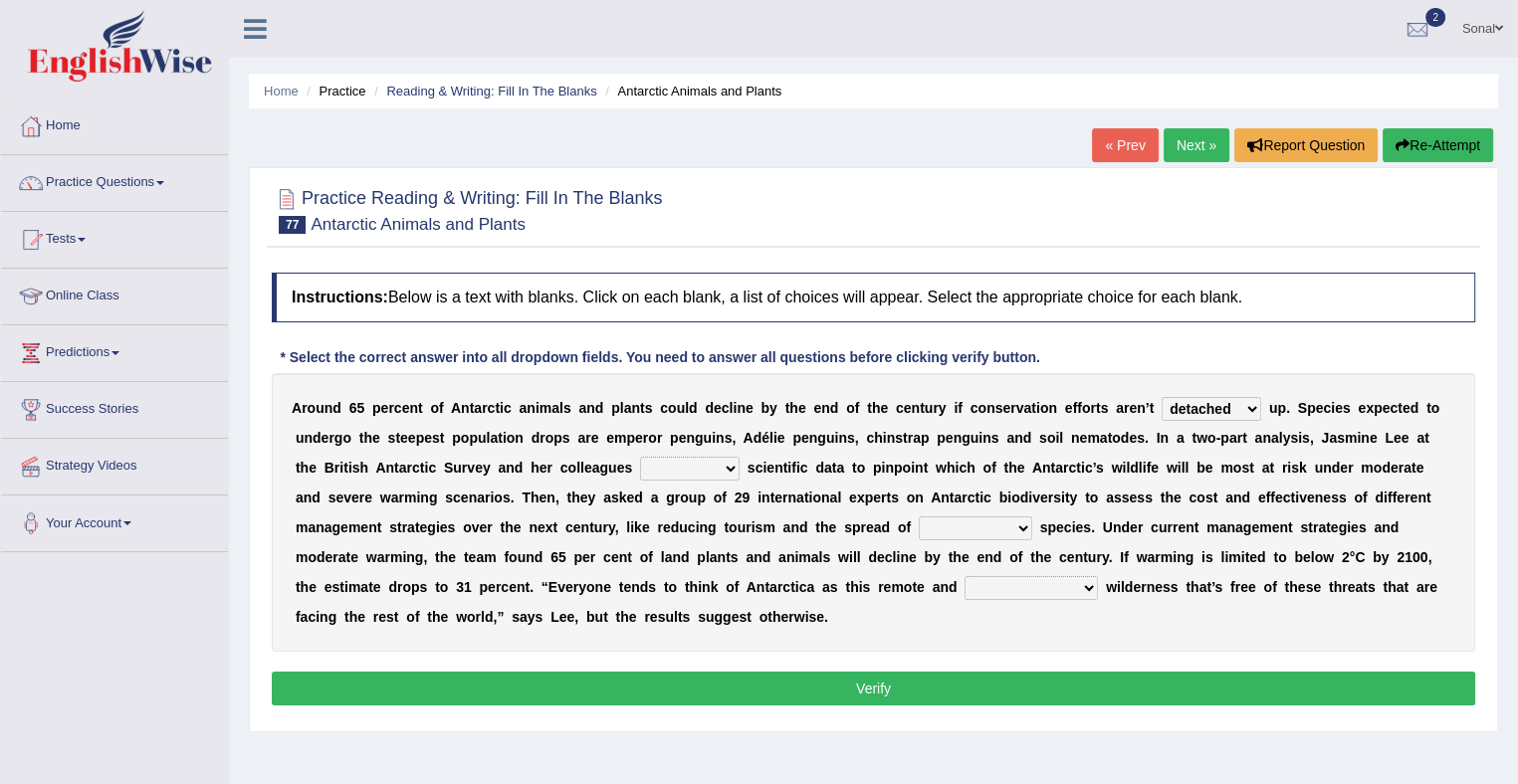 click on "detached ratcheted attached stitched" at bounding box center (1211, 409) 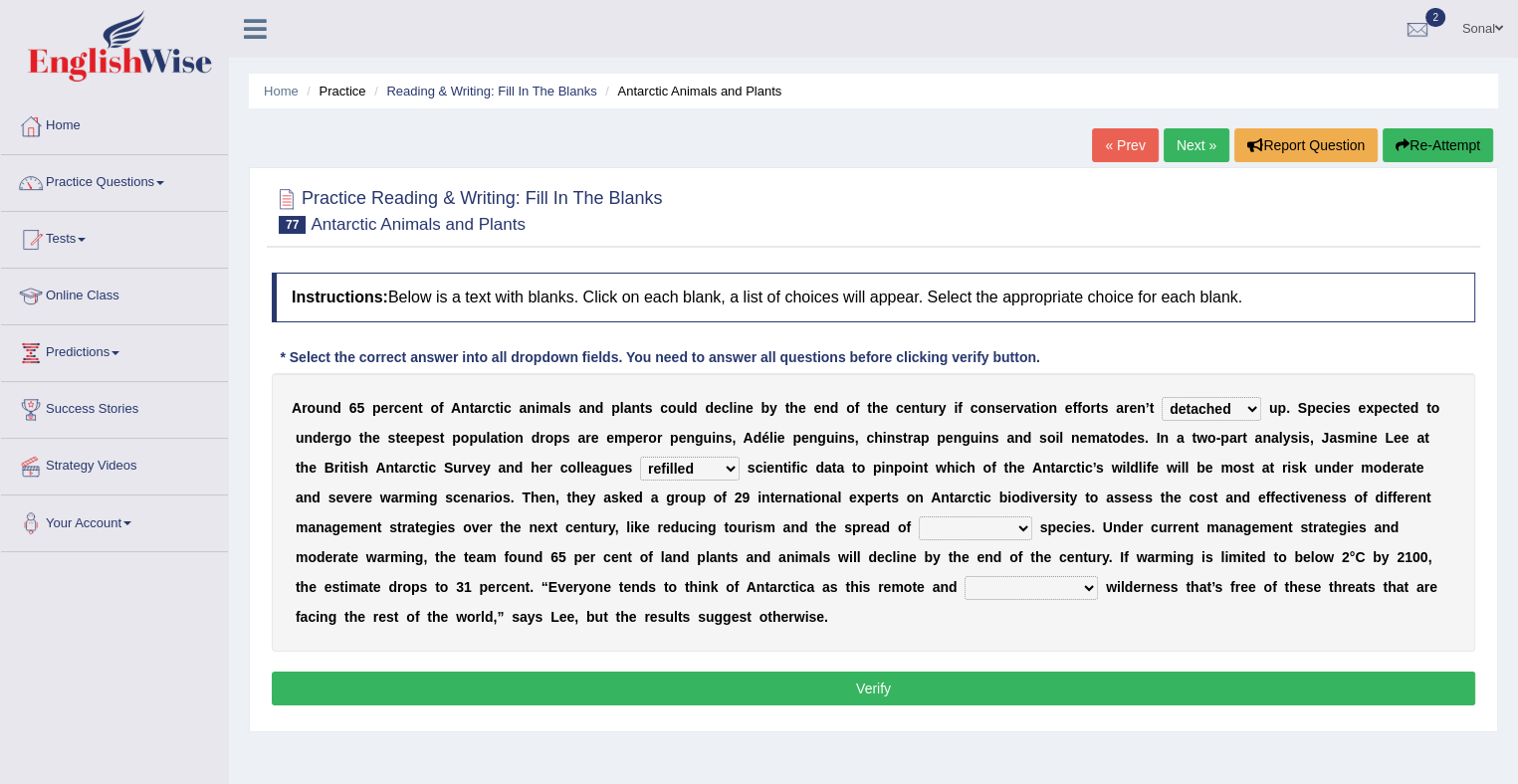 click on "defiled compiled stringers refilled" at bounding box center (690, 469) 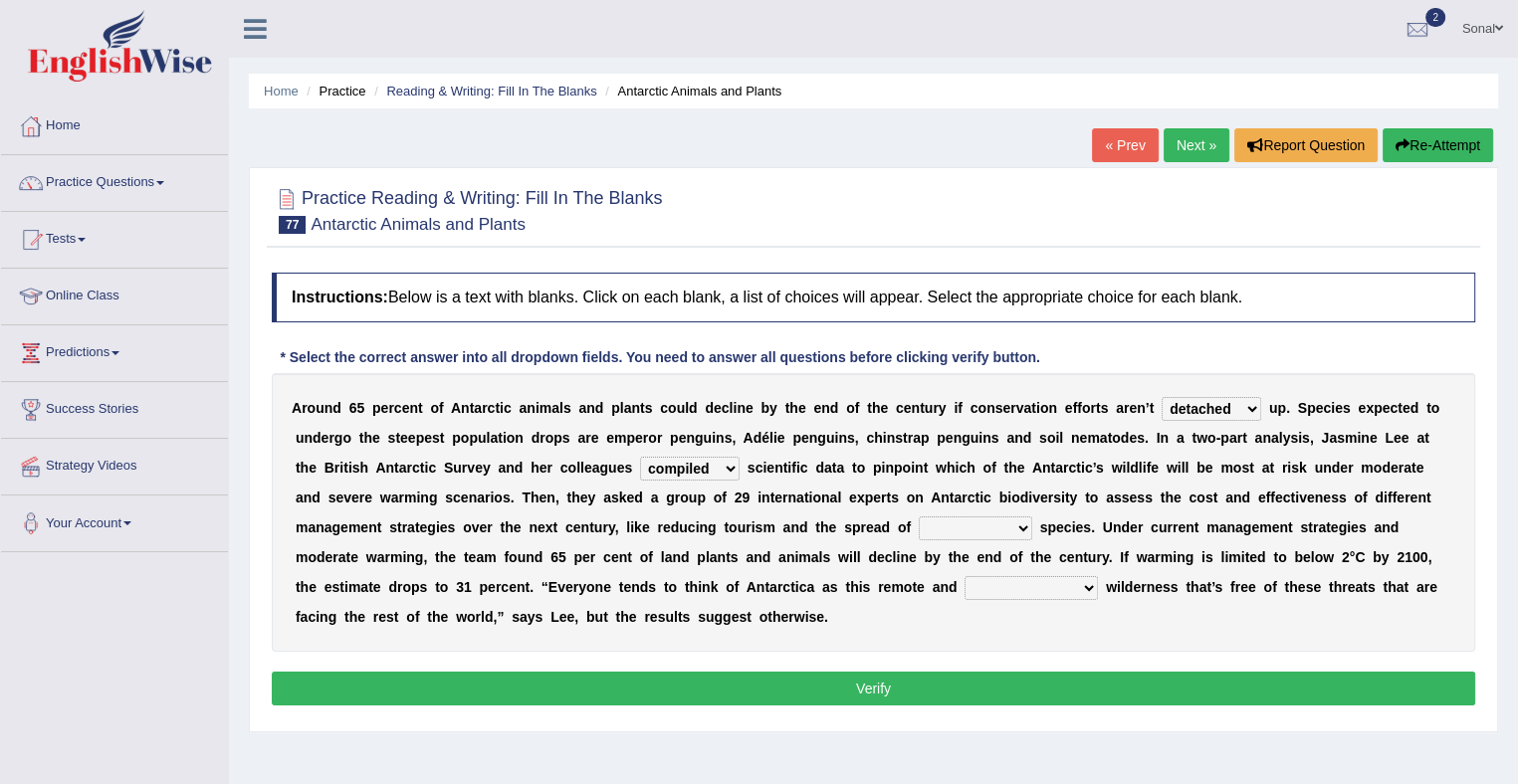 click on "defiled compiled stringers refilled" at bounding box center [690, 469] 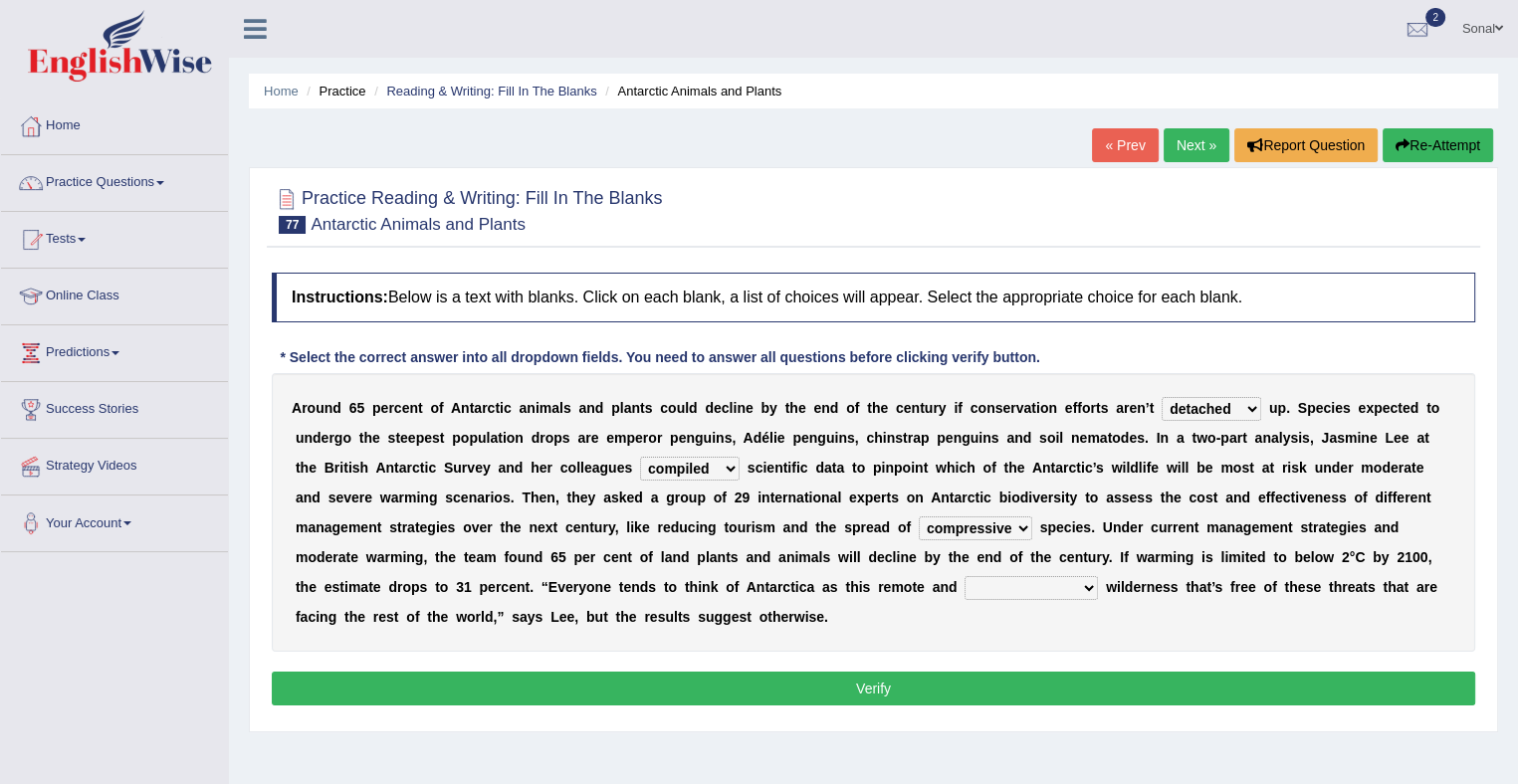 click on "inclusive conclusive invasive compressive" at bounding box center [976, 528] 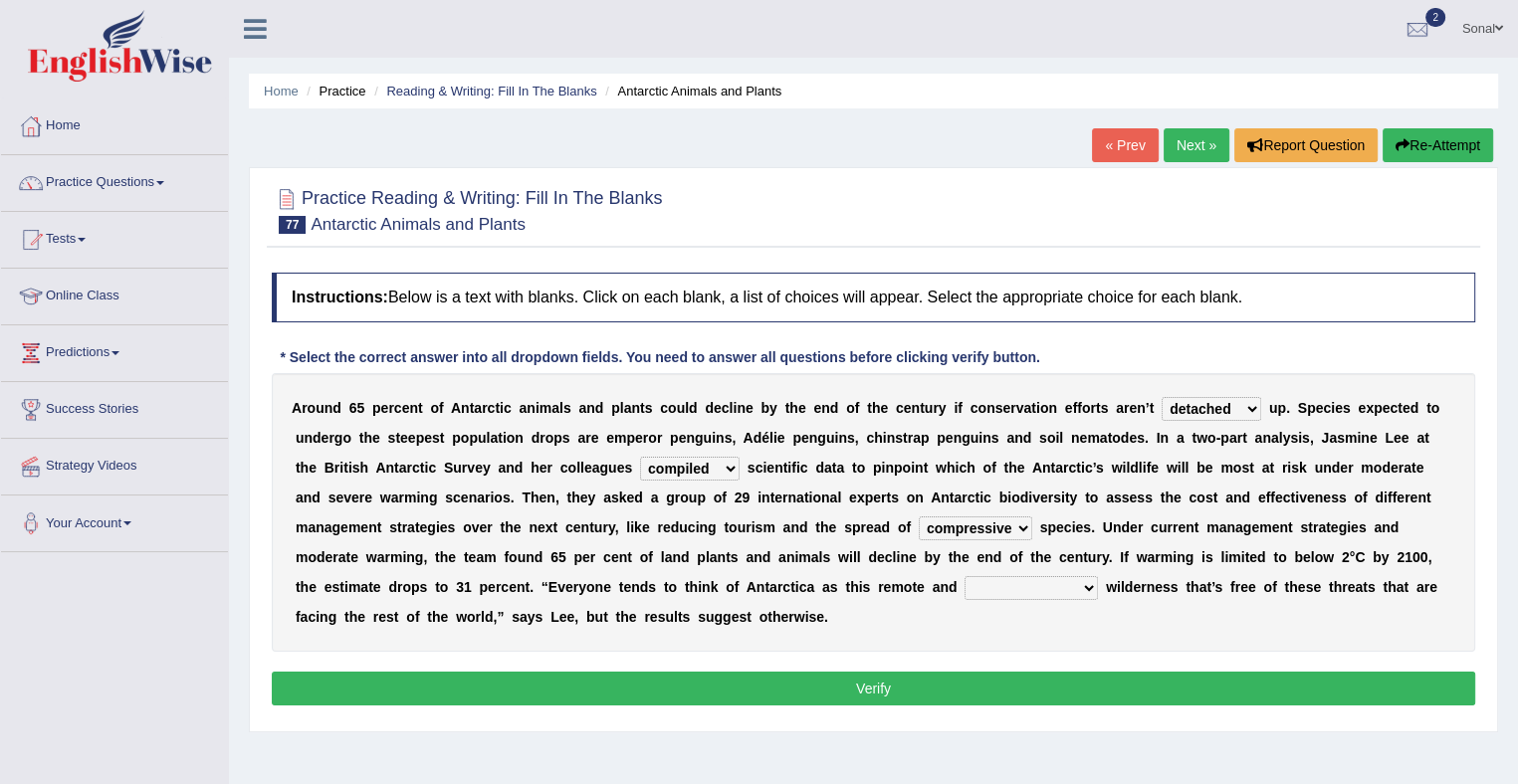 click on "unconventional untouched unpretentious uncontroversial" at bounding box center [1031, 588] 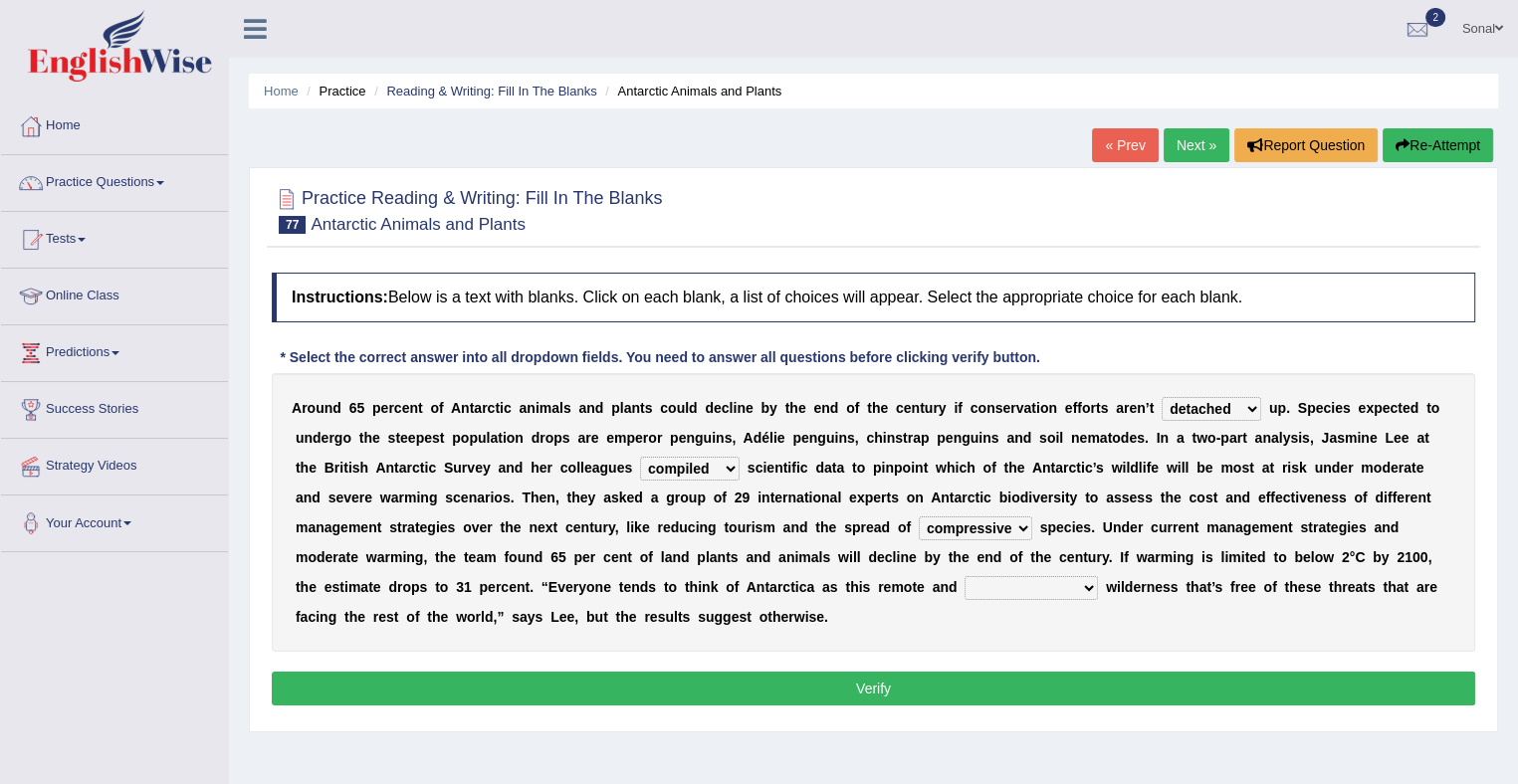 select on "uncontroversial" 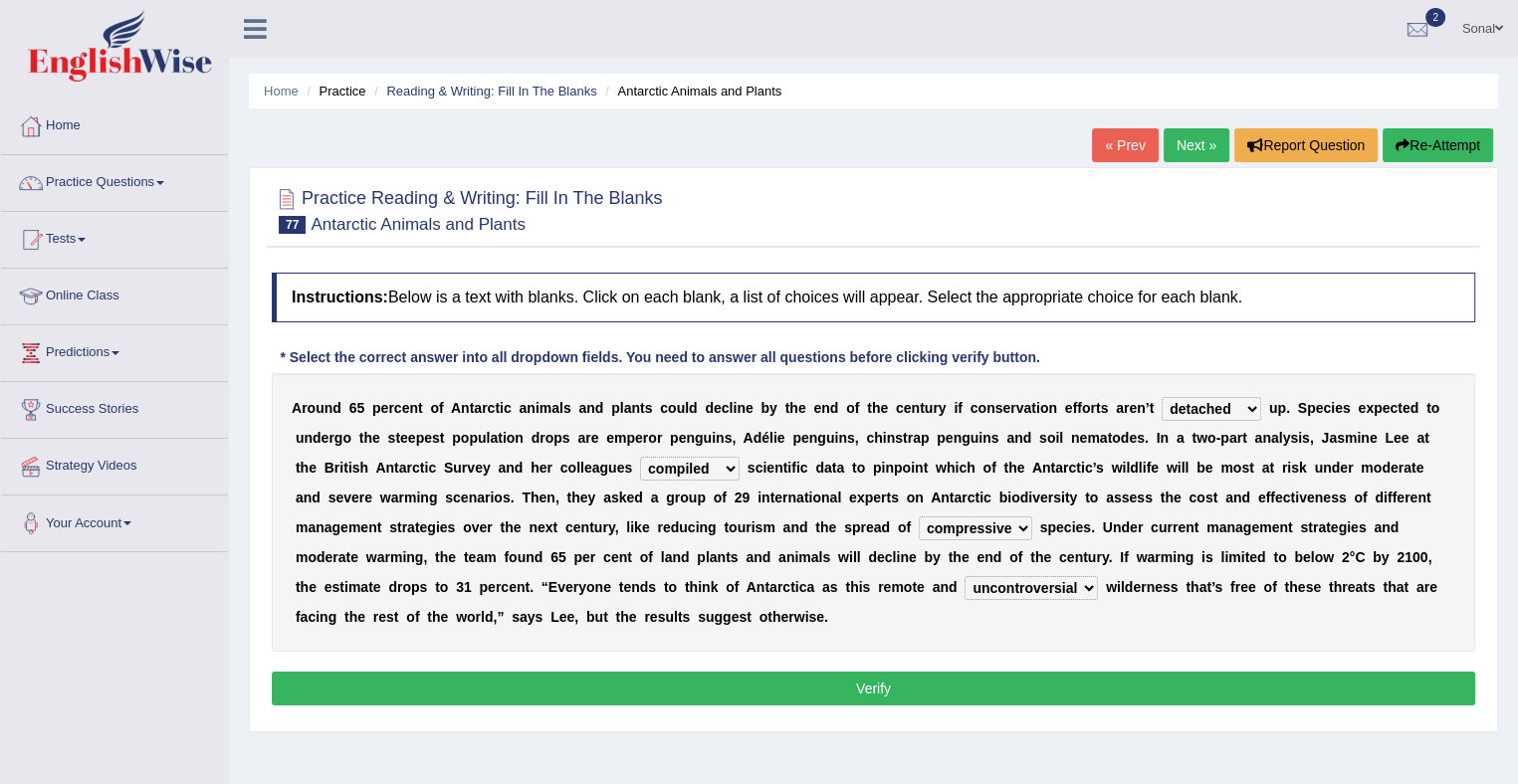 click on "unconventional untouched unpretentious uncontroversial" at bounding box center (1031, 588) 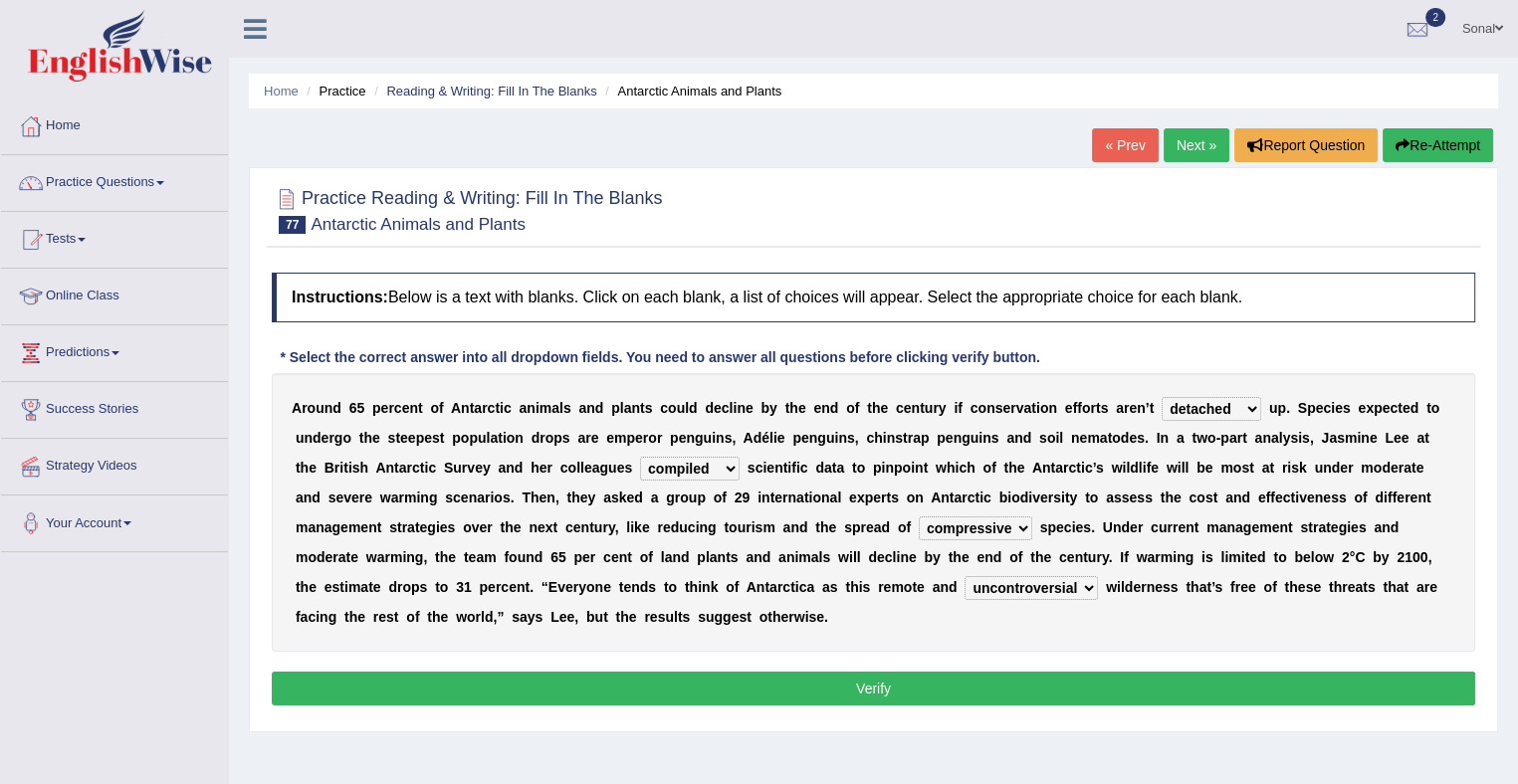 click on "Verify" at bounding box center [873, 688] 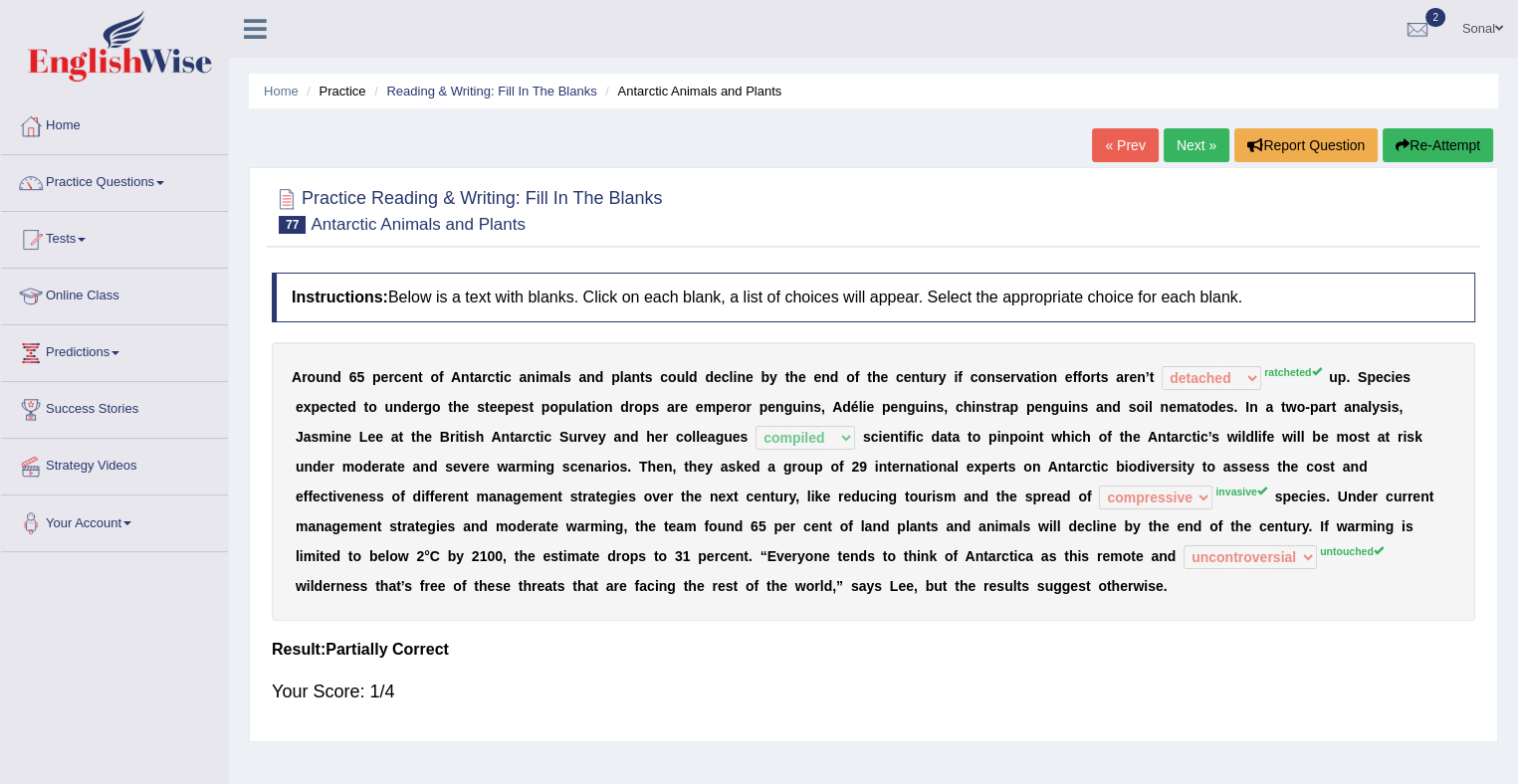 click on "Re-Attempt" at bounding box center (1437, 145) 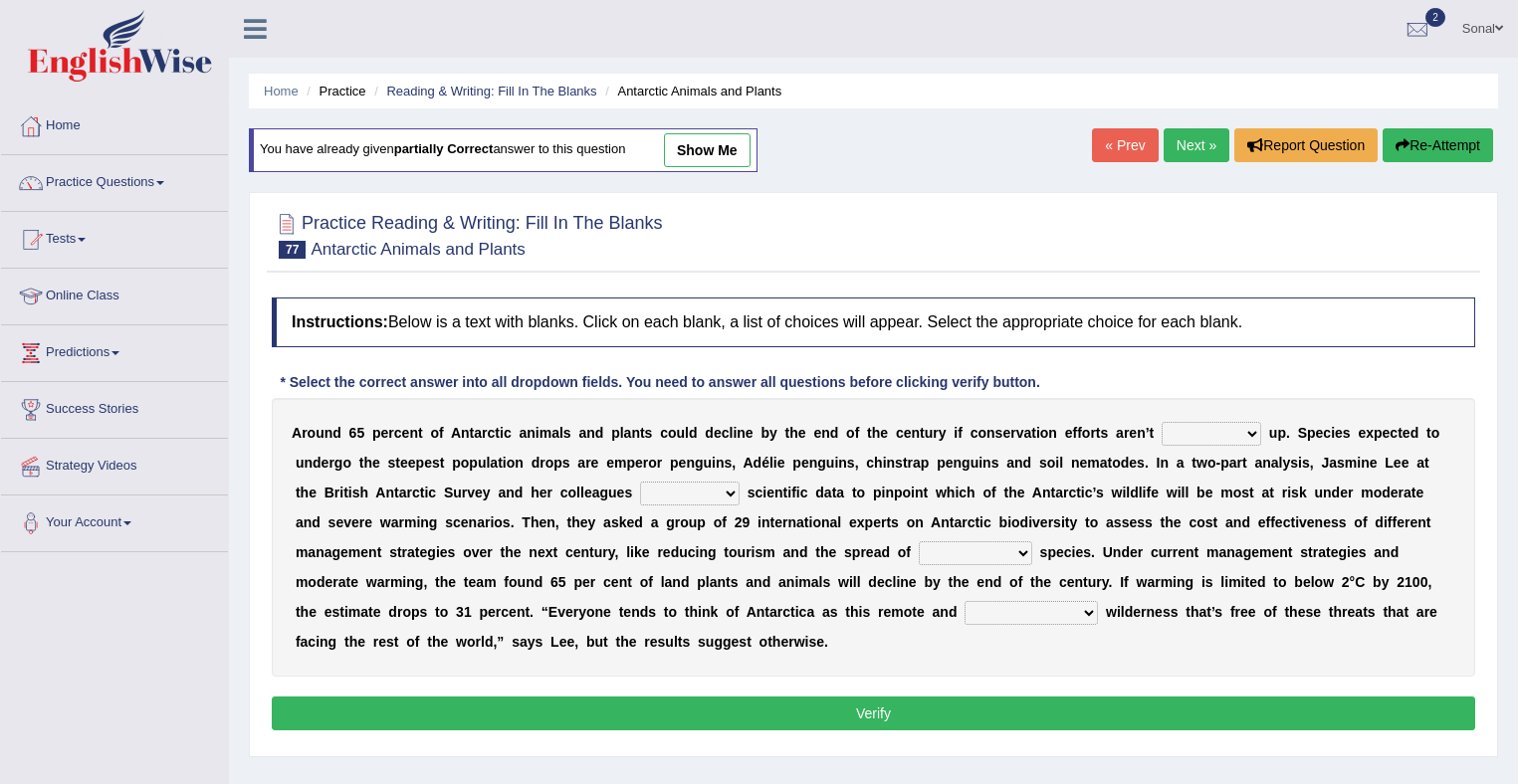scroll, scrollTop: 0, scrollLeft: 0, axis: both 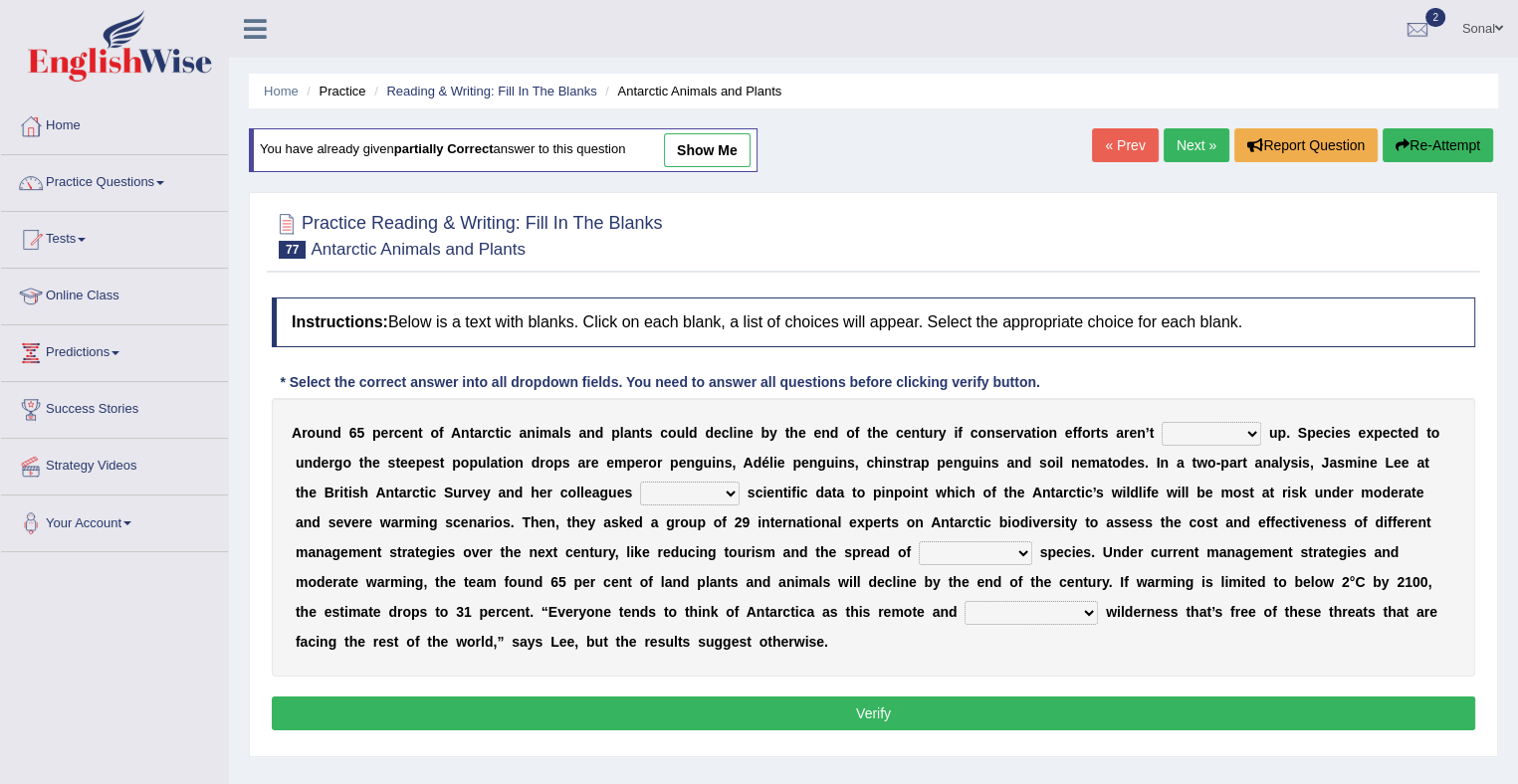 click on "detached ratcheted attached stitched" at bounding box center (1211, 434) 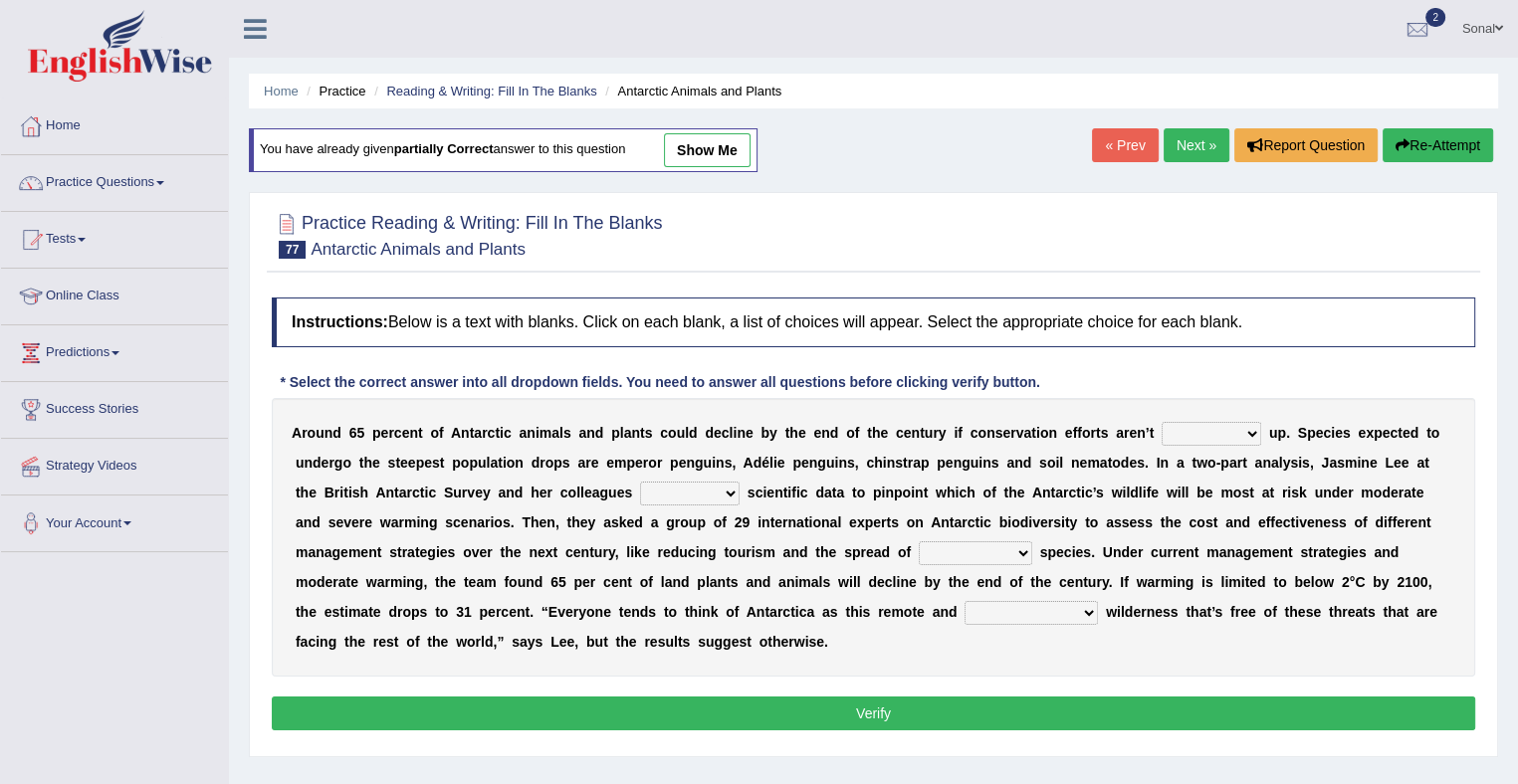 select on "detached" 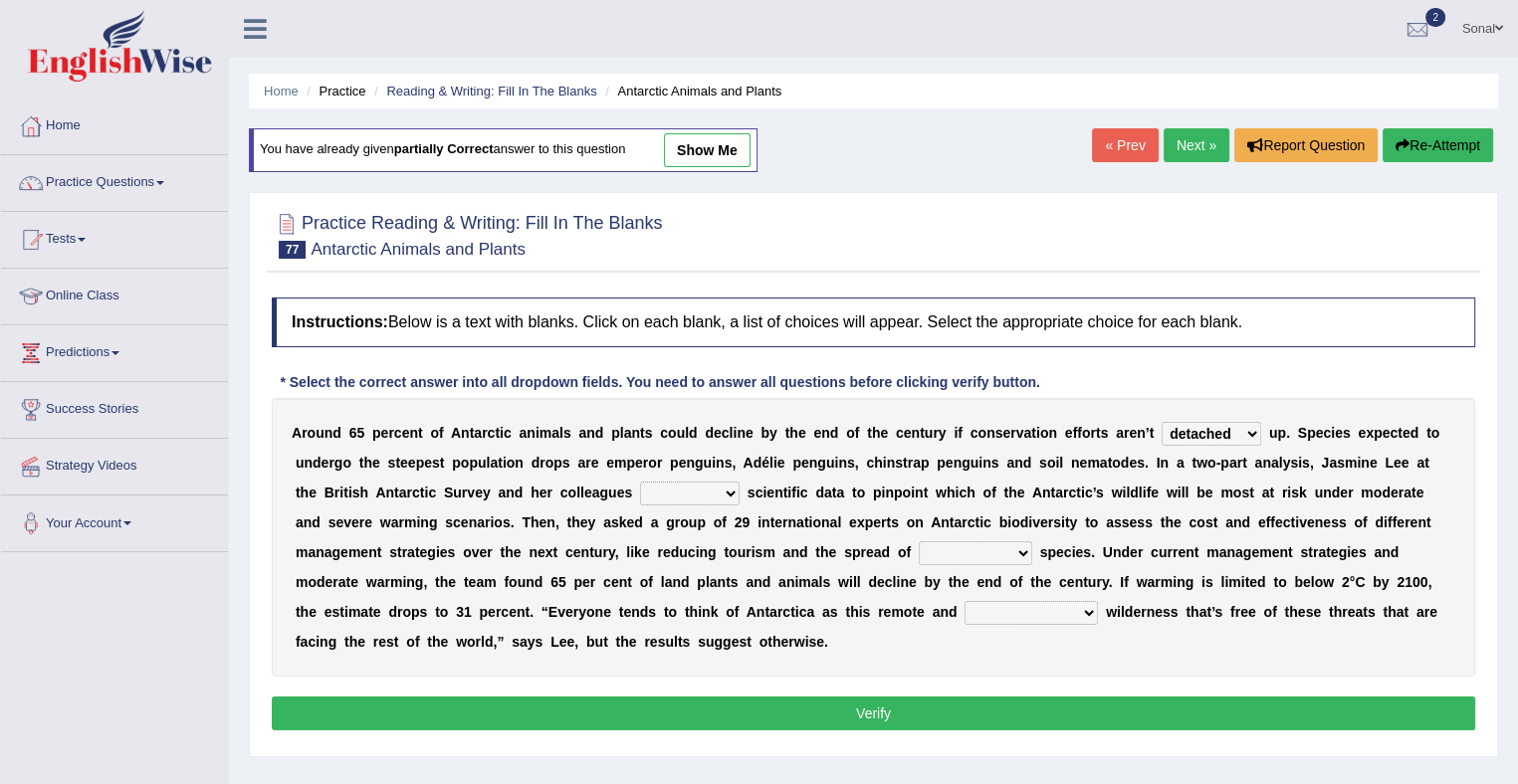 click on "detached ratcheted attached stitched" at bounding box center [1211, 434] 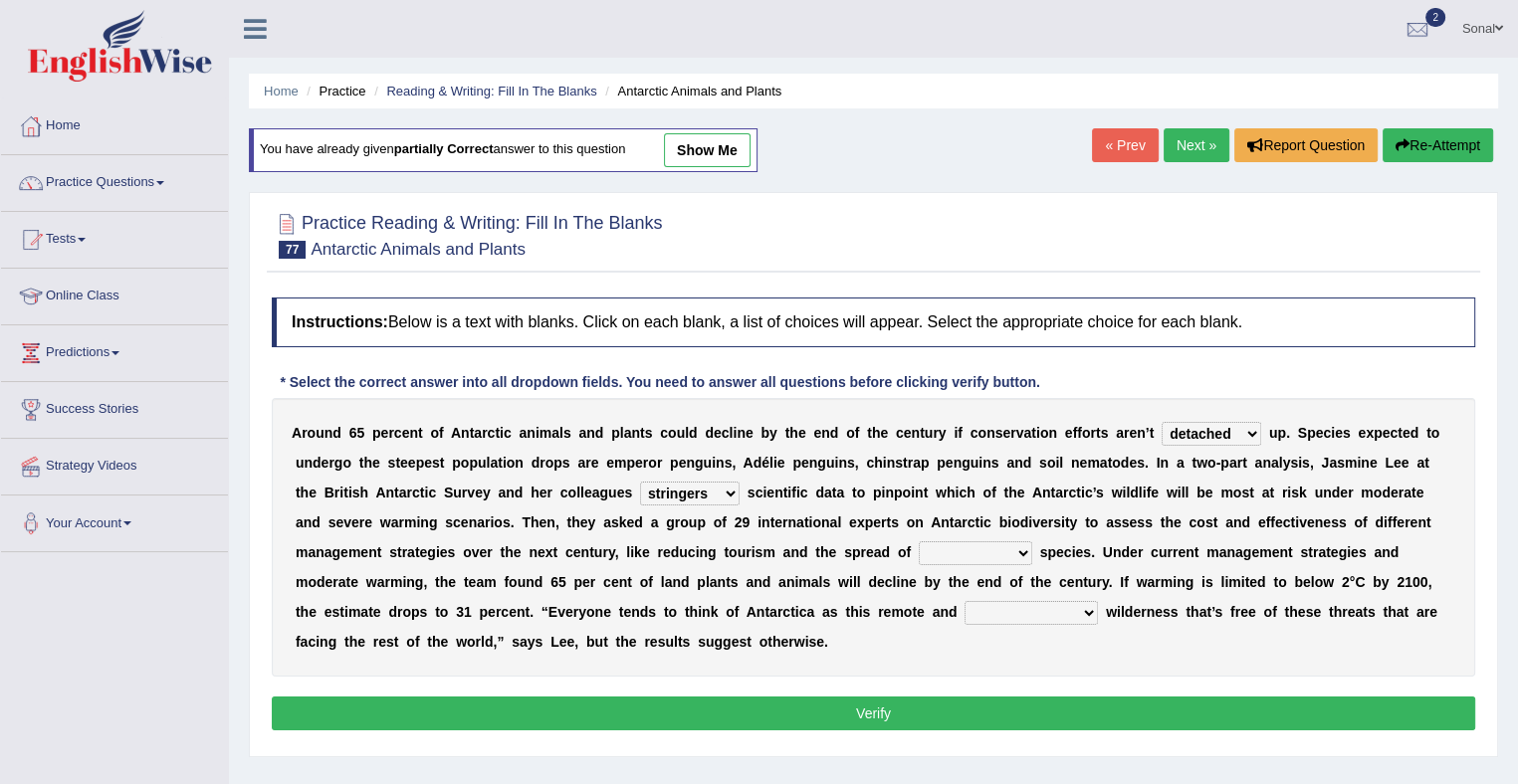 click on "defiled compiled stringers refilled" at bounding box center [690, 493] 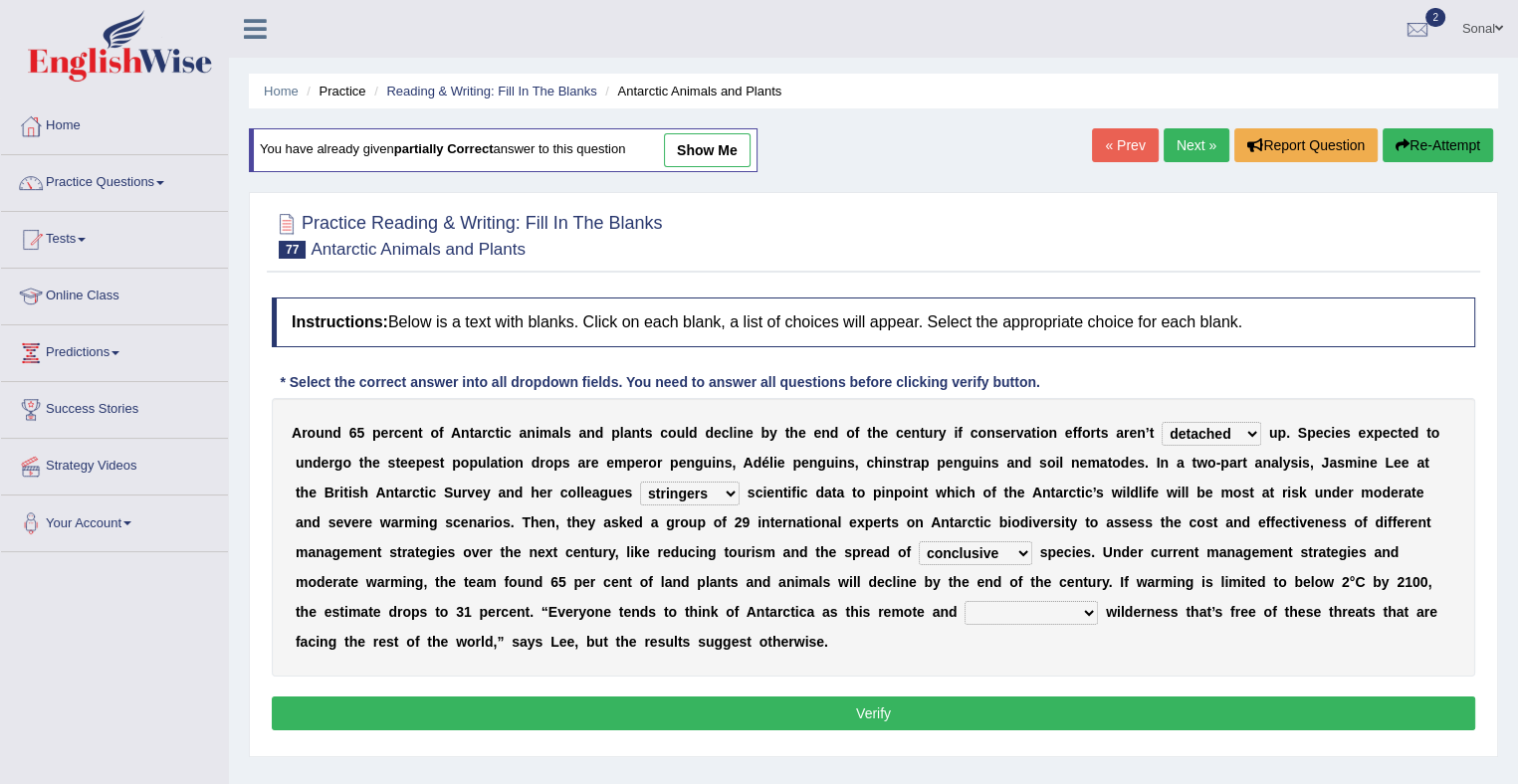 click on "inclusive conclusive invasive compressive" at bounding box center [976, 553] 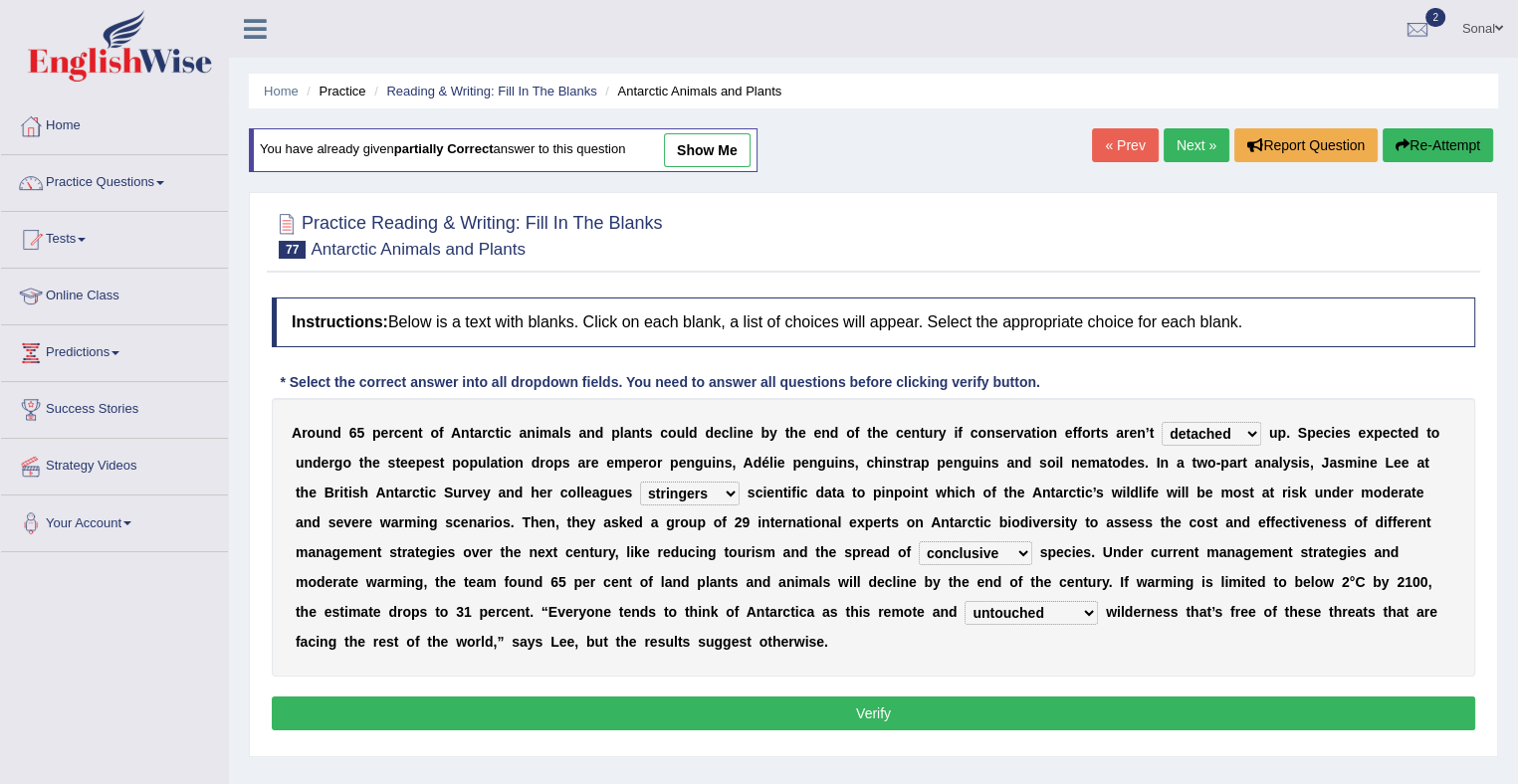 click on "unconventional untouched unpretentious uncontroversial" at bounding box center [1031, 613] 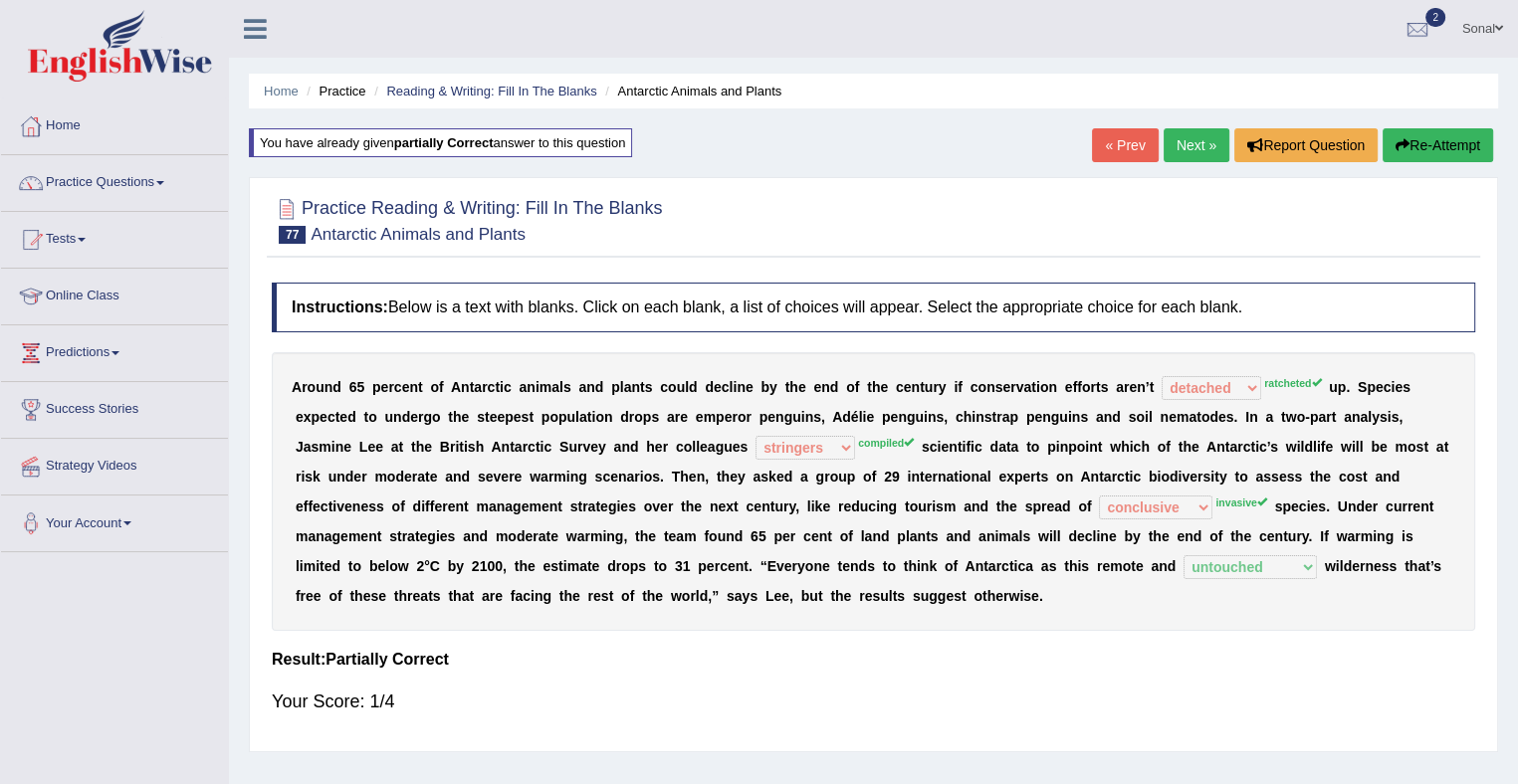 click on "Next »" at bounding box center (1196, 145) 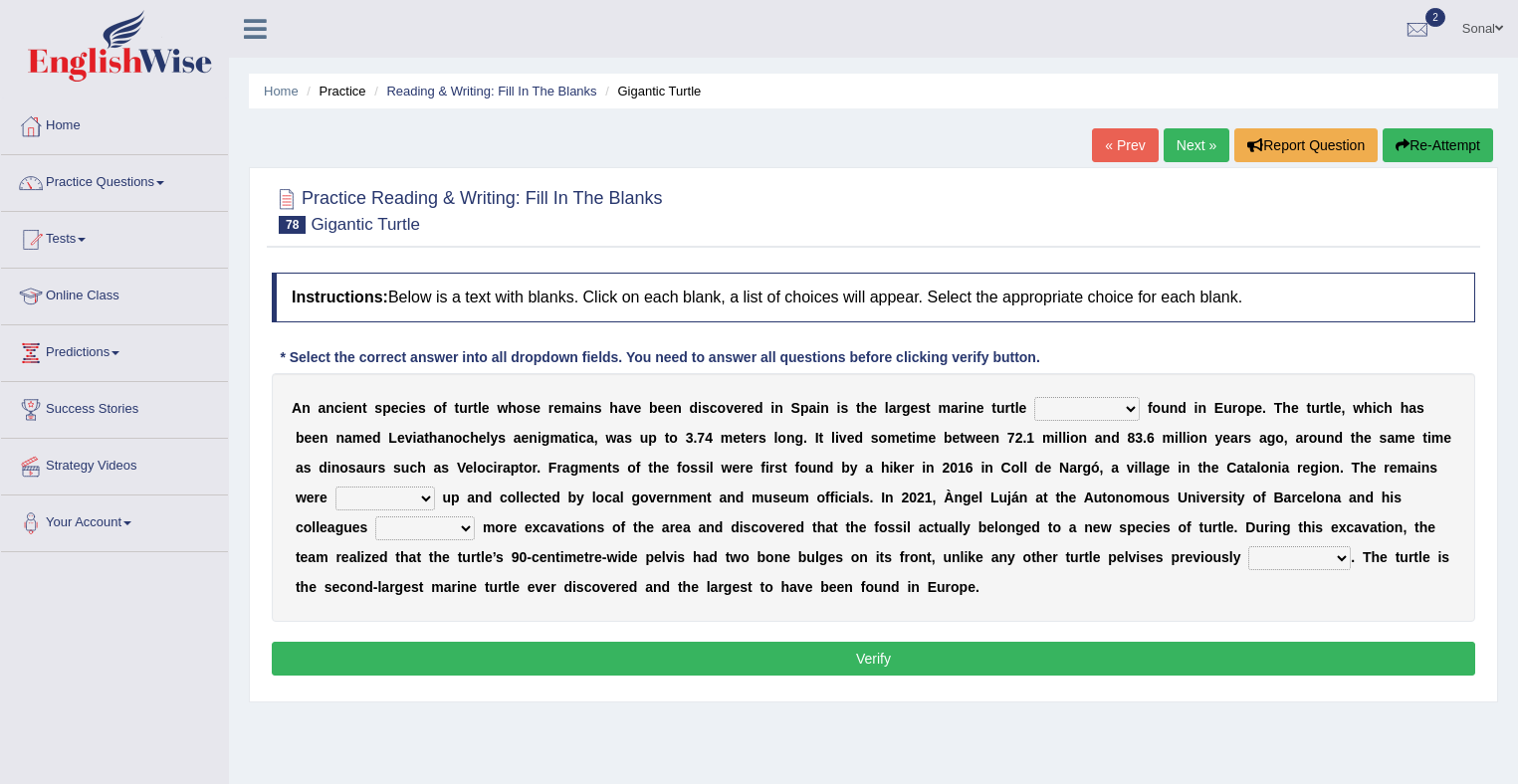 scroll, scrollTop: 0, scrollLeft: 0, axis: both 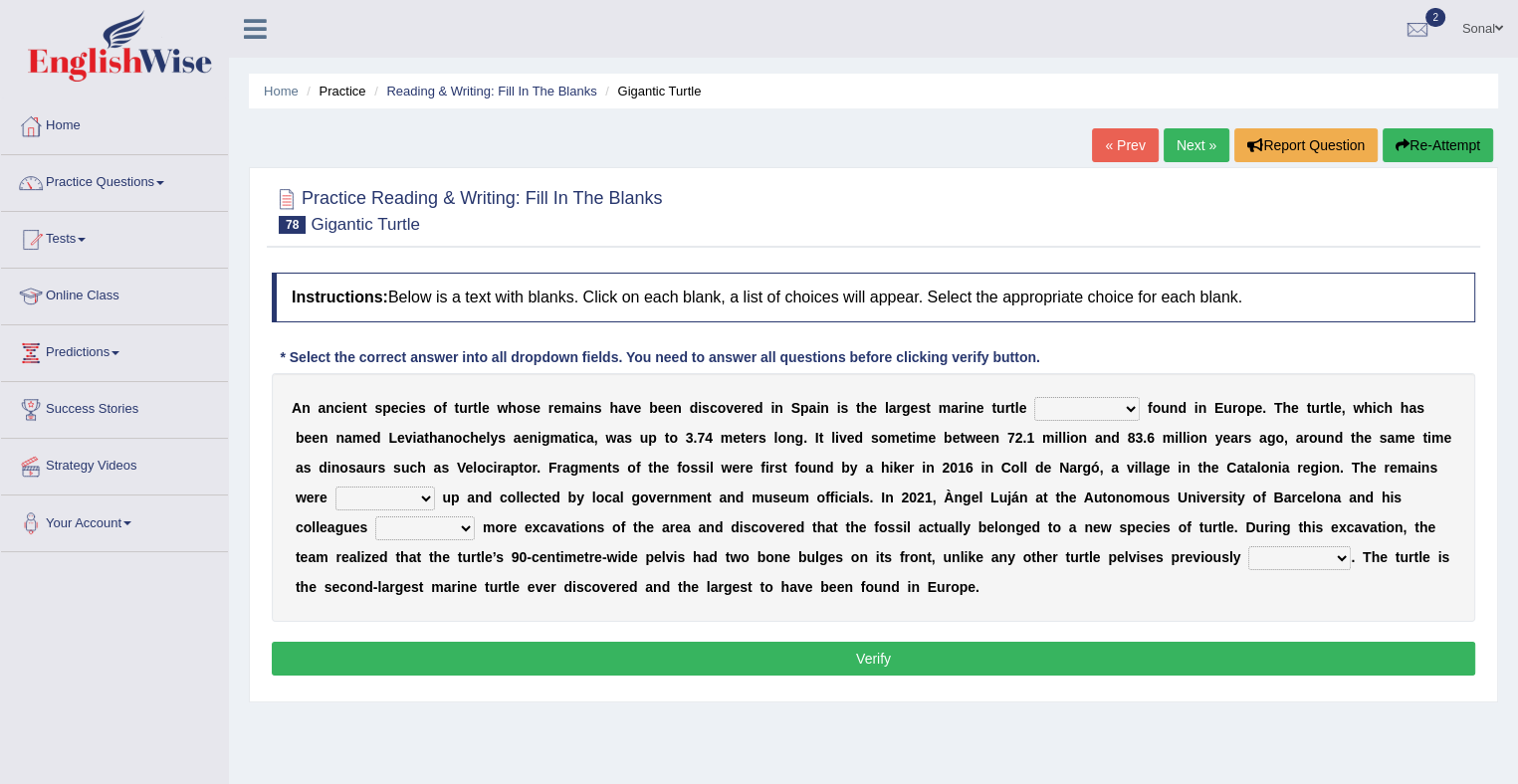 click on "ever whatsoever since however" at bounding box center (1087, 409) 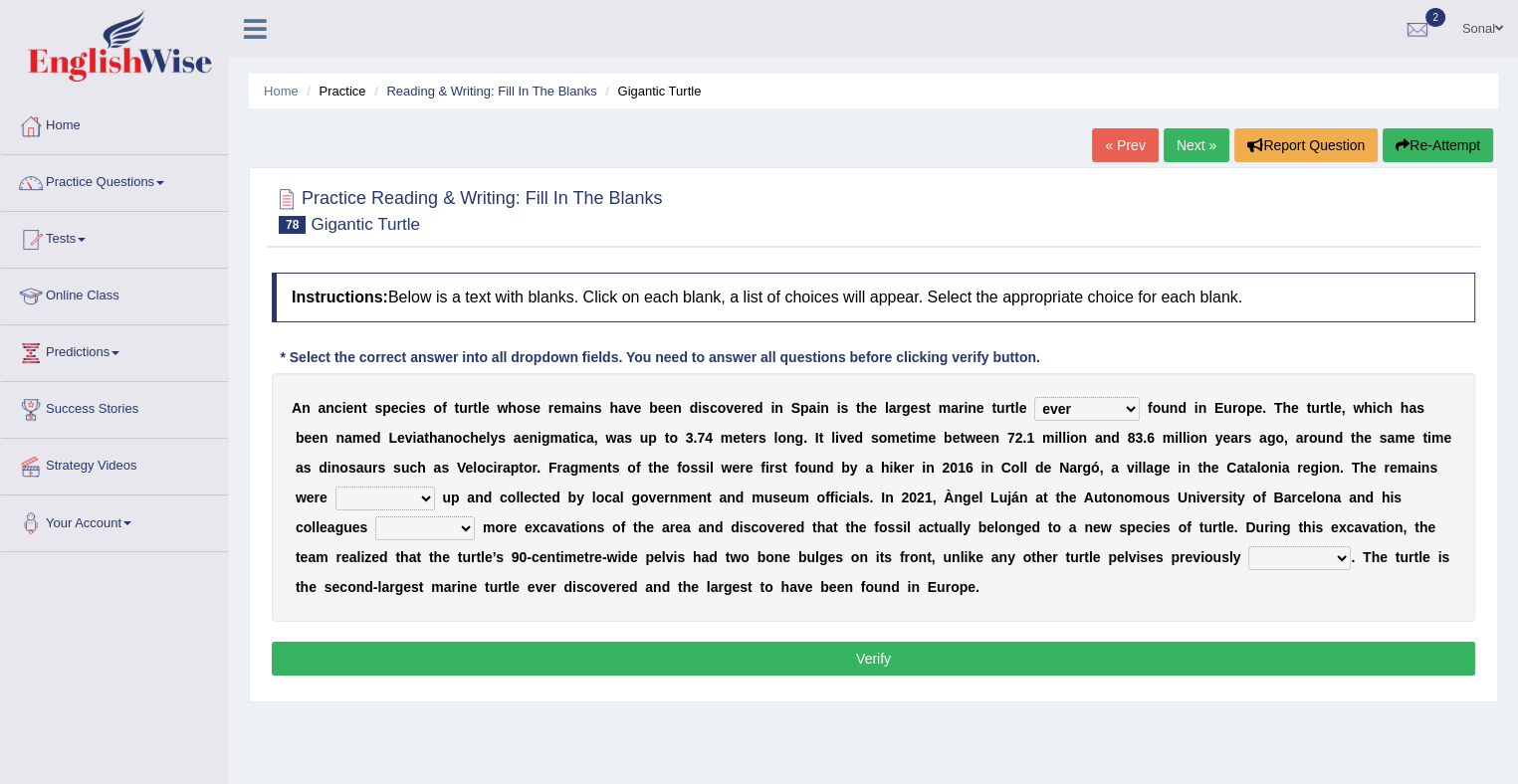 click on "ever whatsoever since however" at bounding box center [1087, 409] 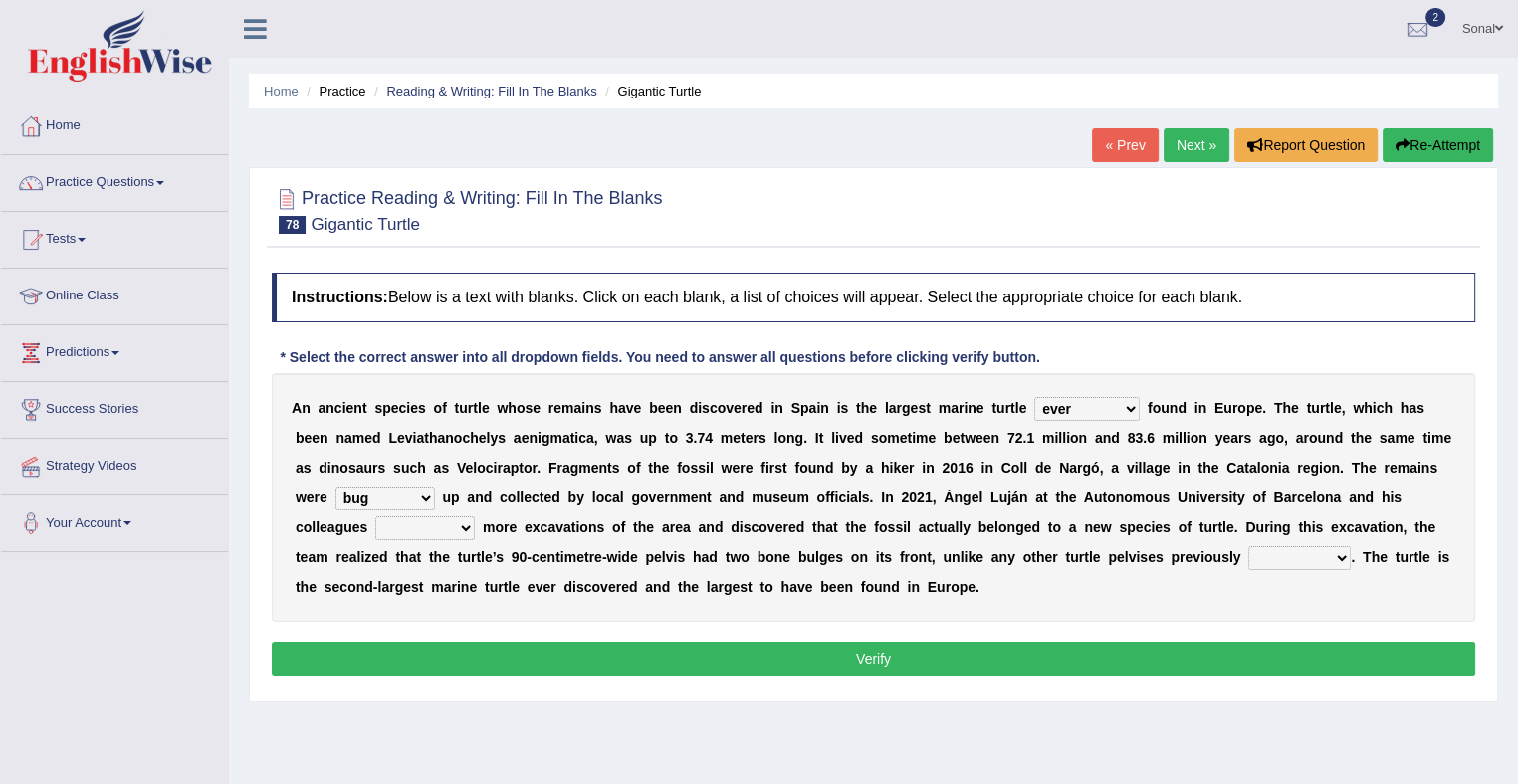 click on "deduced conducted digested conduced" at bounding box center [425, 528] 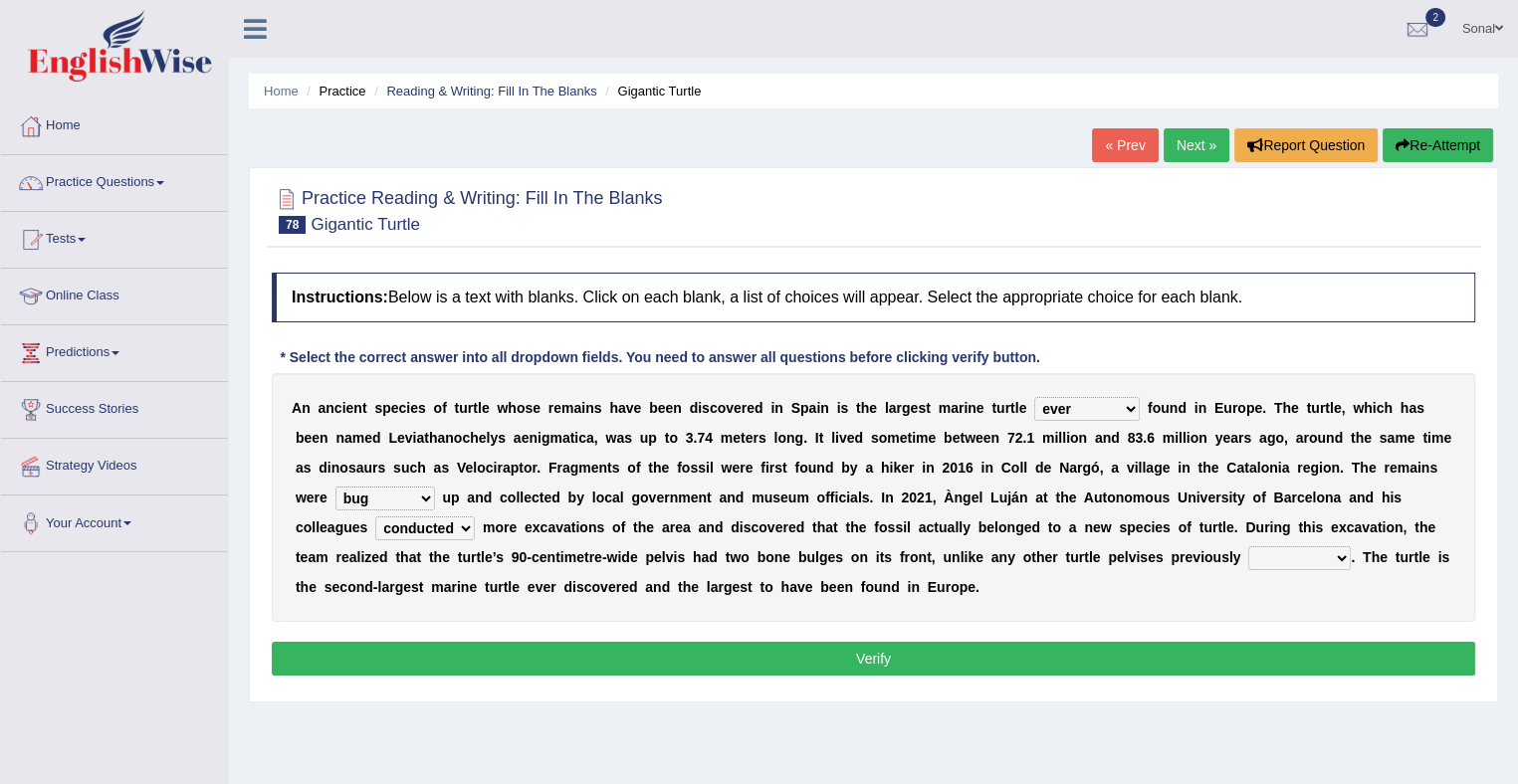 click on "deduced conducted digested conduced" at bounding box center (425, 528) 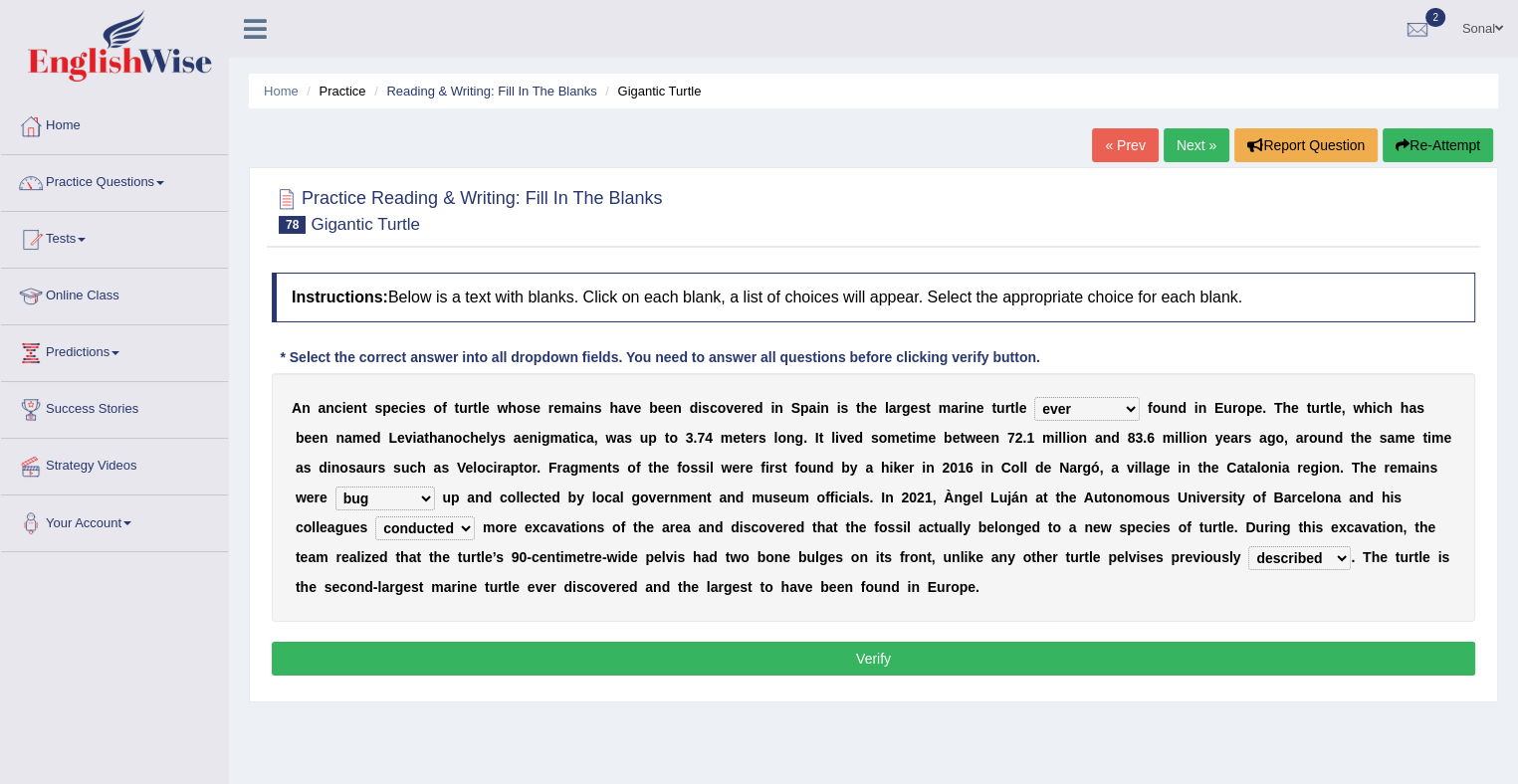 click on "described proscribed inscribed subscribed" at bounding box center (1299, 558) 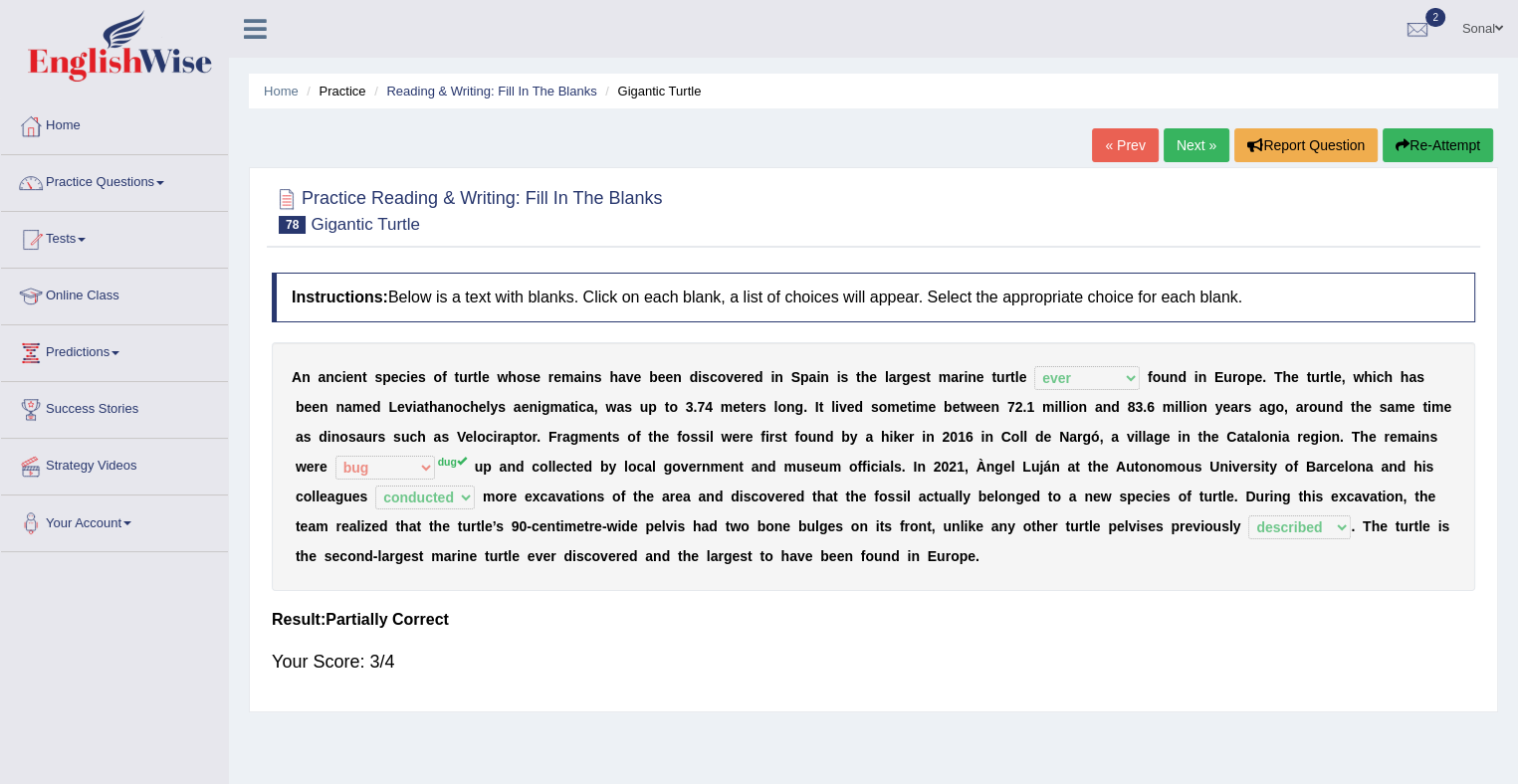 click on "Next »" at bounding box center (1196, 145) 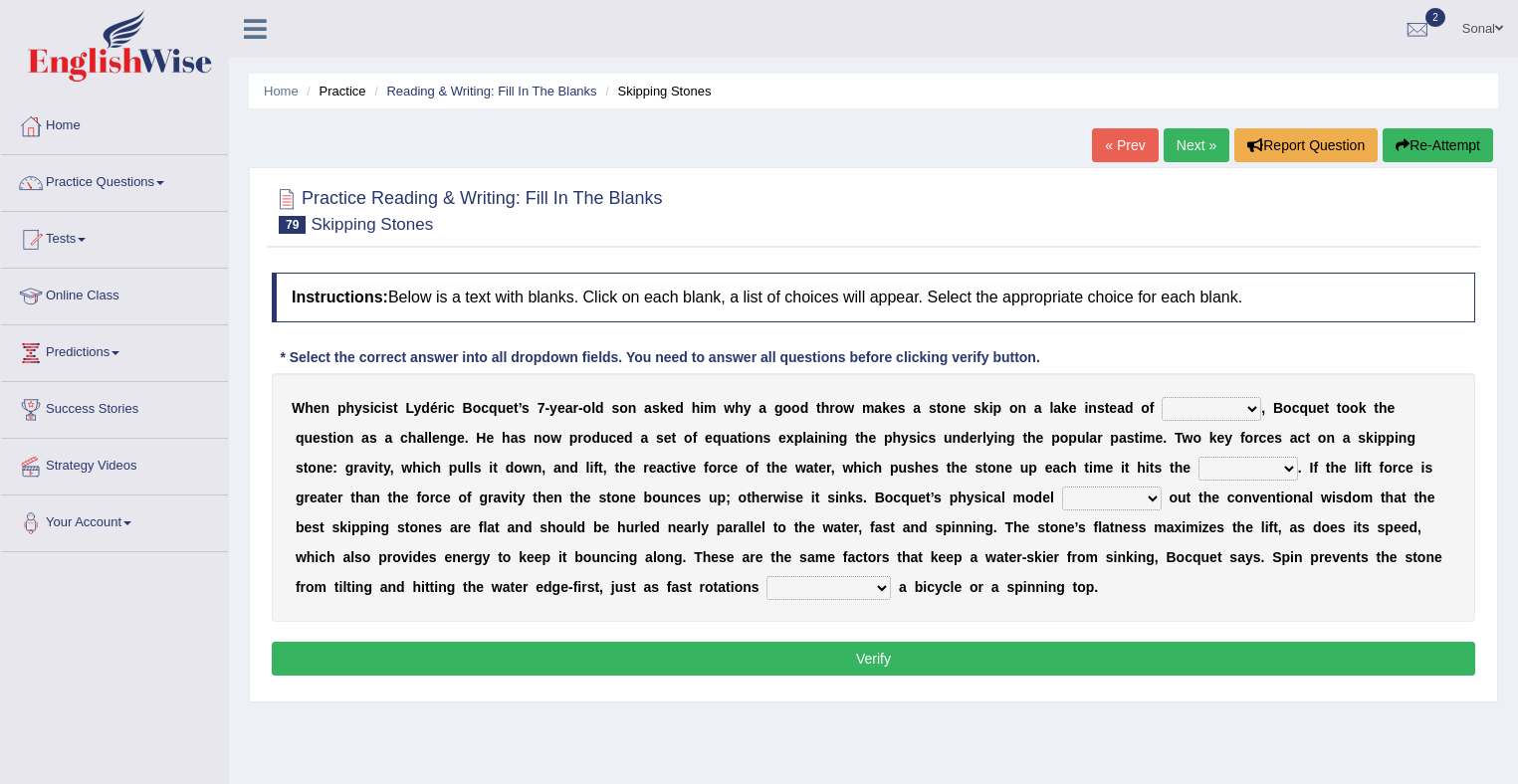 scroll, scrollTop: 0, scrollLeft: 0, axis: both 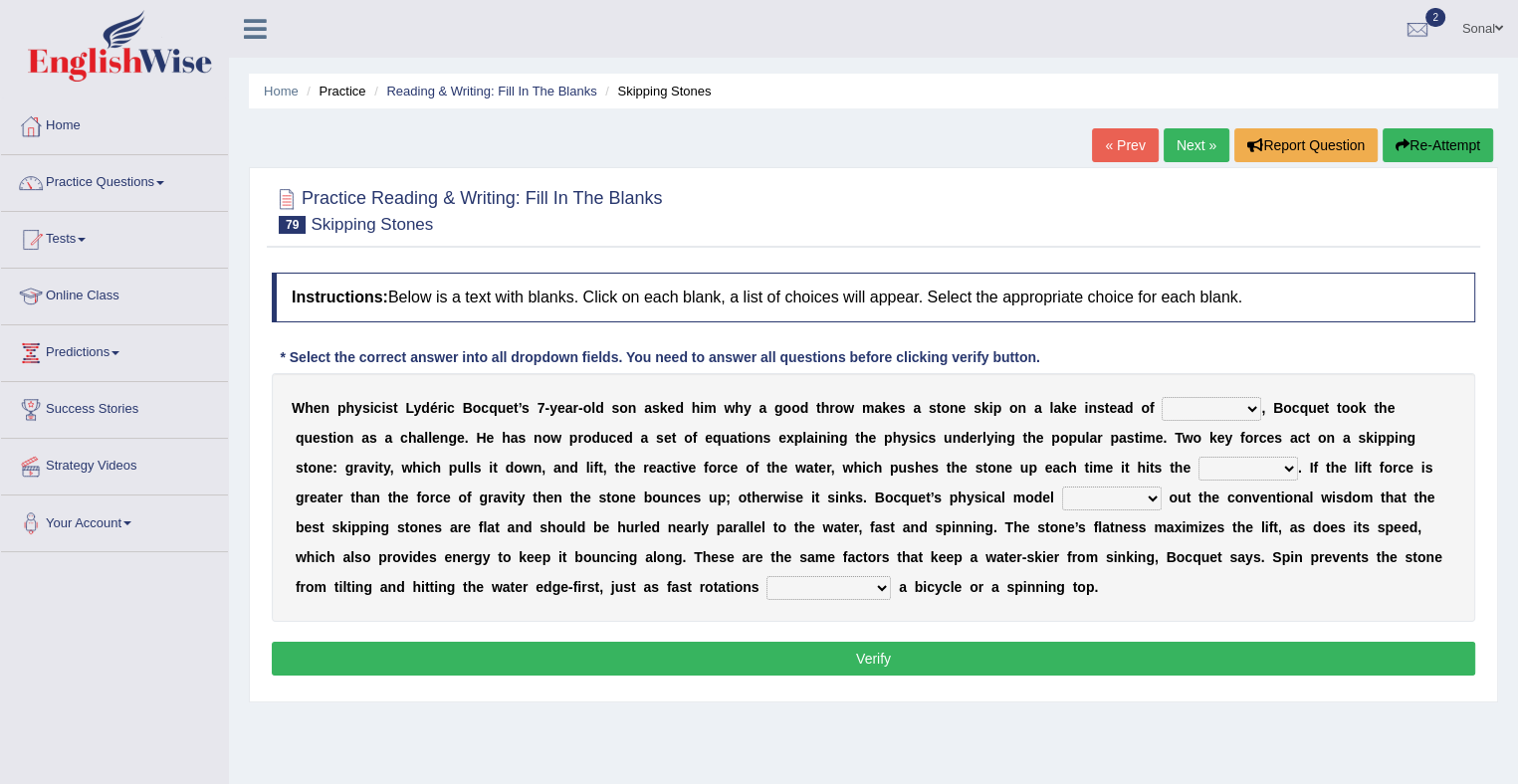 click on "sinking plunking debunking hiking" at bounding box center (1211, 409) 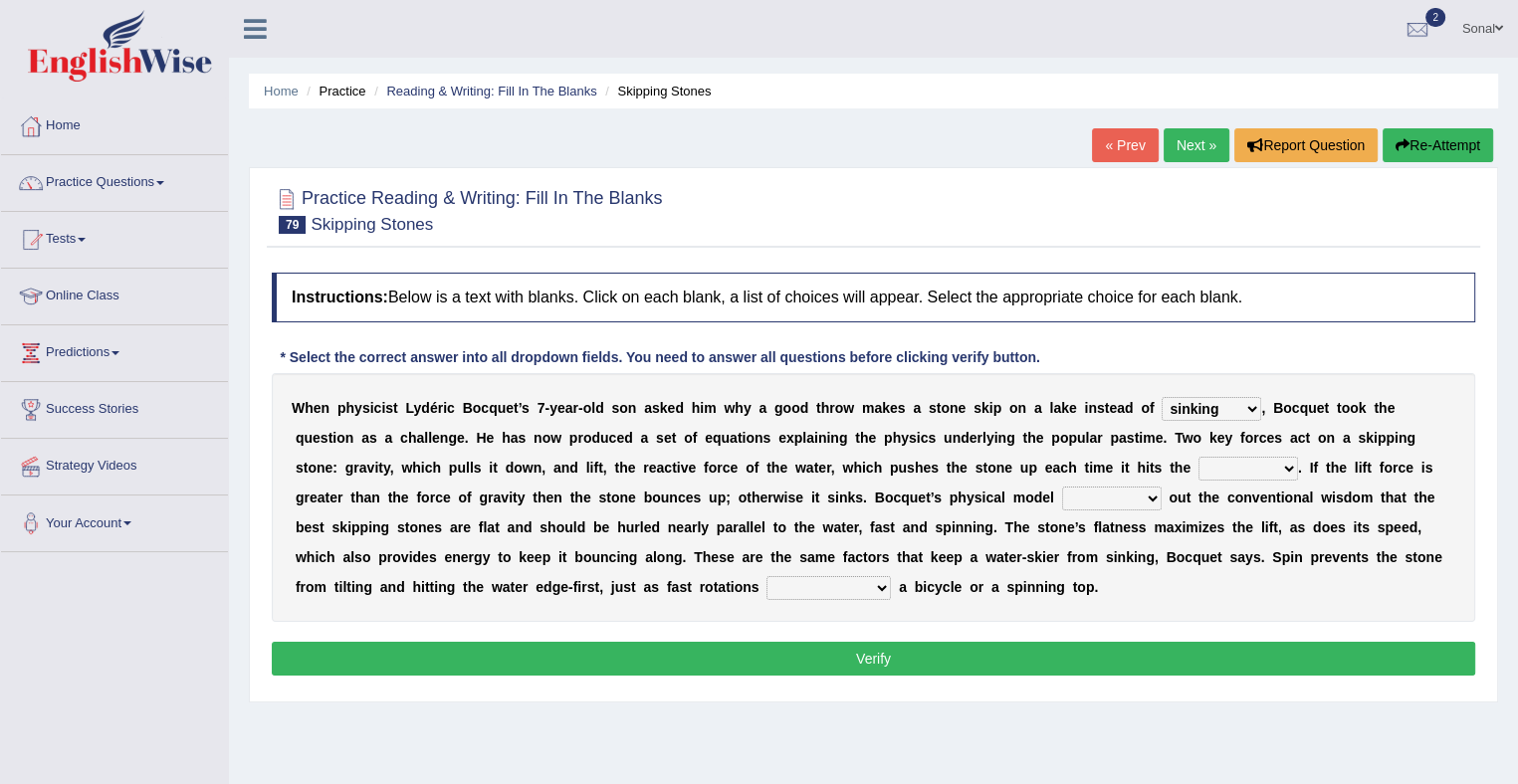click on "sinking plunking debunking hiking" at bounding box center [1211, 409] 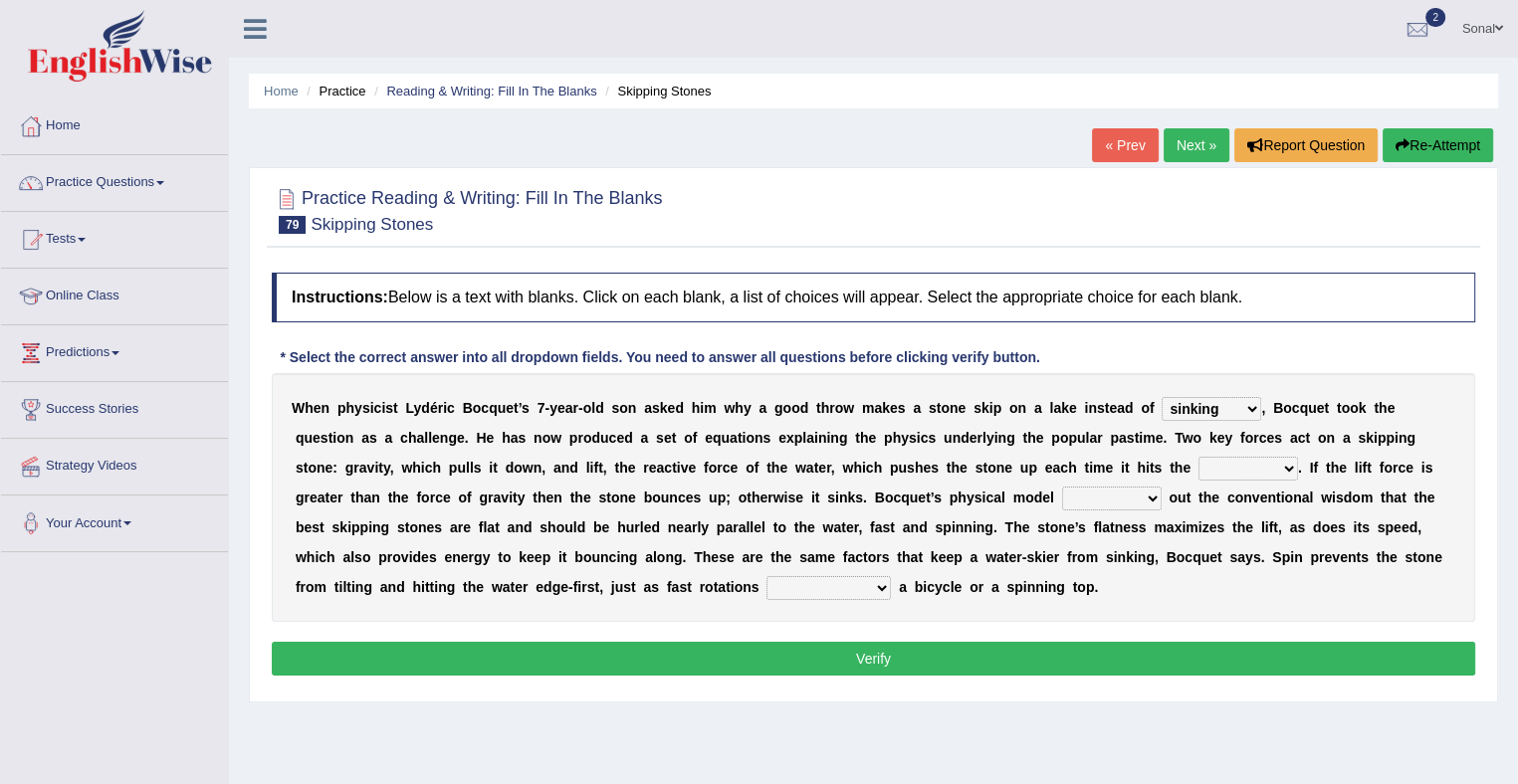 click on "sinking plunking debunking hiking" at bounding box center [1211, 409] 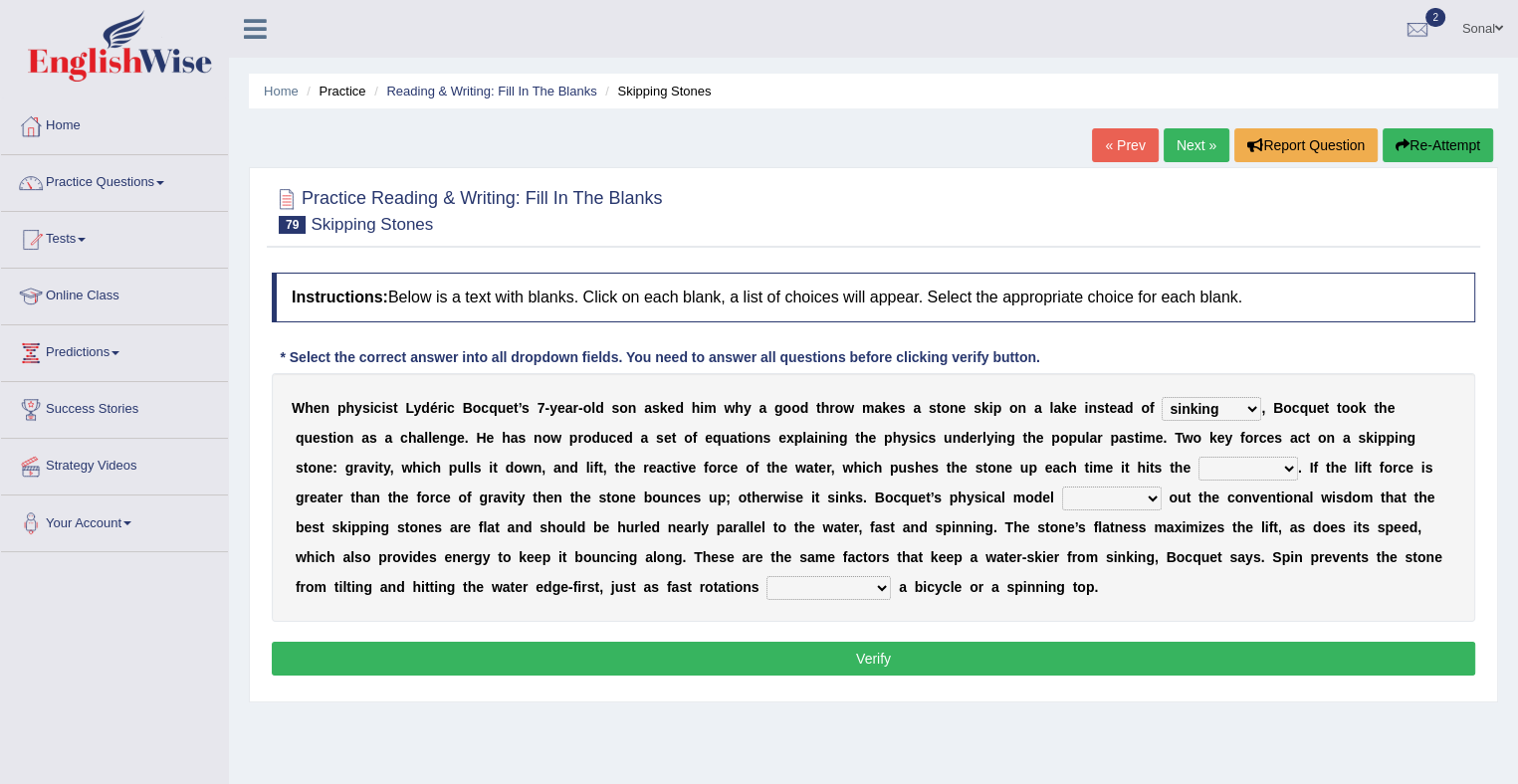 select on "debunking" 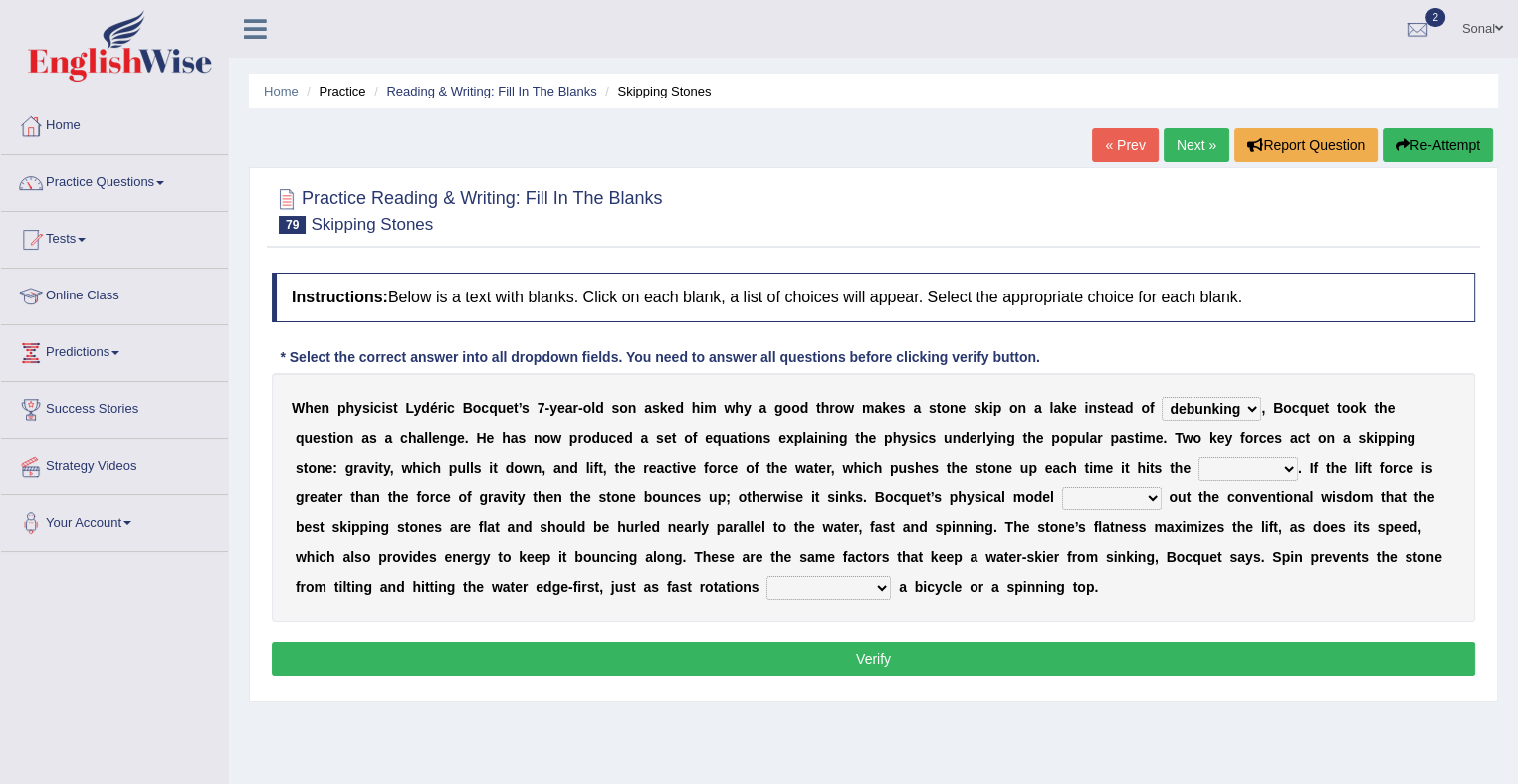 click on "surface efface preface boldface" at bounding box center (1248, 469) 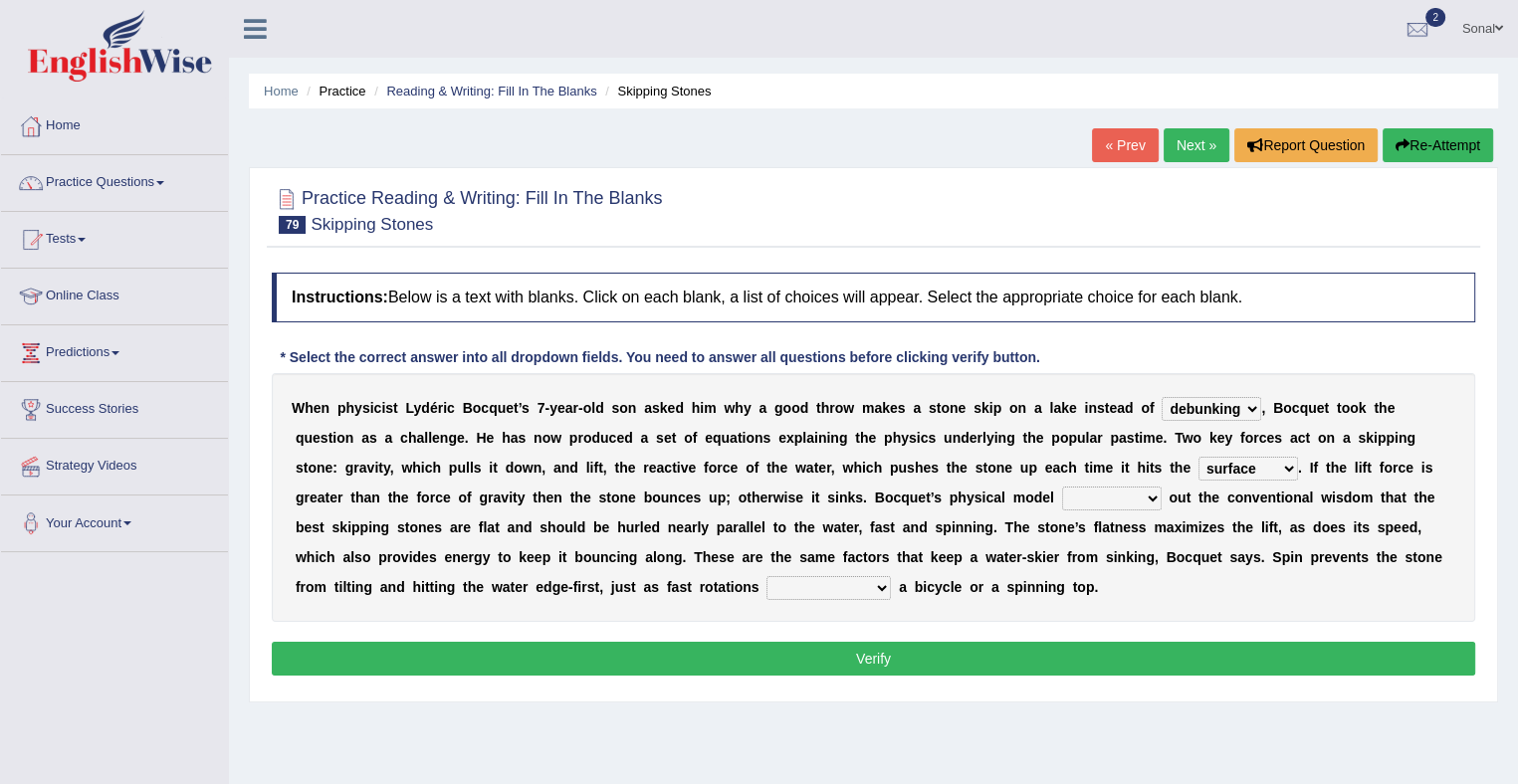 click on "surface efface preface boldface" at bounding box center (1248, 469) 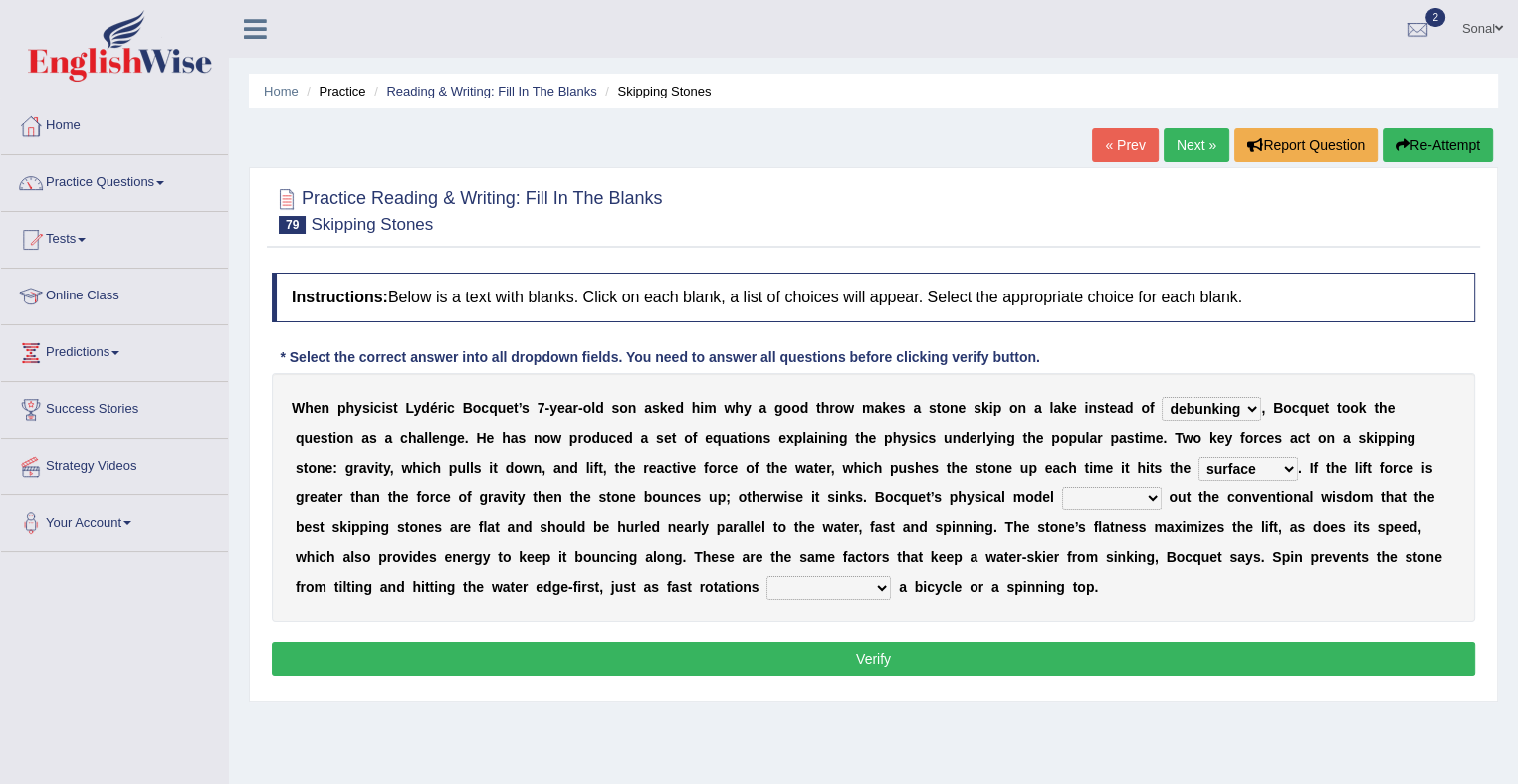 click on "hears tears bears fears" at bounding box center [1112, 498] 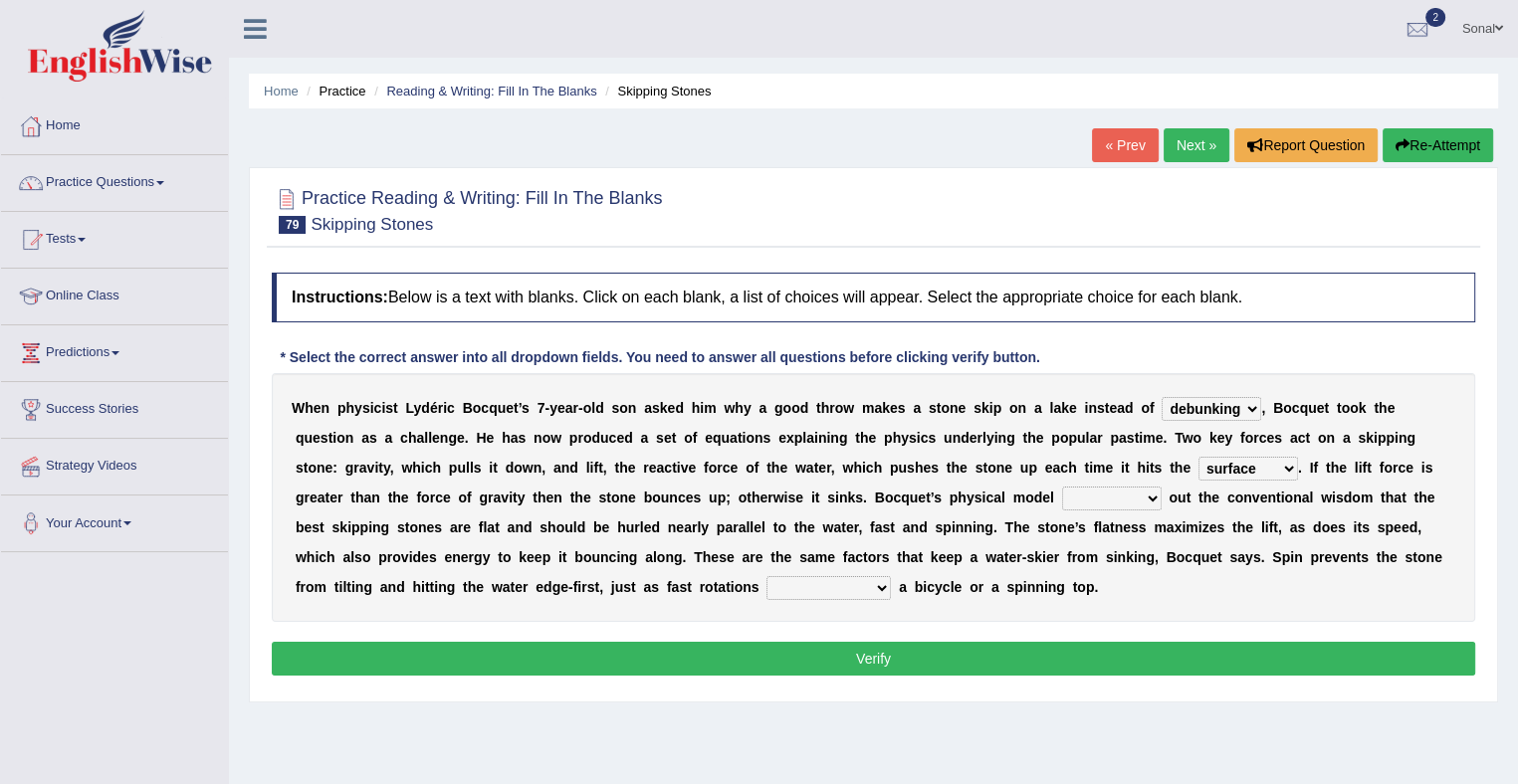 click on "sinking plunking debunking hiking" at bounding box center (1211, 409) 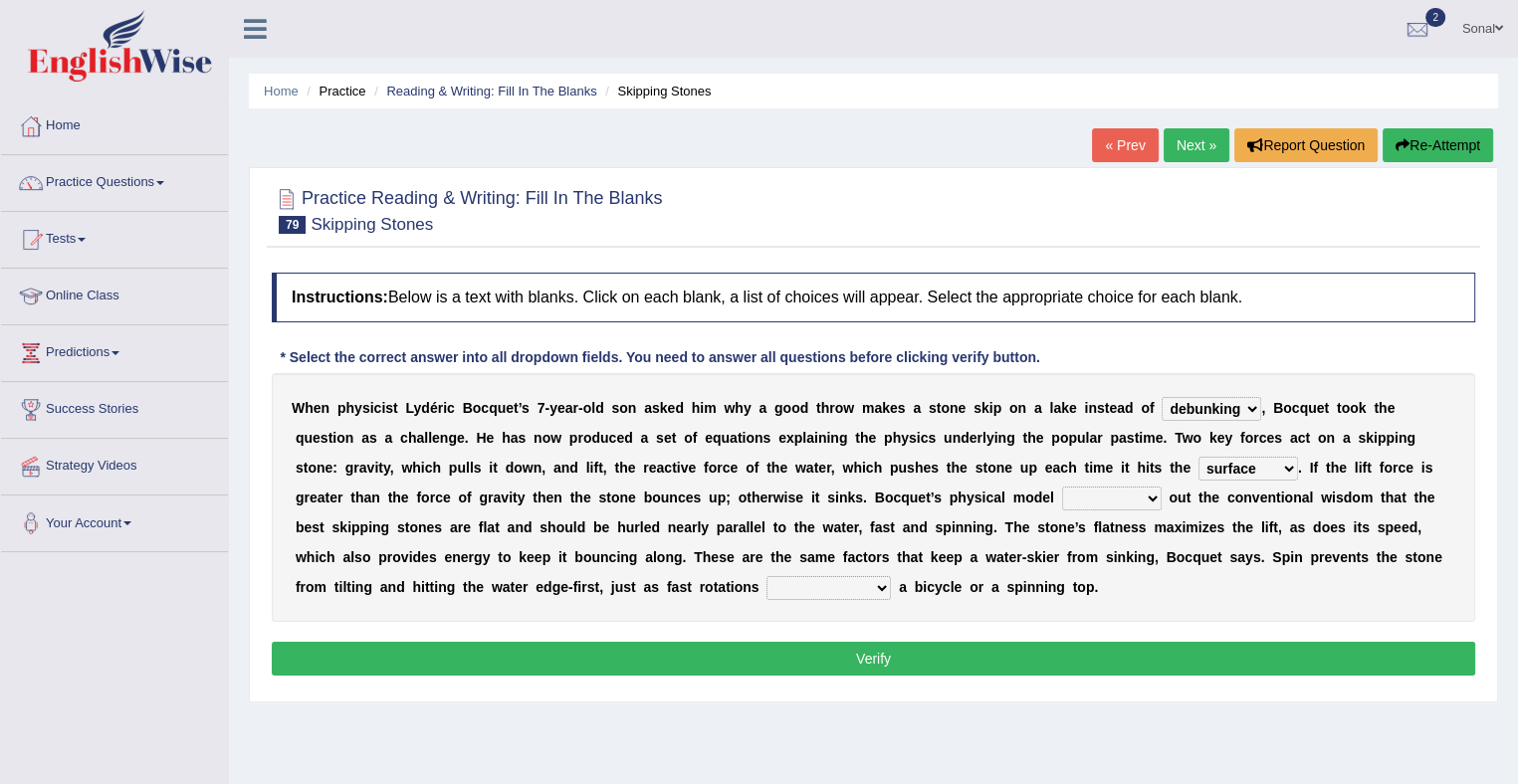 select on "sinking" 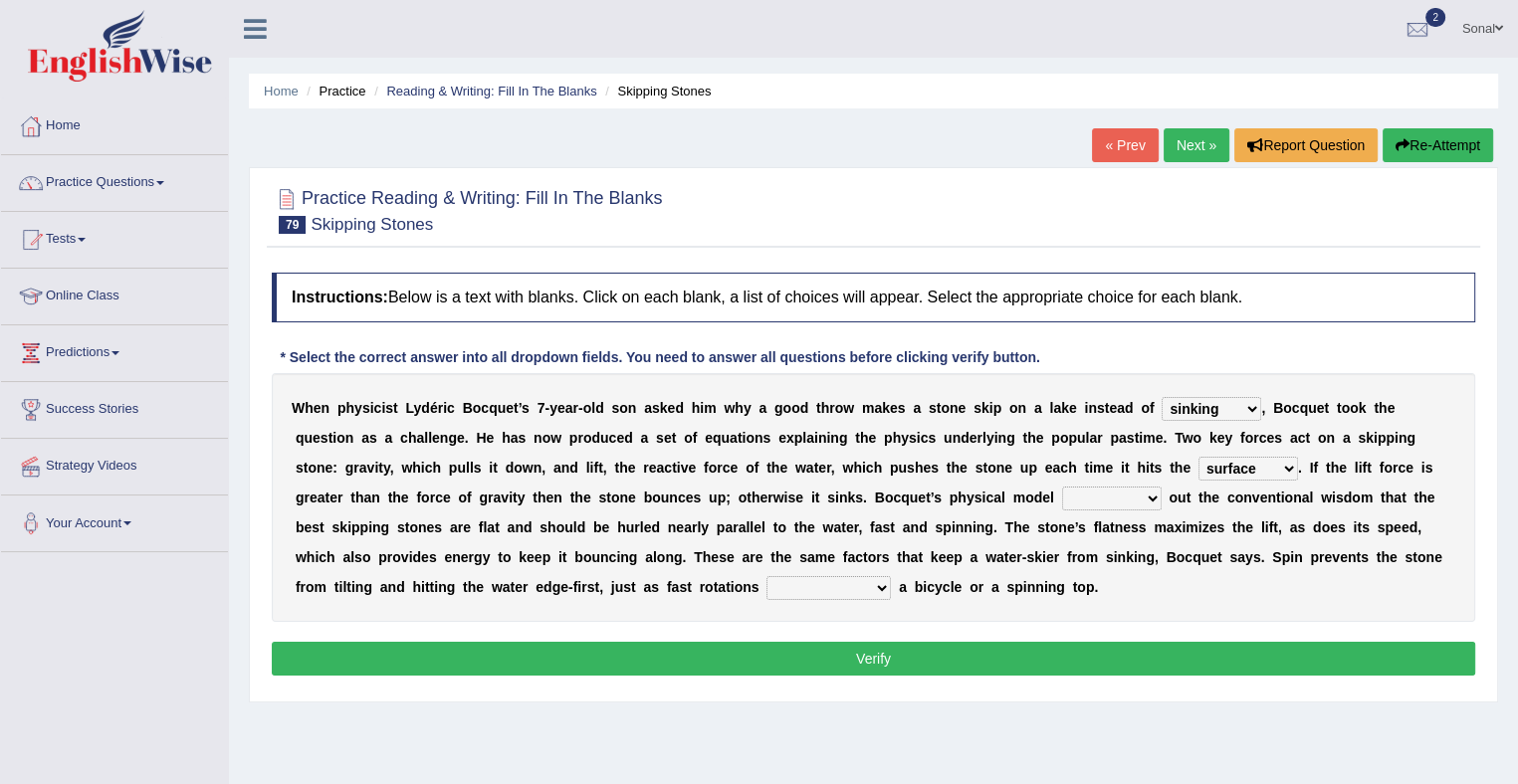 click on "sinking plunking debunking hiking" at bounding box center [1211, 409] 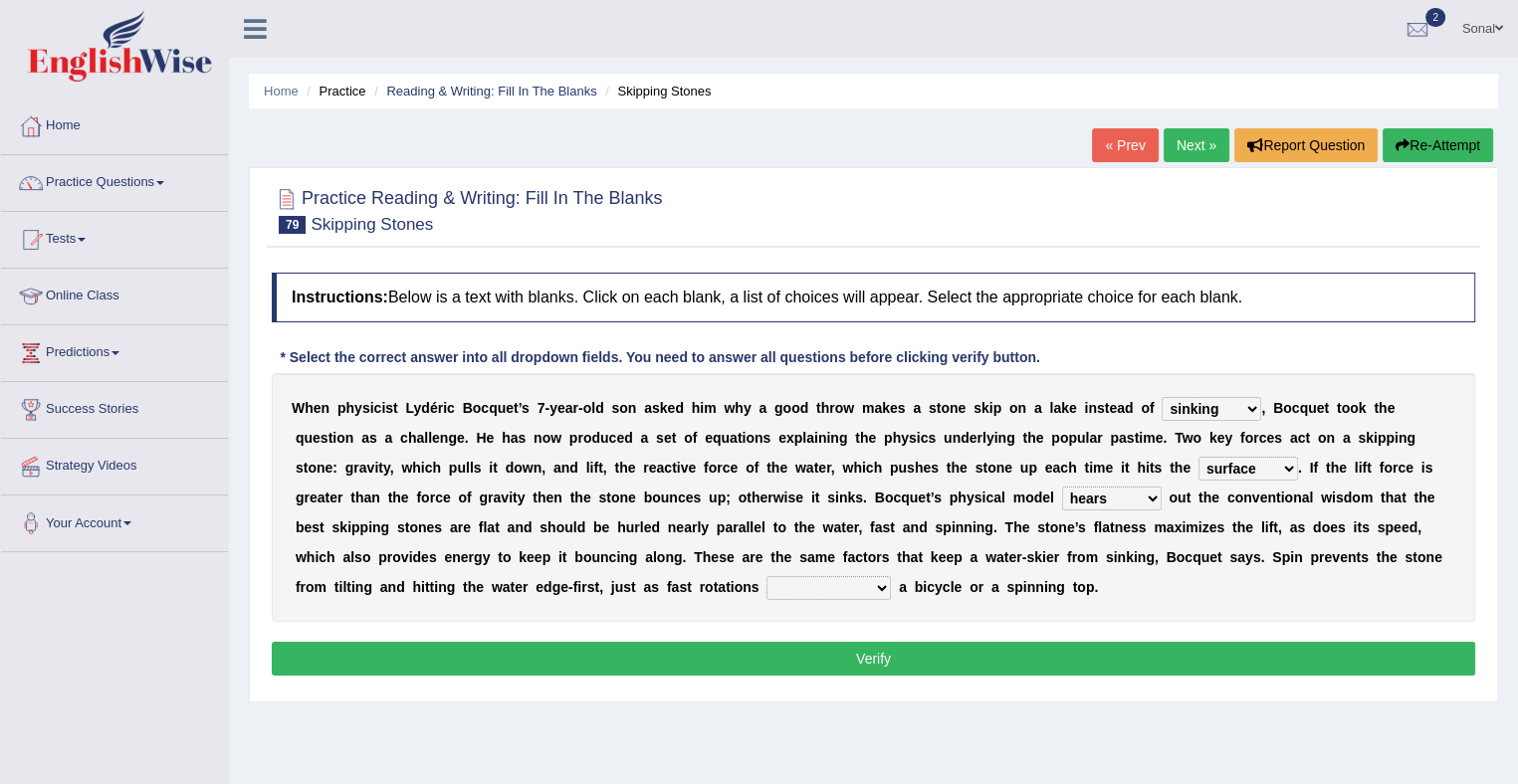 click on "hears tears bears fears" at bounding box center [1112, 498] 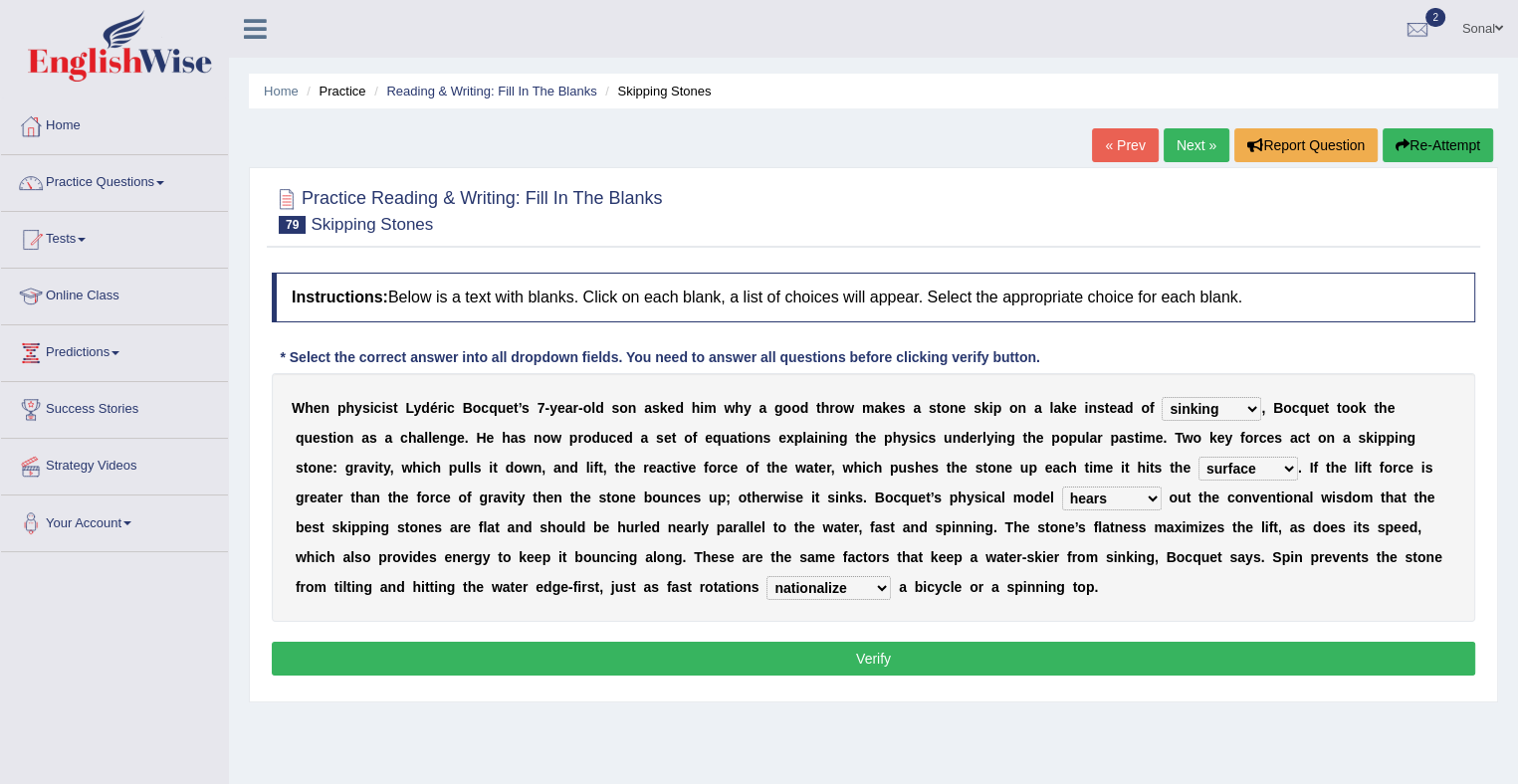 click on "commercialize stabilize nationalize fertilize" at bounding box center (828, 588) 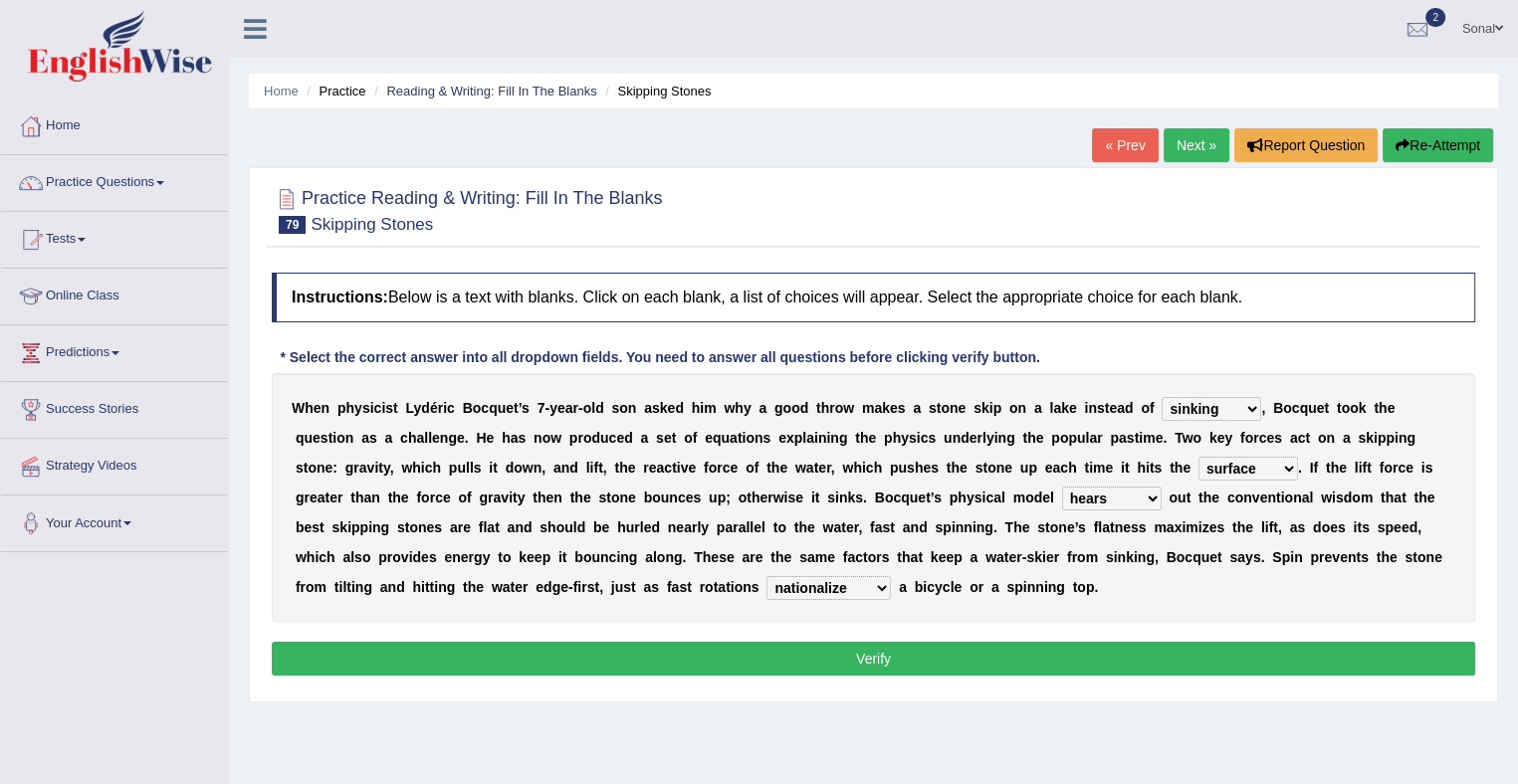 click on "Verify" at bounding box center (873, 659) 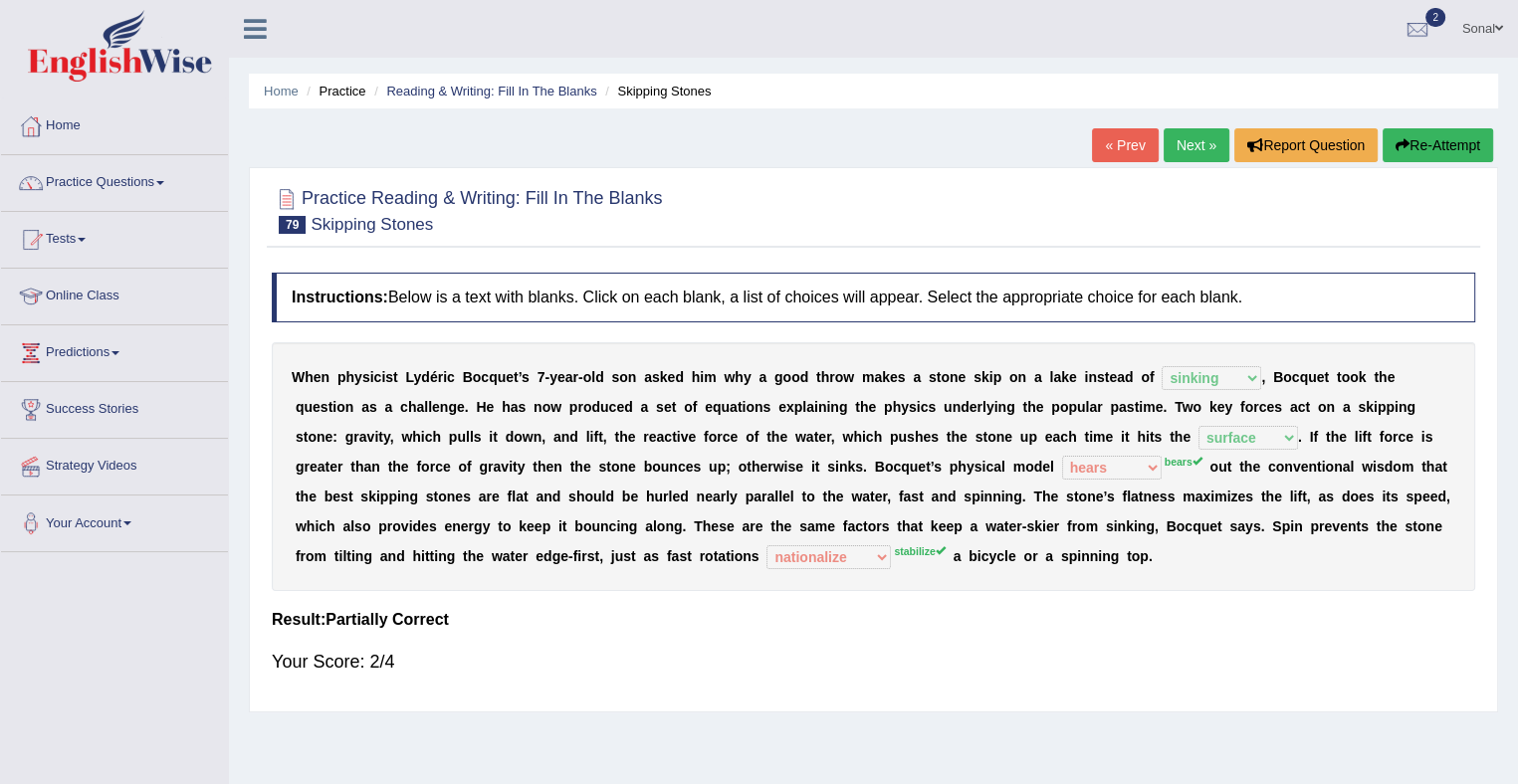 click on "Re-Attempt" at bounding box center [1437, 145] 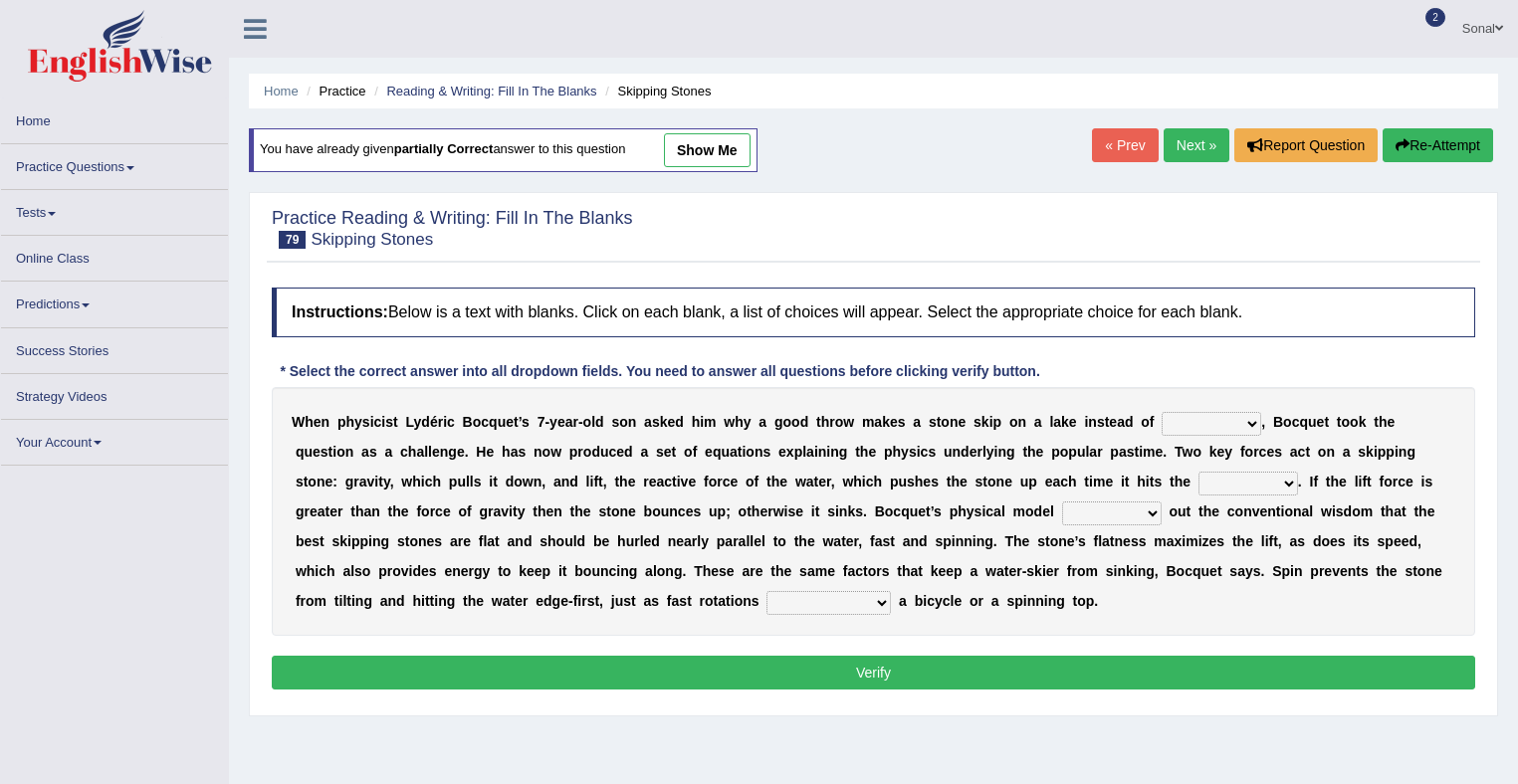 scroll, scrollTop: 0, scrollLeft: 0, axis: both 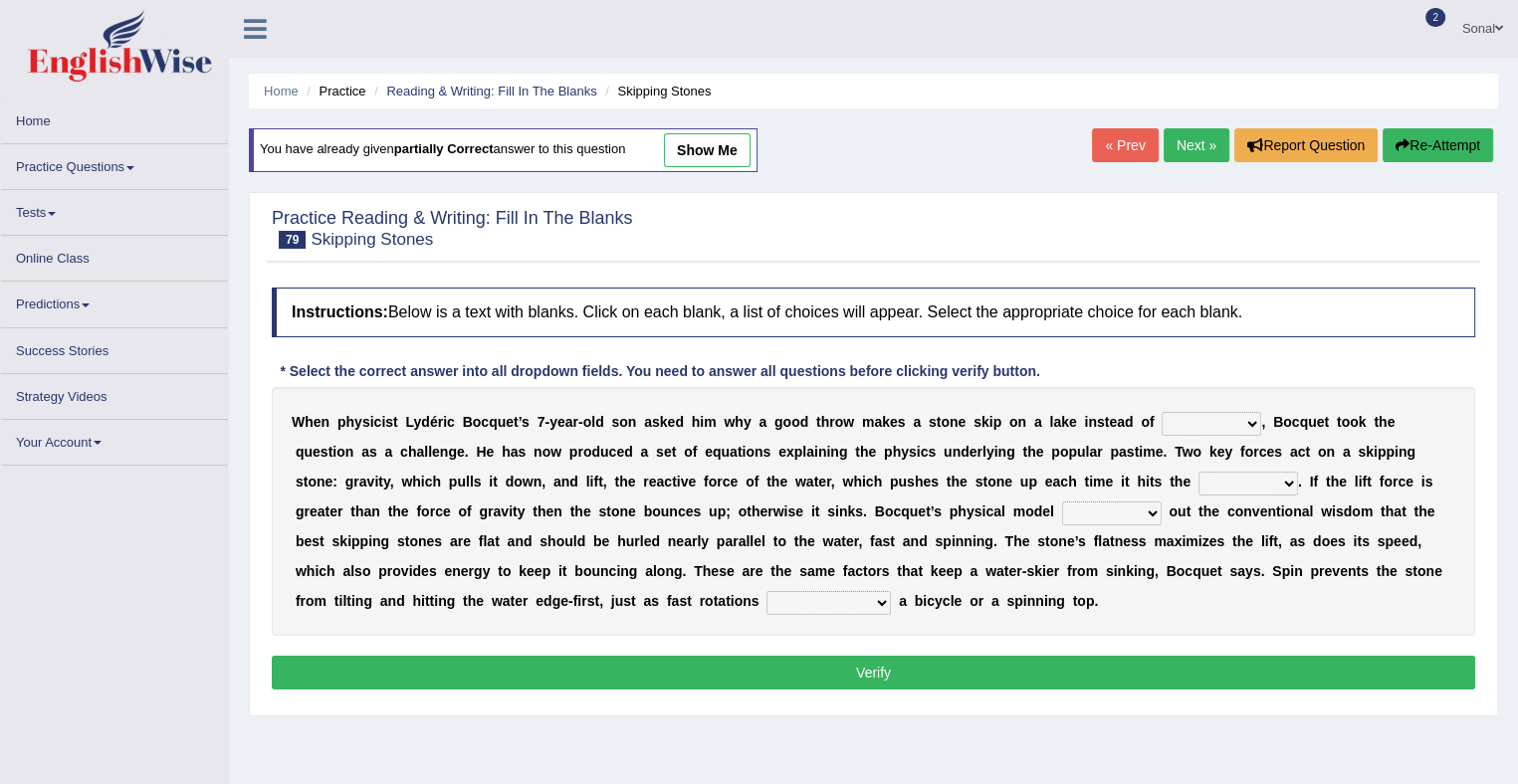 click on "sinking plunking debunking hiking" at bounding box center [1211, 424] 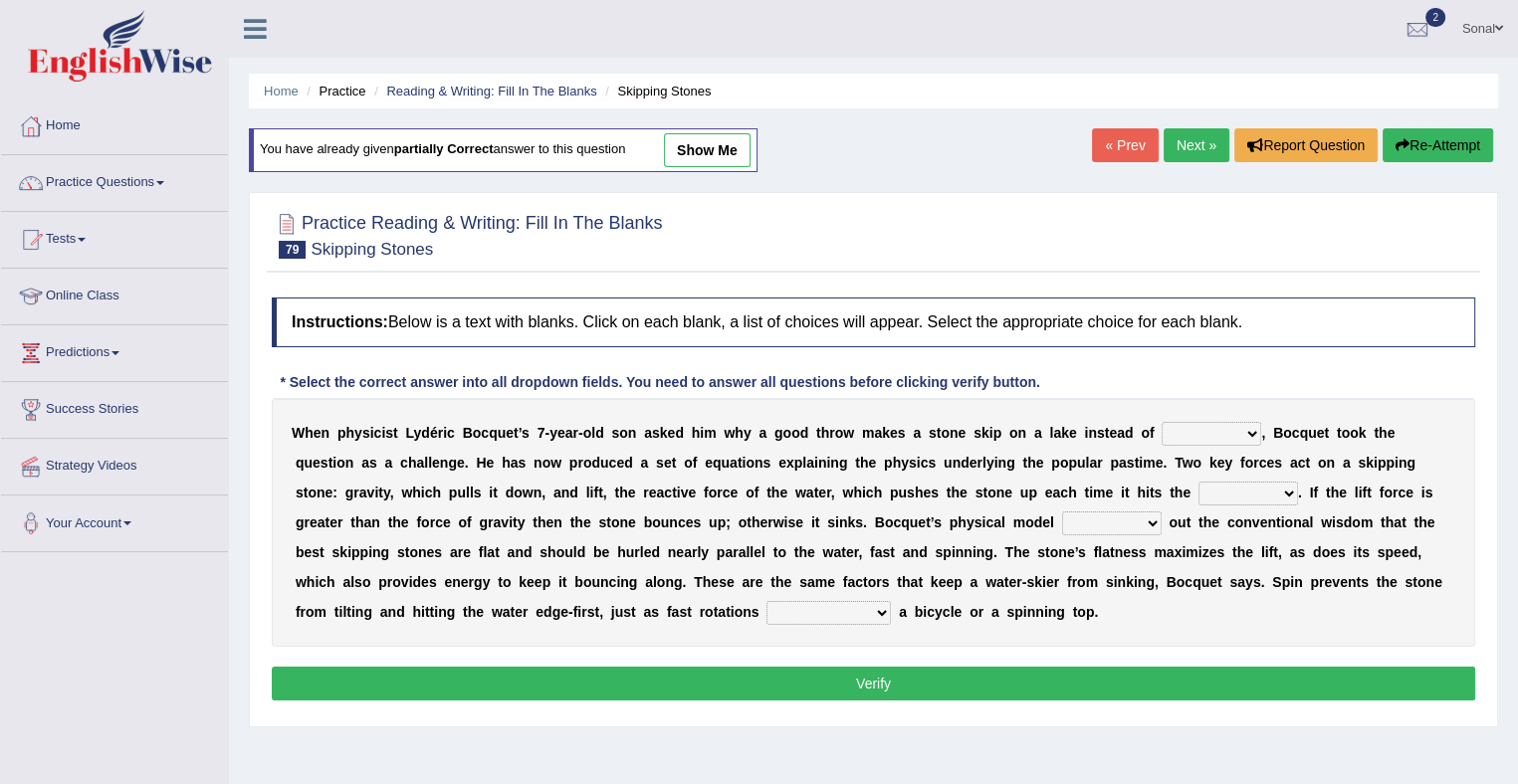select on "sinking" 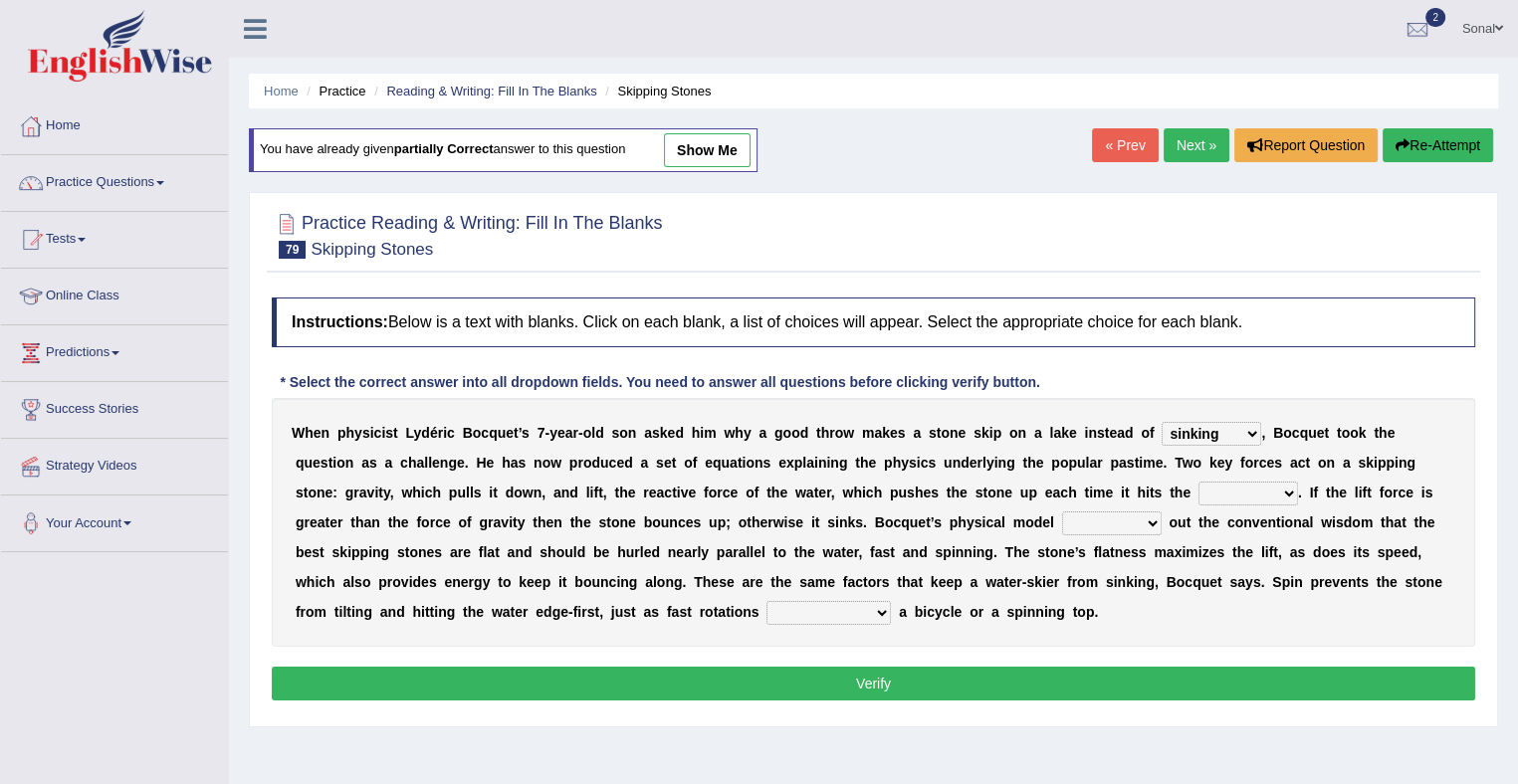 click on "sinking plunking debunking hiking" at bounding box center (1211, 434) 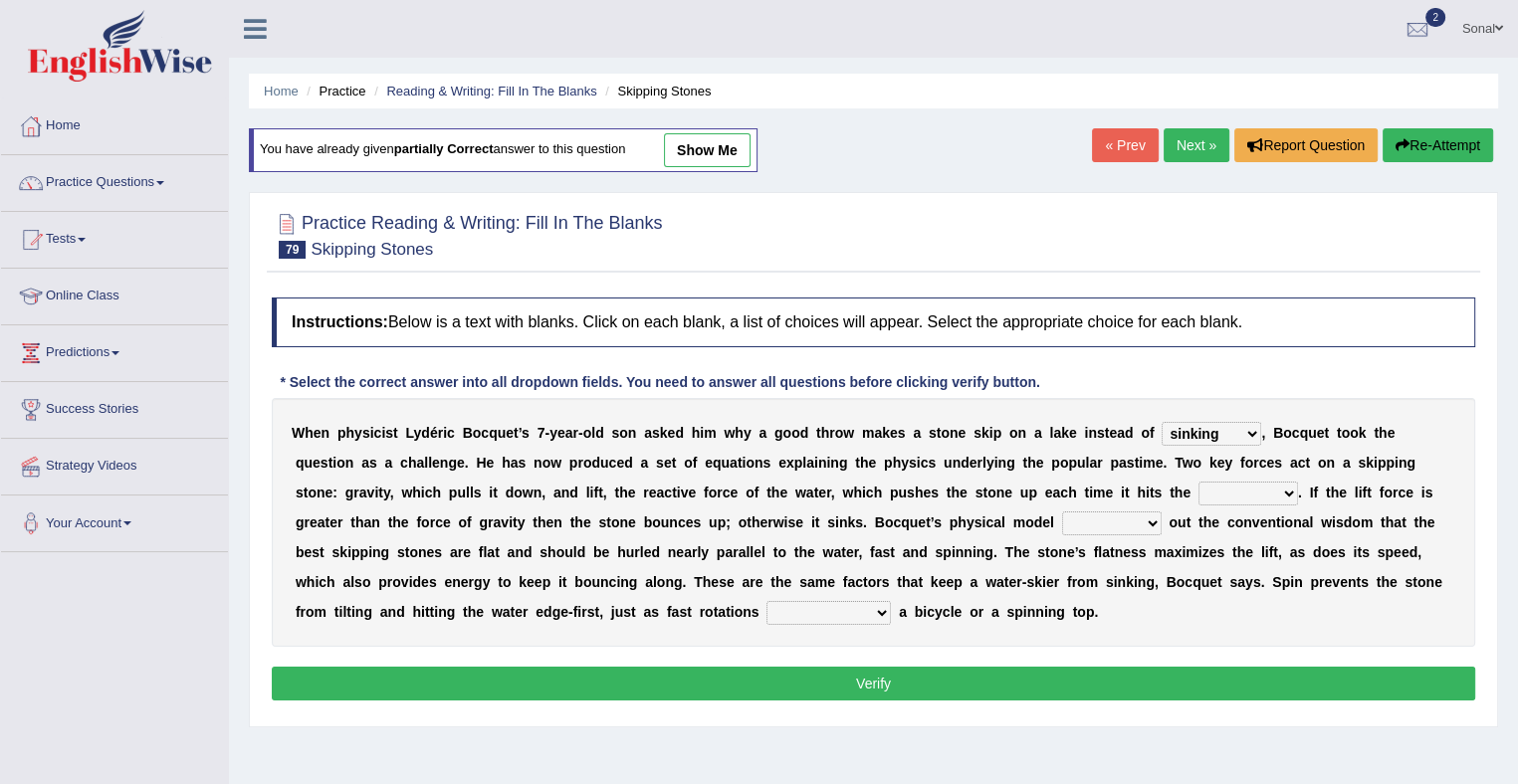 click on "surface efface preface boldface" at bounding box center (1248, 493) 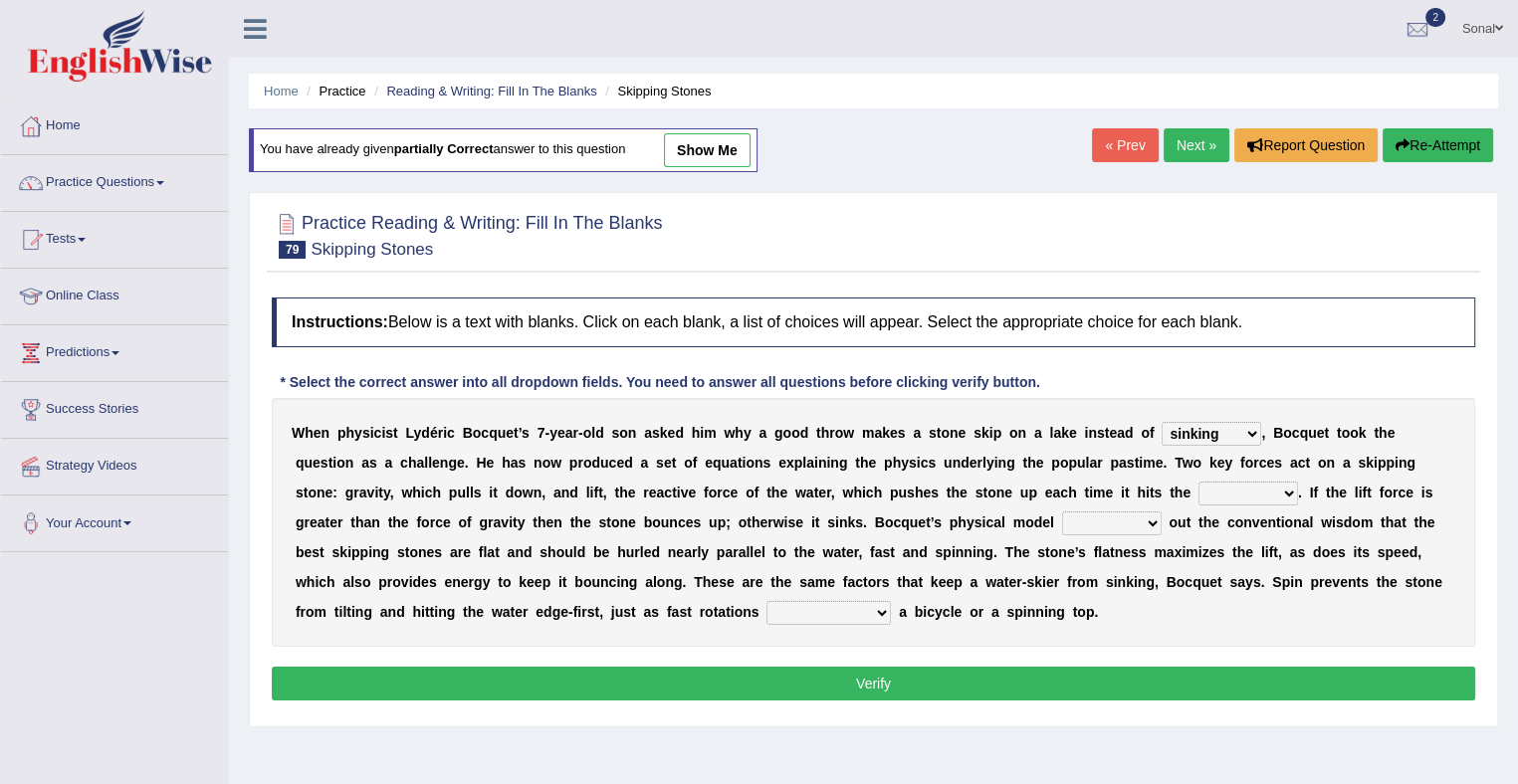 select on "surface" 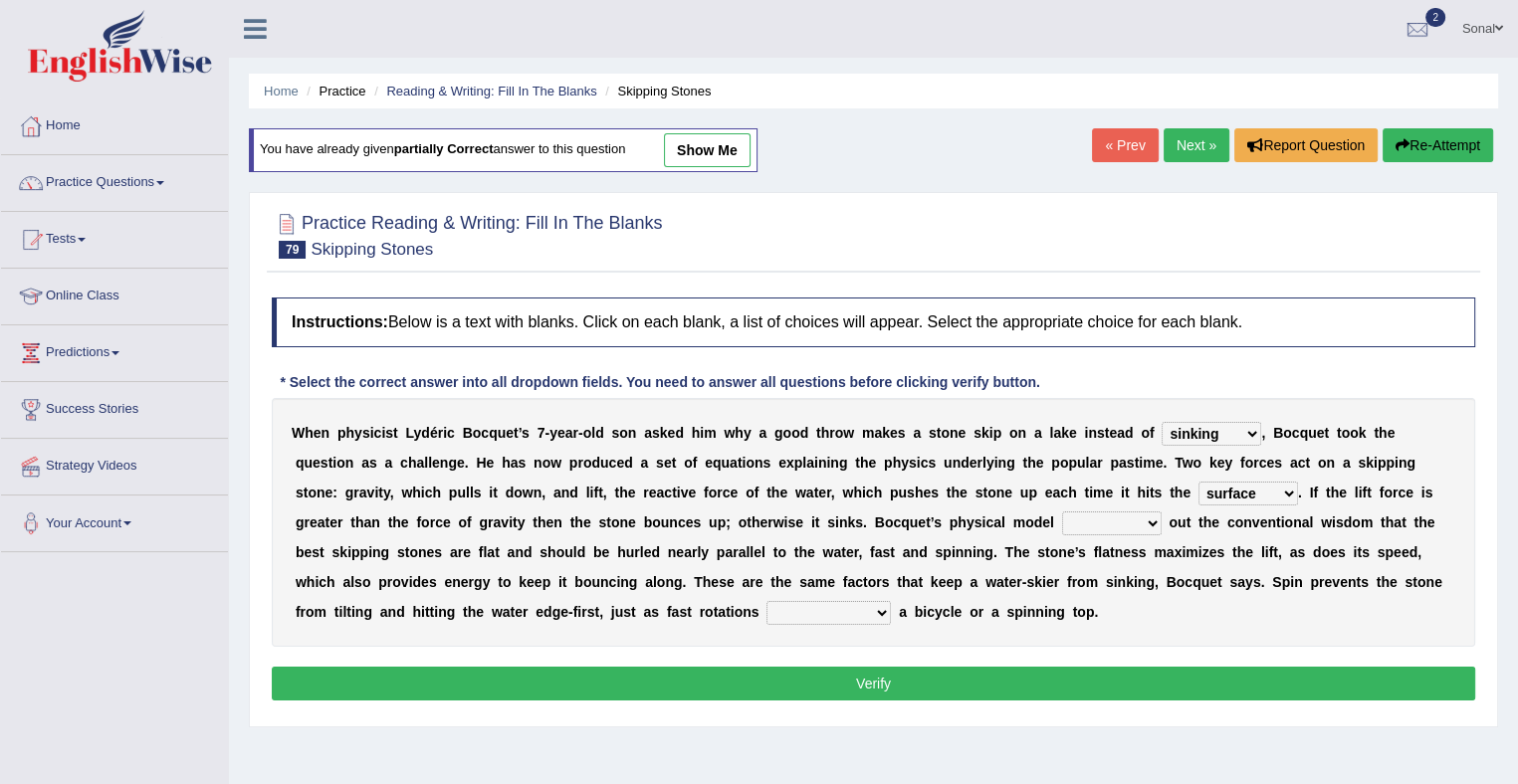 click on "hears tears bears fears" at bounding box center [1112, 523] 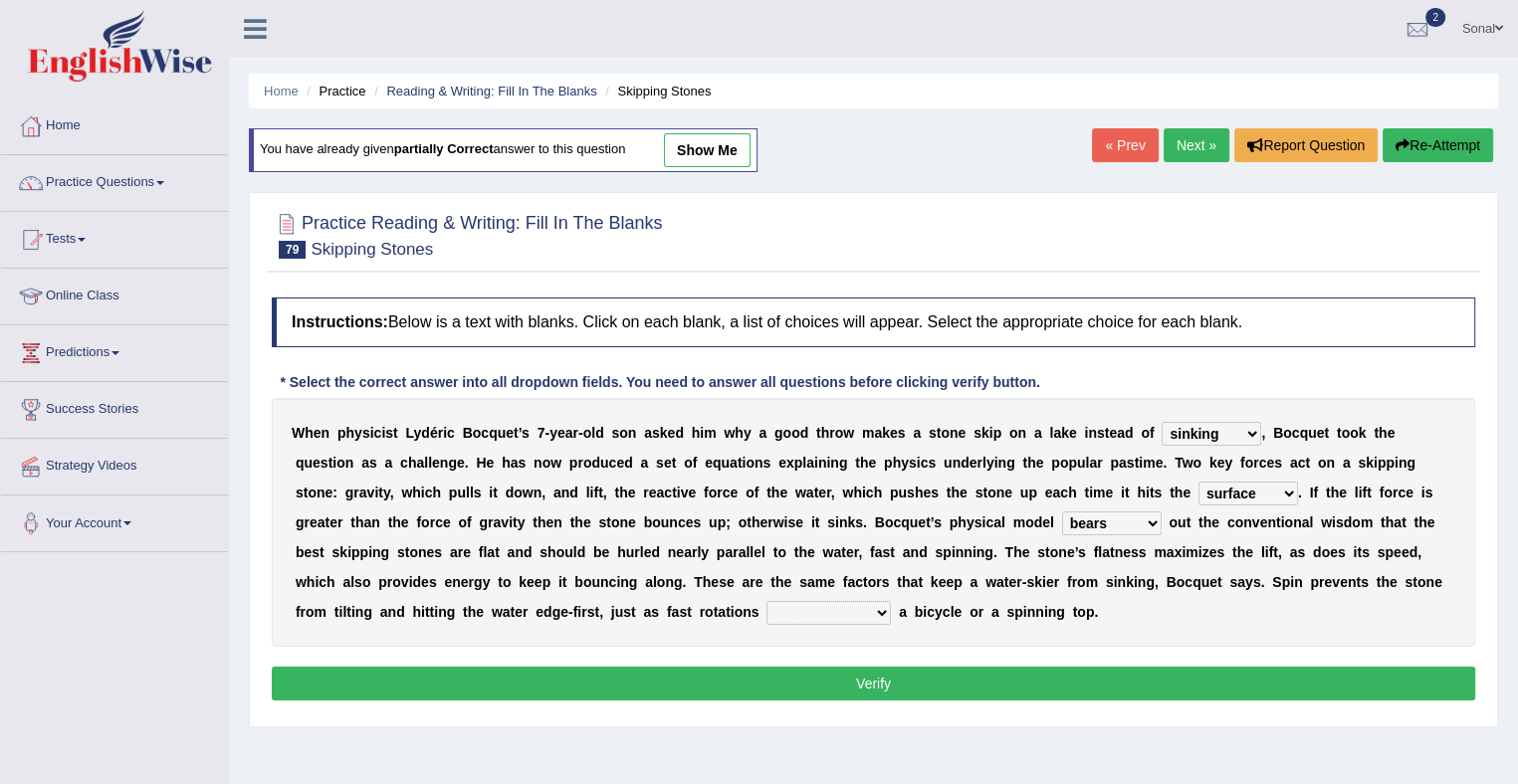 click on "hears tears bears fears" at bounding box center (1112, 523) 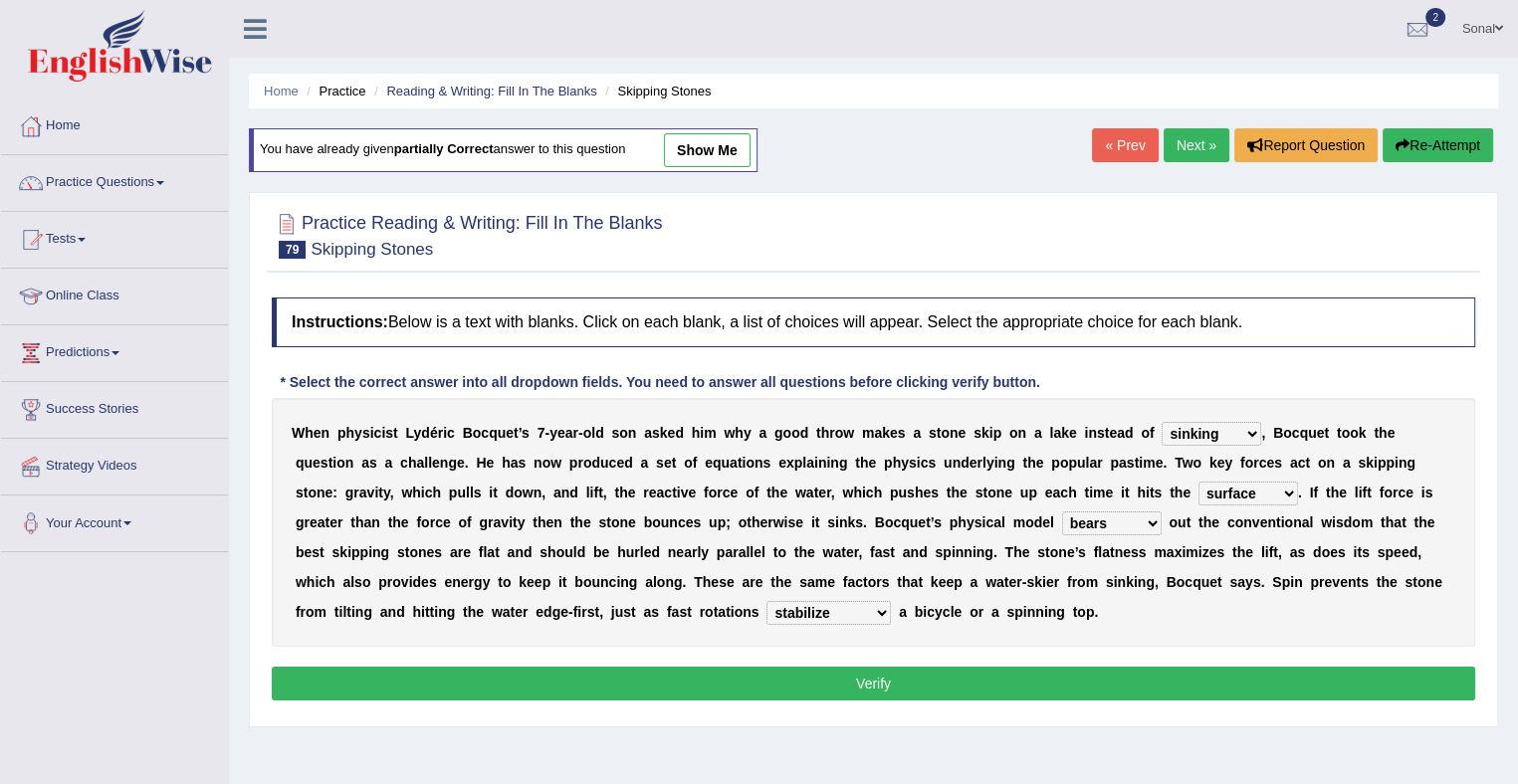 click on "commercialize stabilize nationalize fertilize" at bounding box center [828, 613] 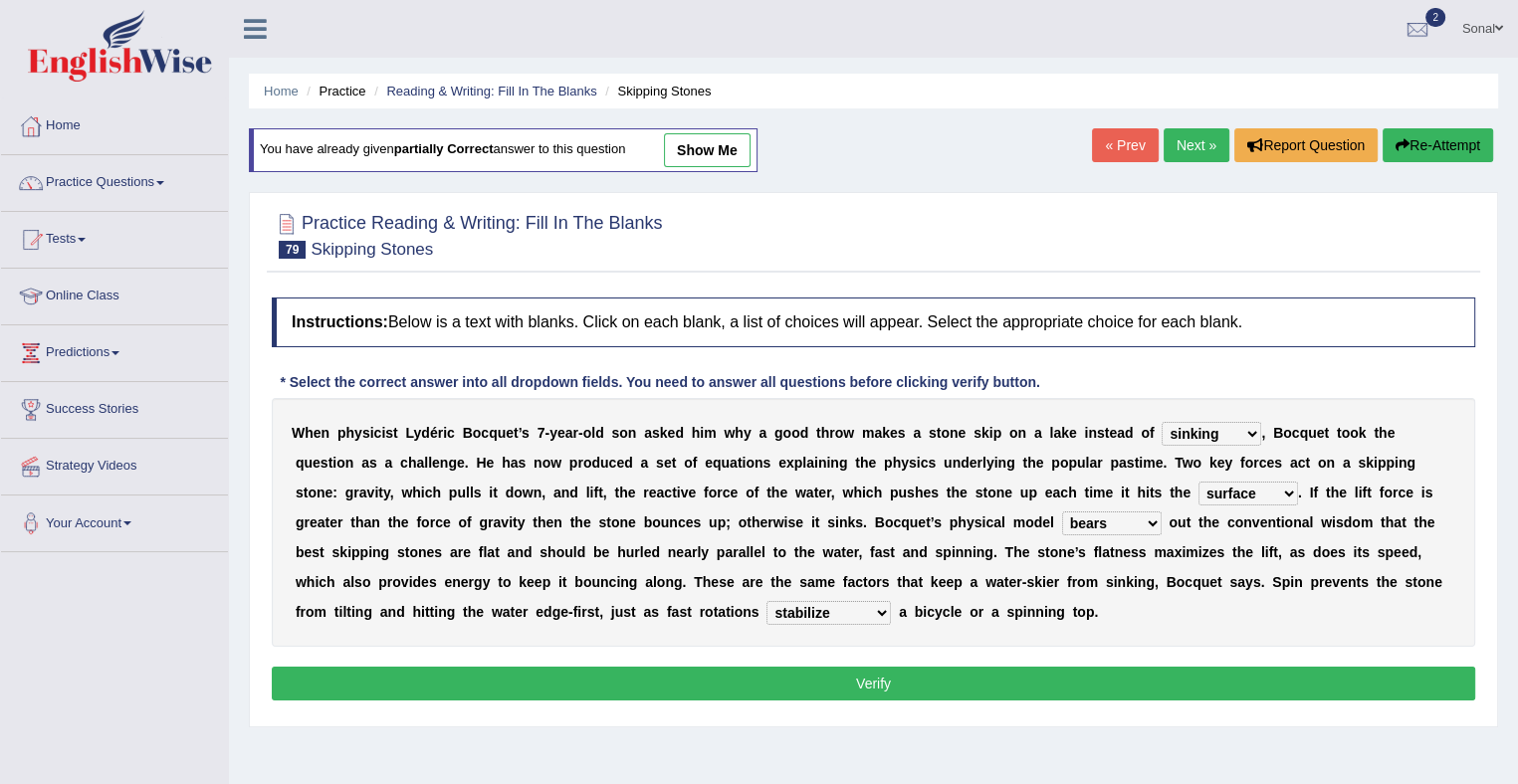 click on "Verify" at bounding box center [873, 684] 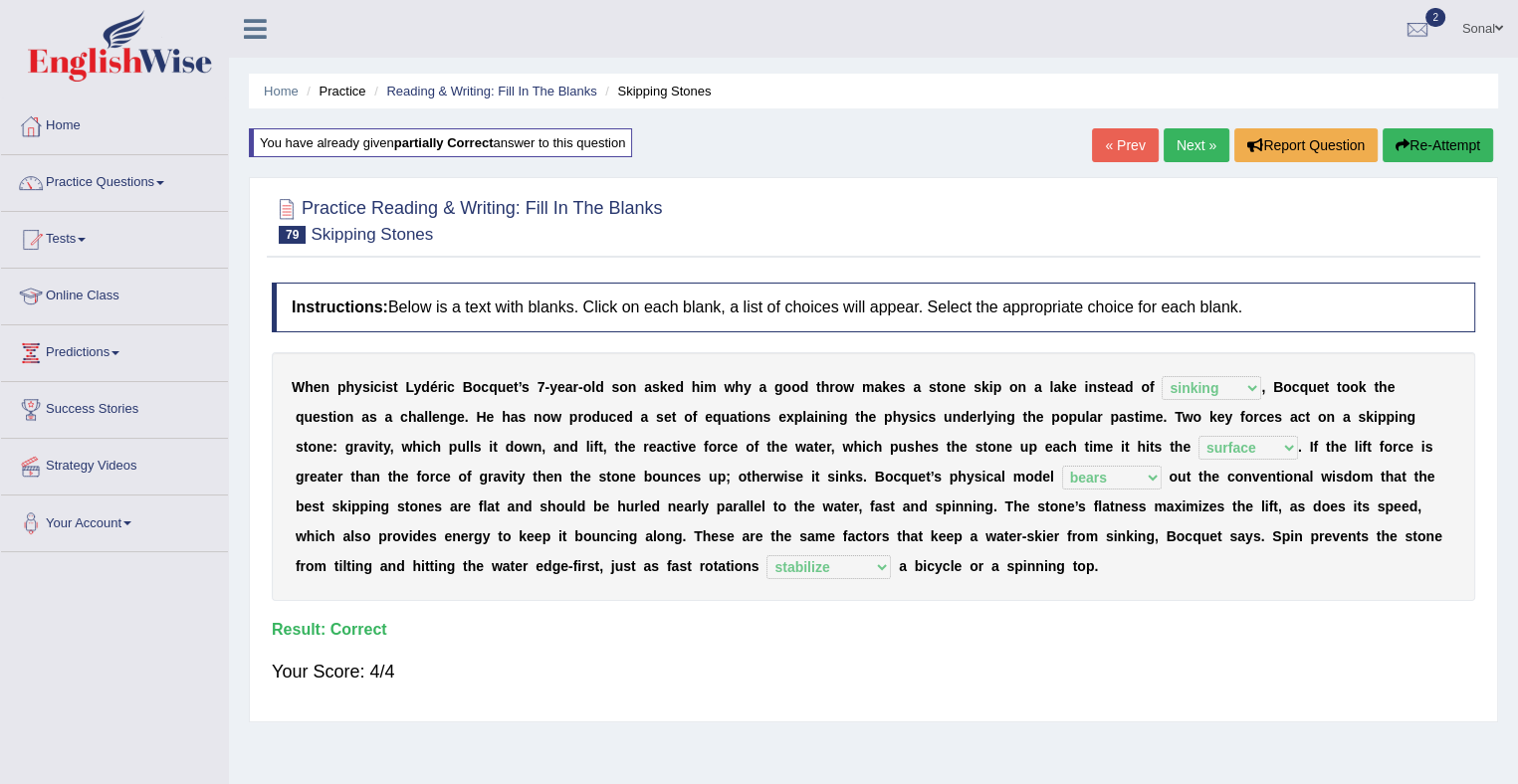click on "Next »" at bounding box center (1196, 145) 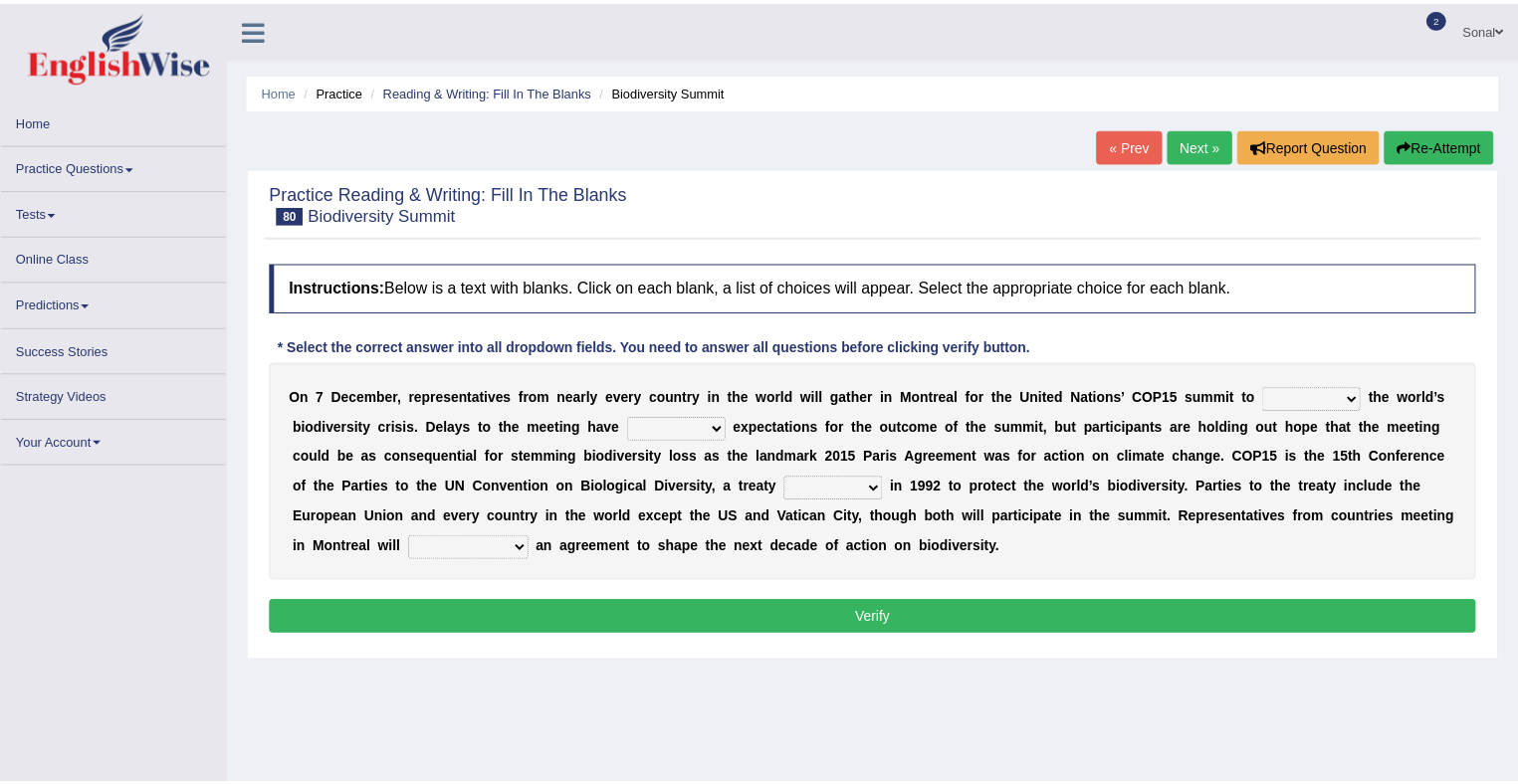 scroll, scrollTop: 0, scrollLeft: 0, axis: both 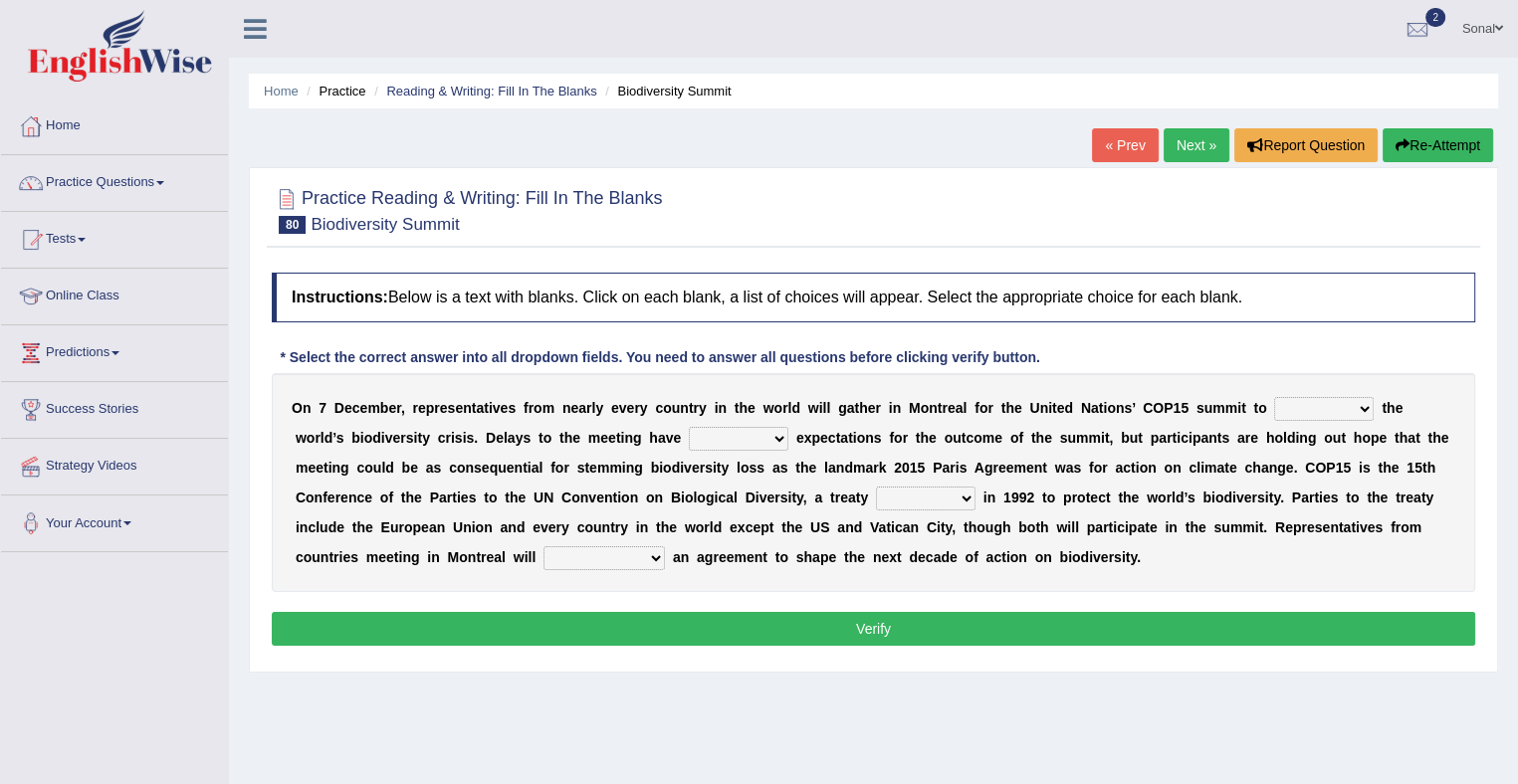 click on "work tackle figure redress" at bounding box center [1324, 409] 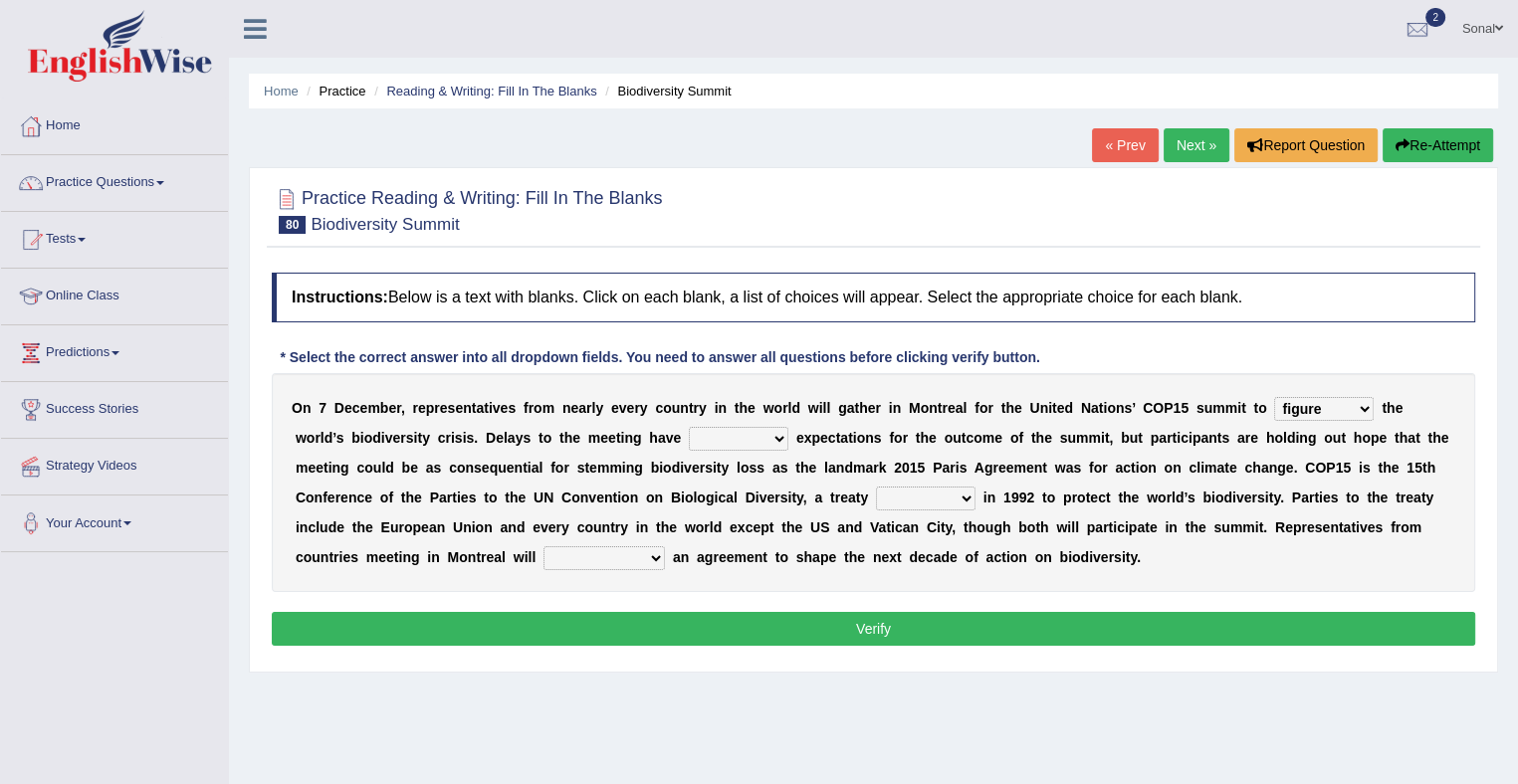 click on "work tackle figure redress" at bounding box center [1324, 409] 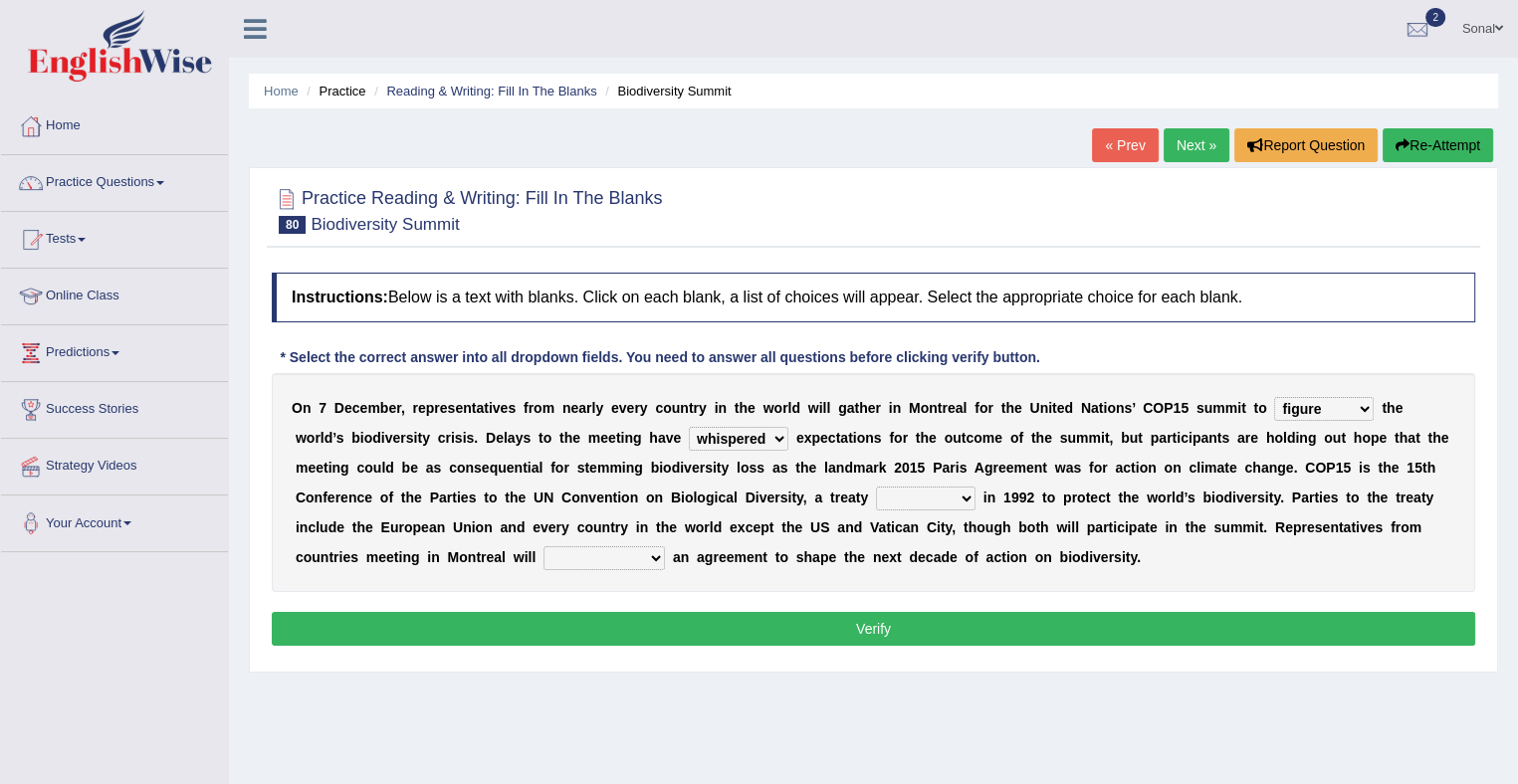 click on "tempered coppered whispered coated" at bounding box center [739, 439] 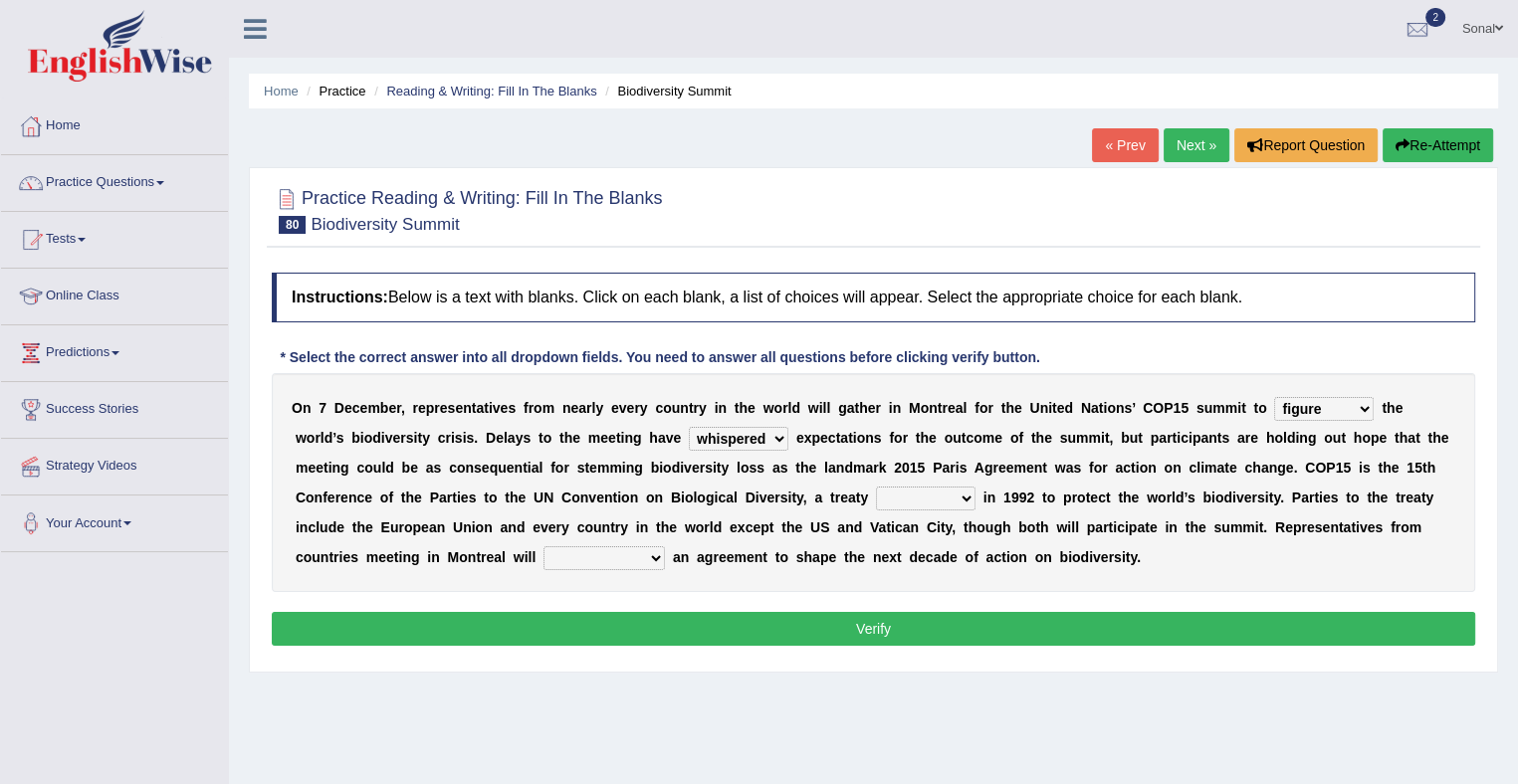click on "crafted drifted rafted drafted" at bounding box center (926, 498) 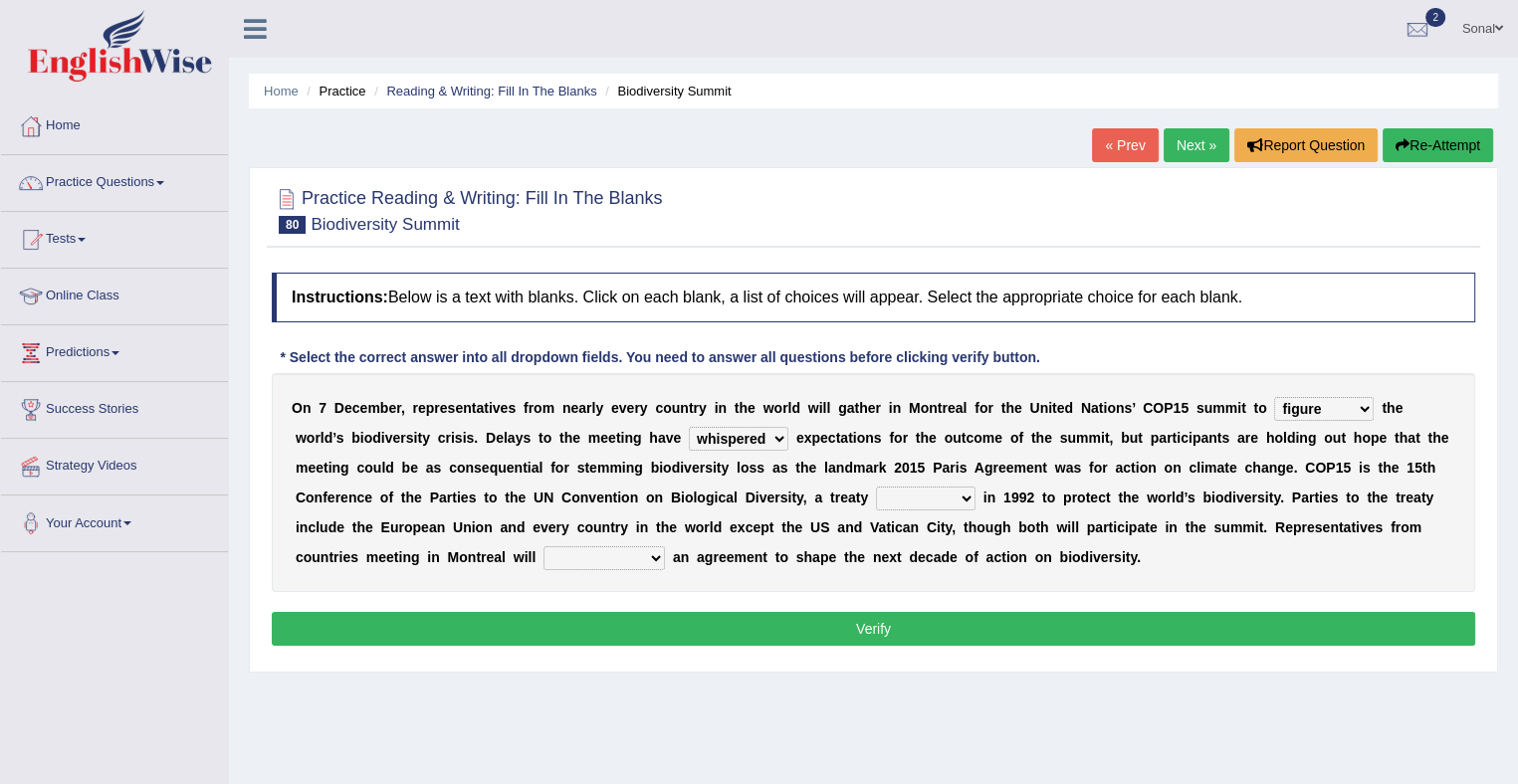 select on "crafted" 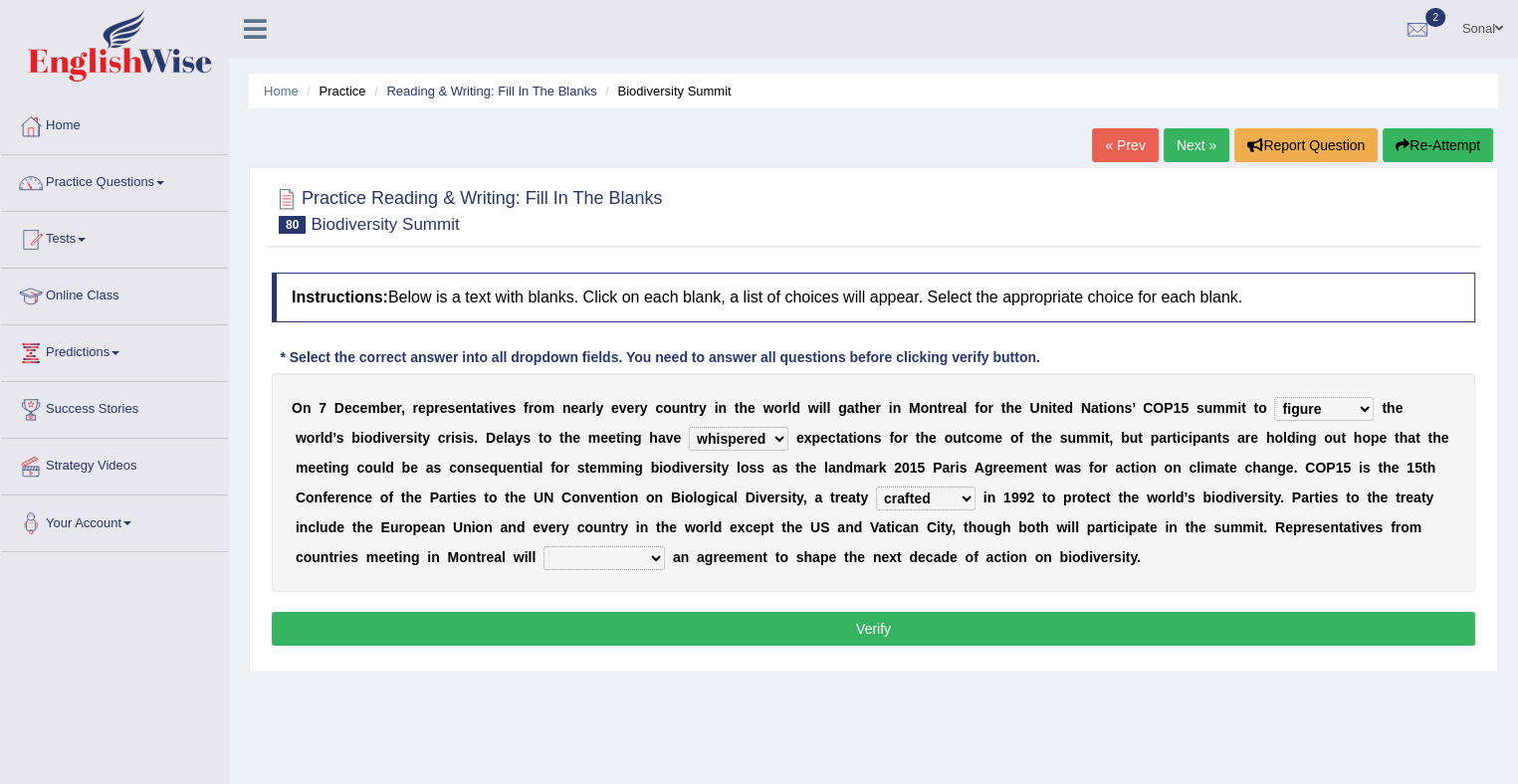 click on "satiate depreciate dispassionate negotiate" at bounding box center [604, 558] 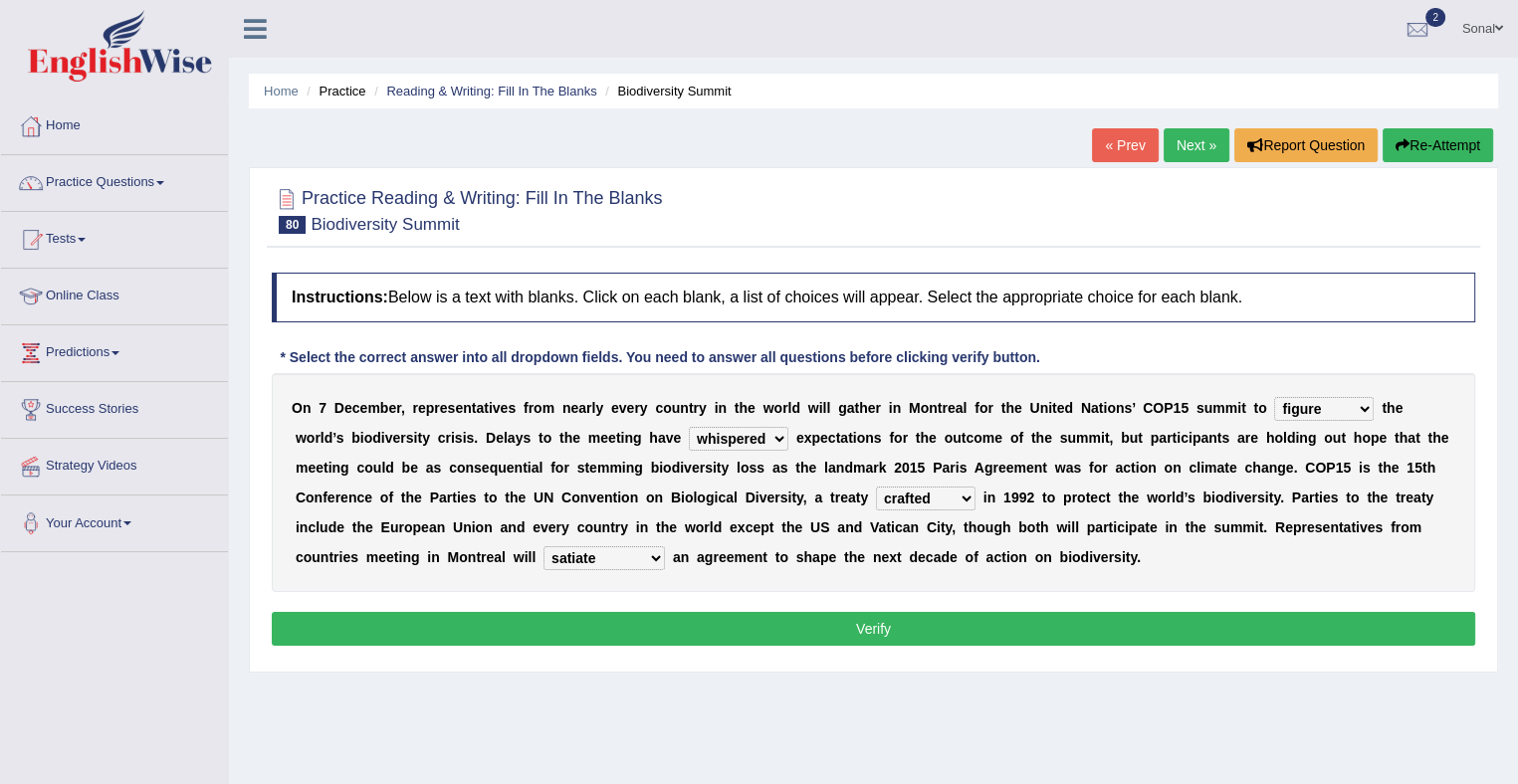 click on "satiate depreciate dispassionate negotiate" at bounding box center (604, 558) 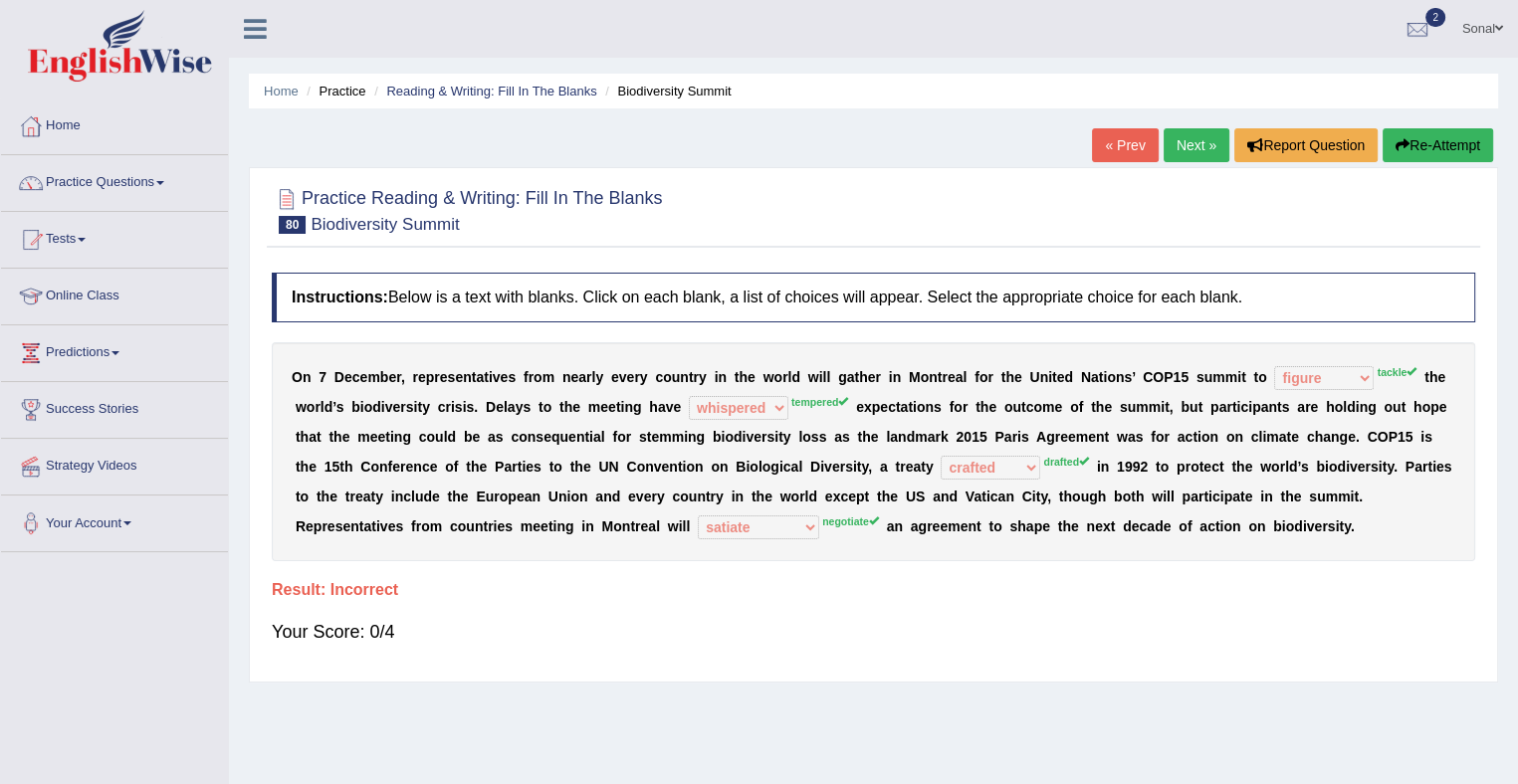 click on "Re-Attempt" at bounding box center (1437, 145) 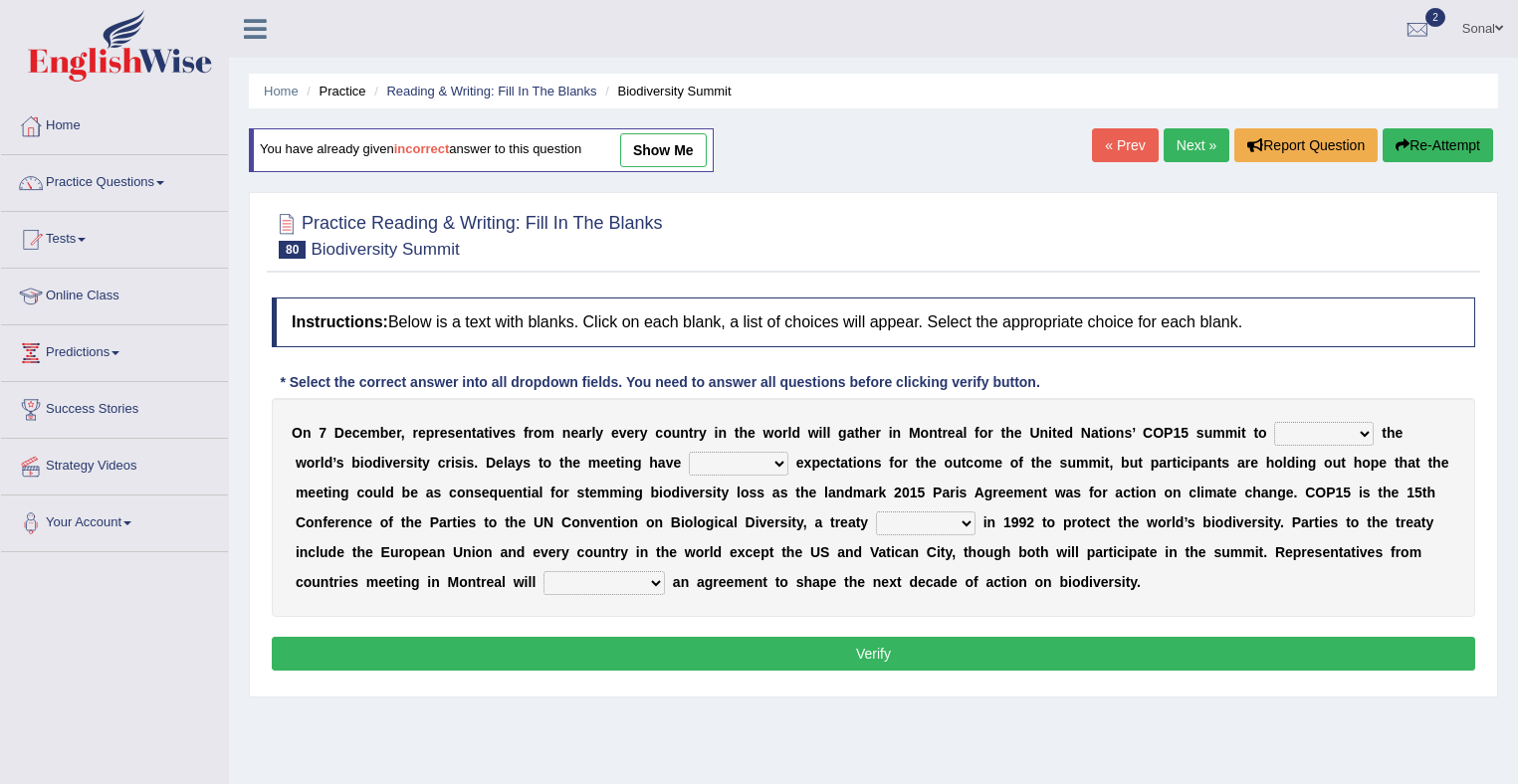 scroll, scrollTop: 0, scrollLeft: 0, axis: both 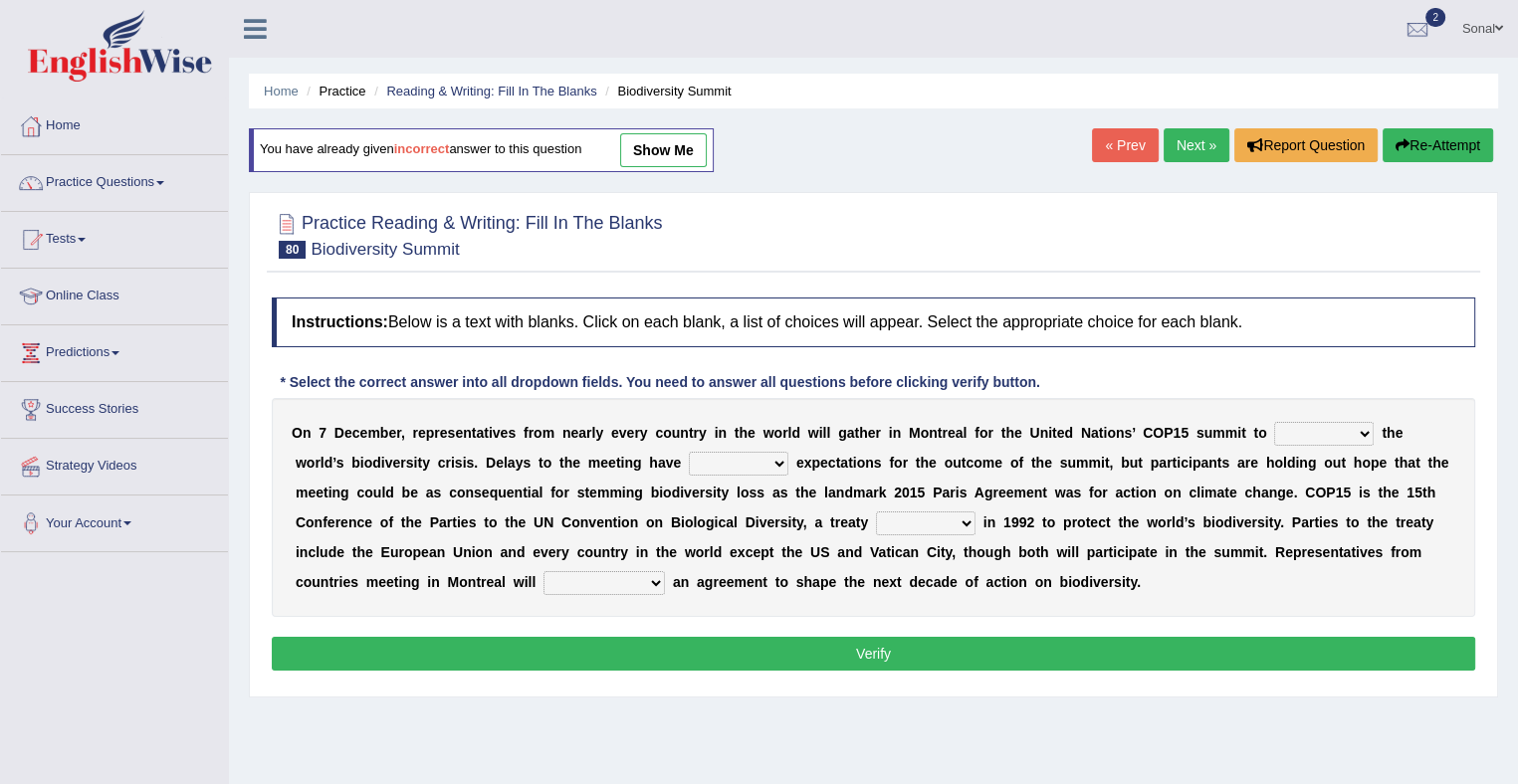 click on "tempered coppered whispered coated" at bounding box center [739, 464] 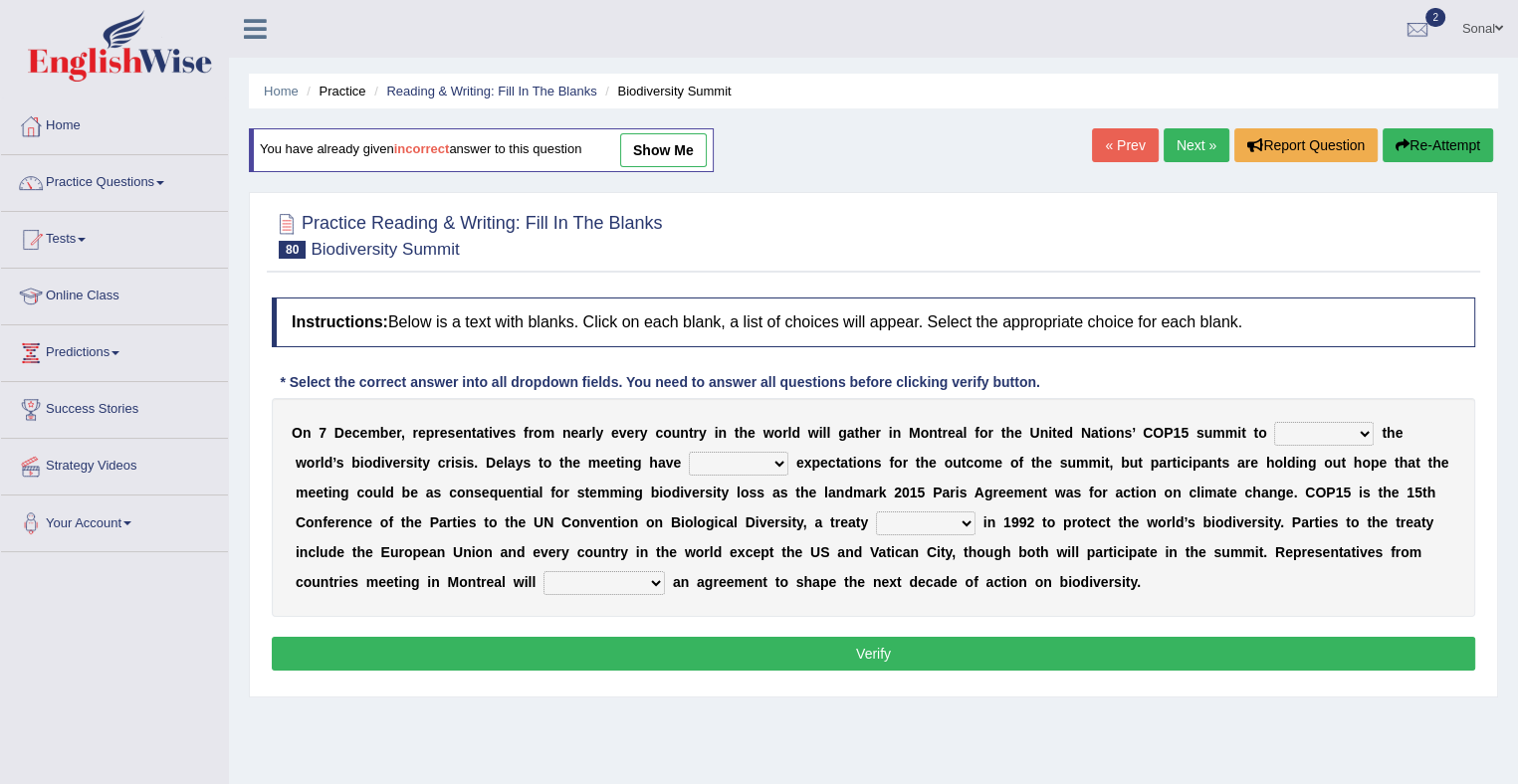 click on "work tackle figure redress" at bounding box center [1324, 434] 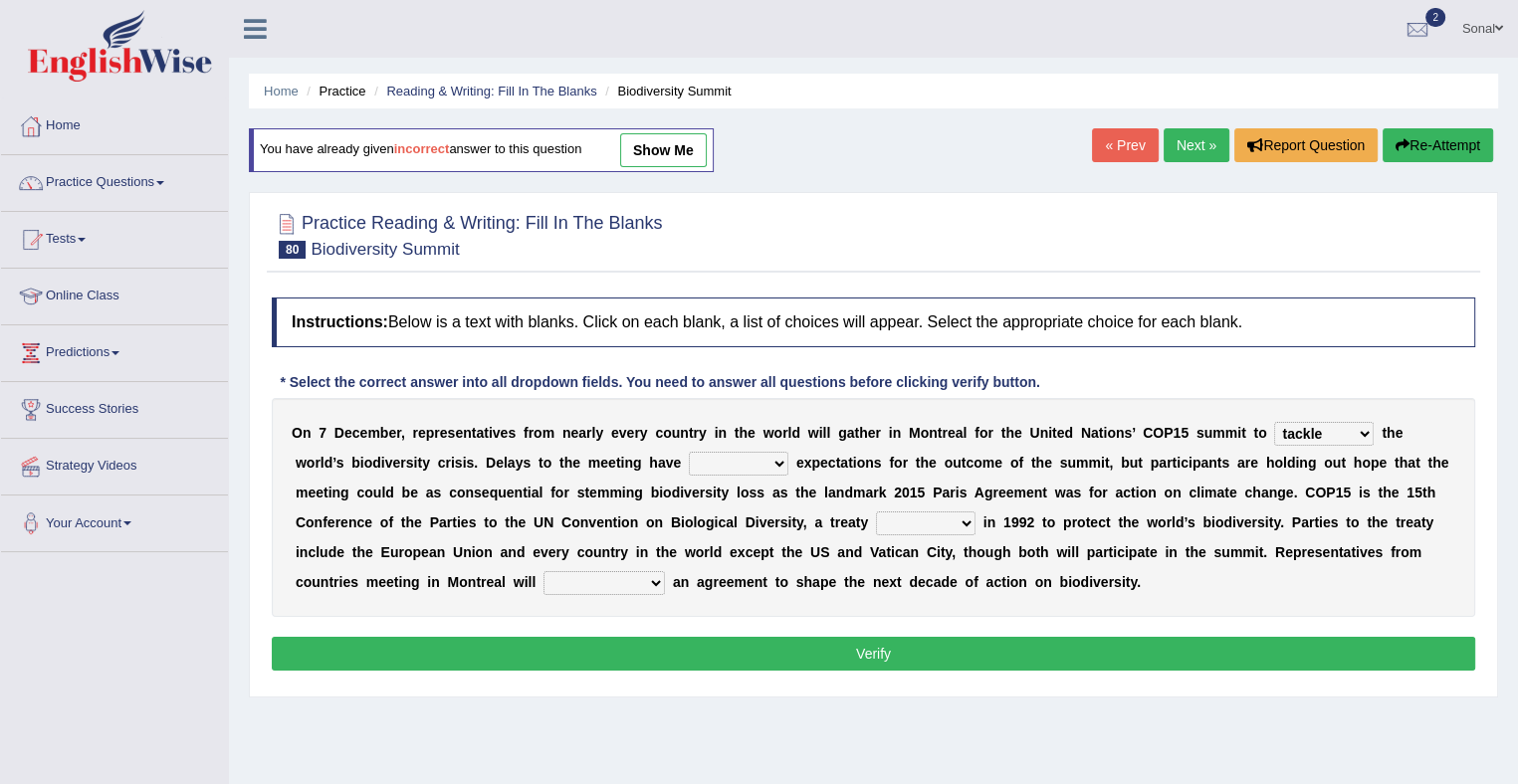 click on "work tackle figure redress" at bounding box center (1324, 434) 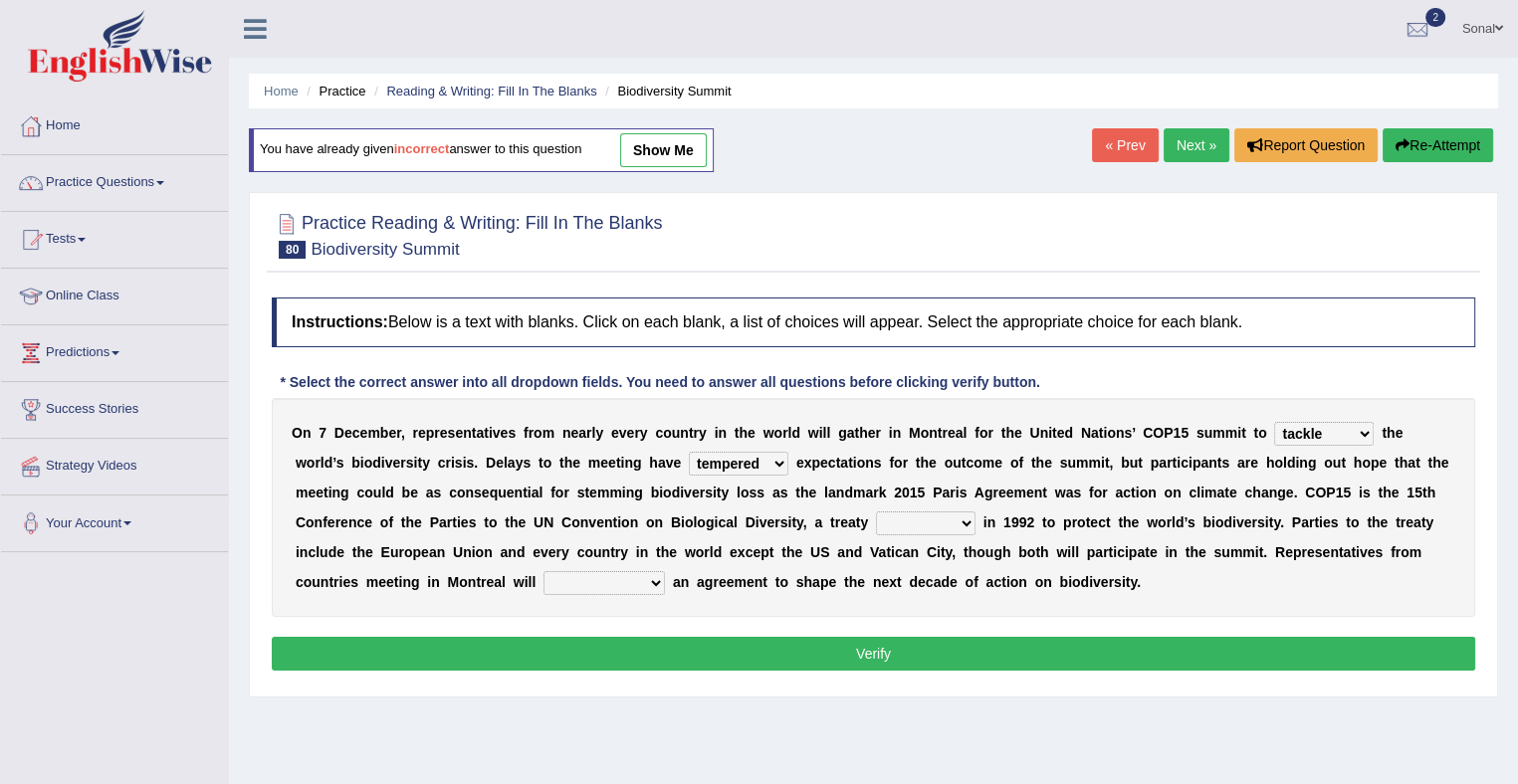 click on "crafted drifted rafted drafted" at bounding box center [926, 523] 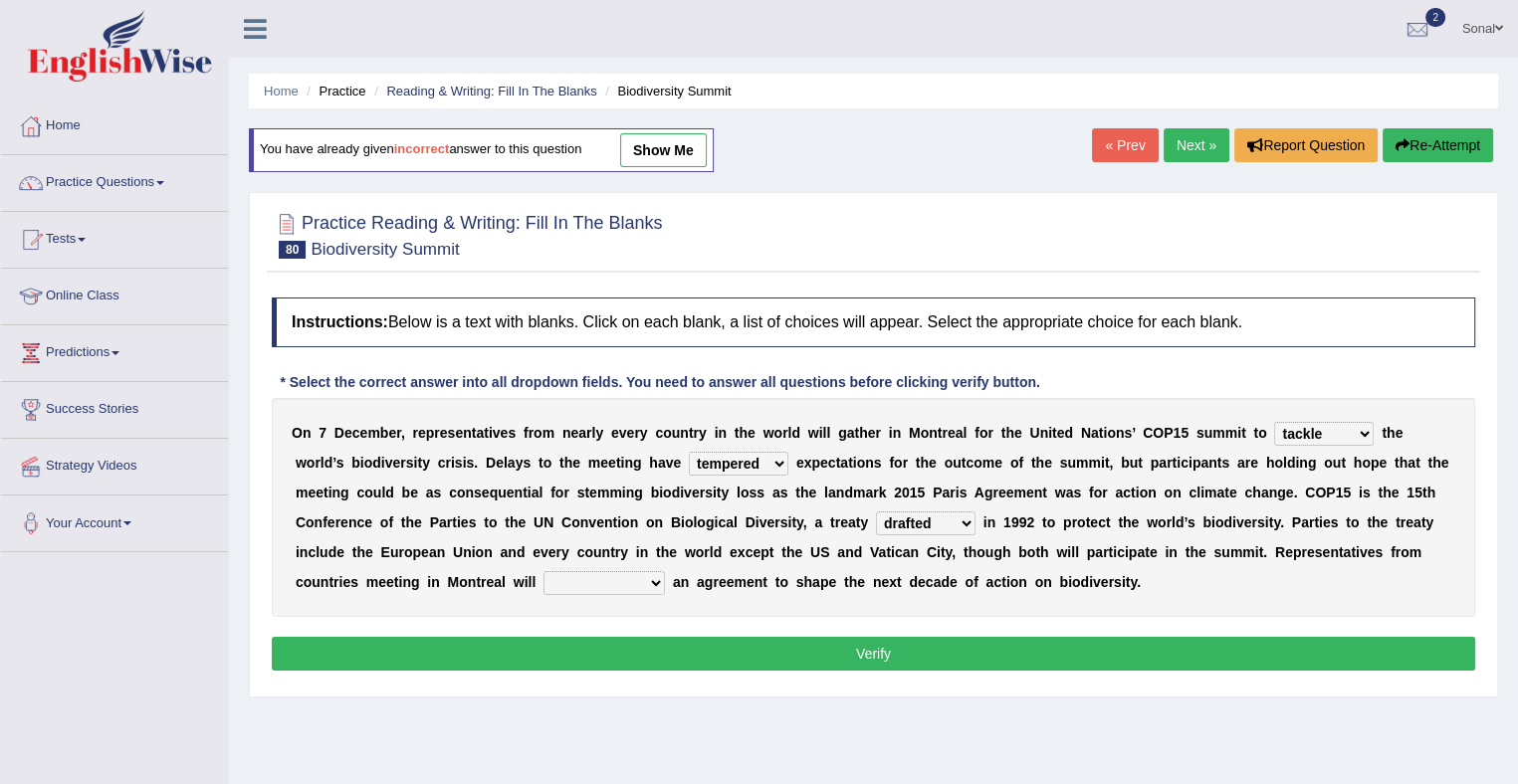 click on "crafted drifted rafted drafted" at bounding box center (926, 523) 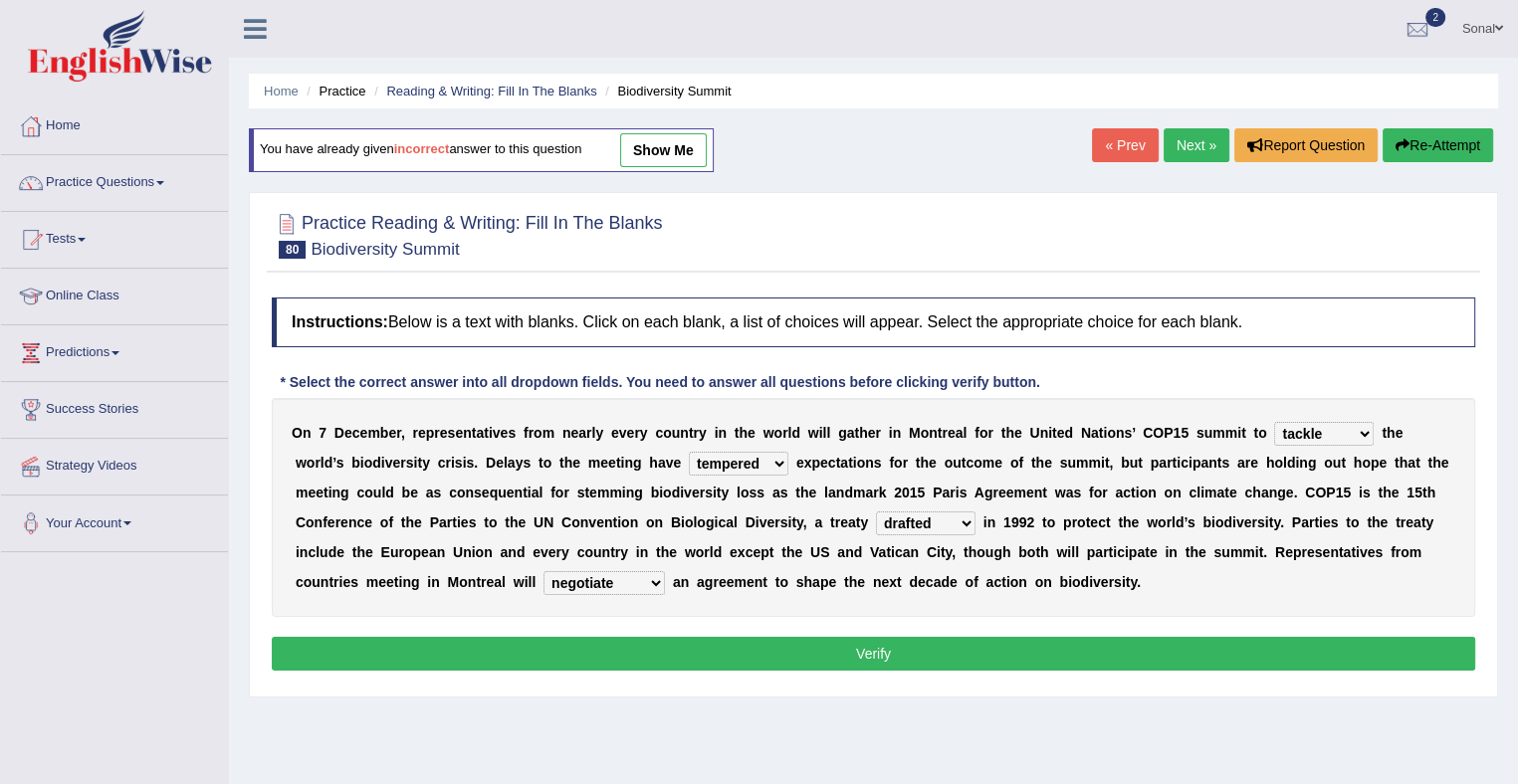 click on "Verify" at bounding box center [873, 654] 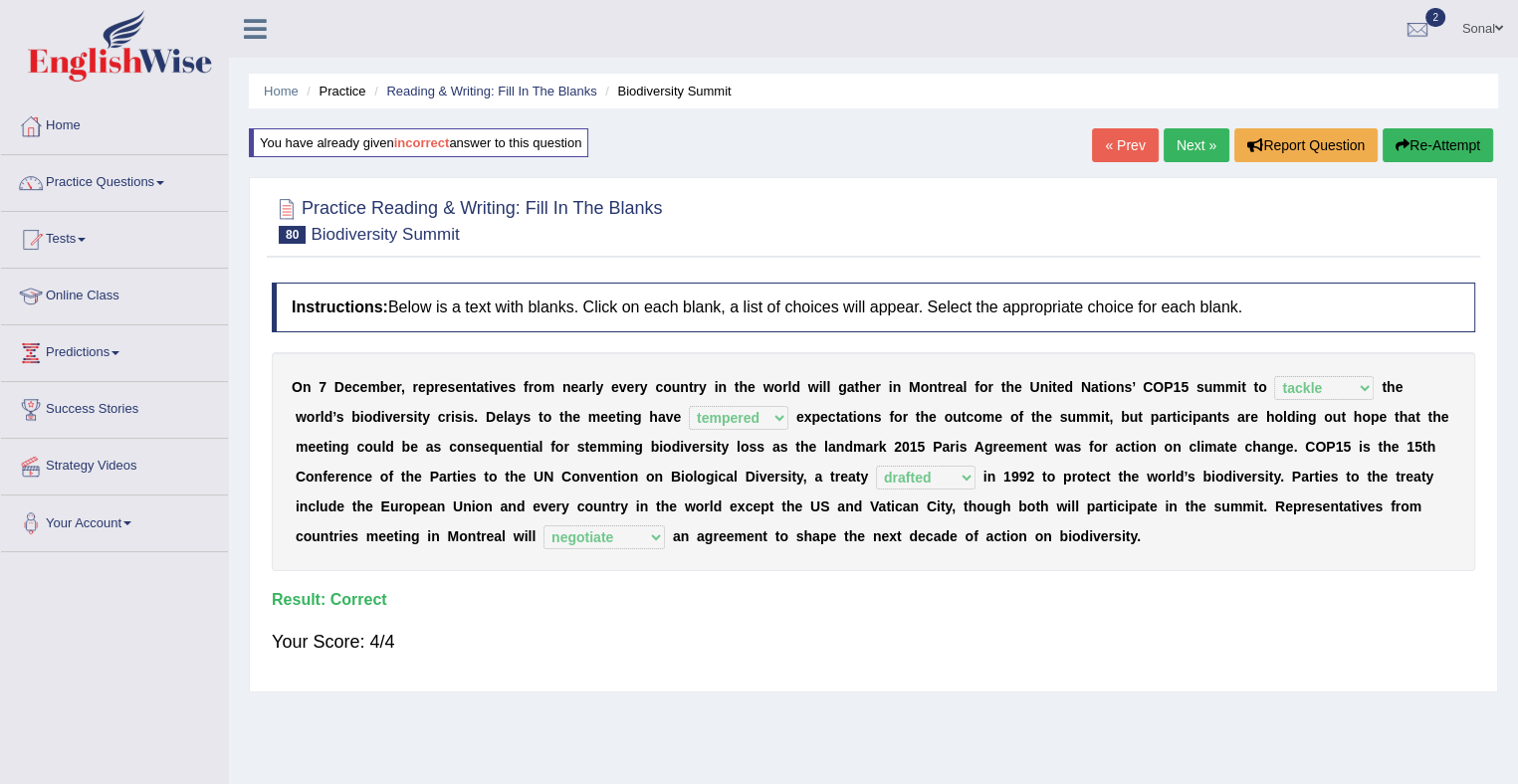 click on "Next »" at bounding box center (1196, 145) 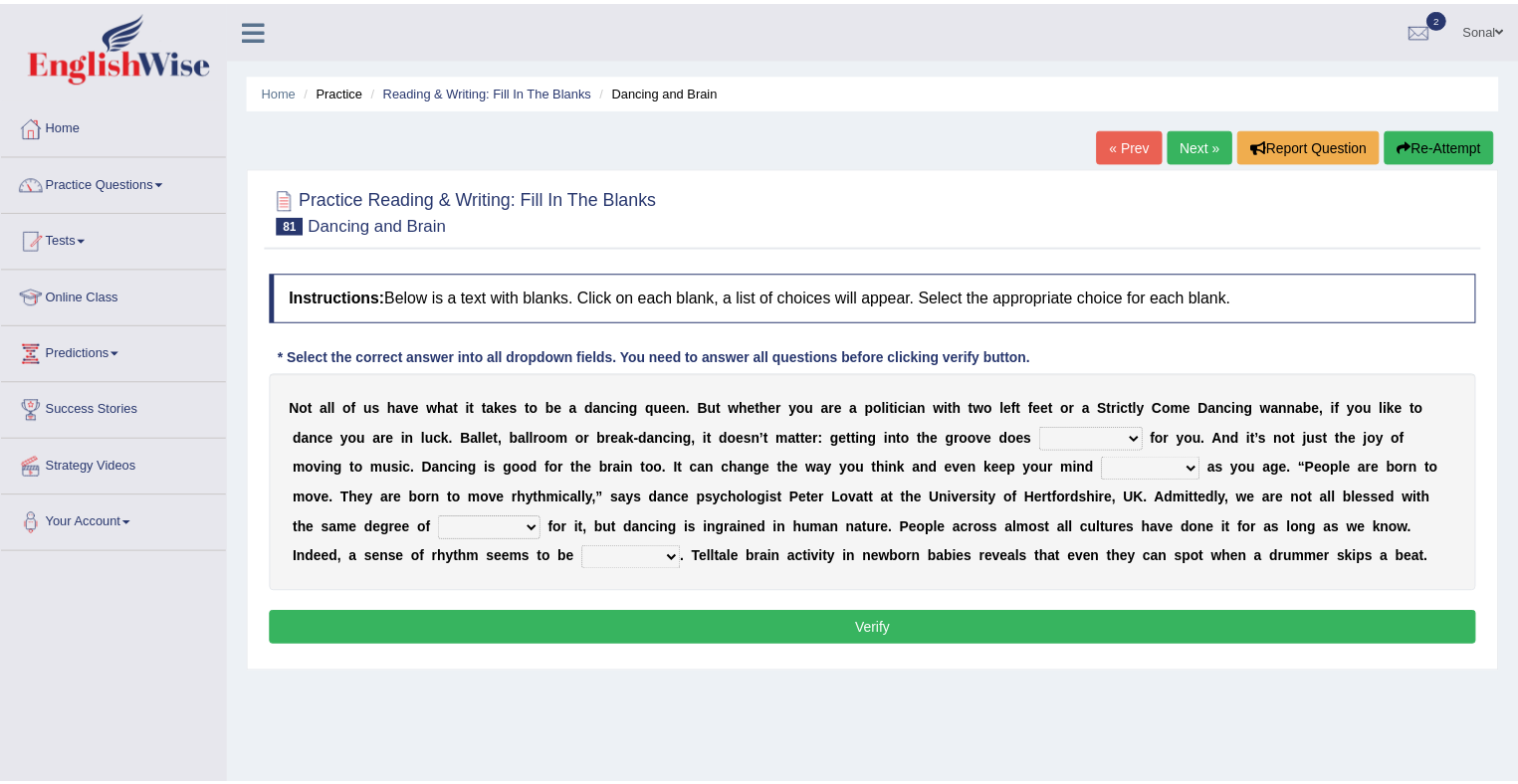 scroll, scrollTop: 0, scrollLeft: 0, axis: both 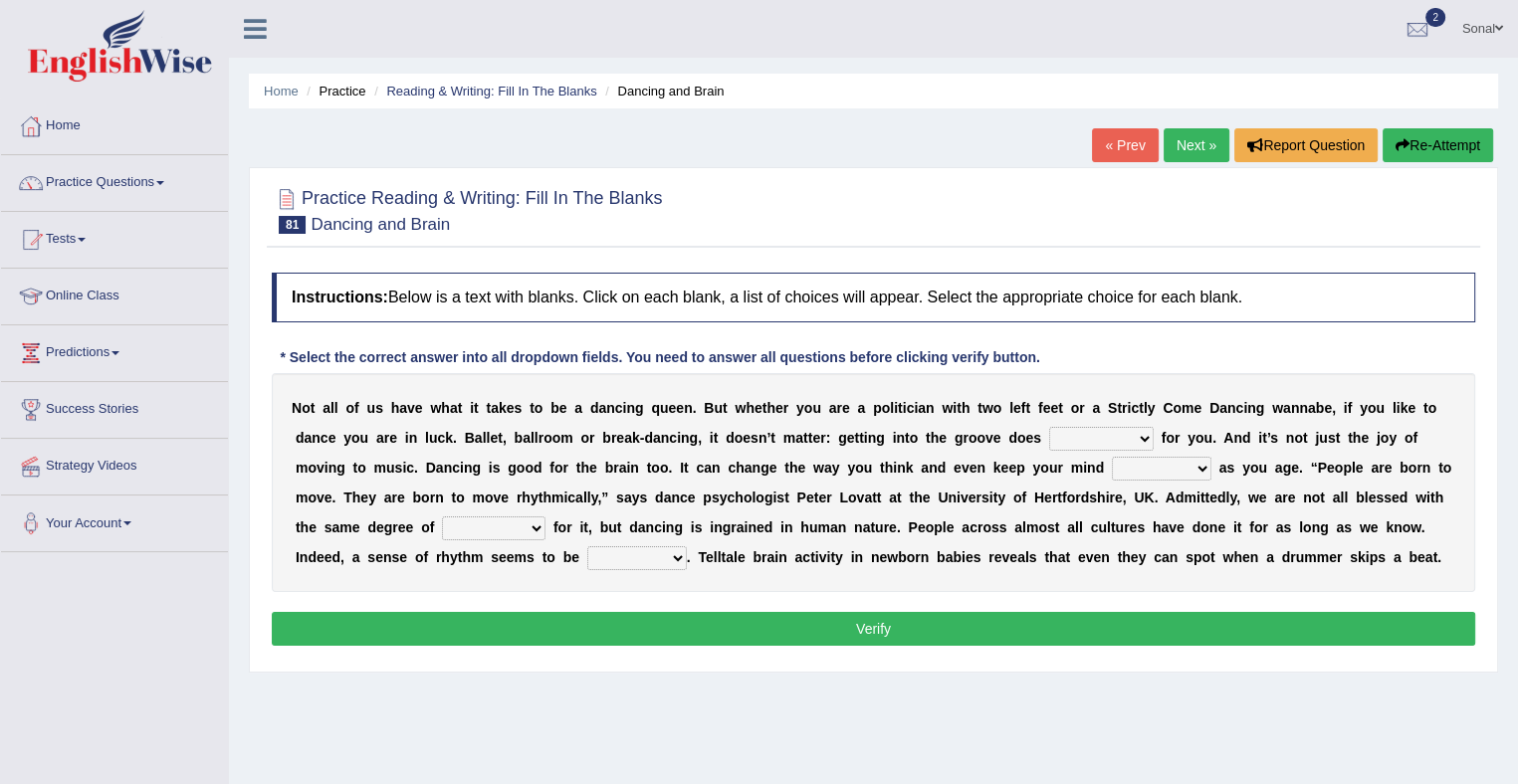 click on "wonders businesses researches customers" at bounding box center [1101, 439] 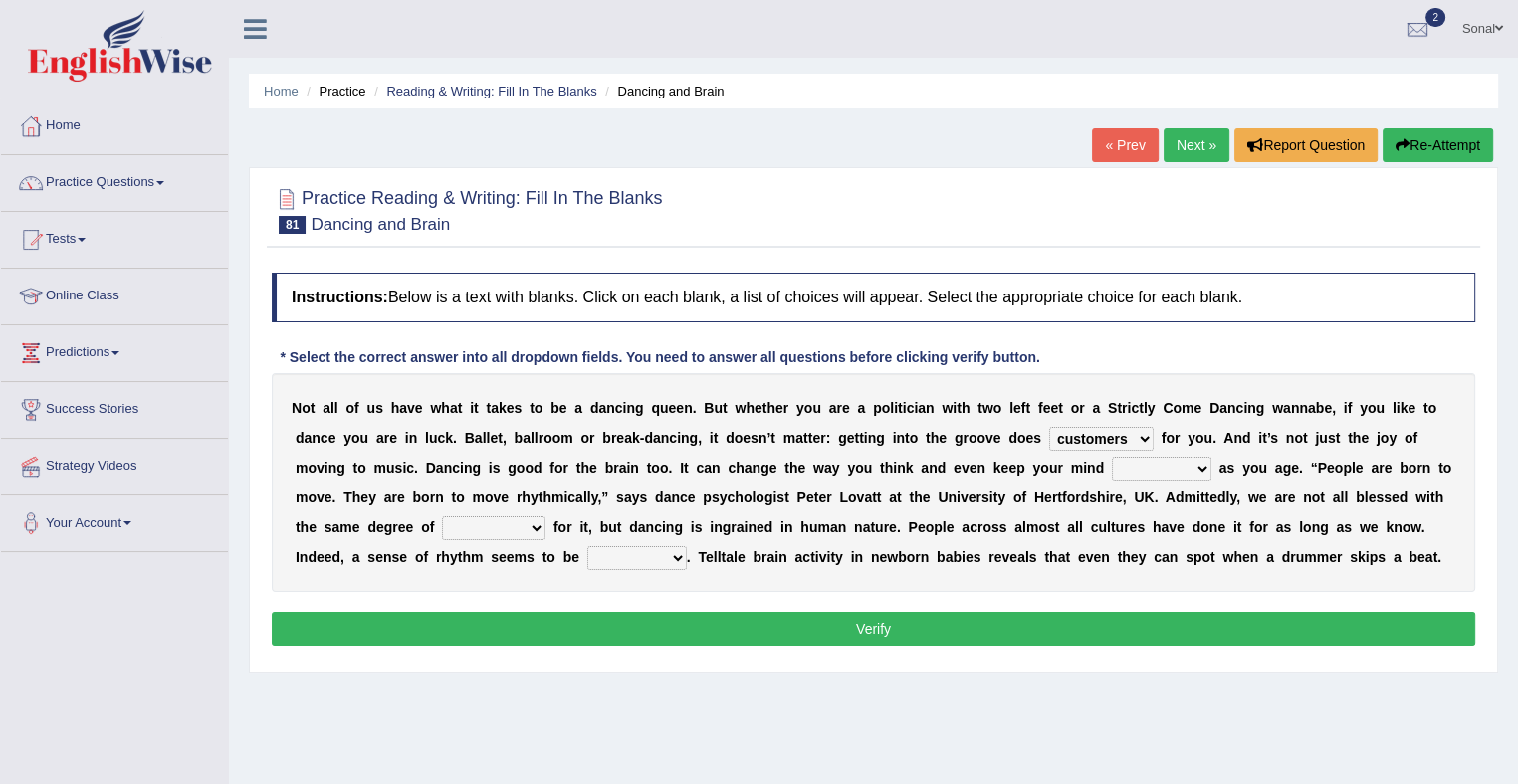click on "wonders businesses researches customers" at bounding box center [1101, 439] 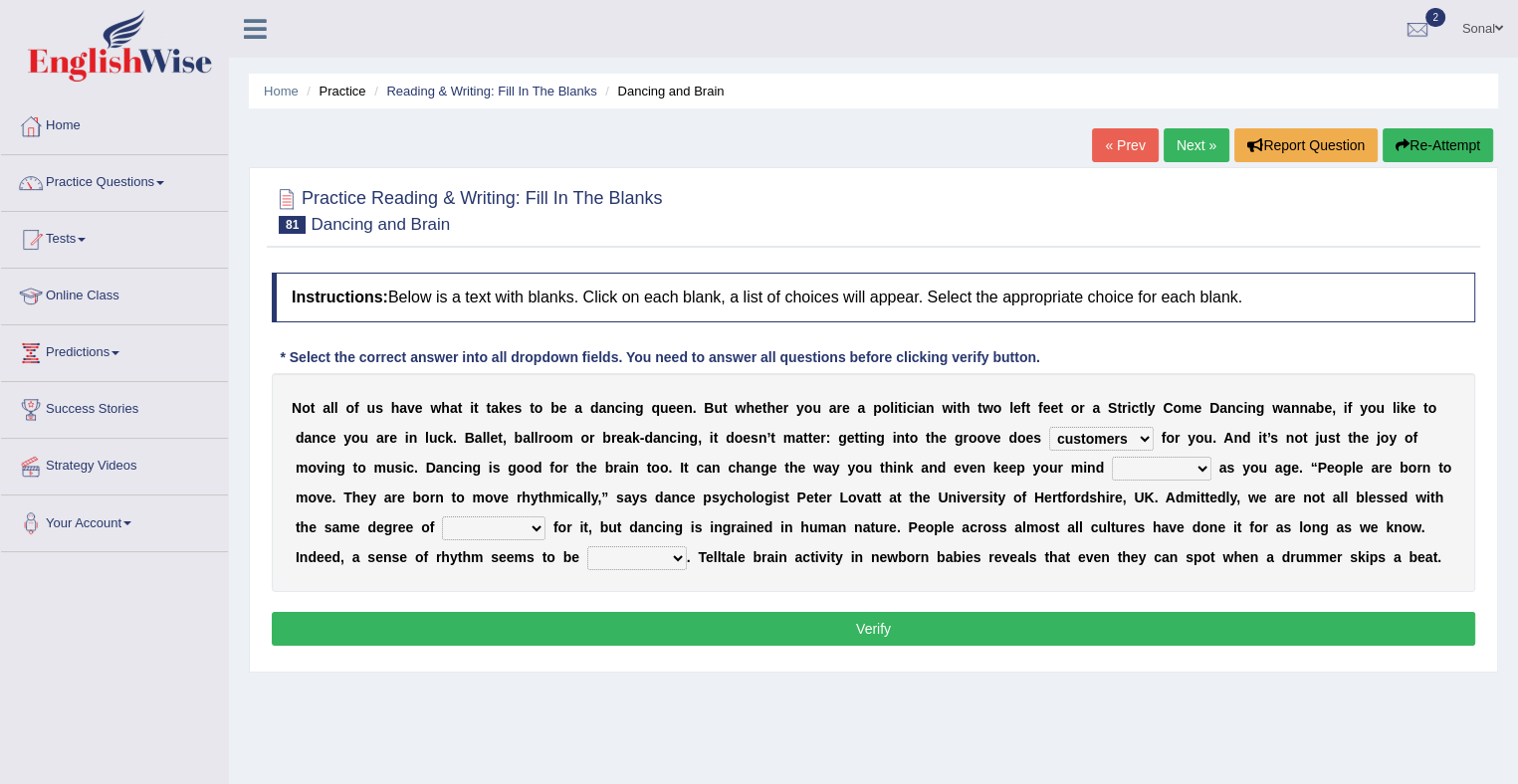click on "closed sharp blank clean" at bounding box center [1162, 469] 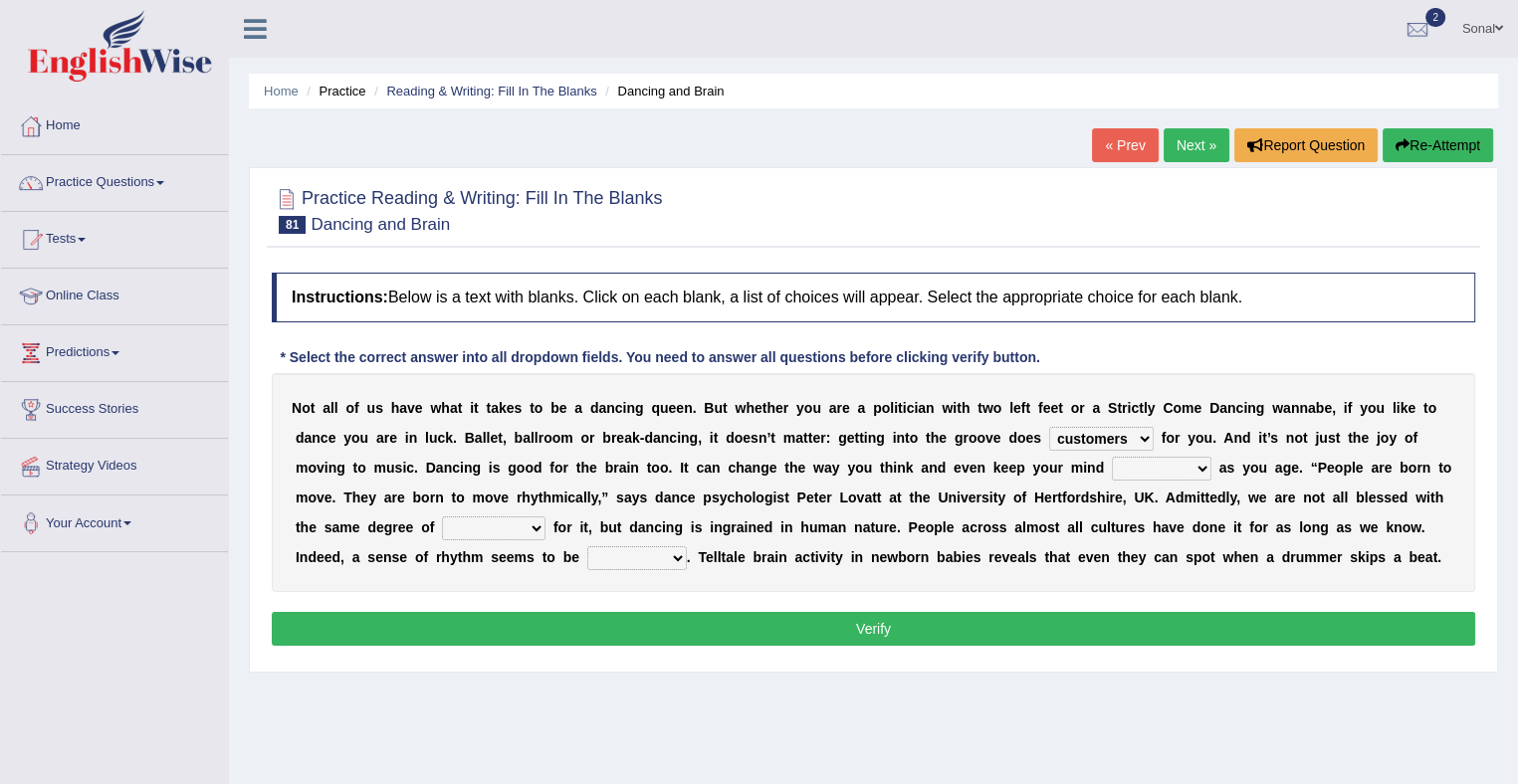 select on "sharp" 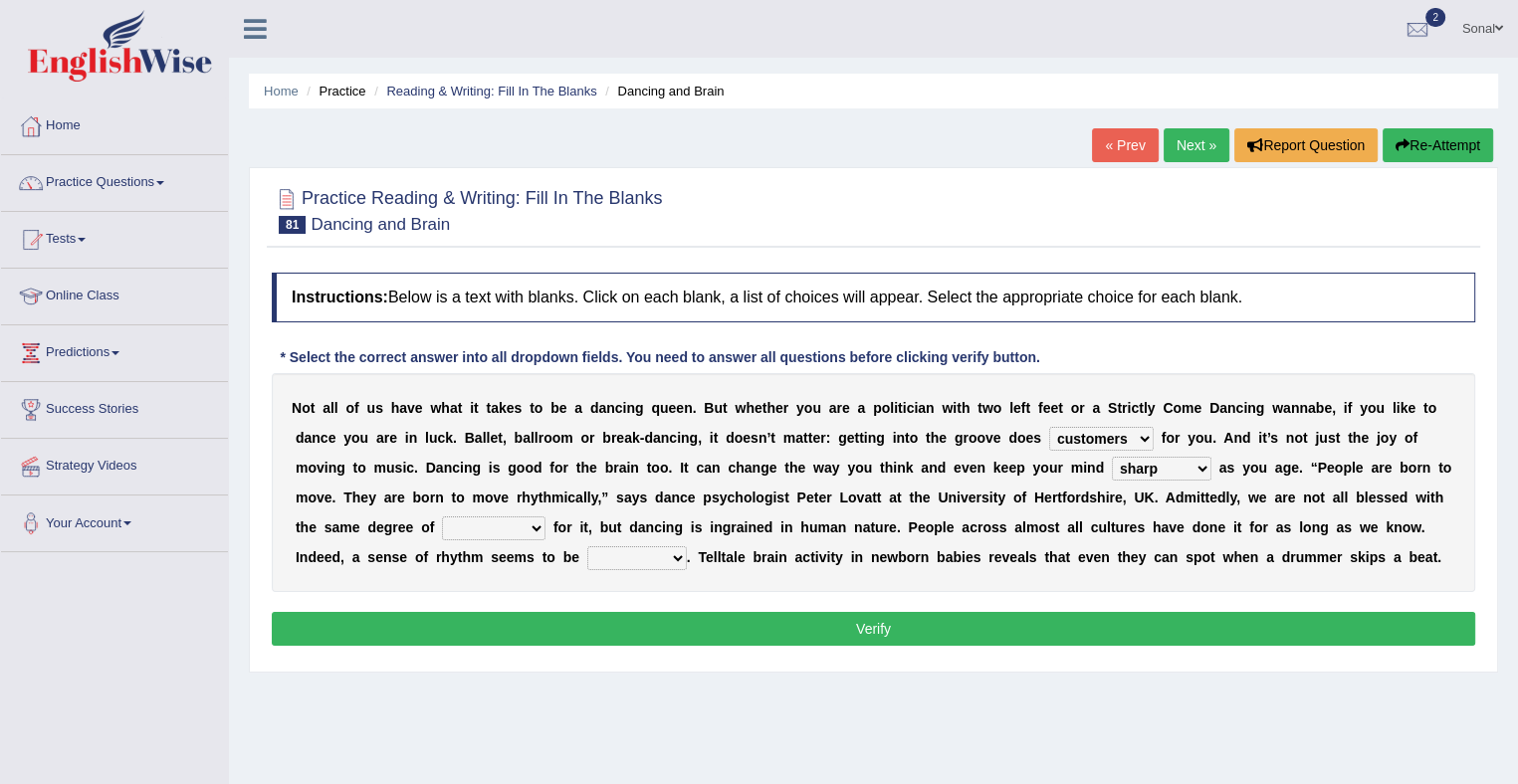click on "closed sharp blank clean" at bounding box center [1162, 469] 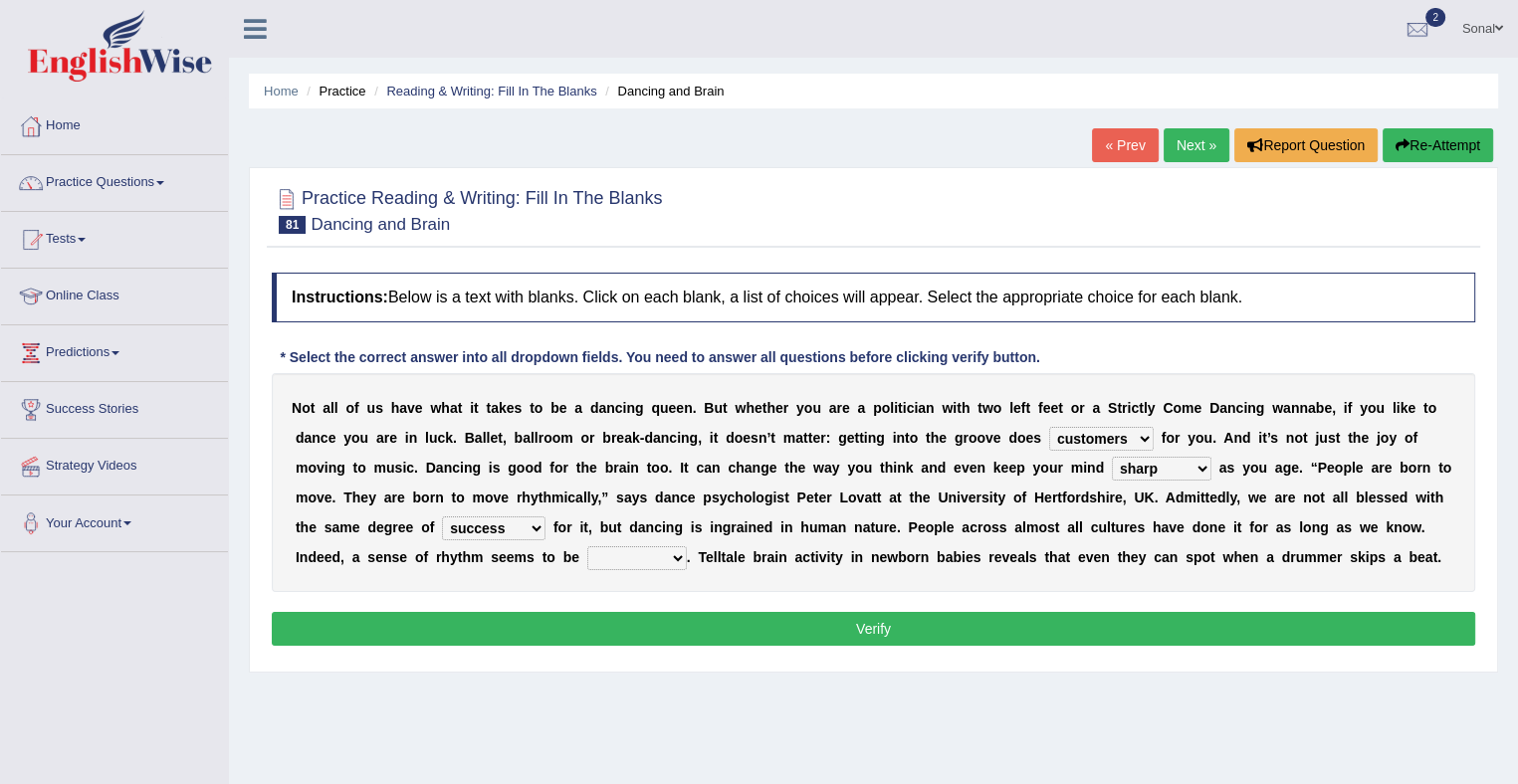 click on "initiative indicative inmate innate" at bounding box center [637, 558] 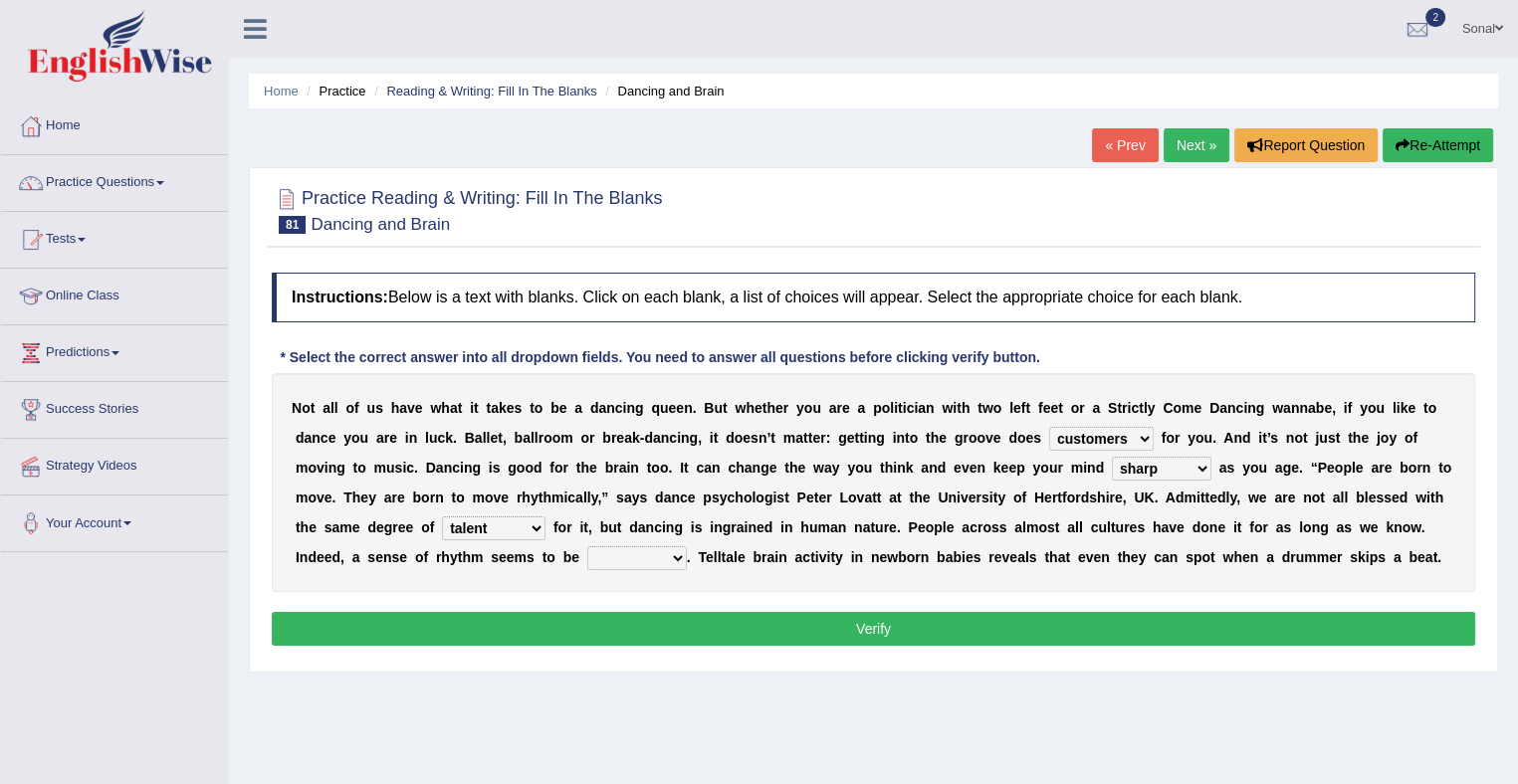 click on "success risk uncertainty talent" at bounding box center (494, 528) 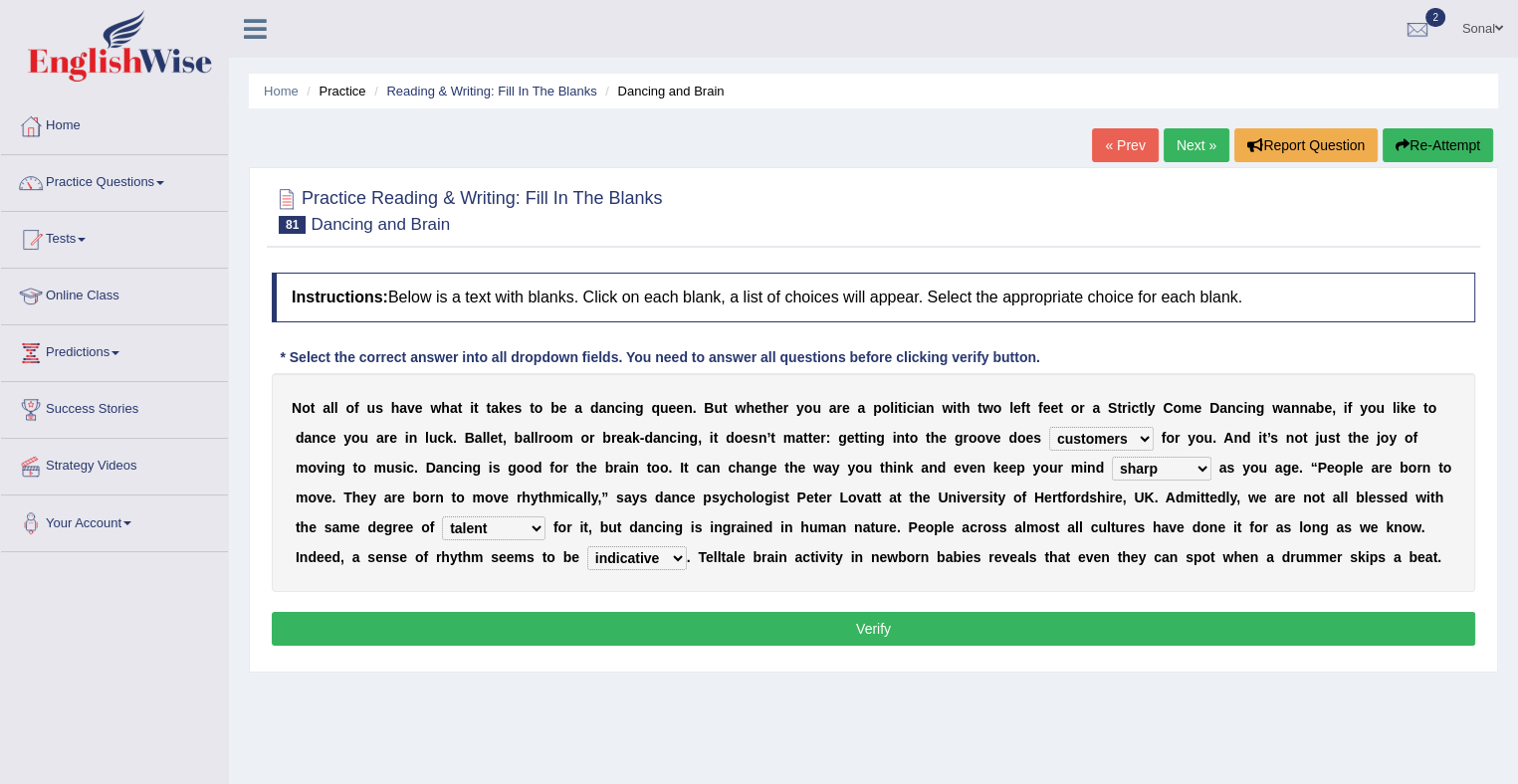 click on "initiative indicative inmate innate" at bounding box center [637, 558] 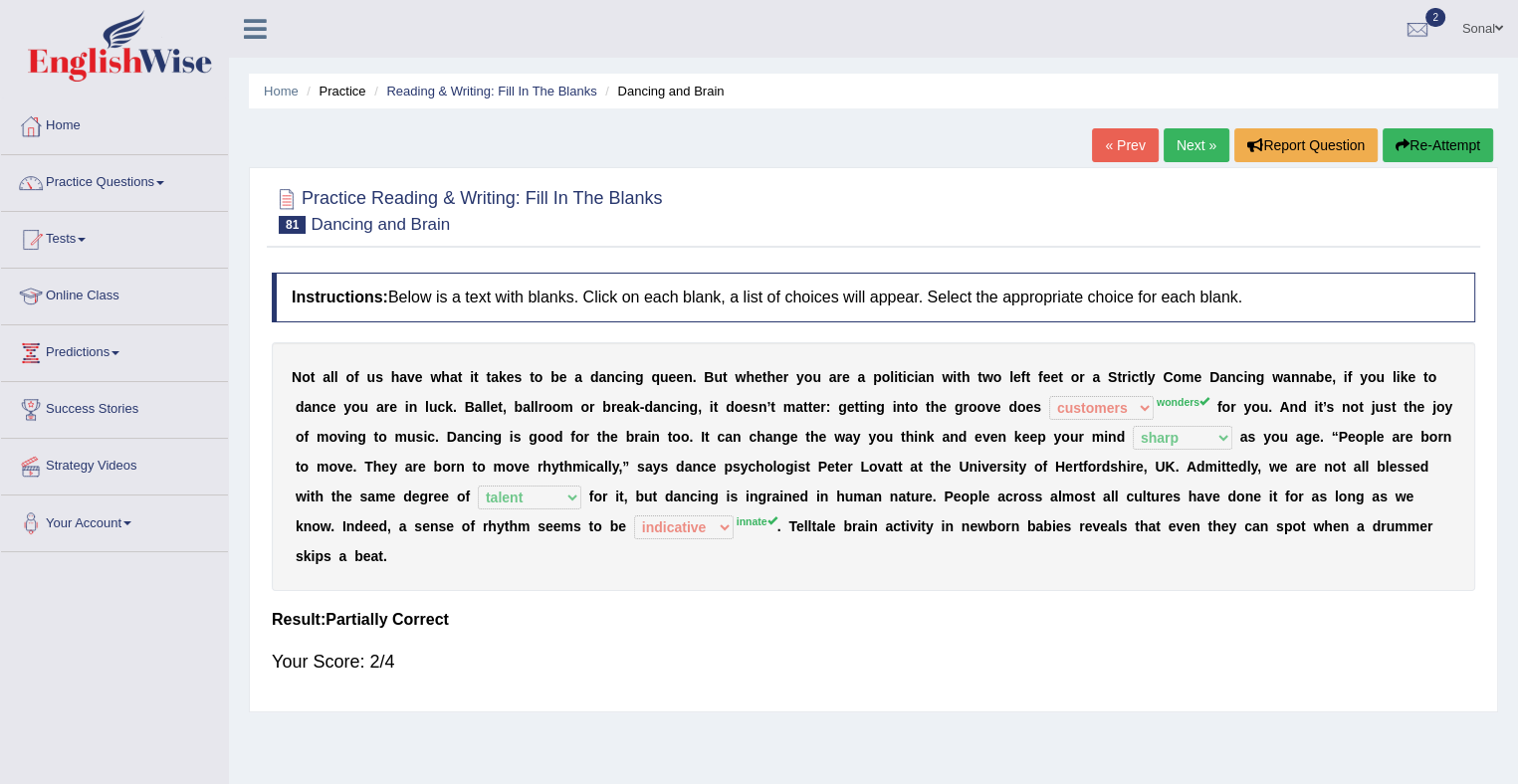 click on "Re-Attempt" at bounding box center (1437, 145) 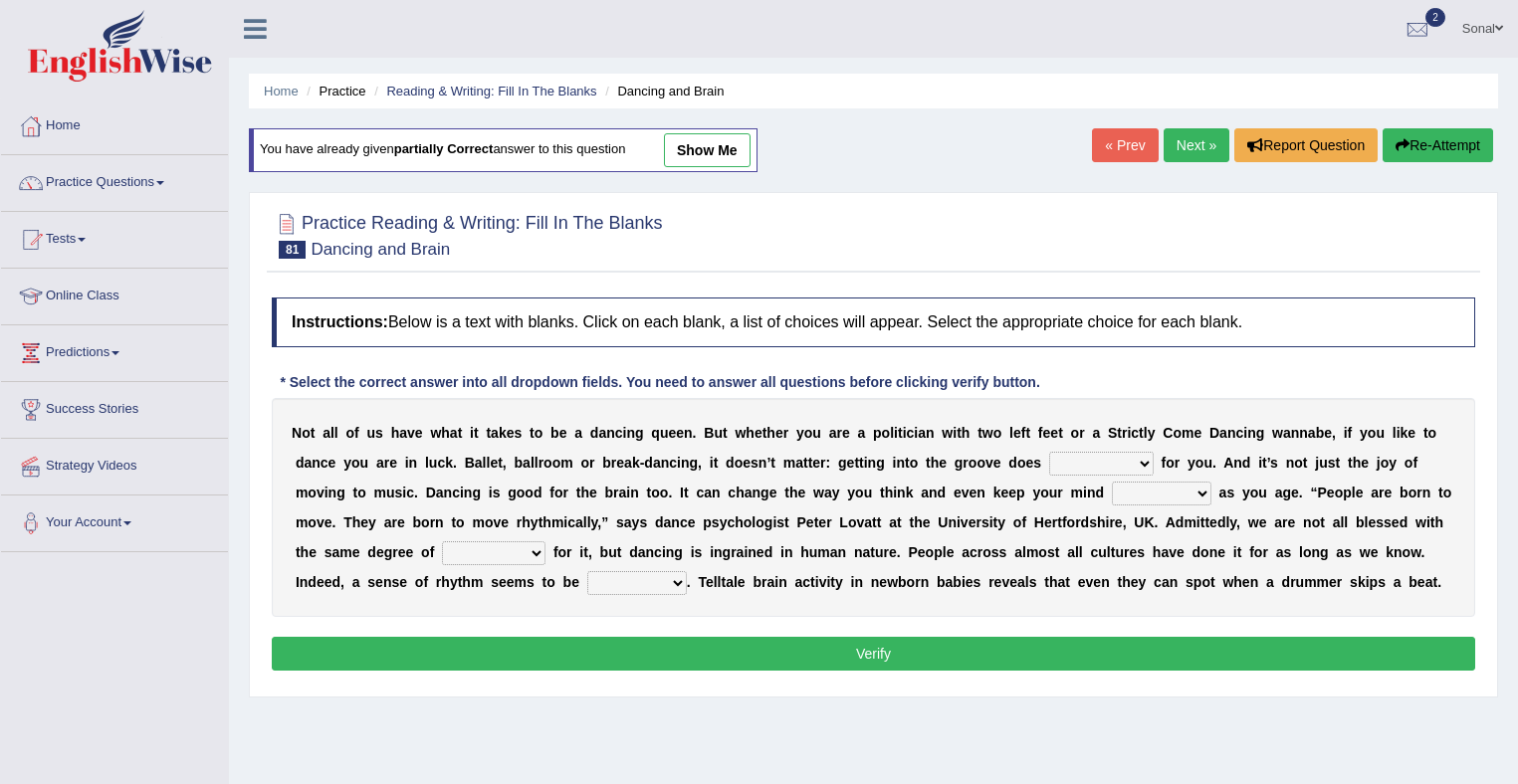 scroll, scrollTop: 0, scrollLeft: 0, axis: both 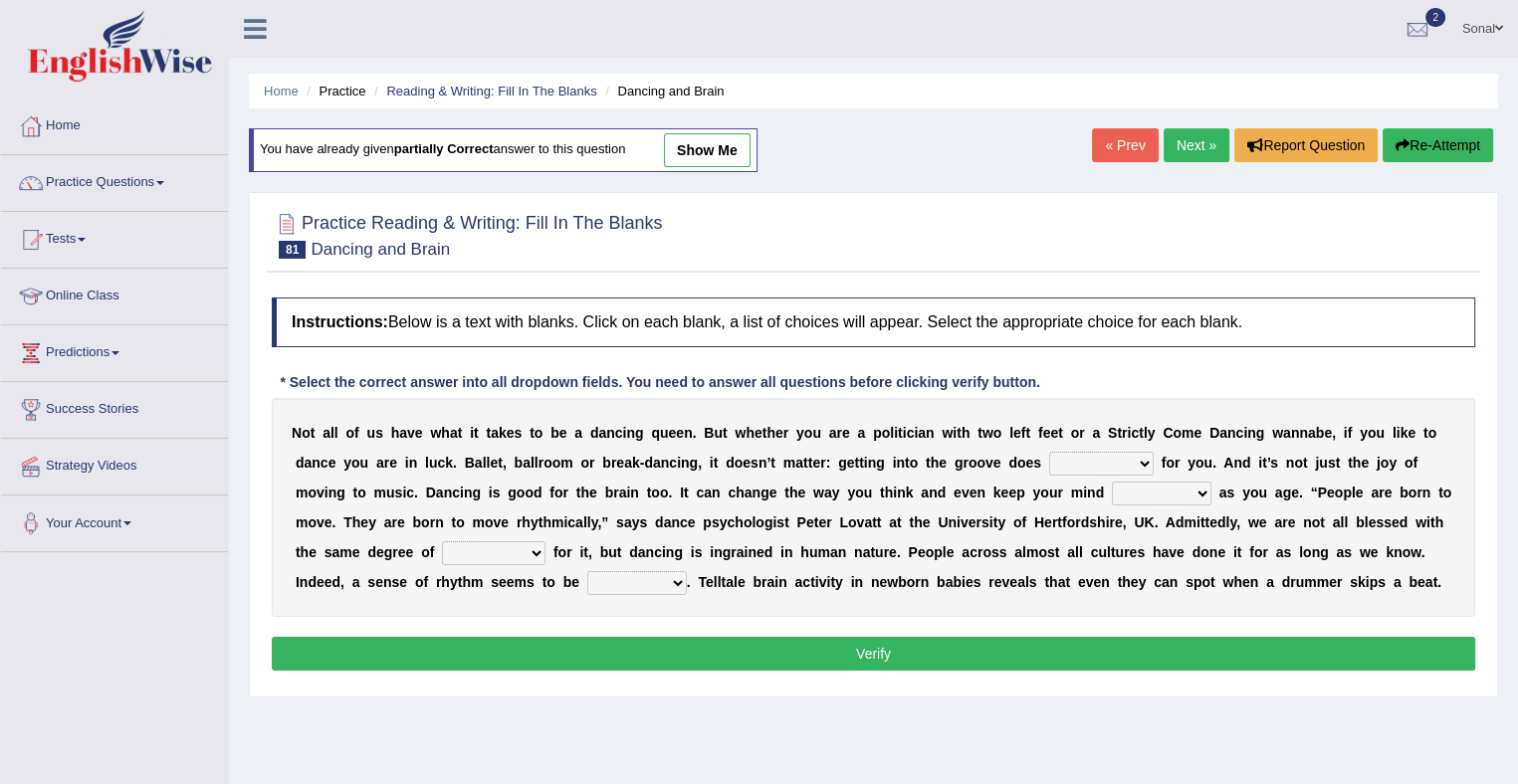 click on "wonders businesses researches customers" at bounding box center [1101, 464] 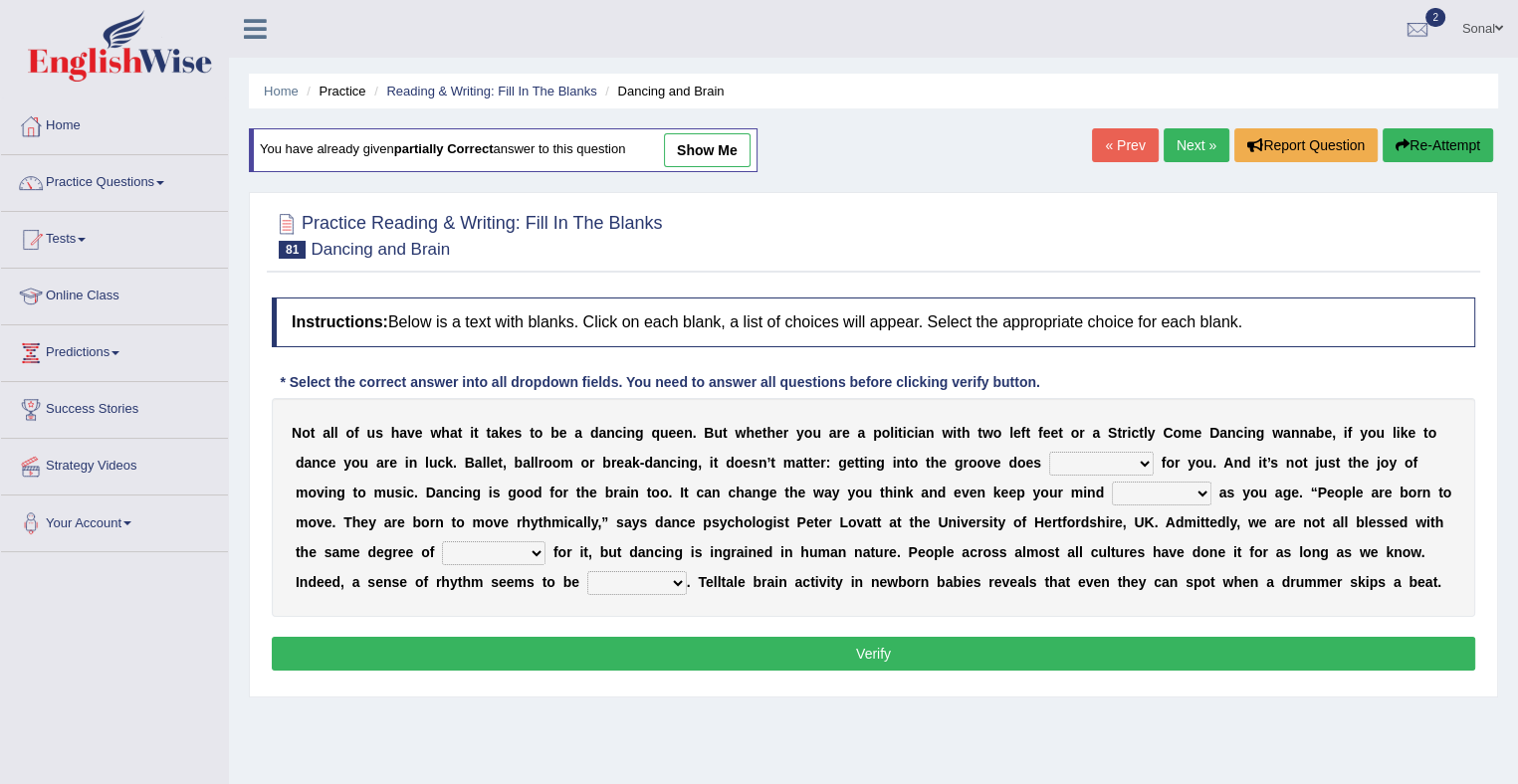 select on "wonders" 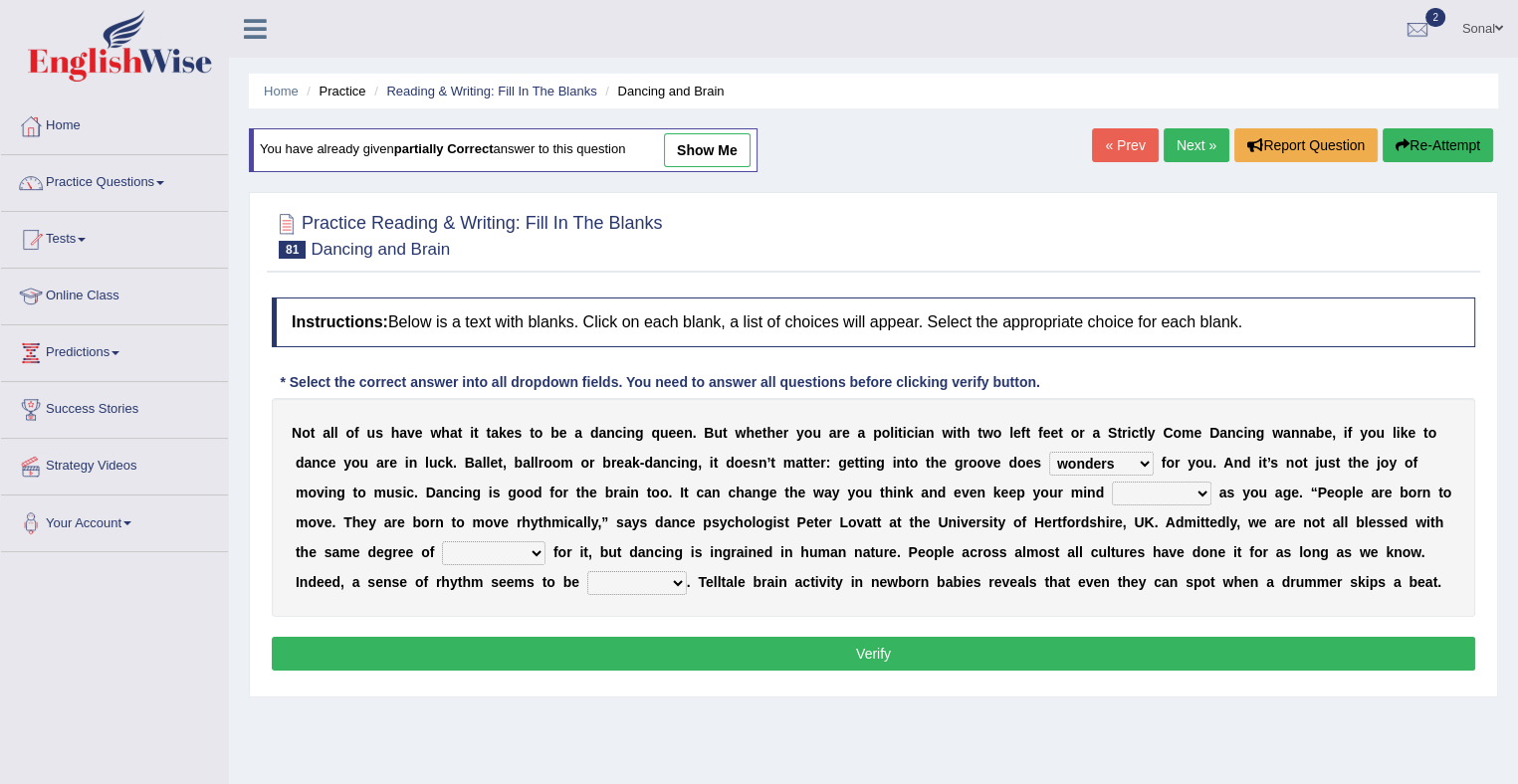 click on "wonders businesses researches customers" at bounding box center [1101, 464] 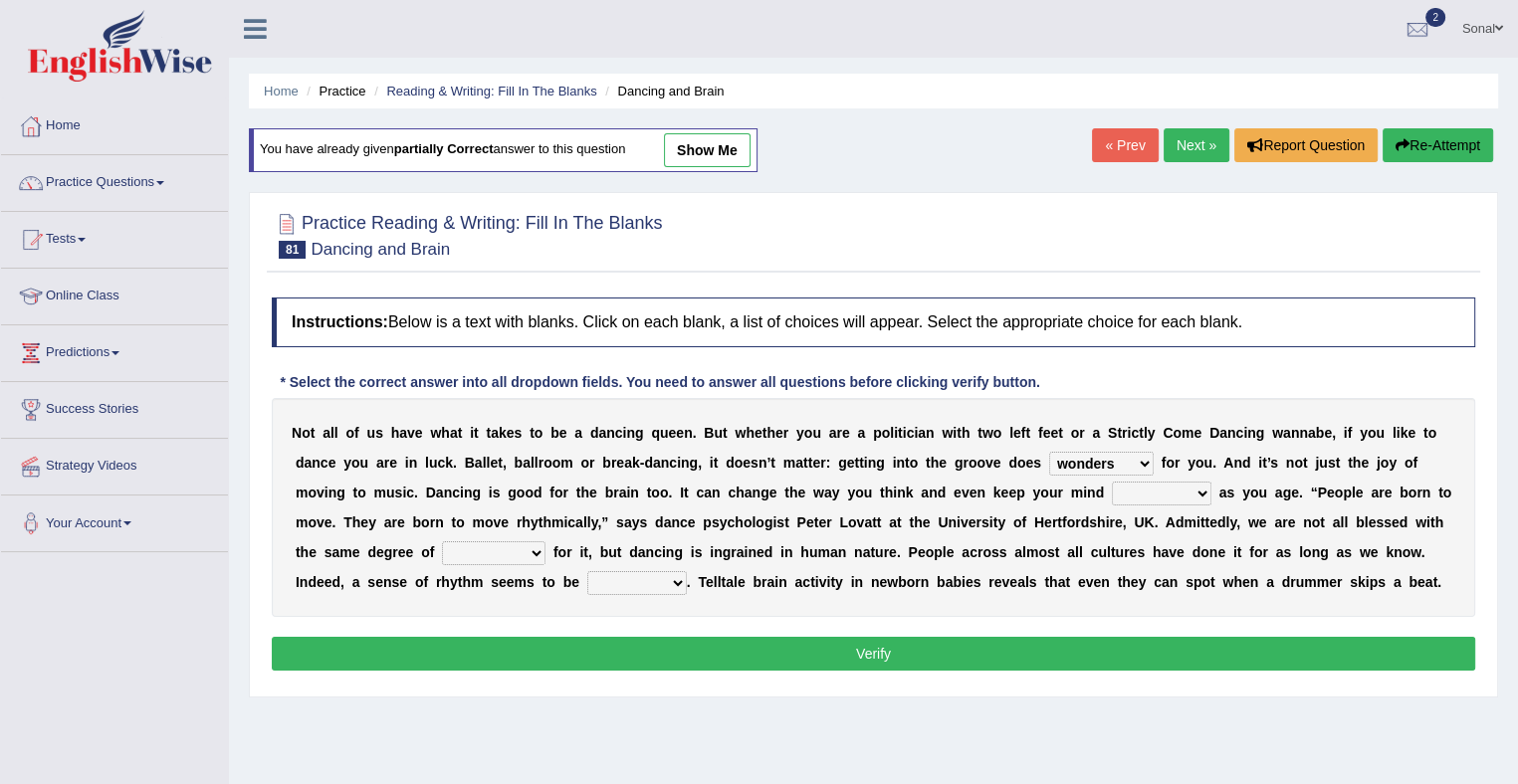 click on "closed sharp blank clean" at bounding box center [1162, 493] 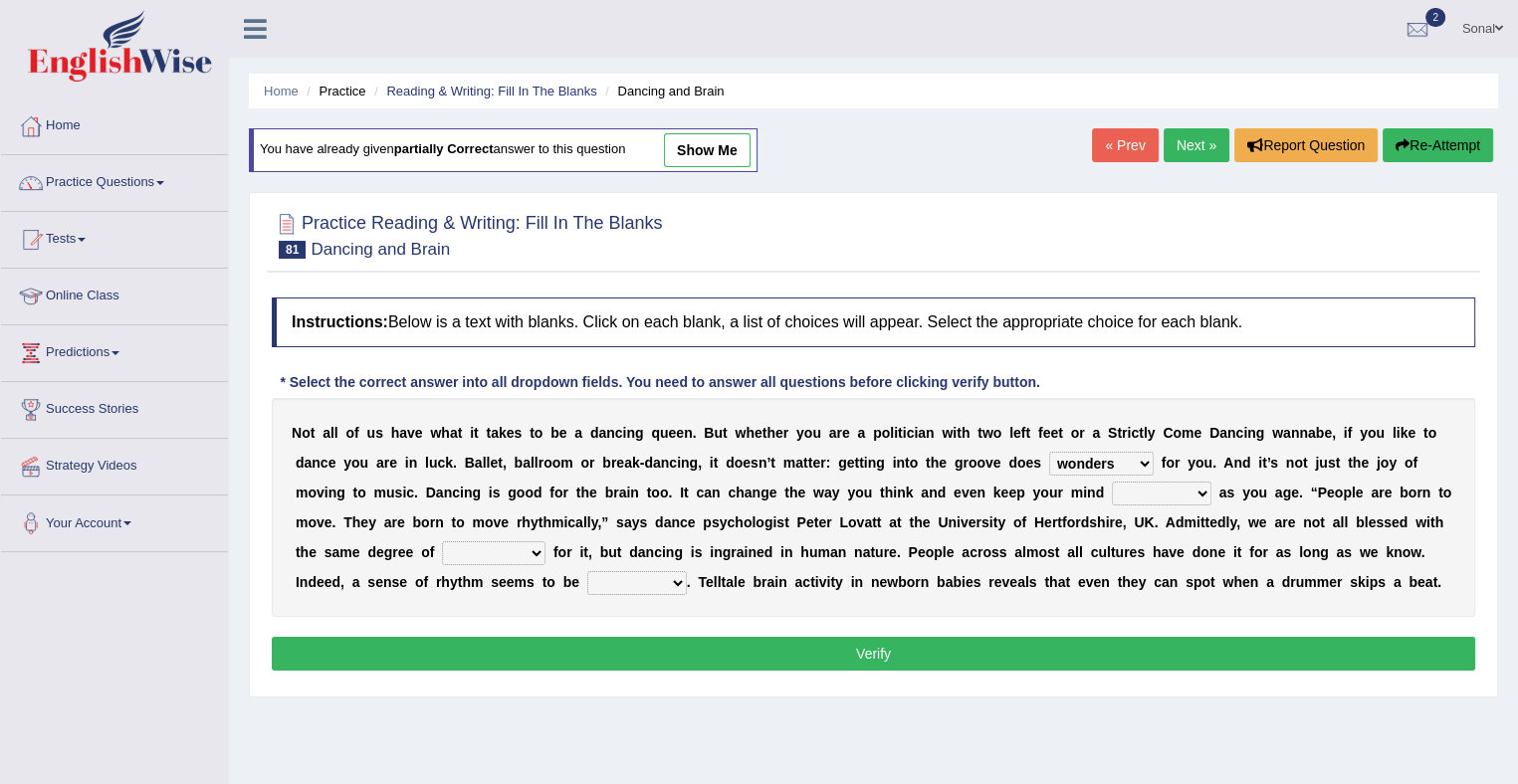 select on "sharp" 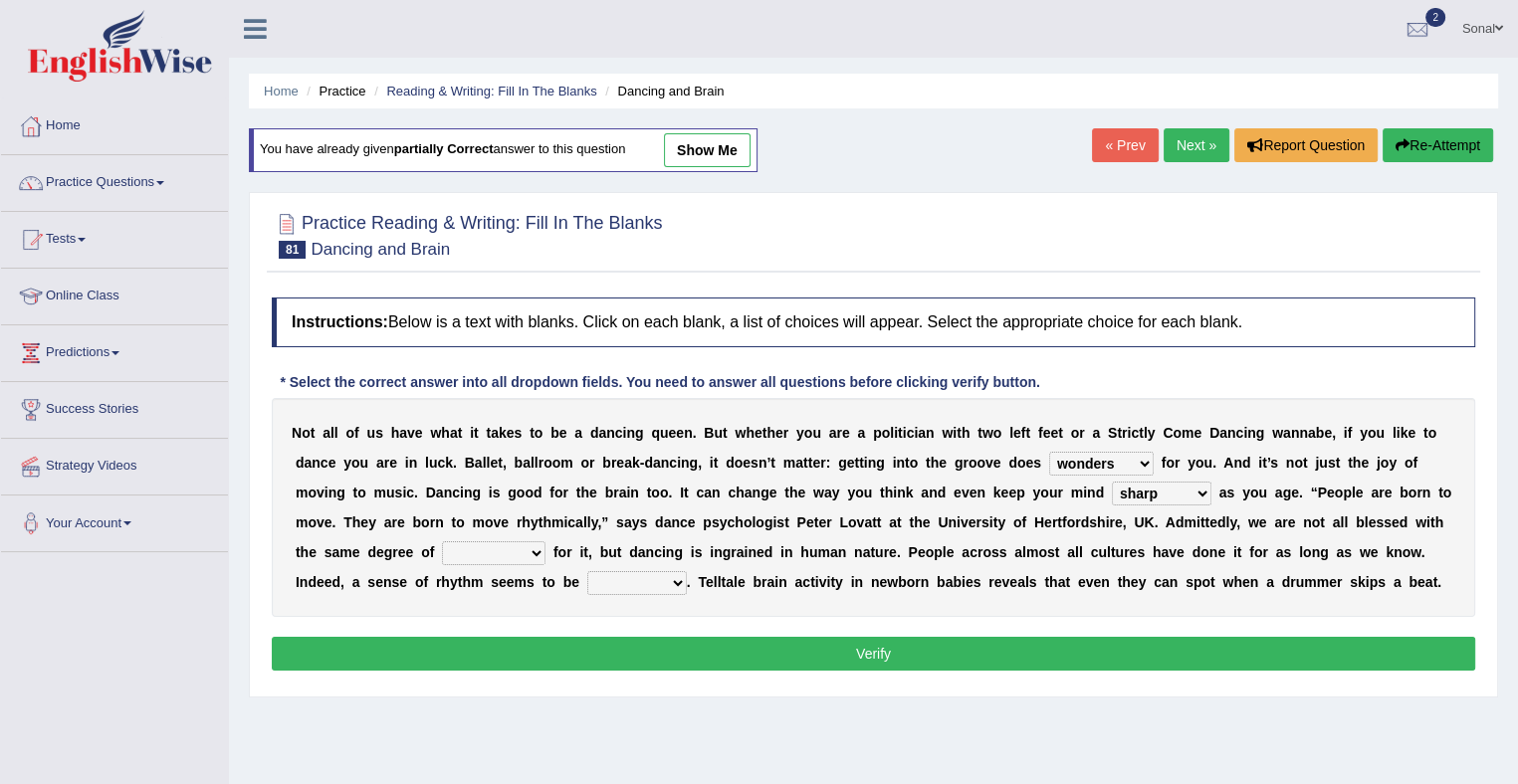click on "closed sharp blank clean" at bounding box center [1162, 493] 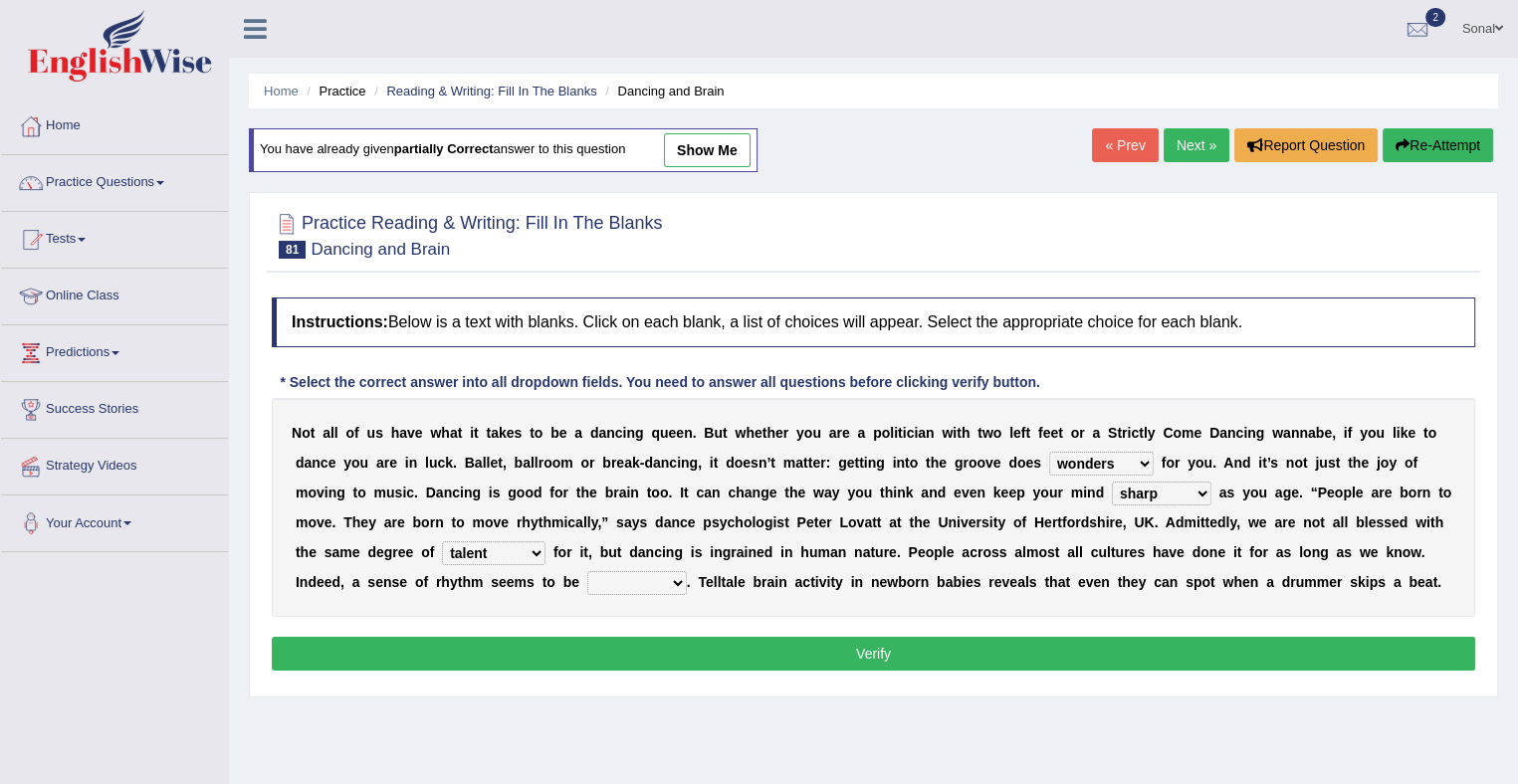 click on "success risk uncertainty talent" at bounding box center [494, 553] 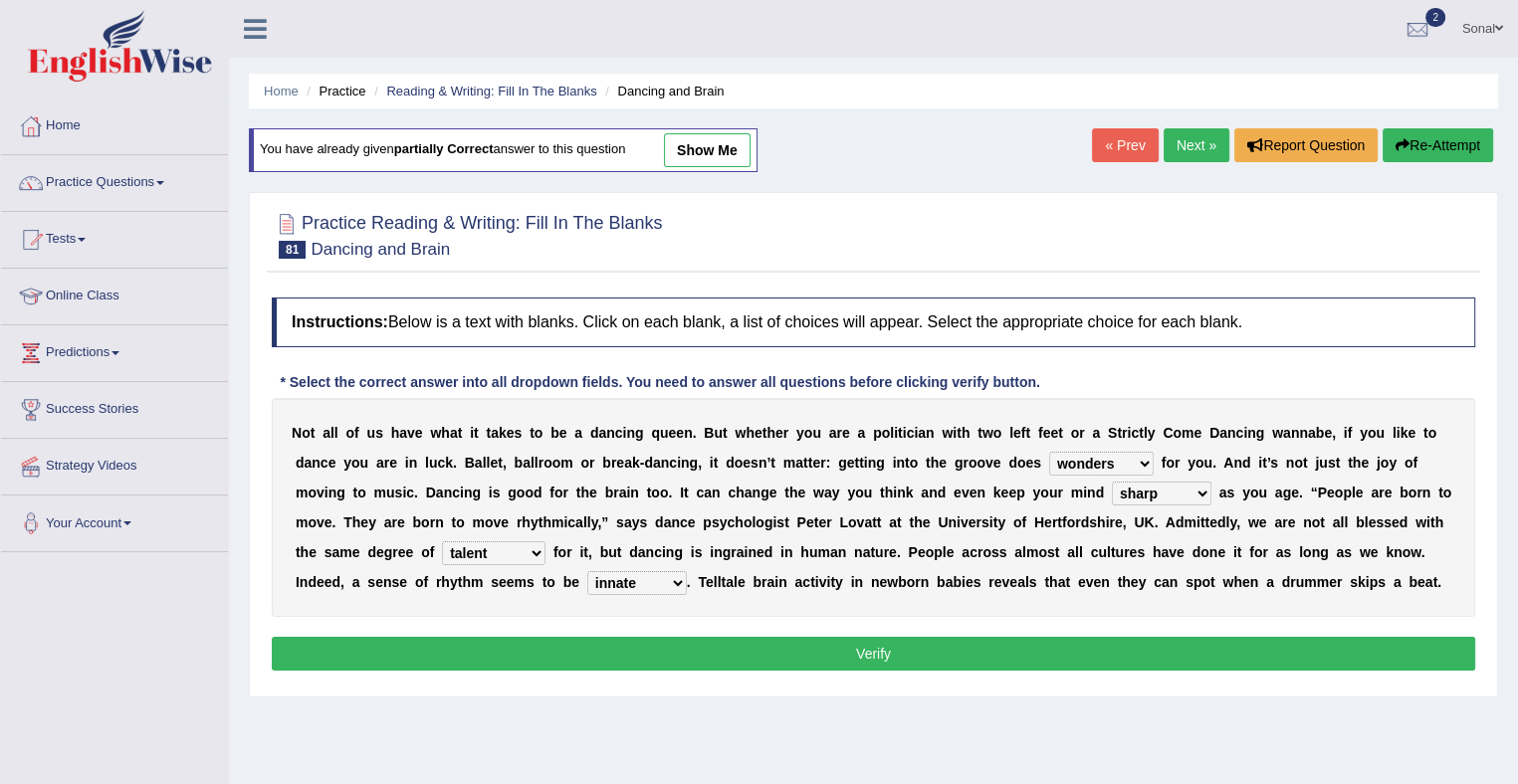 click on "initiative indicative inmate innate" at bounding box center (637, 583) 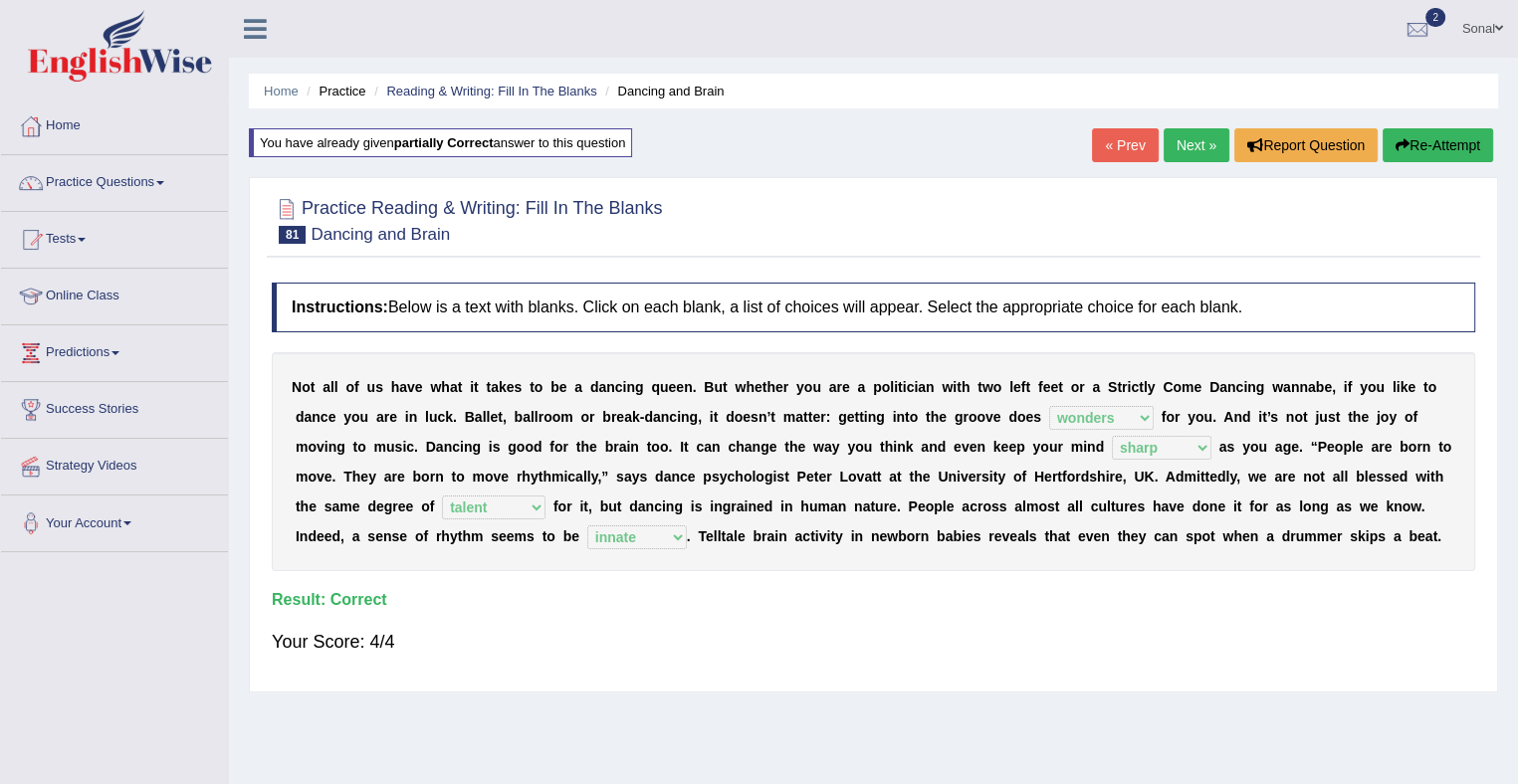 click on "Next »" at bounding box center [1196, 145] 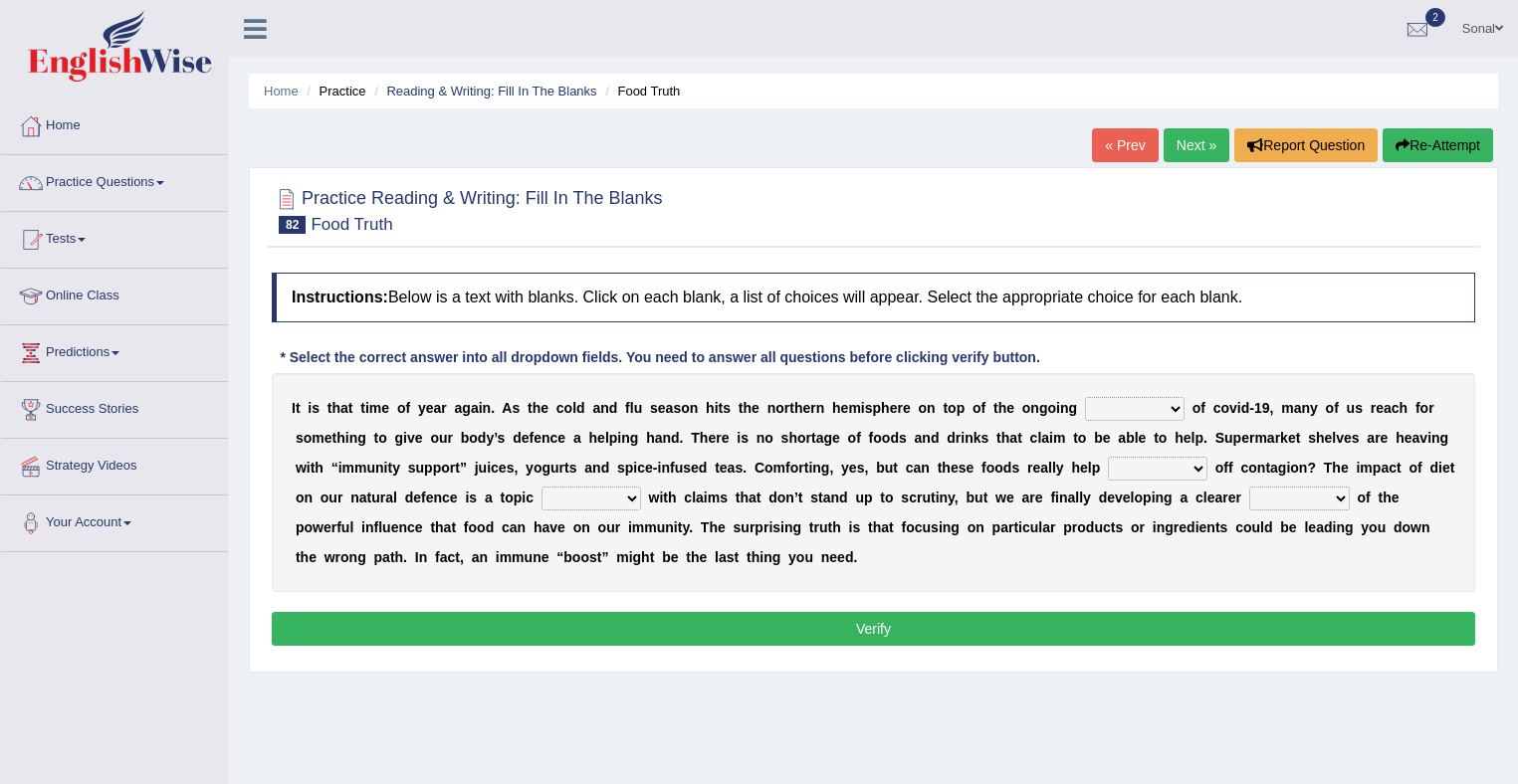scroll, scrollTop: 0, scrollLeft: 0, axis: both 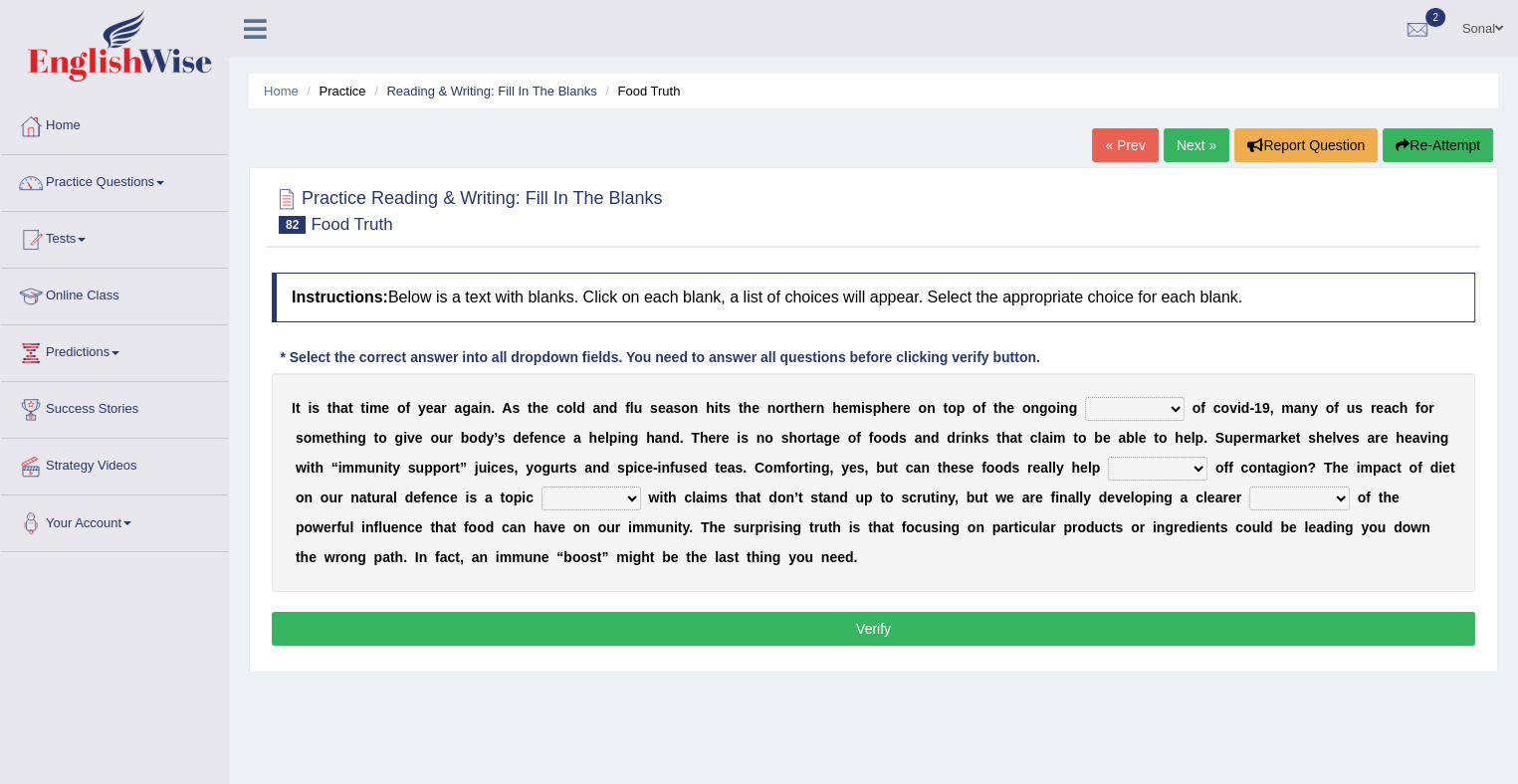 click on "ravages savages stages rages" at bounding box center [1135, 409] 